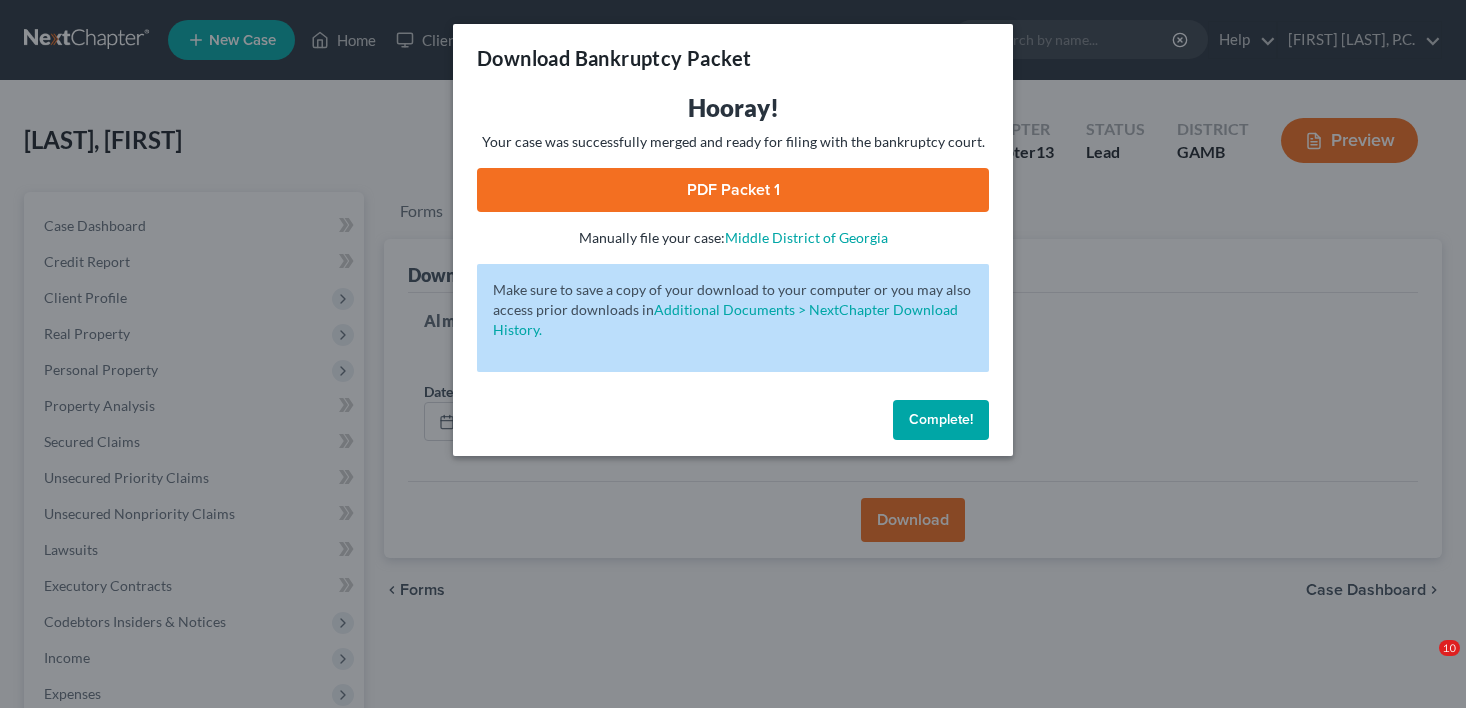 scroll, scrollTop: 0, scrollLeft: 0, axis: both 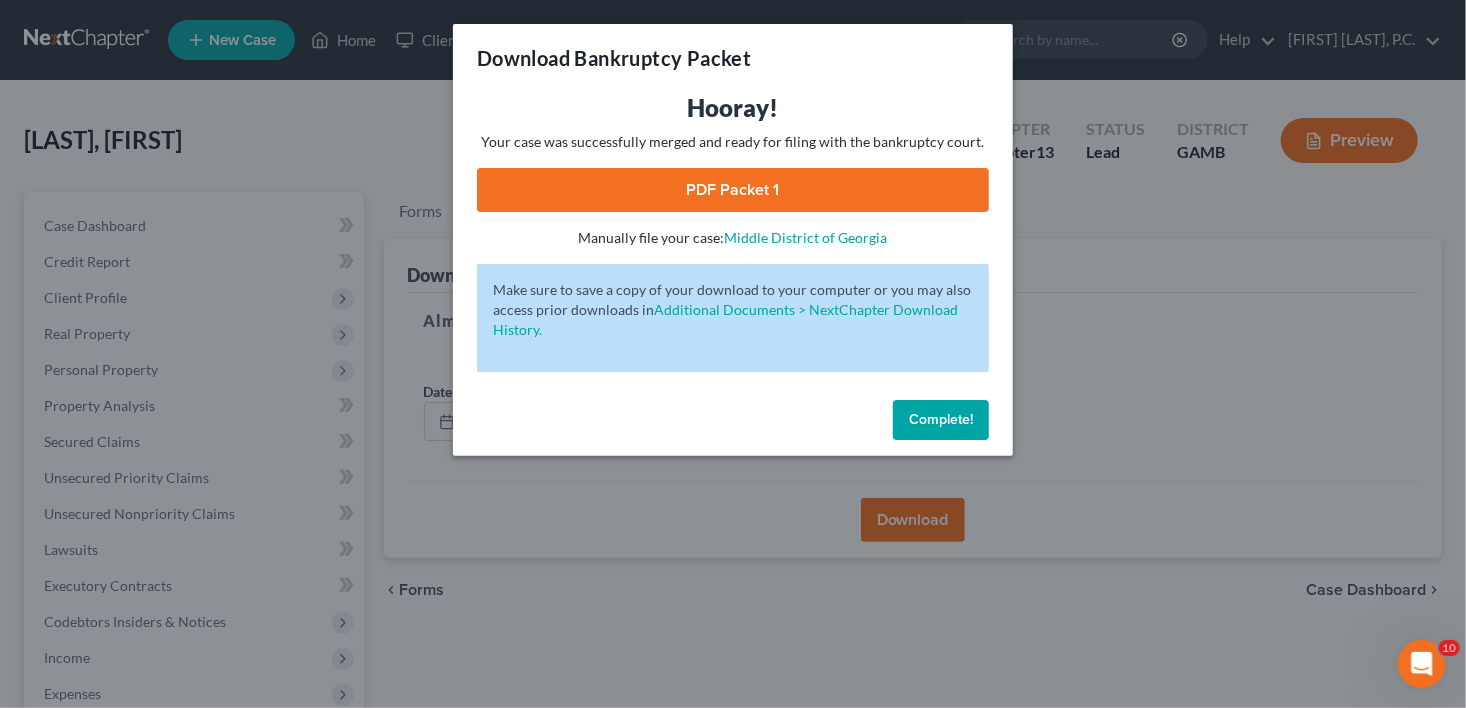 click on "Complete!" at bounding box center (941, 420) 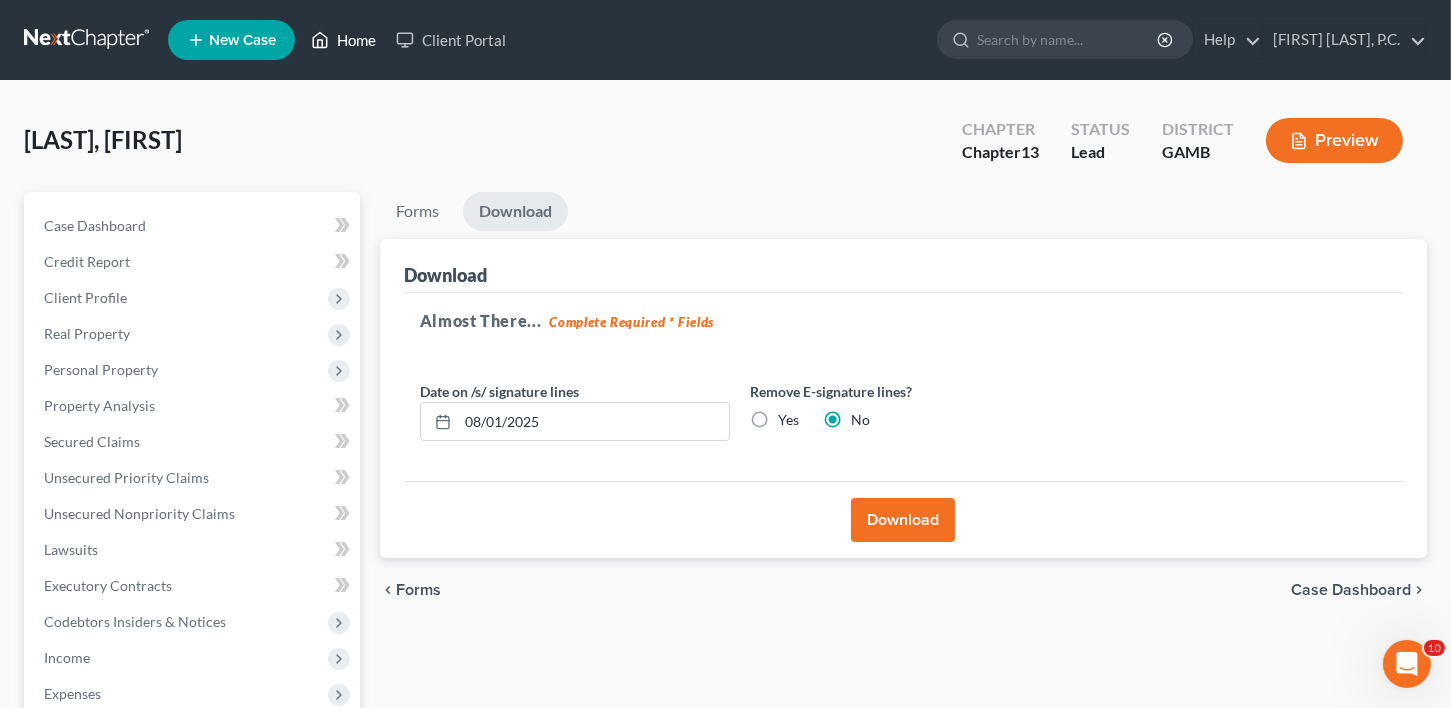 click on "Home" at bounding box center (343, 40) 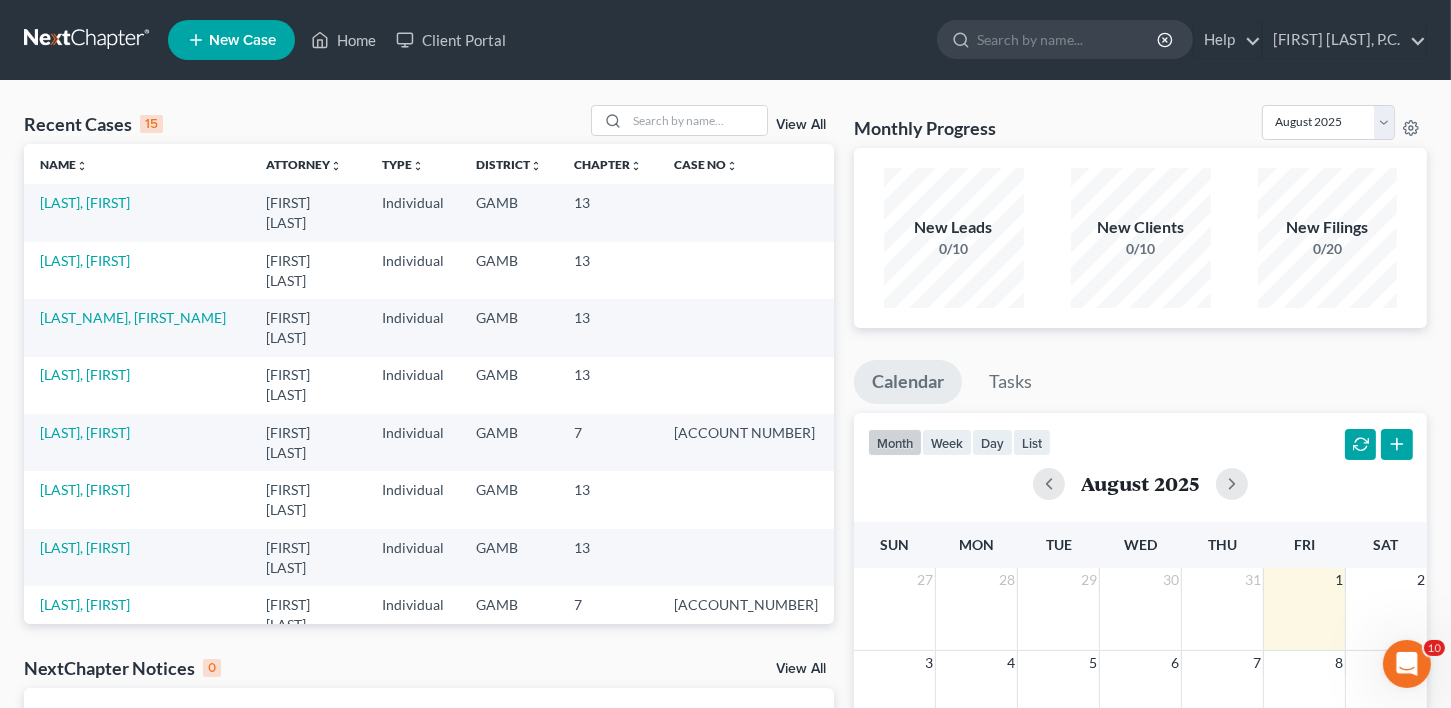 click on "[LAST], [FIRST]" at bounding box center [85, 661] 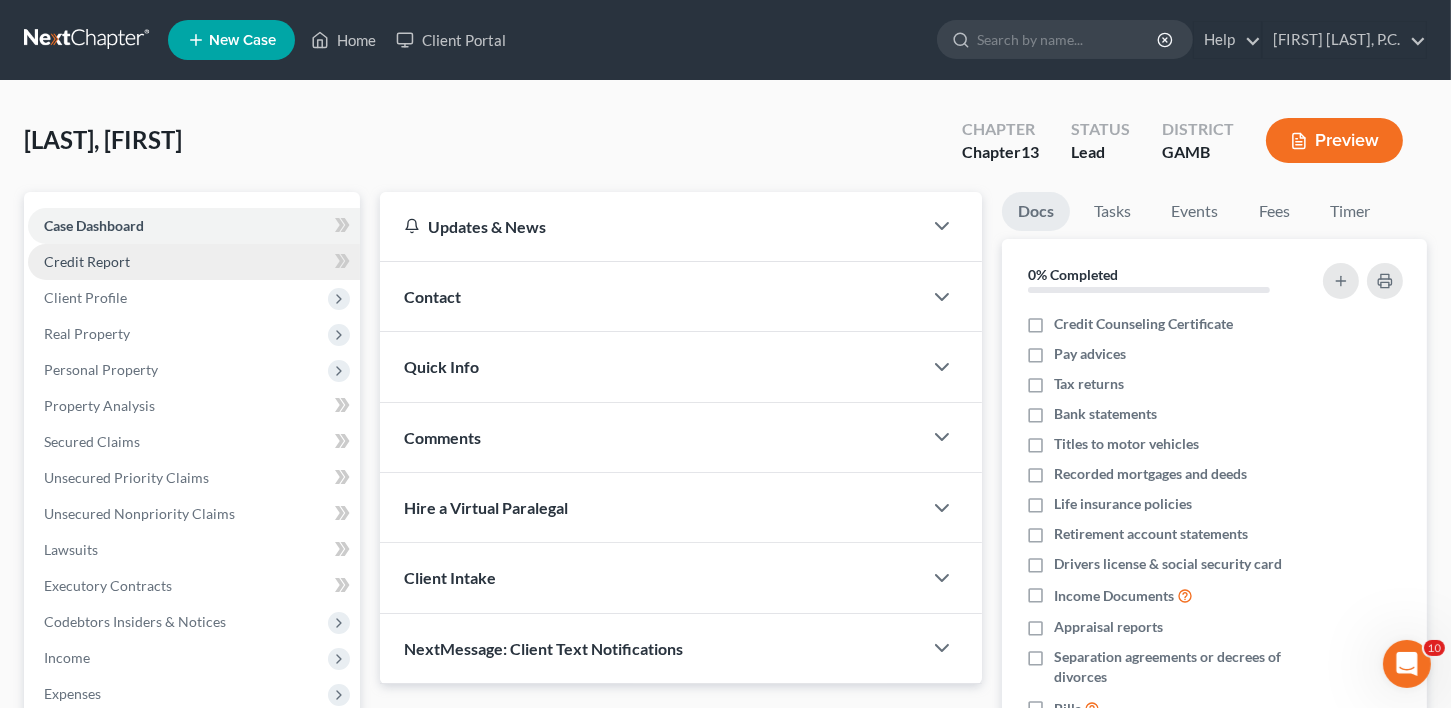 click on "Credit Report" at bounding box center [194, 262] 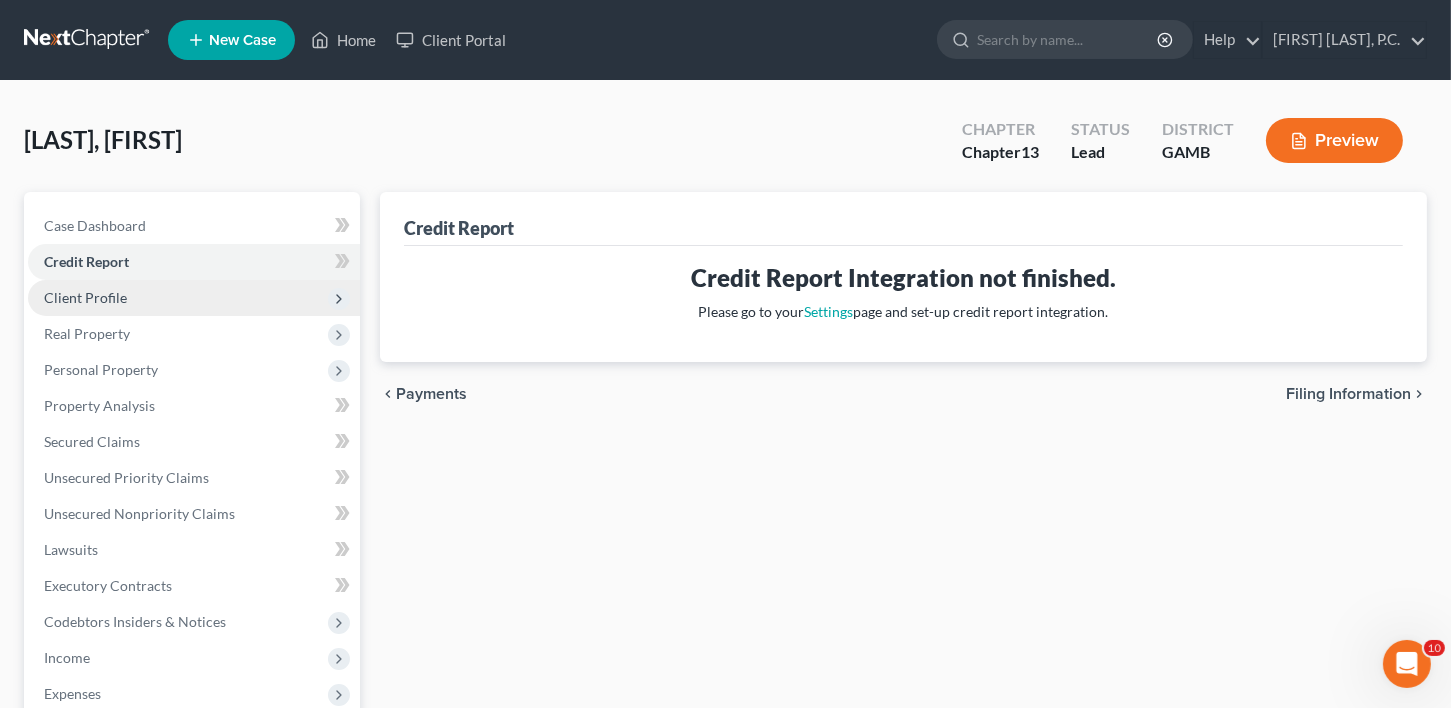 click on "Client Profile" at bounding box center [85, 297] 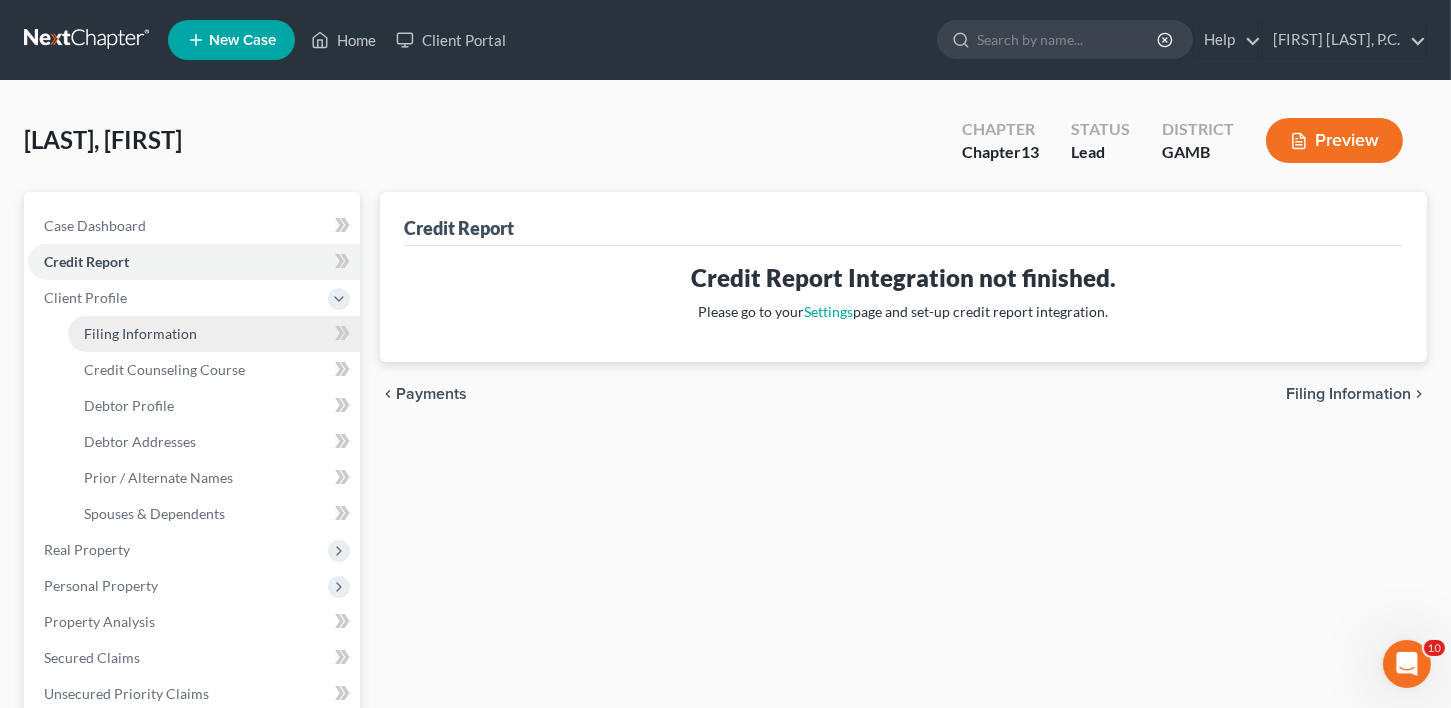 click on "Filing Information" at bounding box center (140, 333) 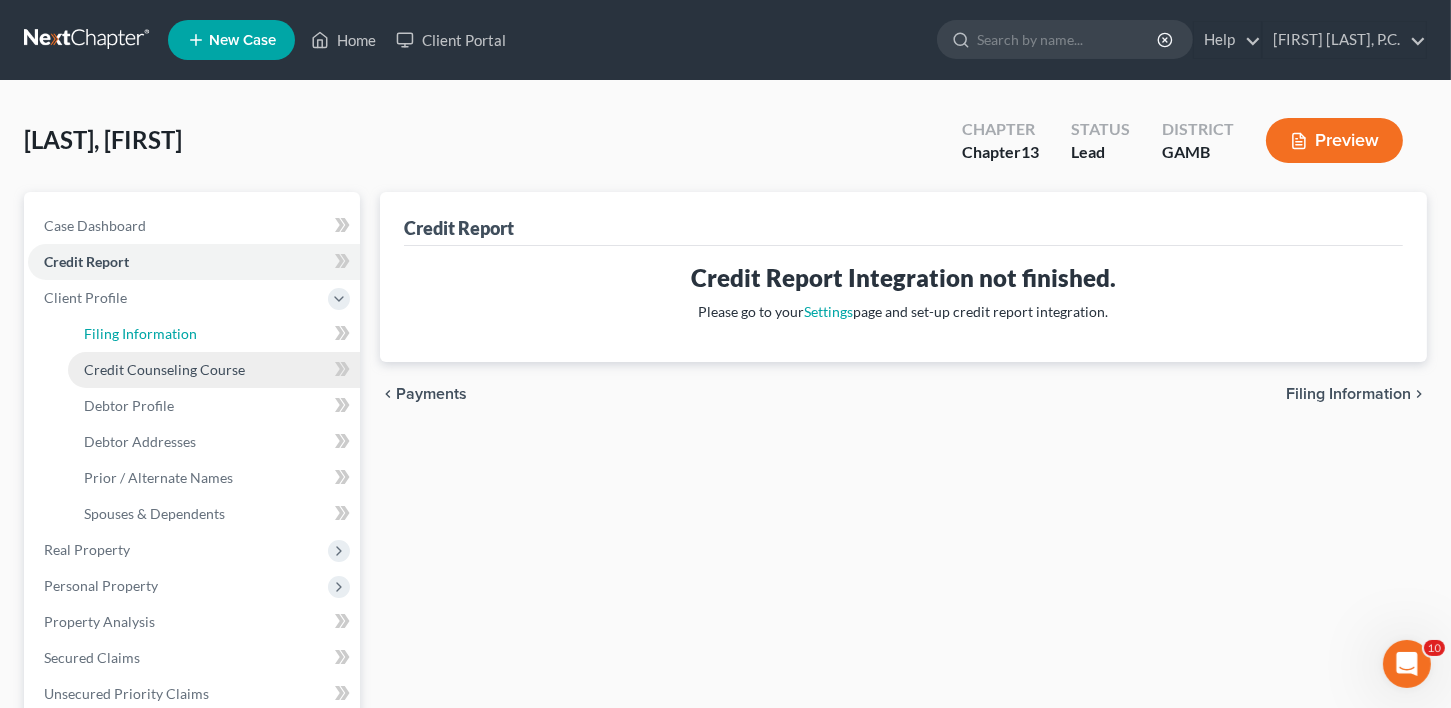 select on "1" 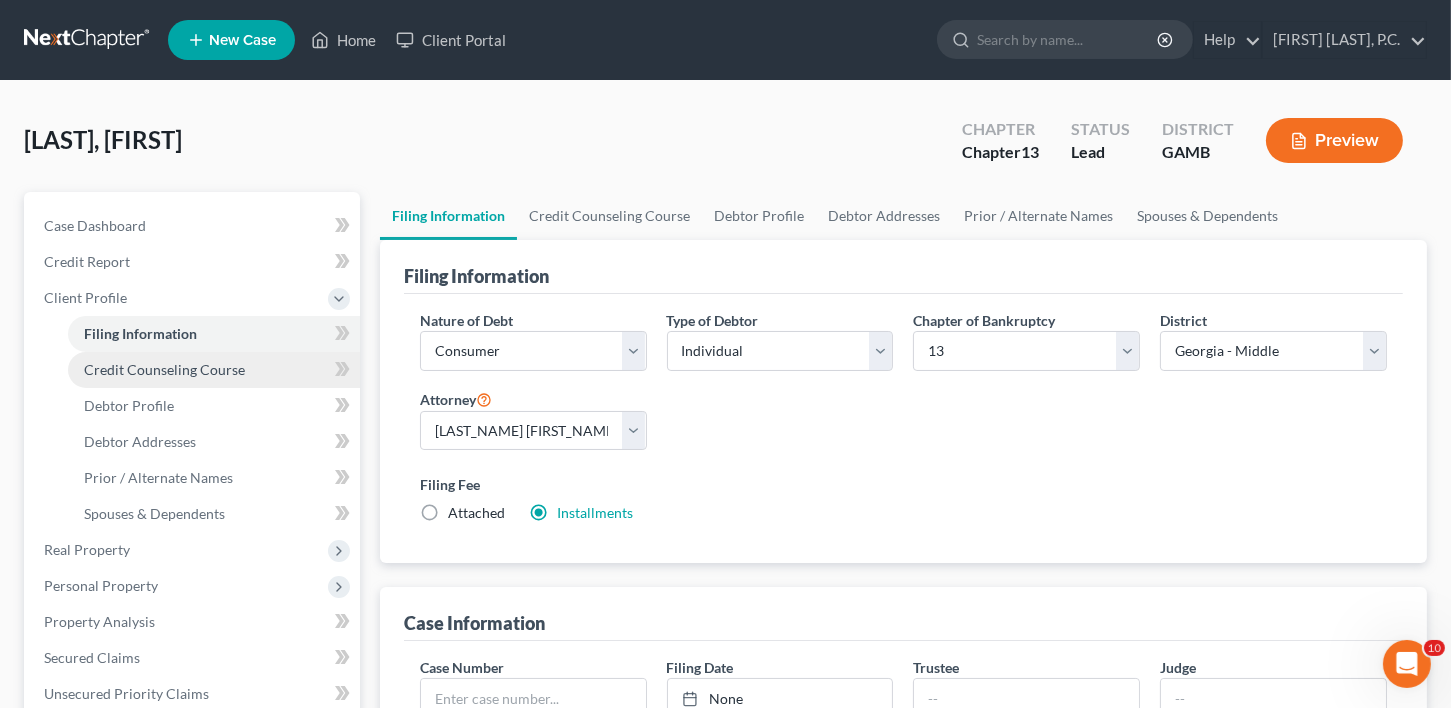 click on "Credit Counseling Course" at bounding box center (164, 369) 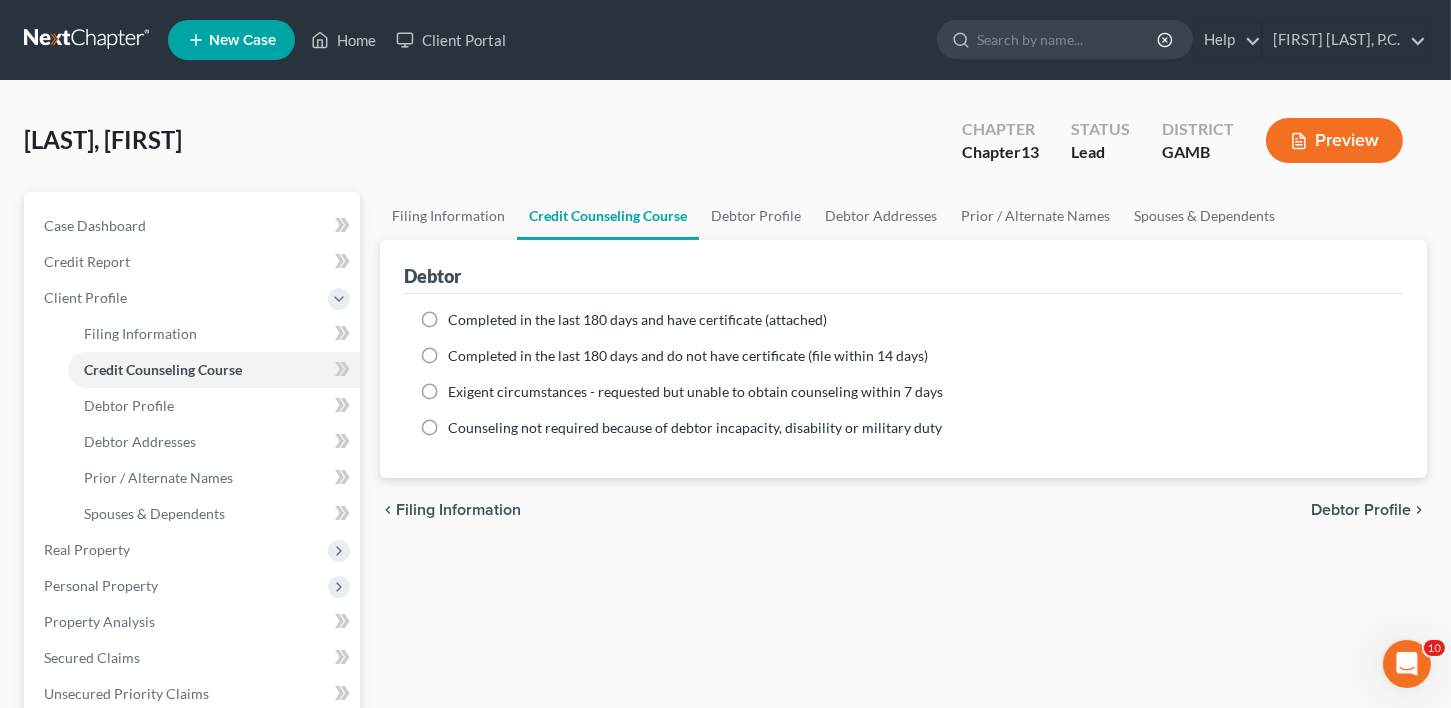 click on "Completed in the last 180 days and do not have certificate (file within 14 days)" at bounding box center [688, 356] 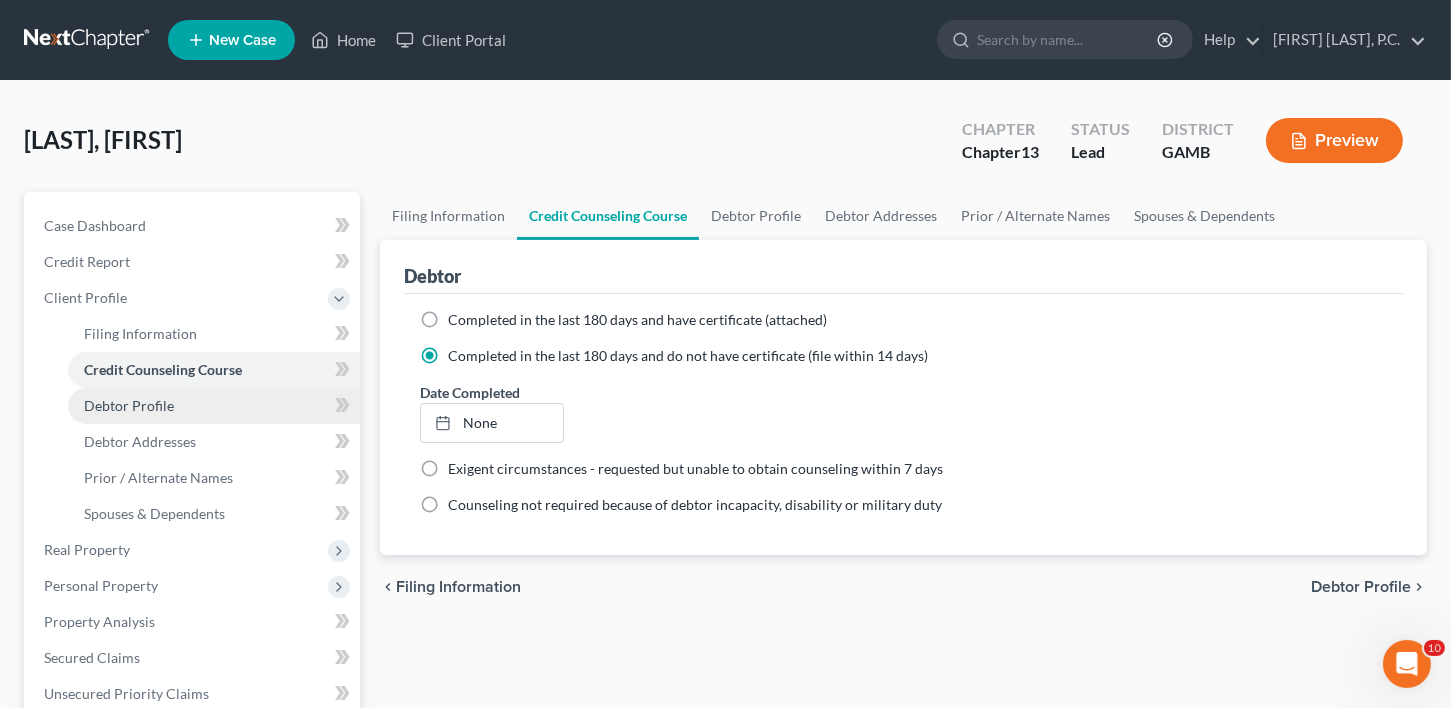 click on "Debtor Profile" at bounding box center (129, 405) 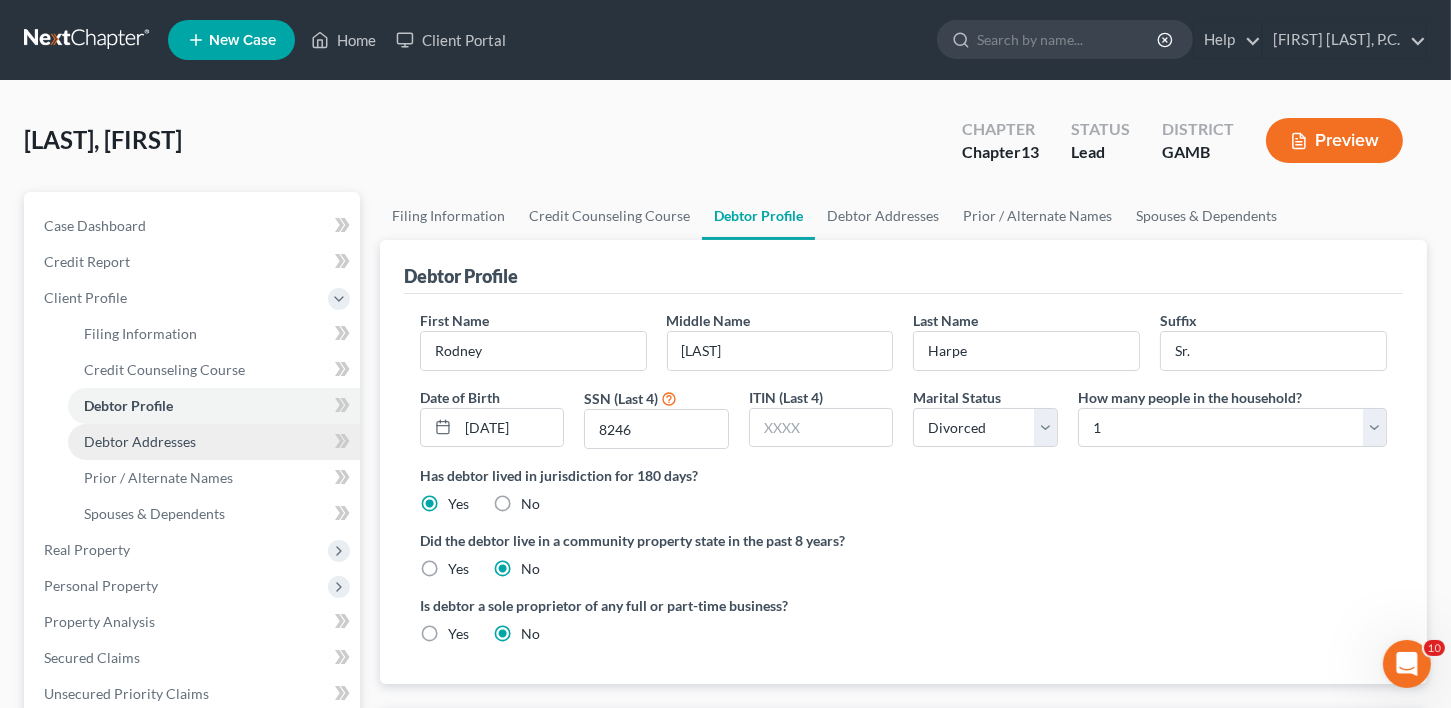 click on "Debtor Addresses" at bounding box center (214, 442) 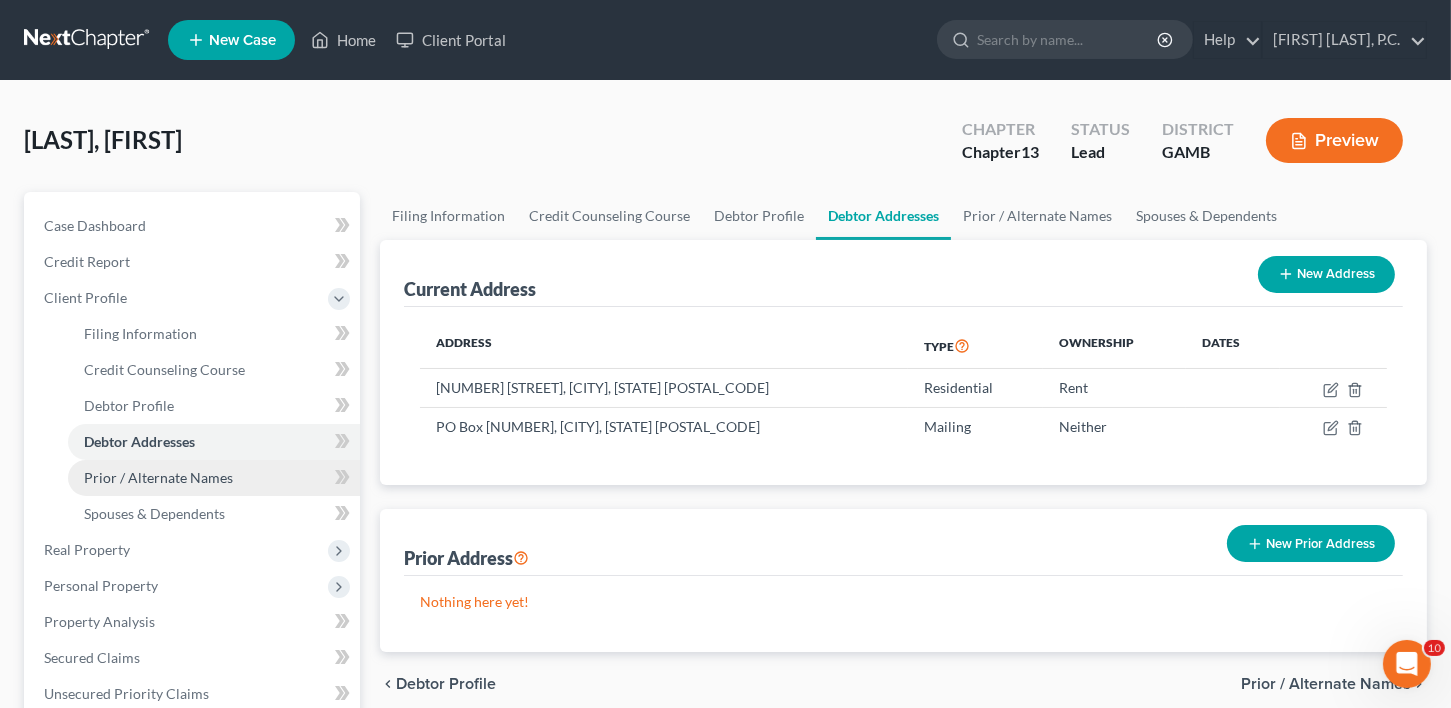 click on "Prior / Alternate Names" at bounding box center (158, 477) 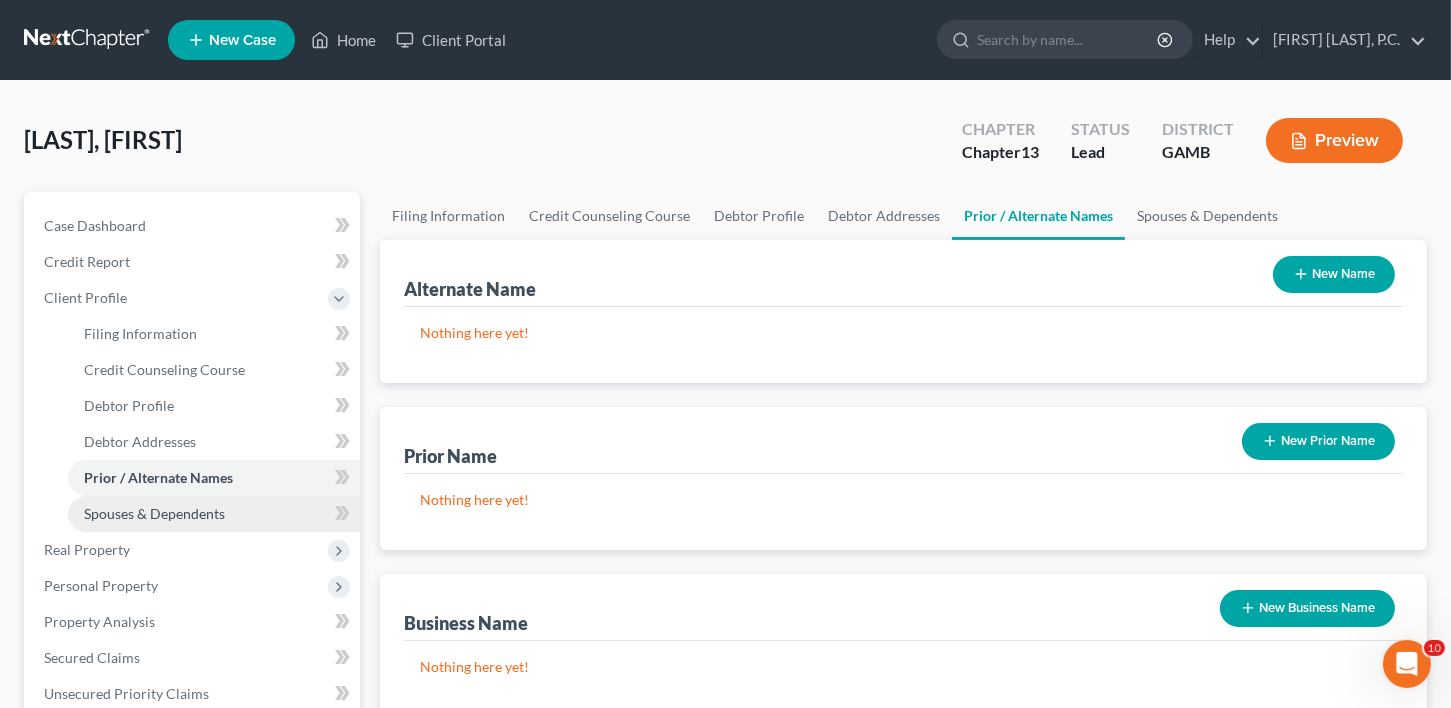 click on "Spouses & Dependents" at bounding box center [154, 513] 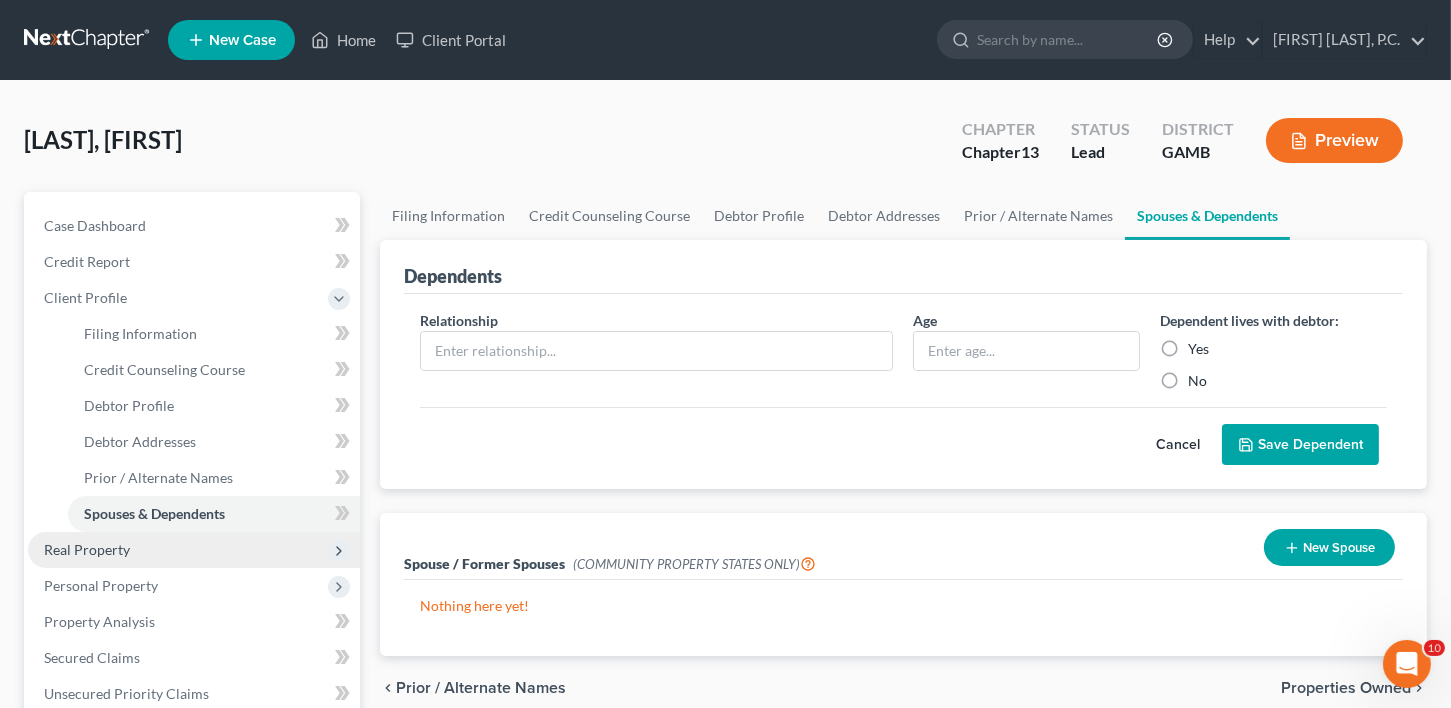 click on "Real Property" at bounding box center (194, 550) 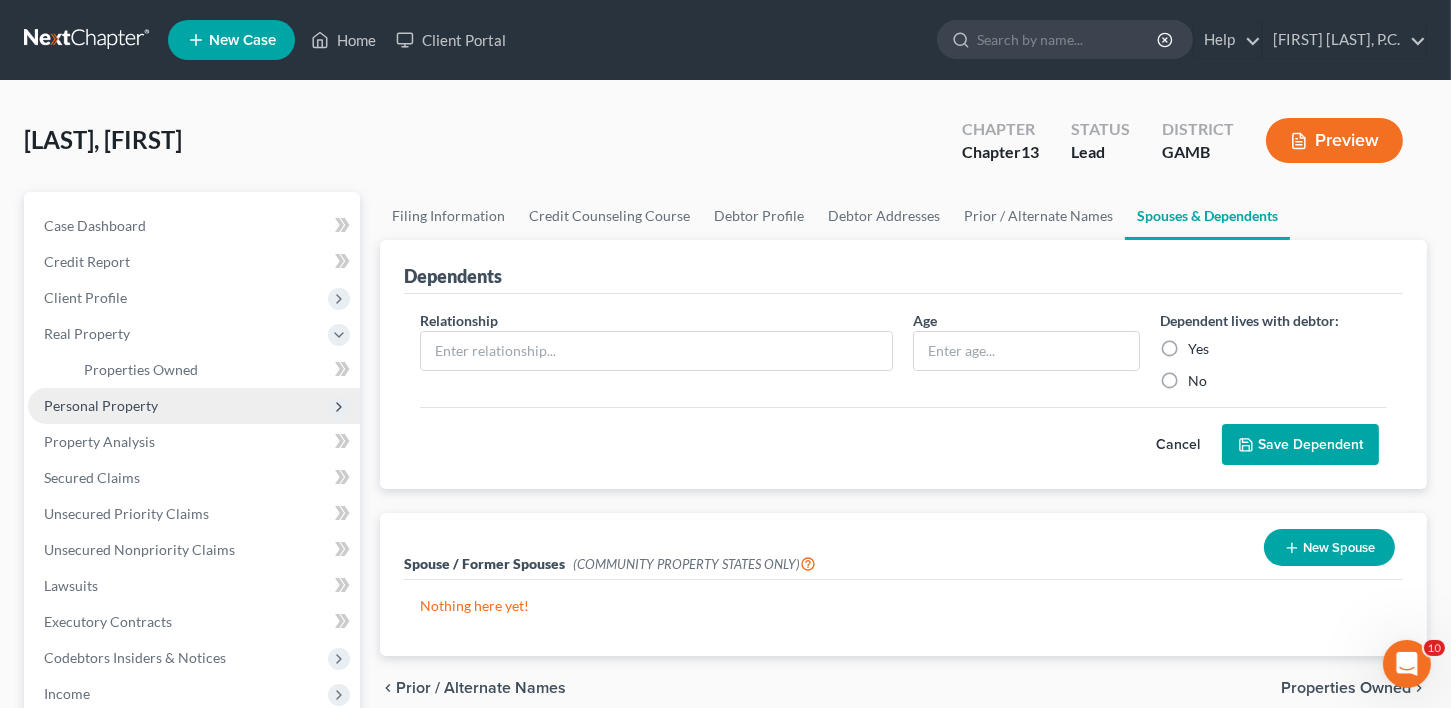 click on "Personal Property" at bounding box center (101, 405) 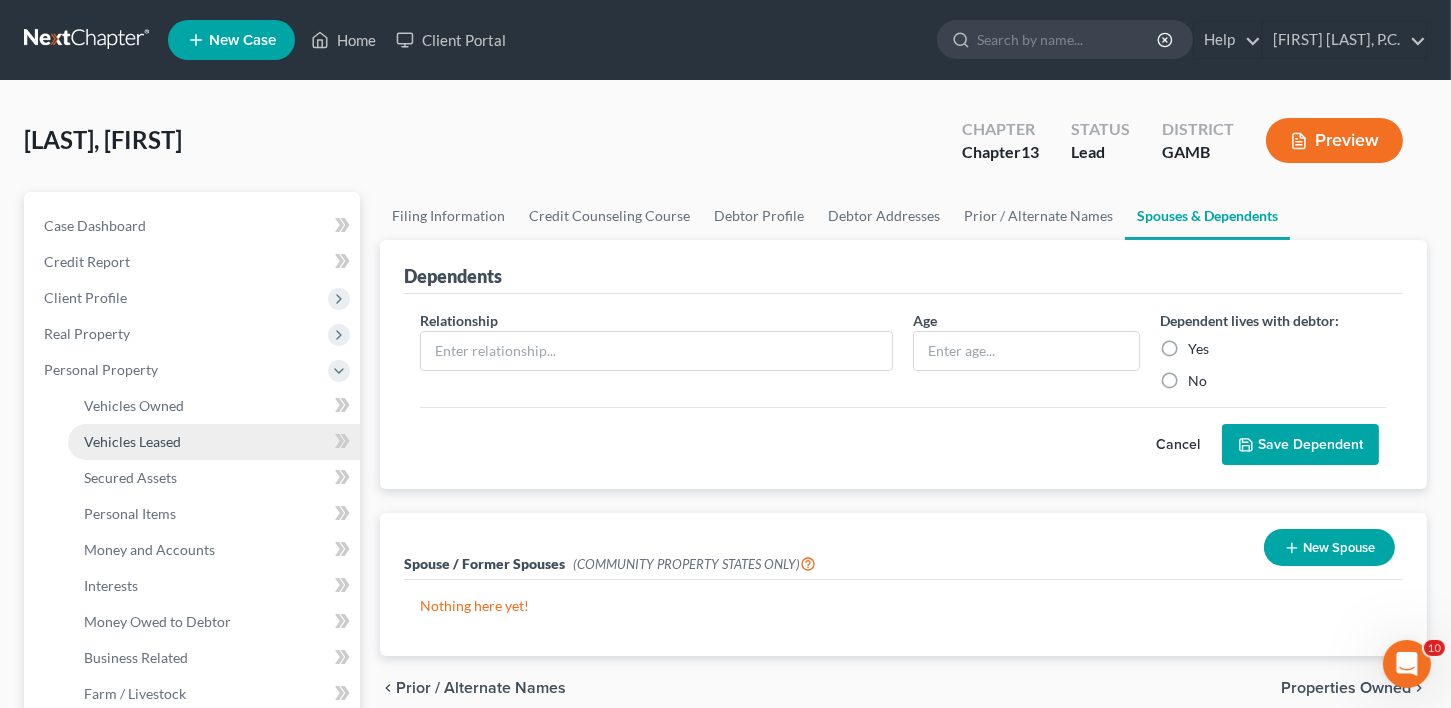 click on "Vehicles Leased" at bounding box center [214, 442] 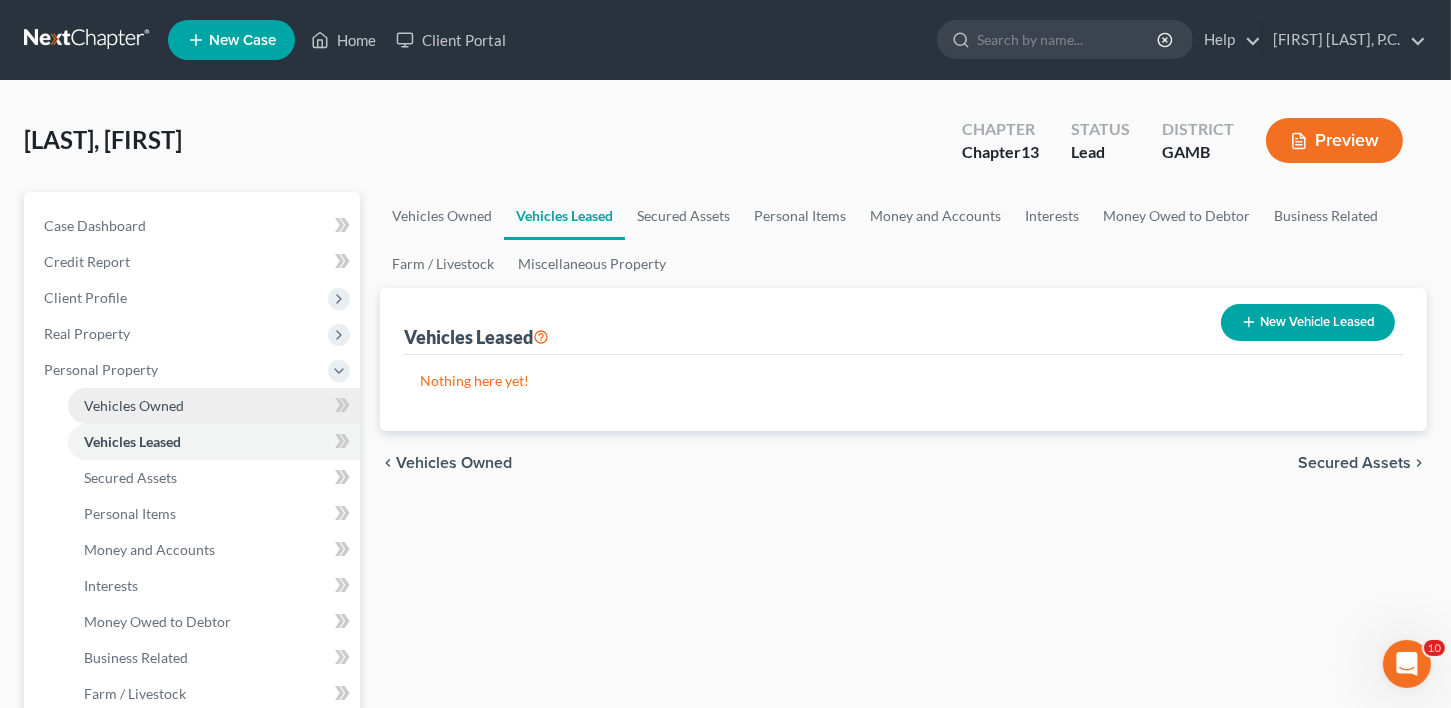 click on "Vehicles Owned" at bounding box center (134, 405) 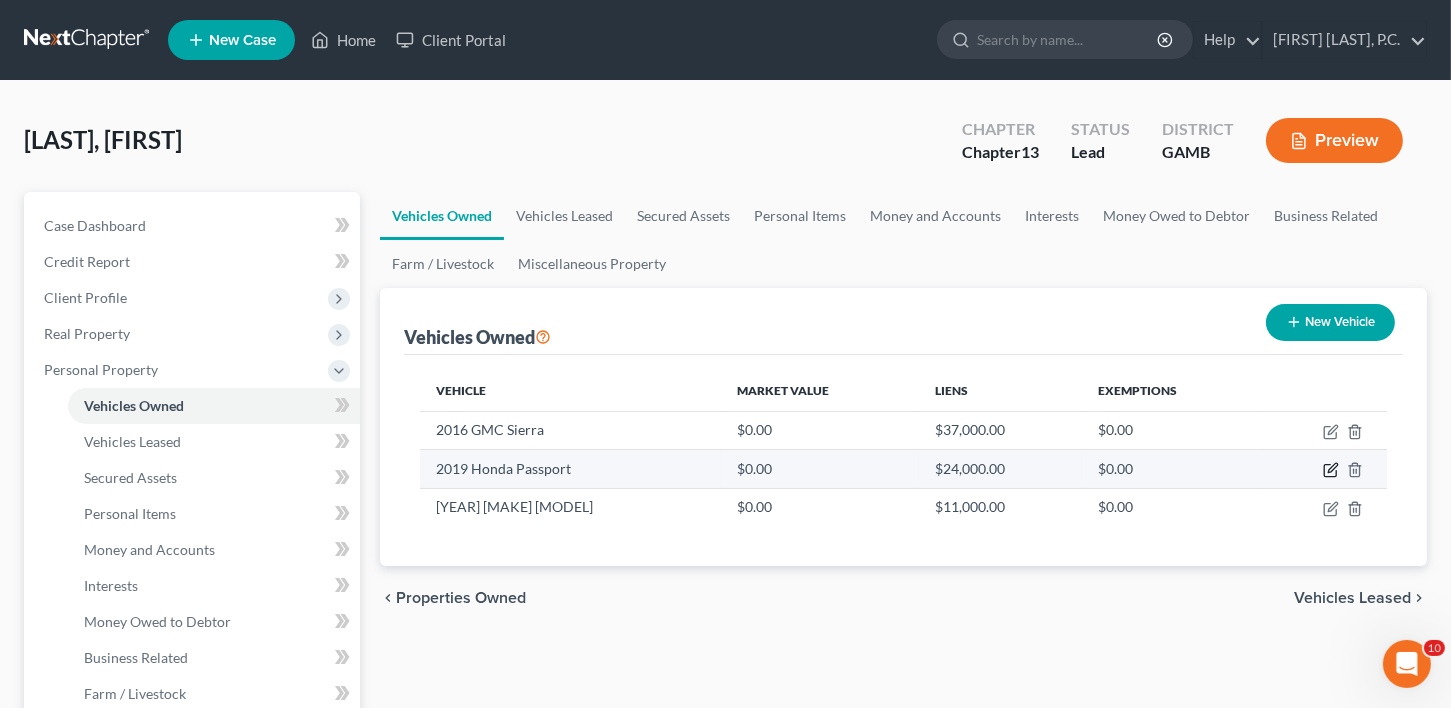 click 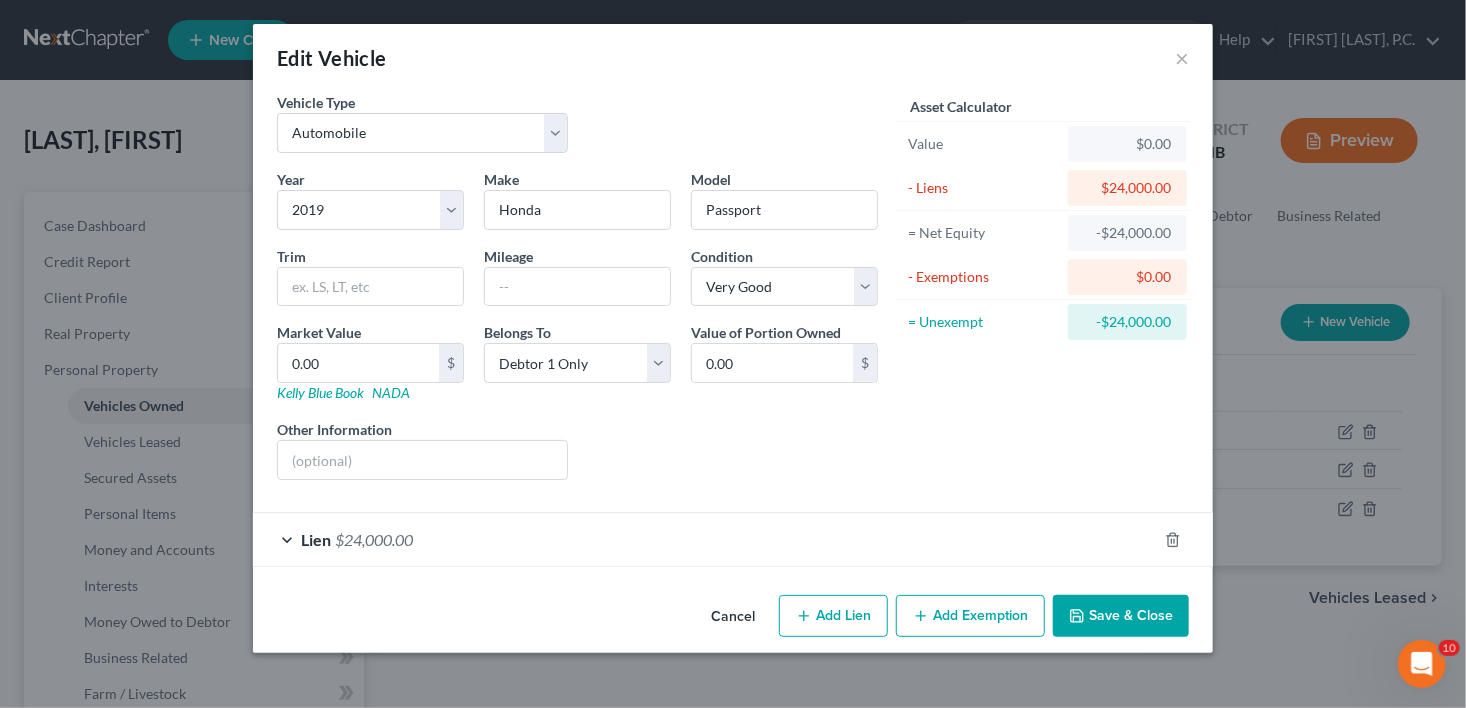 click on "$24,000.00" at bounding box center (374, 539) 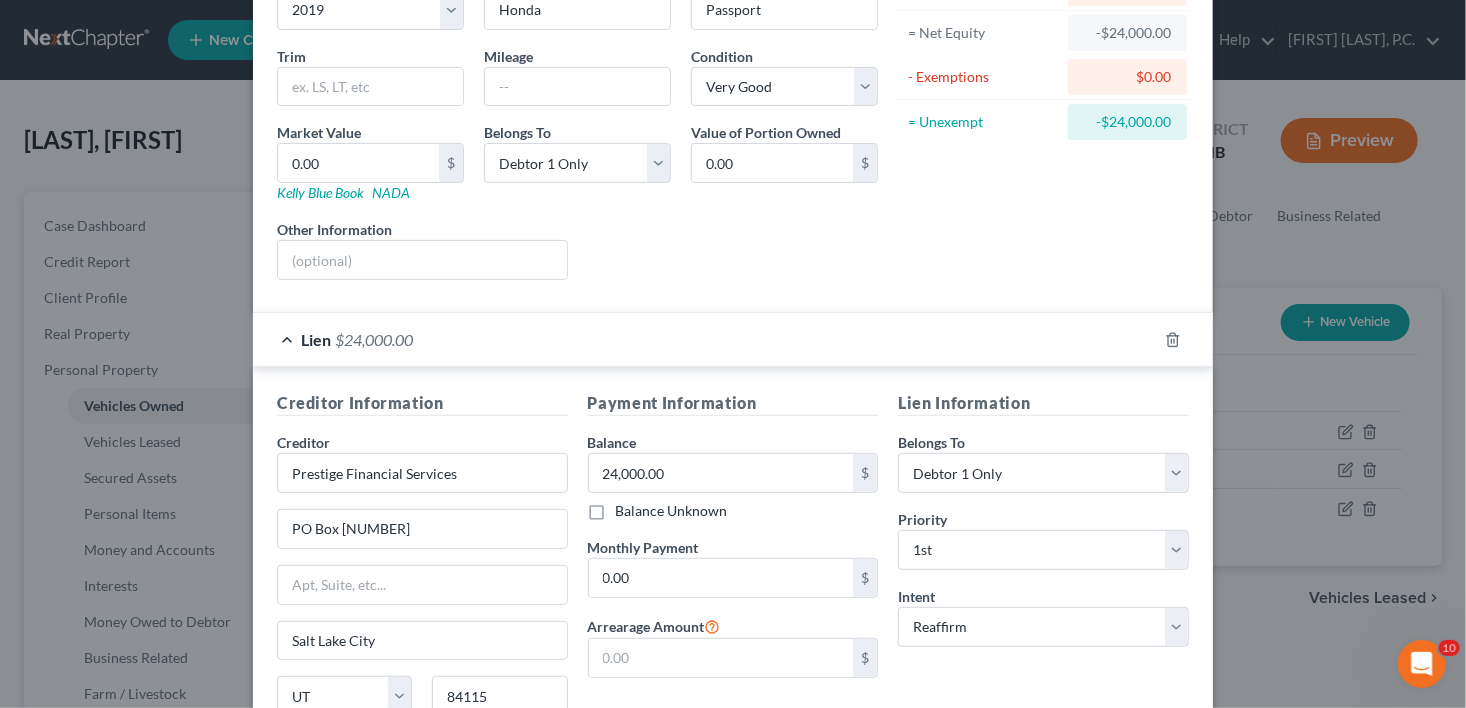 scroll, scrollTop: 277, scrollLeft: 0, axis: vertical 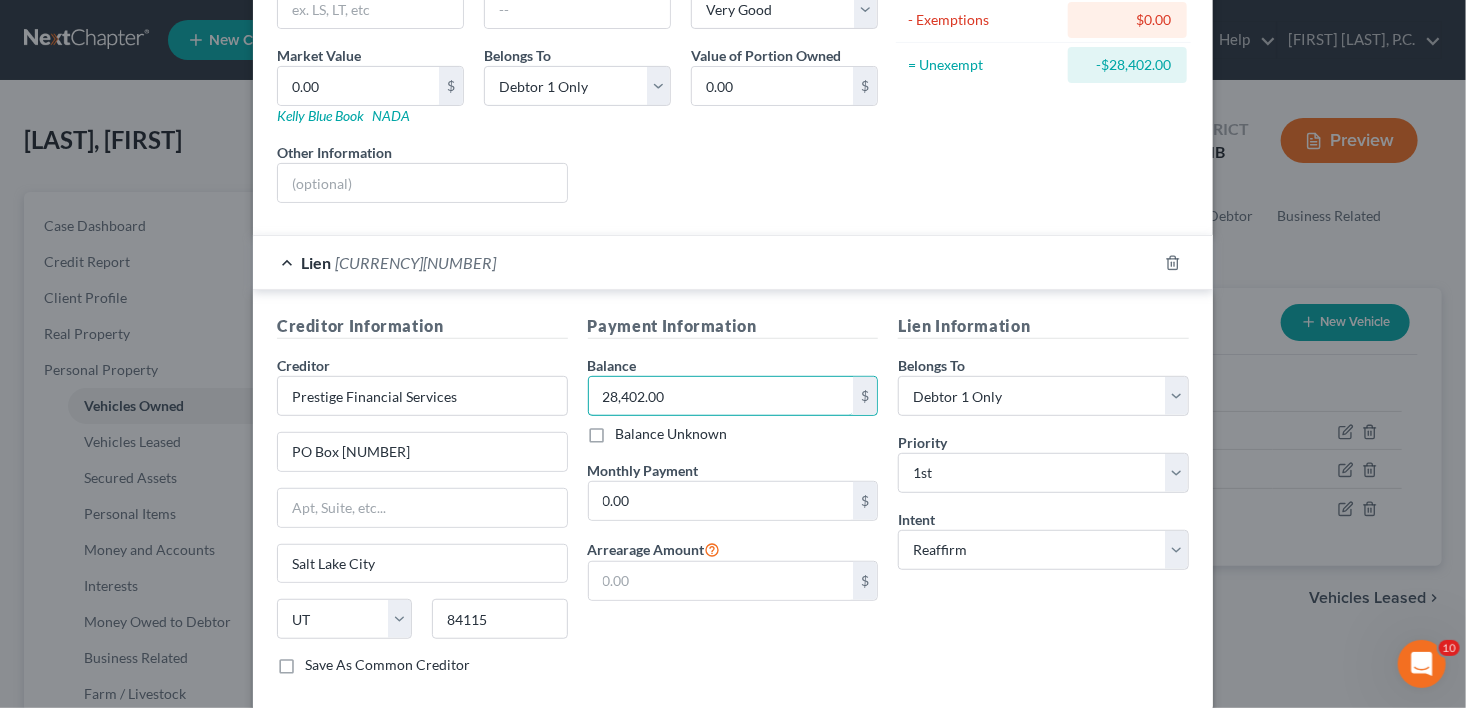type on "28,402.00" 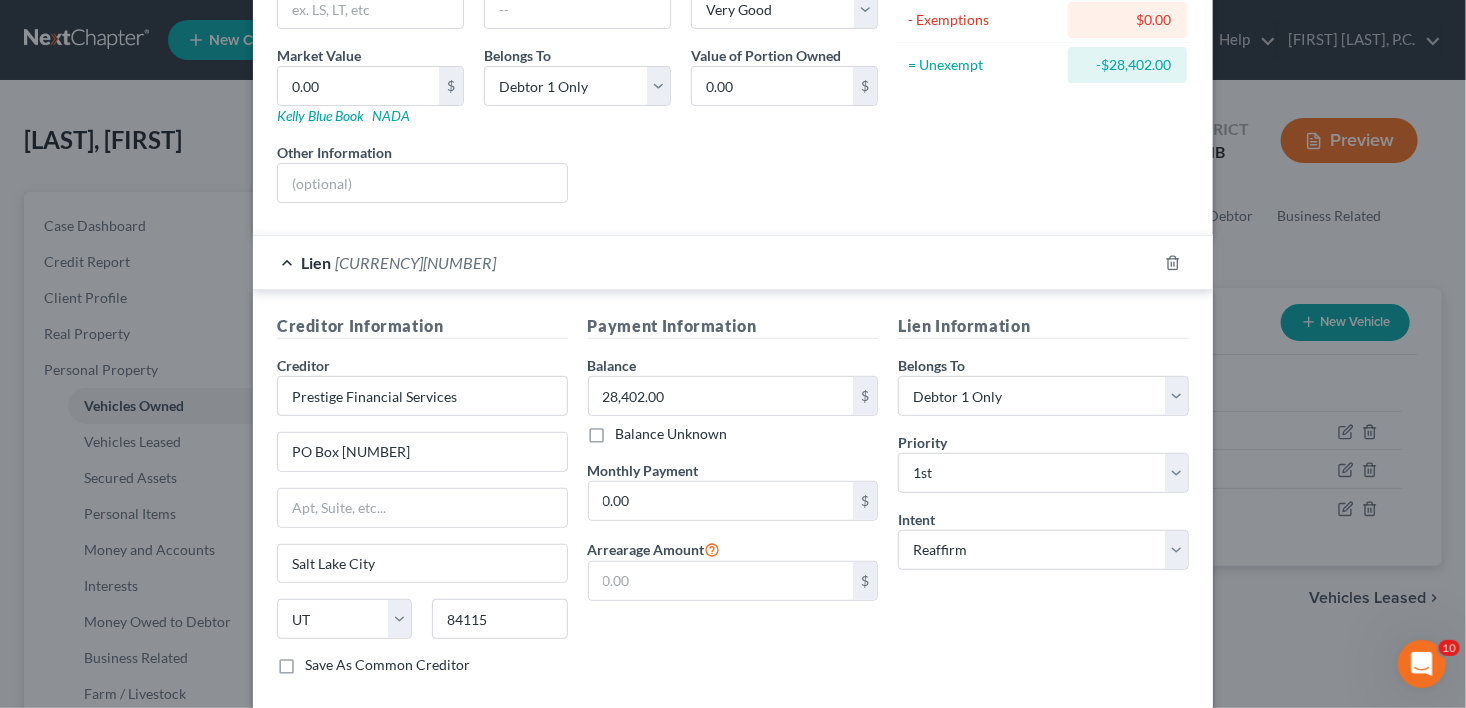scroll, scrollTop: 380, scrollLeft: 0, axis: vertical 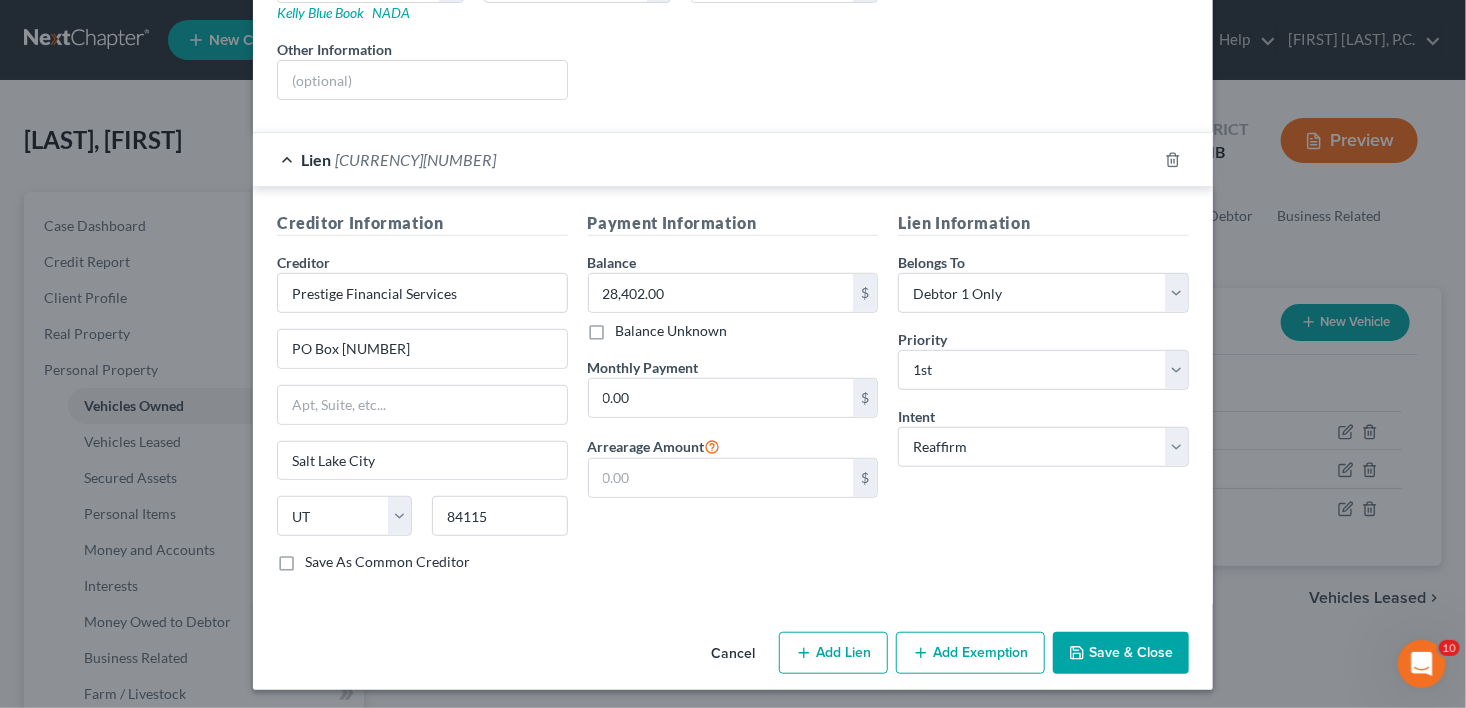 click on "Save & Close" at bounding box center (1121, 653) 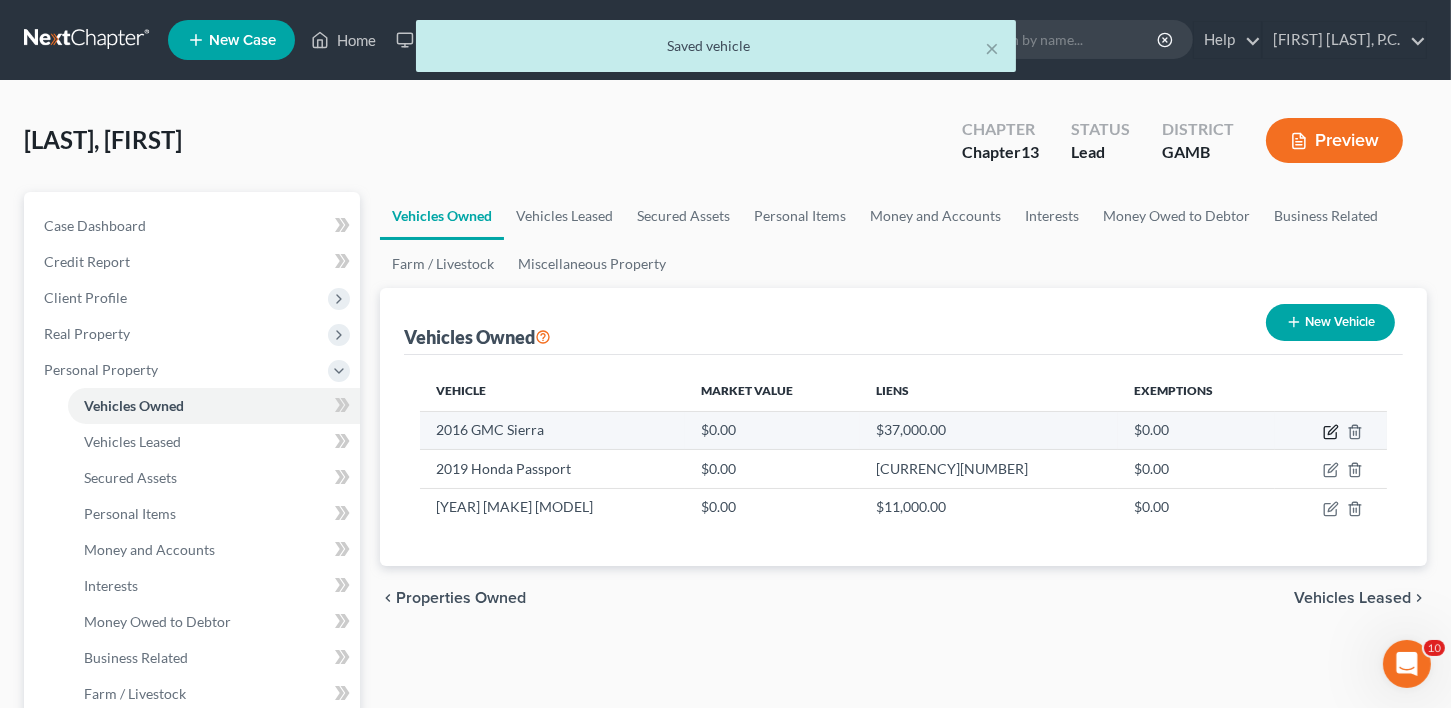 click 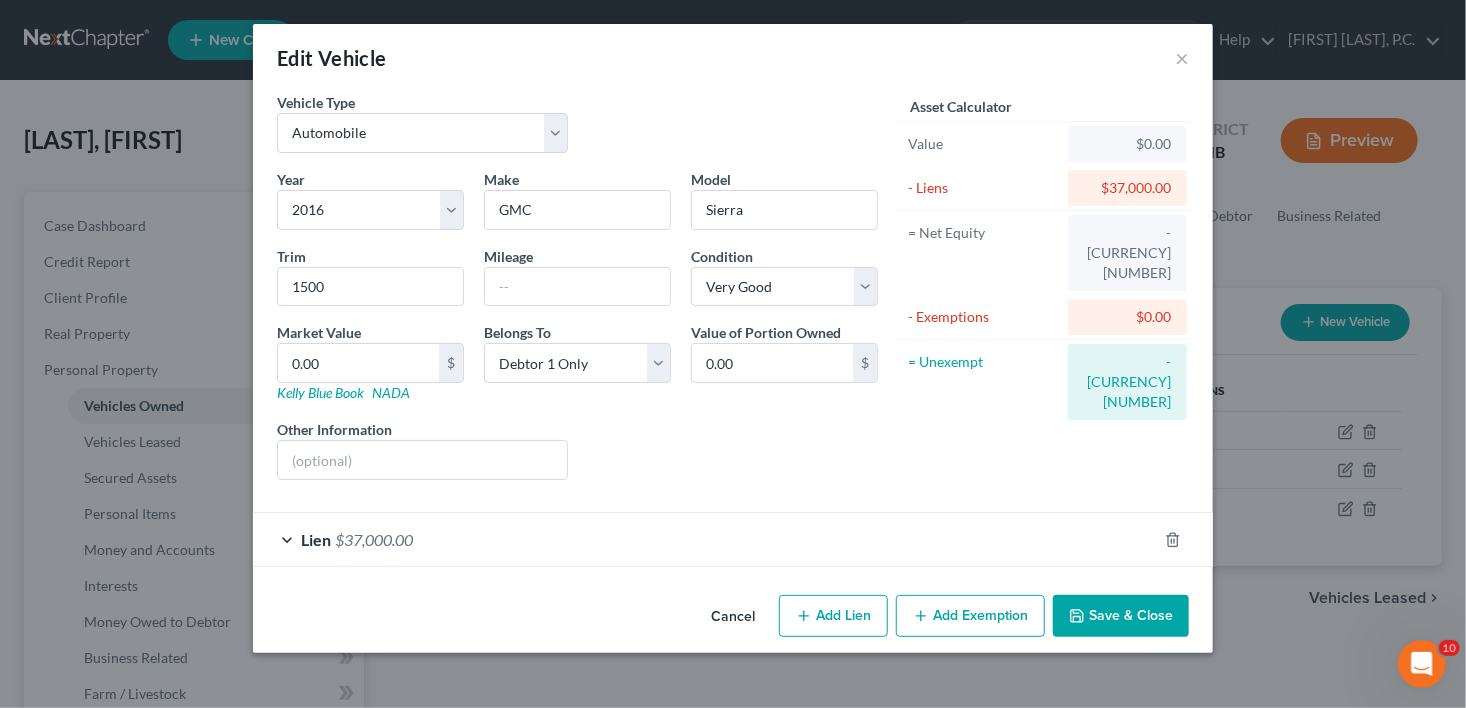 click on "$37,000.00" at bounding box center (374, 539) 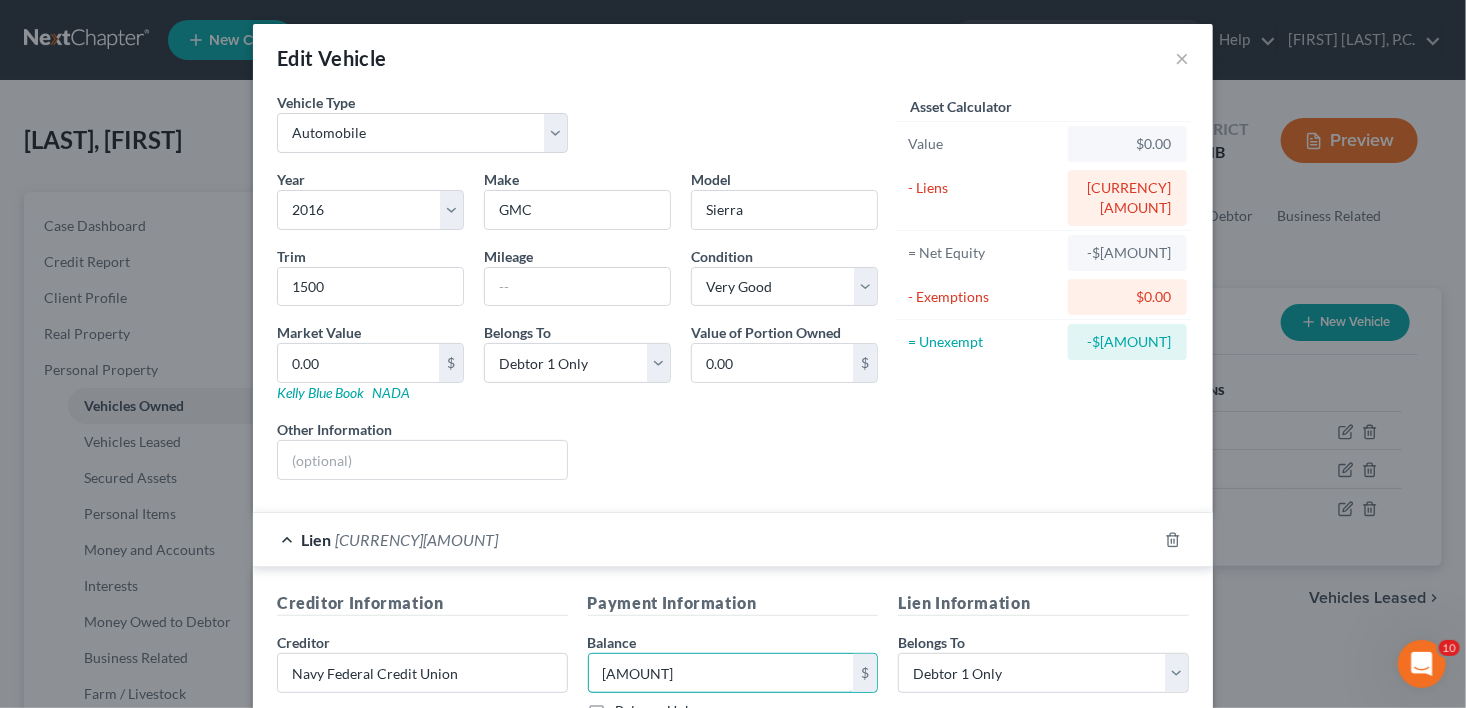 type on "[AMOUNT]" 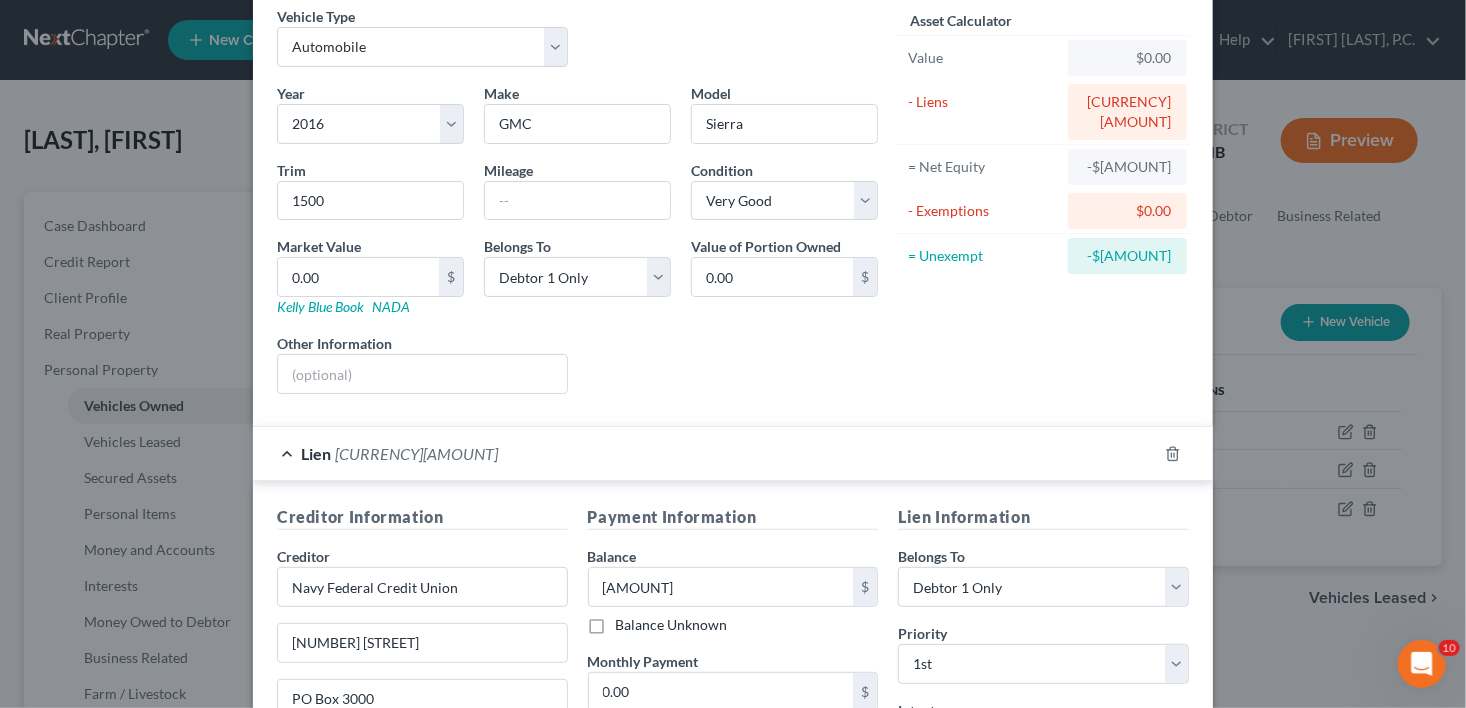 scroll, scrollTop: 117, scrollLeft: 0, axis: vertical 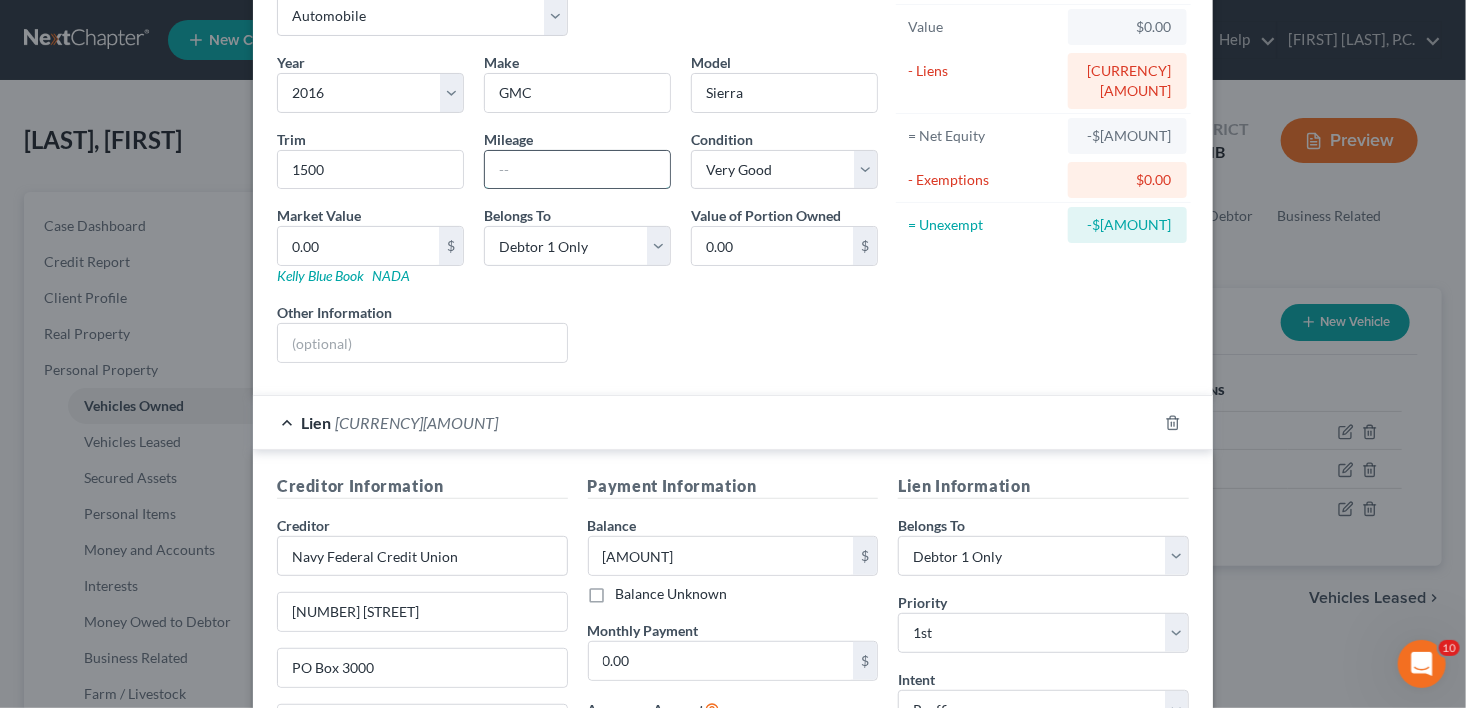 click at bounding box center (577, 170) 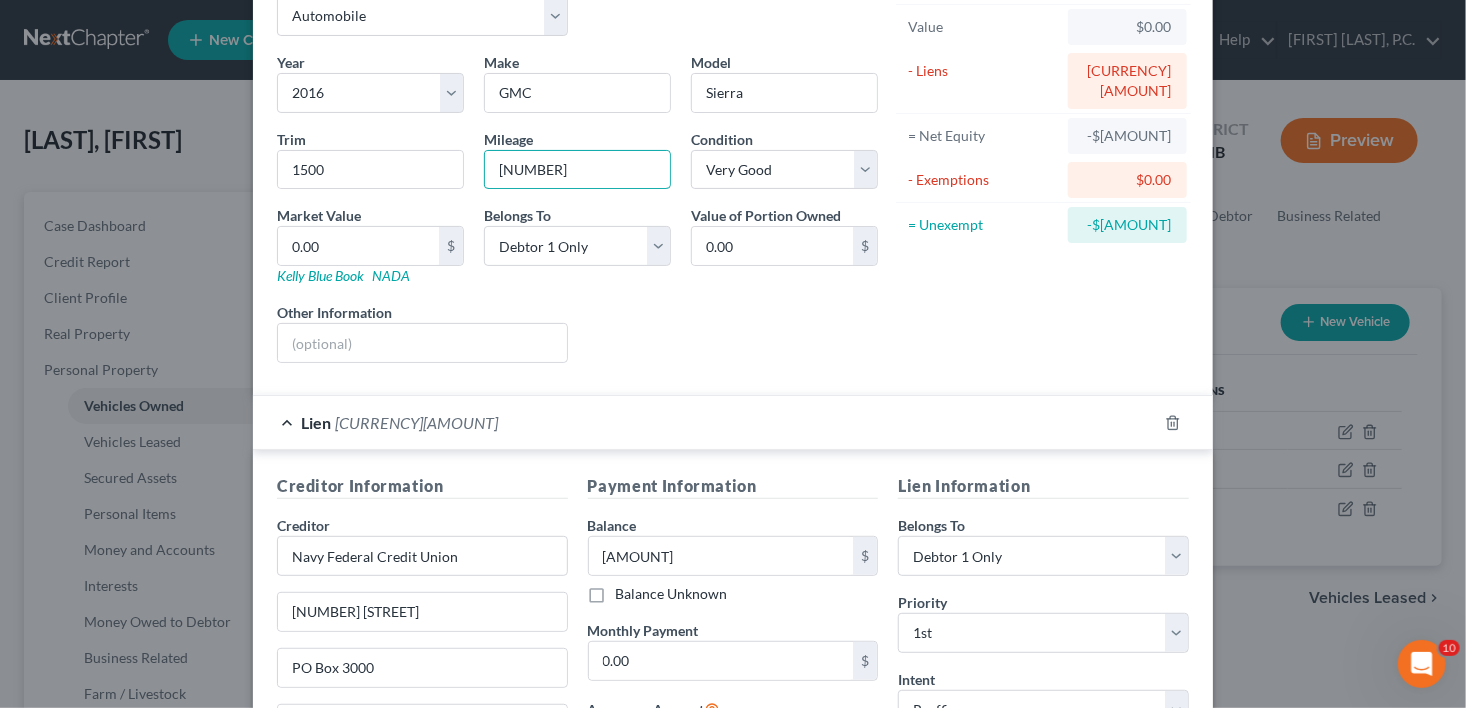 type on "[NUMBER]" 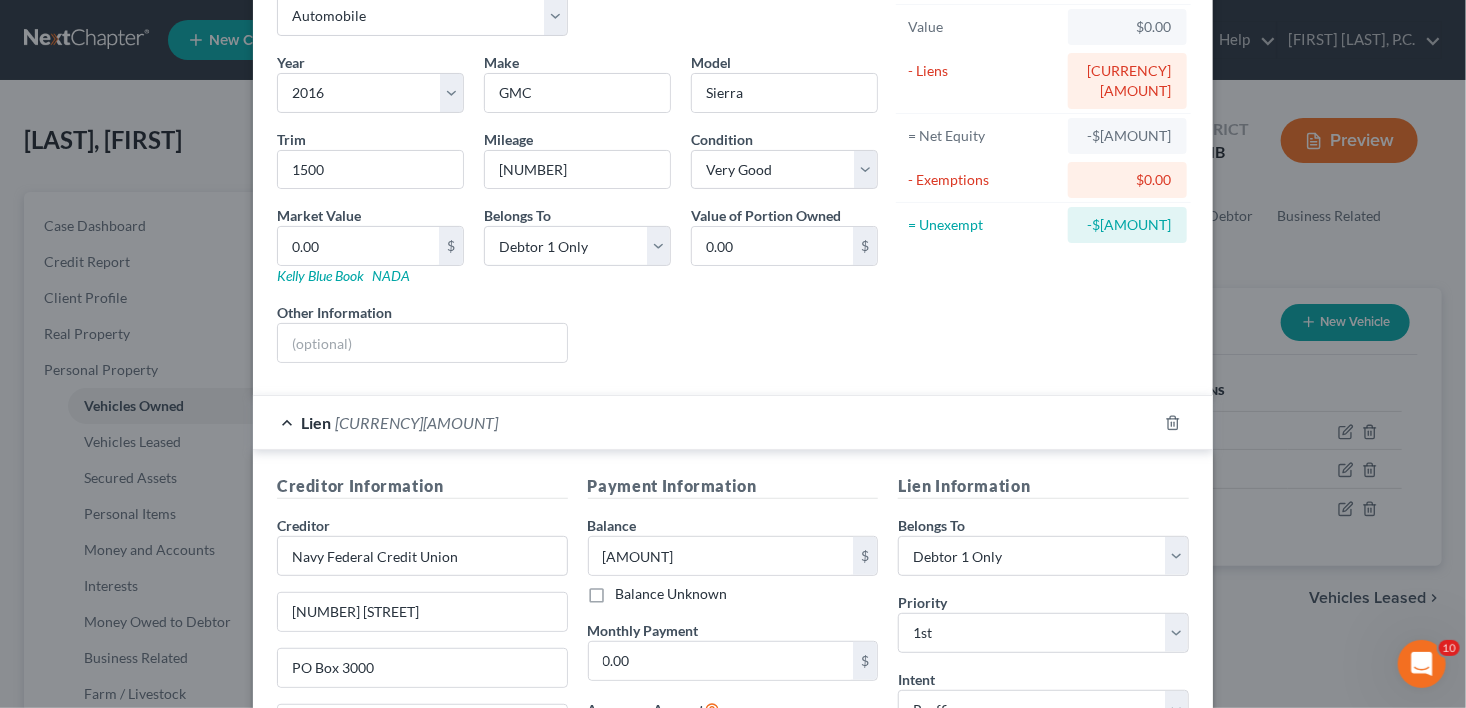 scroll, scrollTop: 380, scrollLeft: 0, axis: vertical 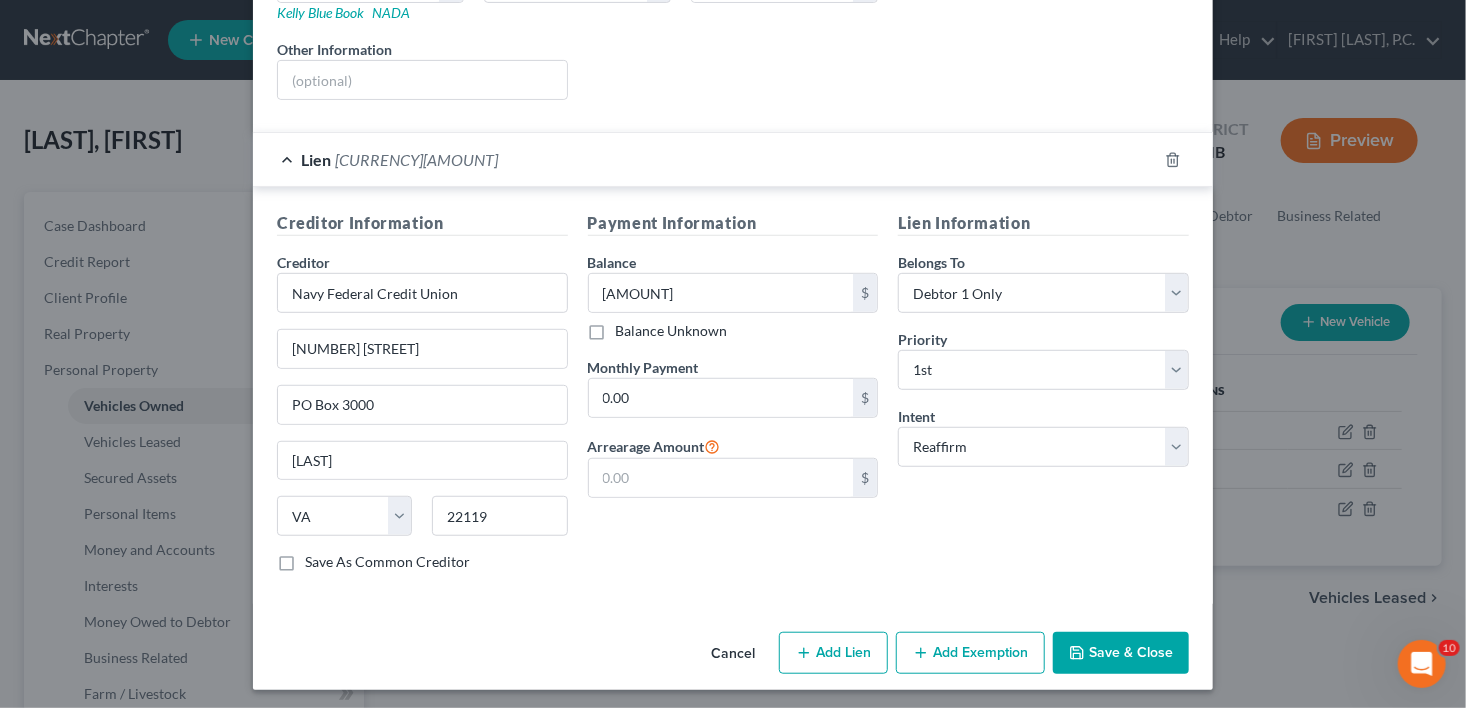click on "Save & Close" at bounding box center (1121, 653) 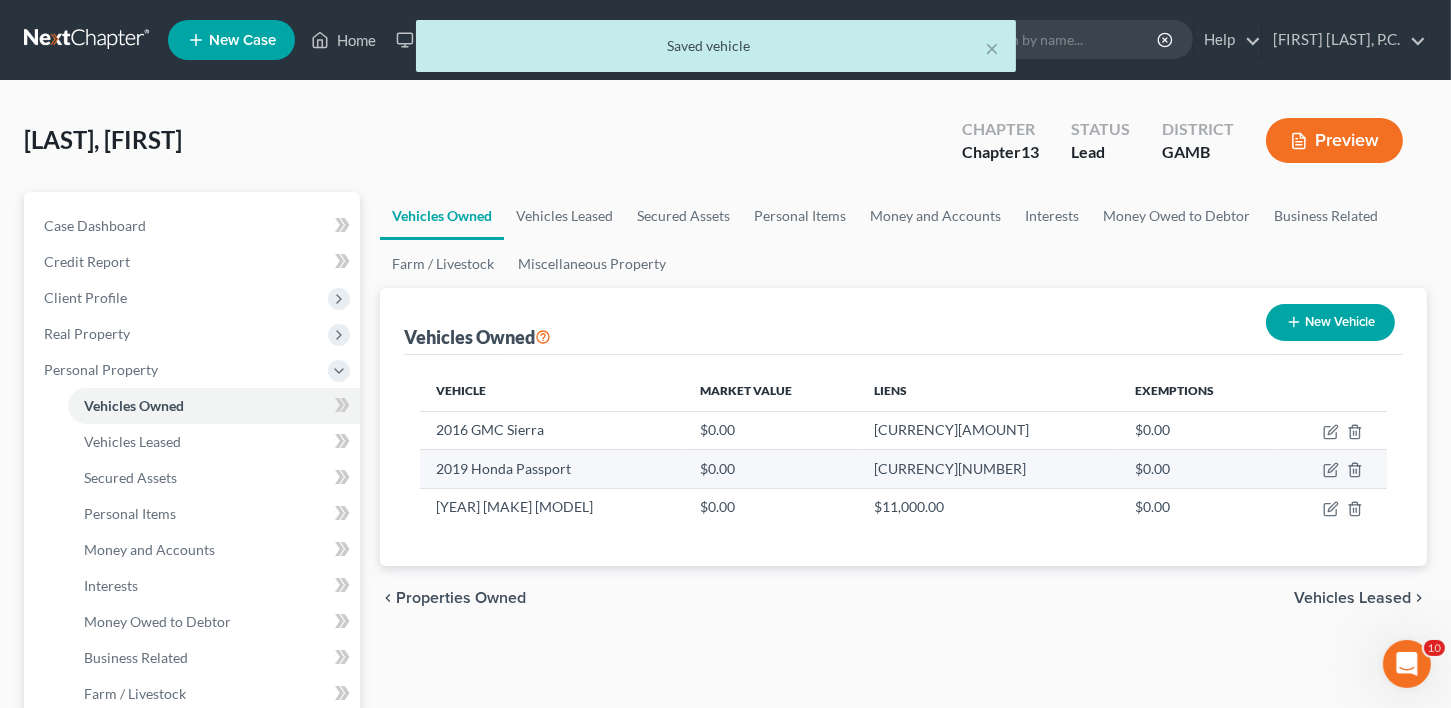 click on "2019 Honda Passport" at bounding box center [552, 469] 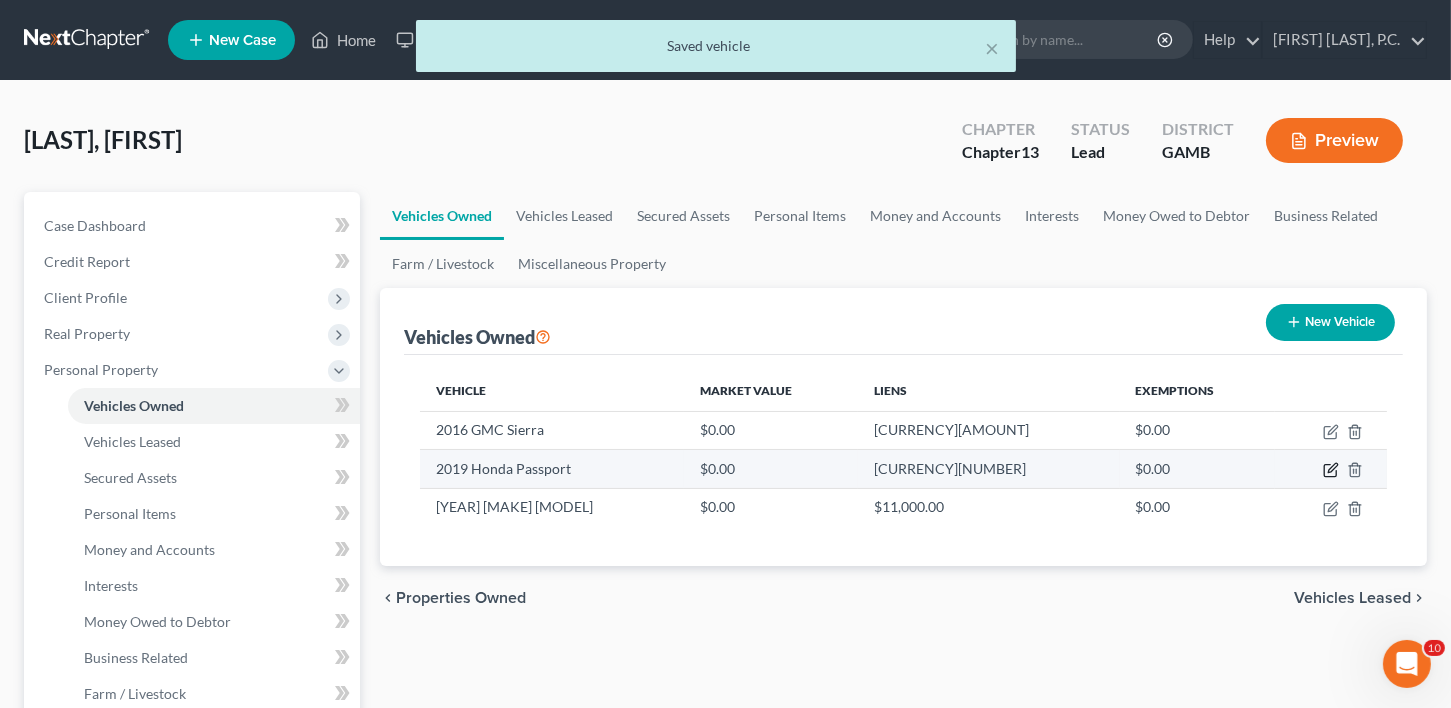 click 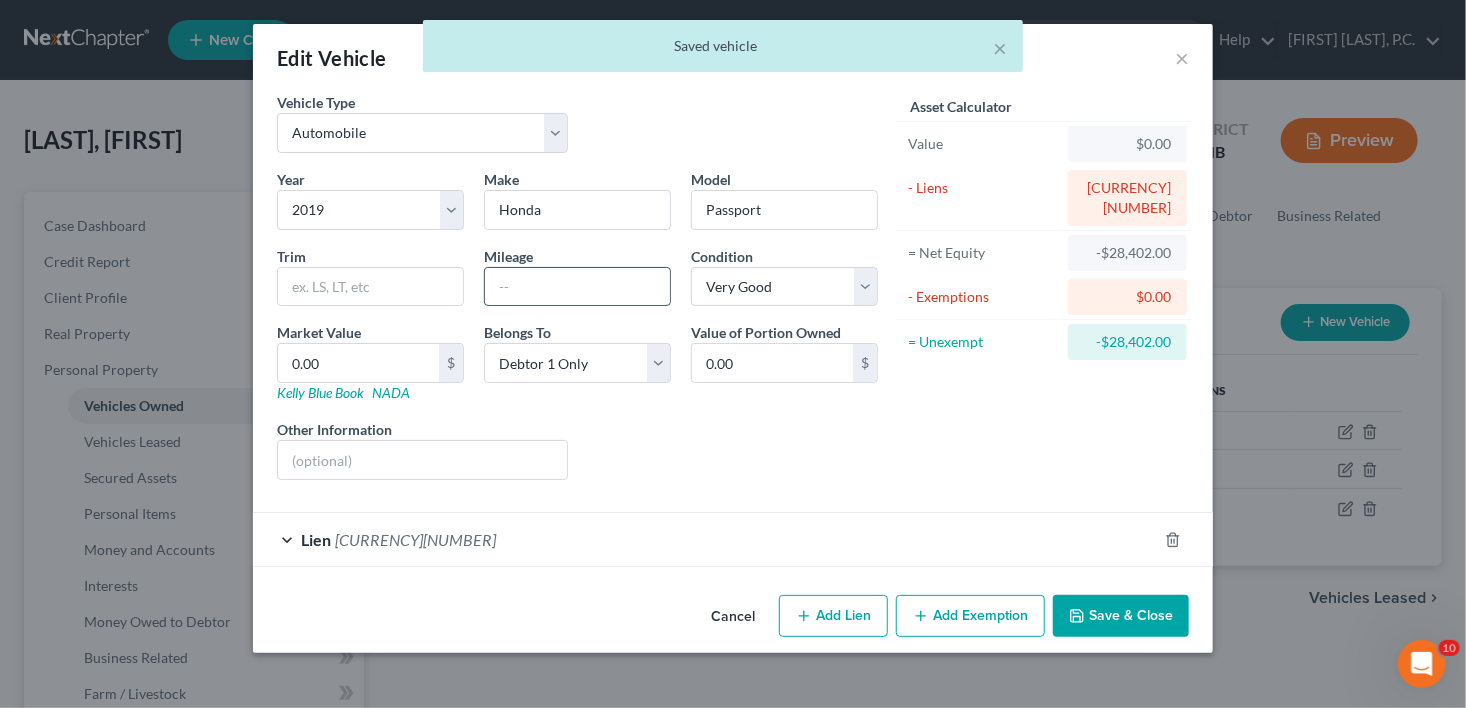 click at bounding box center [577, 287] 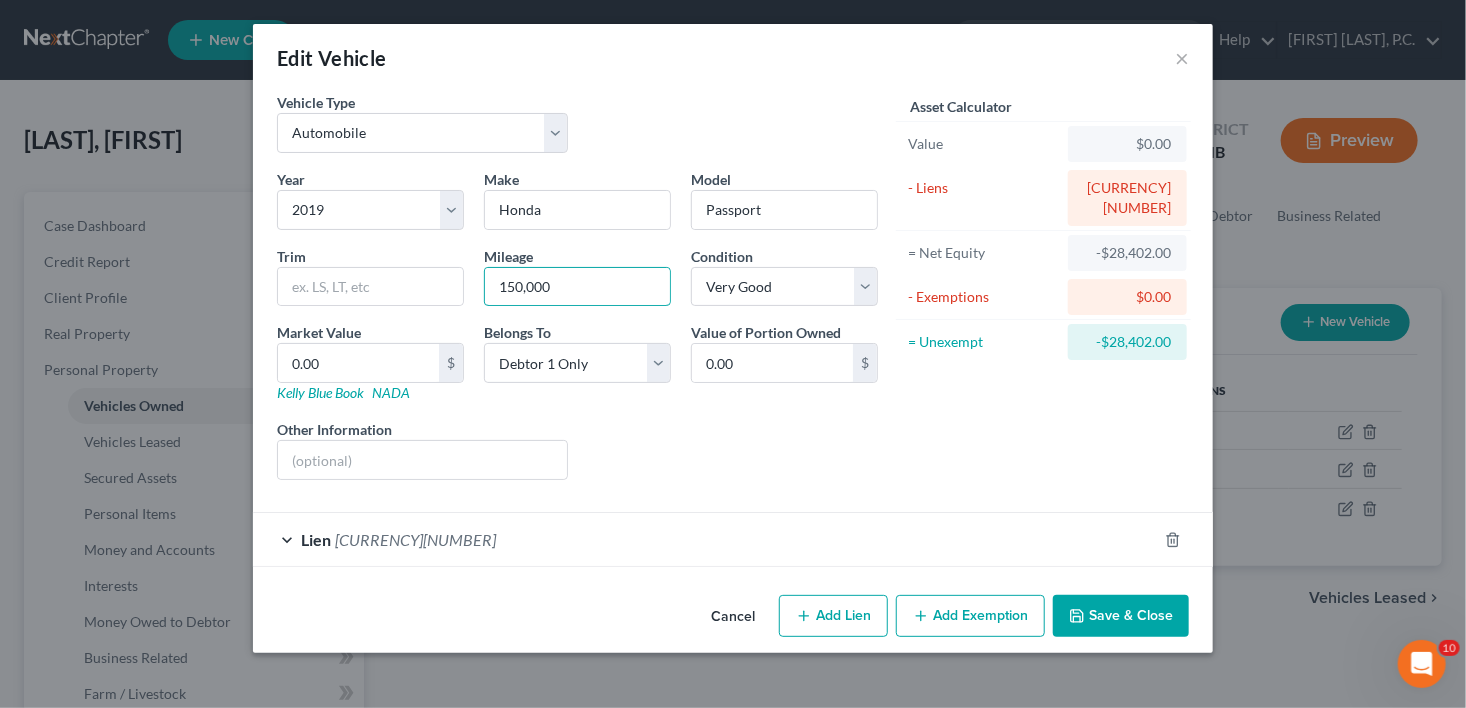 type on "150,000" 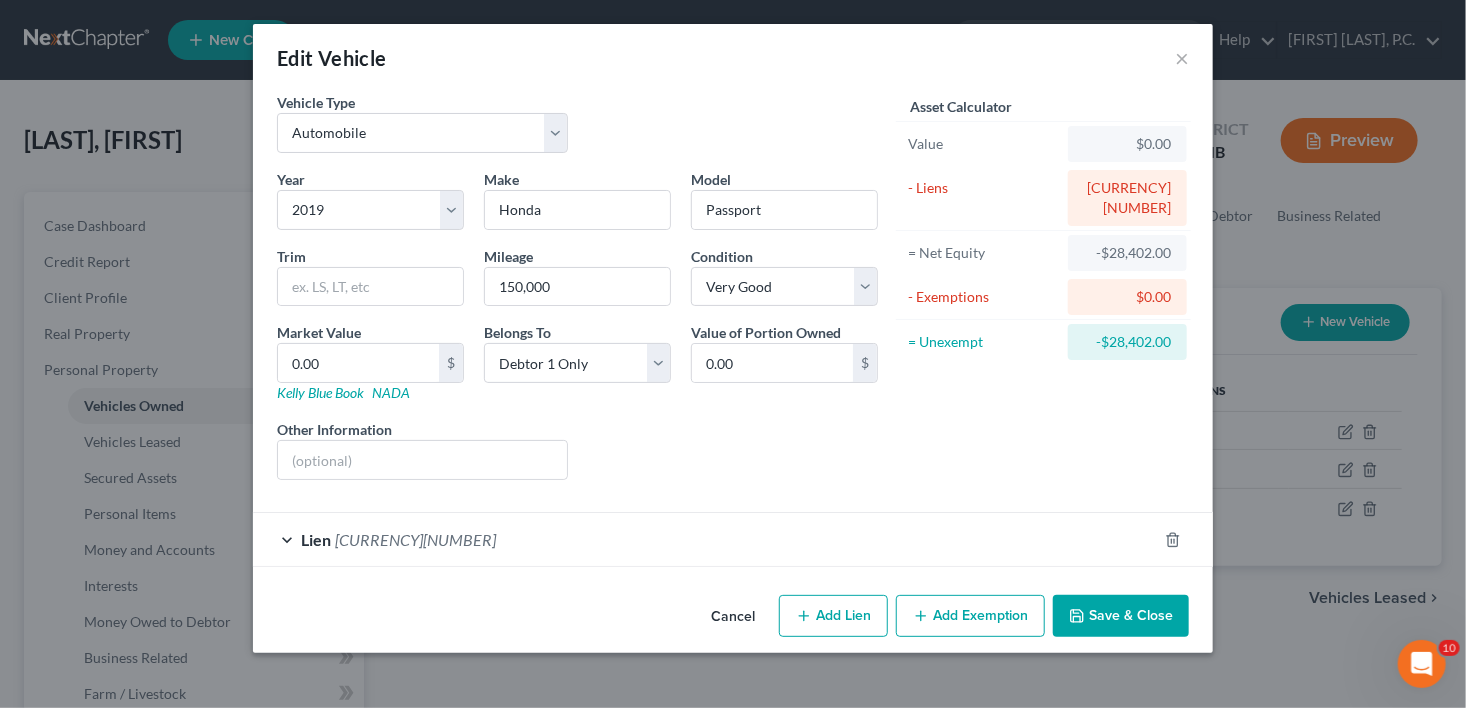 click on "Save & Close" at bounding box center (1121, 616) 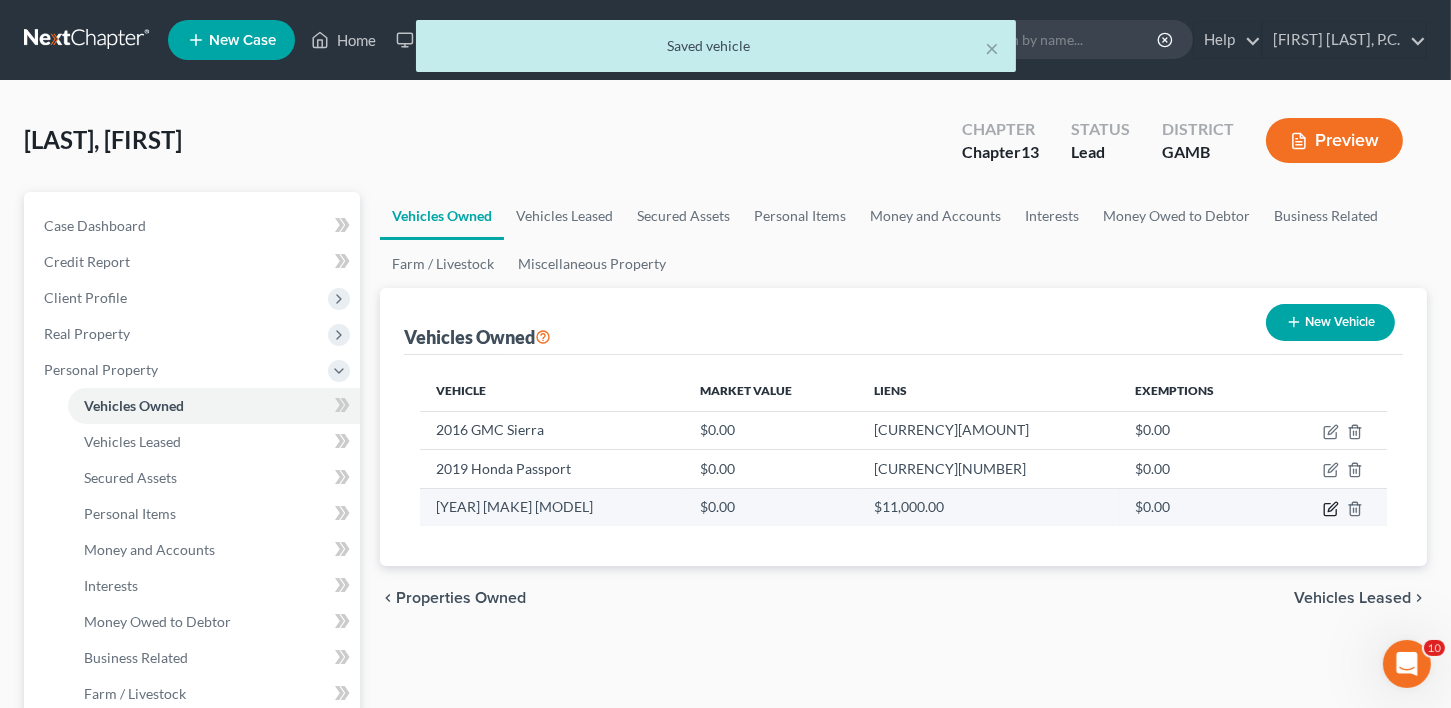 click 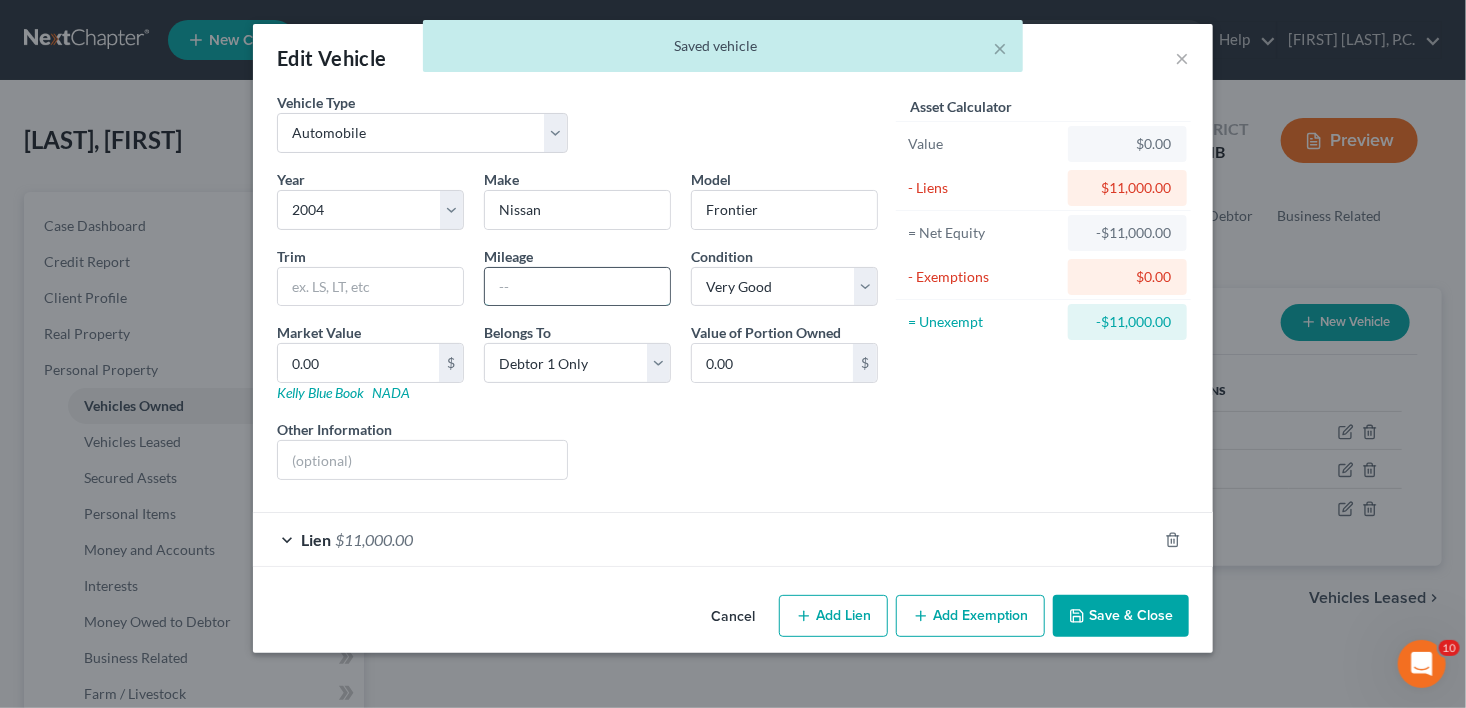click at bounding box center [577, 287] 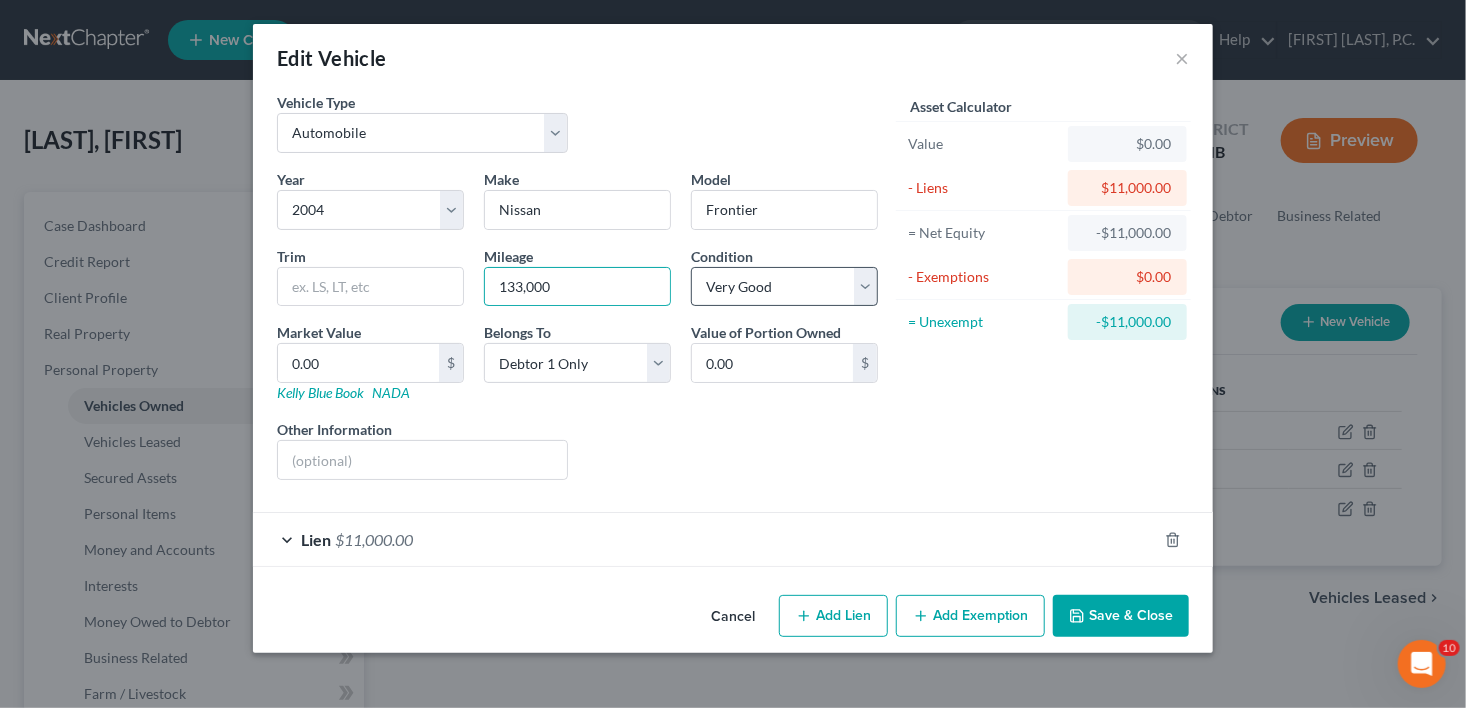 type on "133,000" 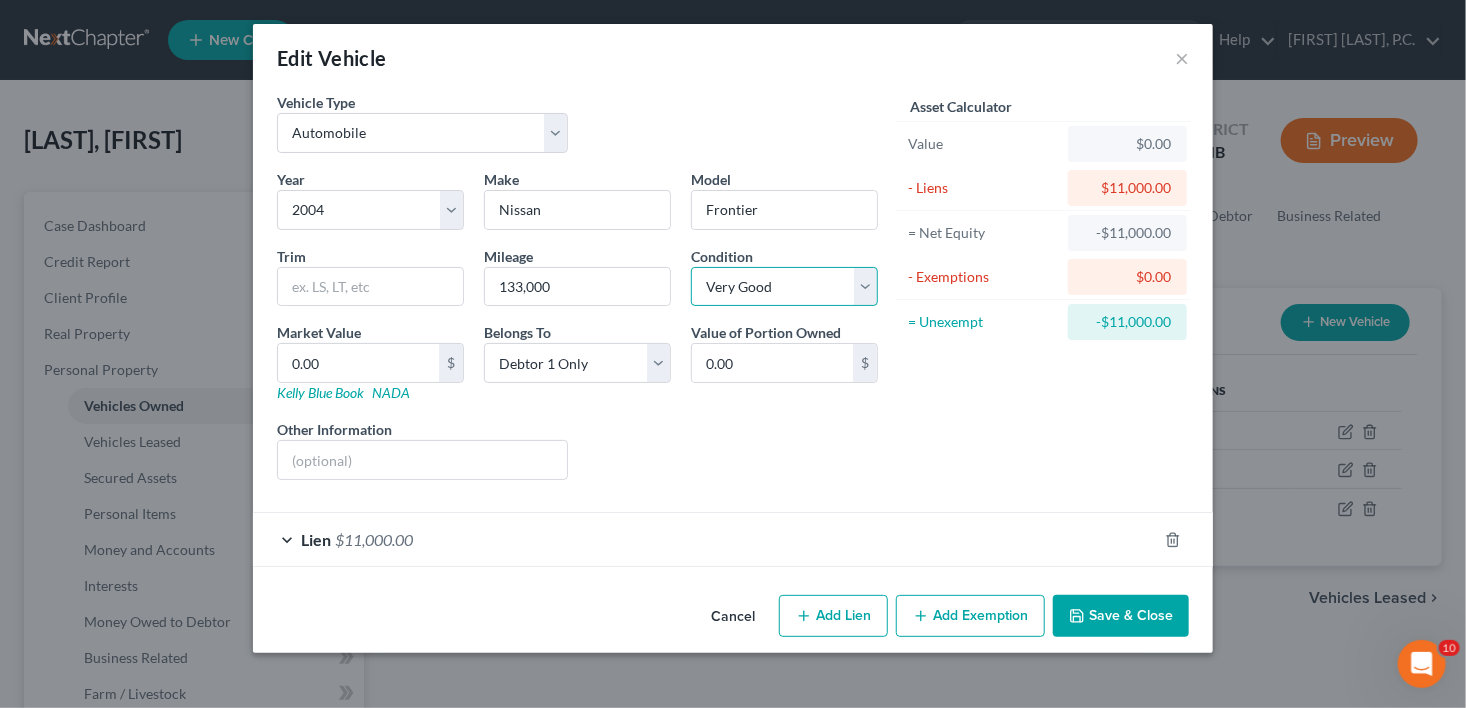 click on "Select Excellent Very Good Good Fair Poor" at bounding box center (784, 287) 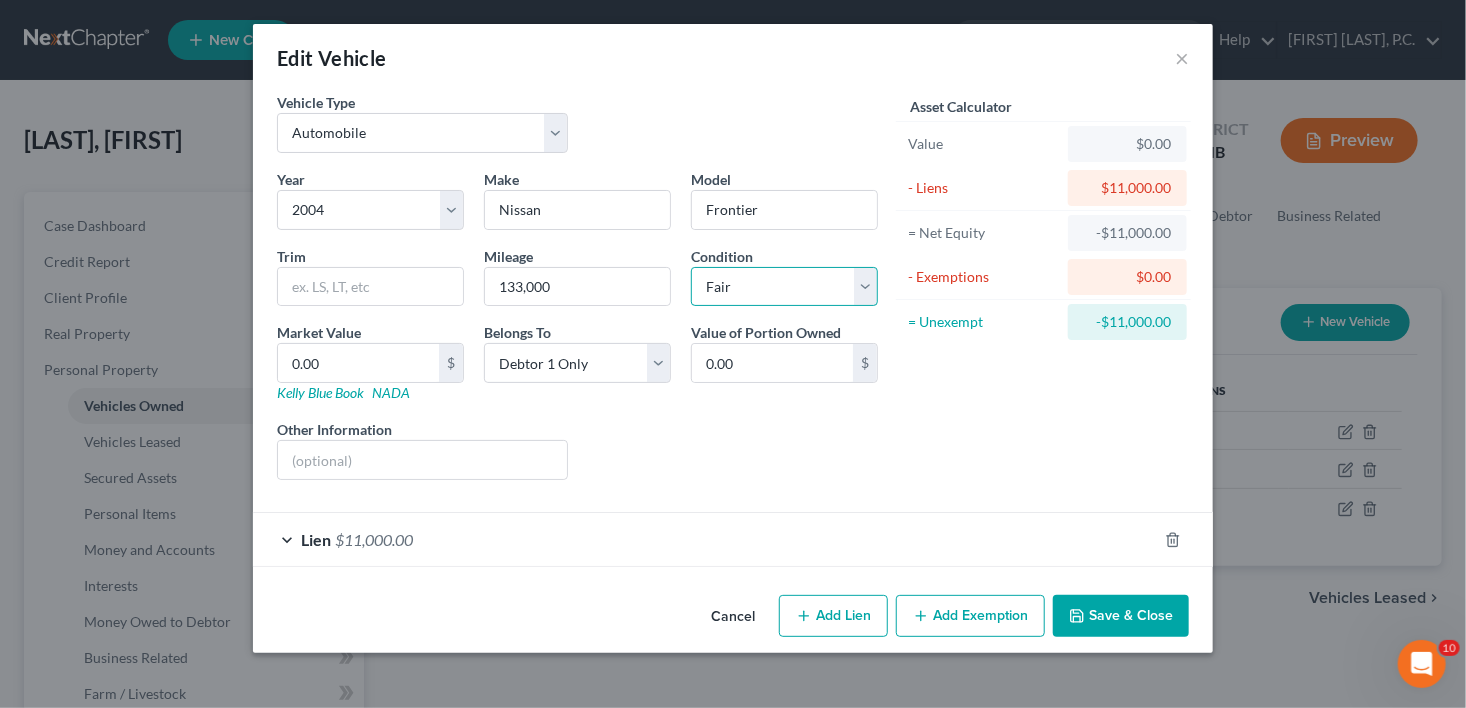 click on "Select Excellent Very Good Good Fair Poor" at bounding box center [784, 287] 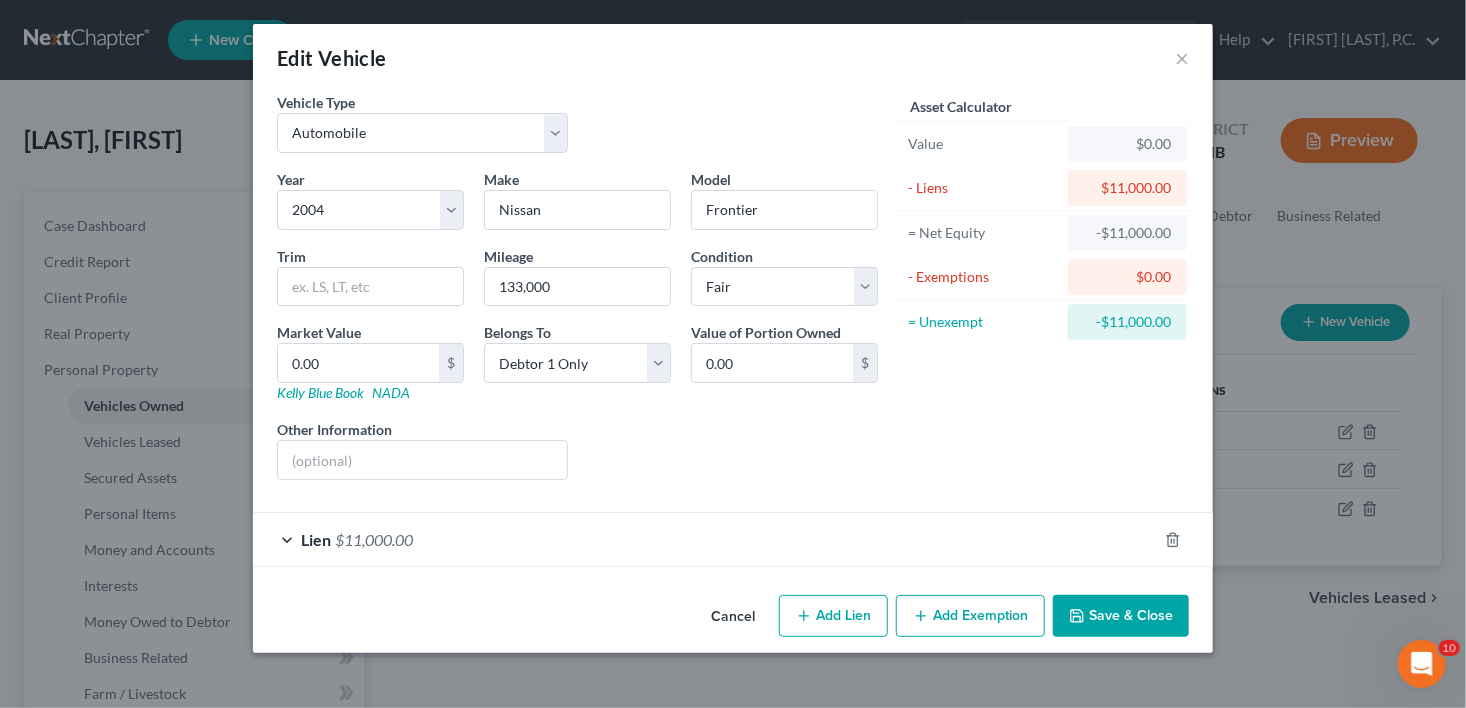 click 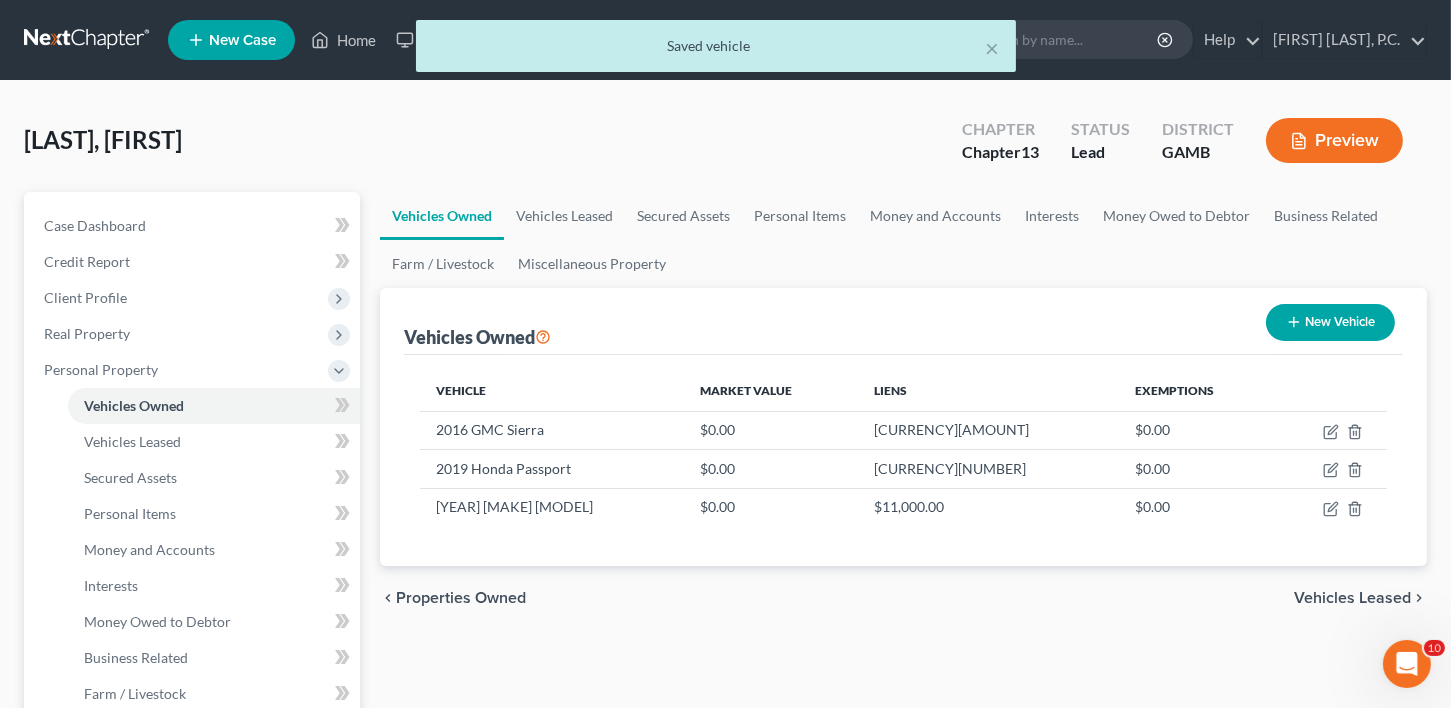 click on "Vehicles Leased" at bounding box center (1352, 598) 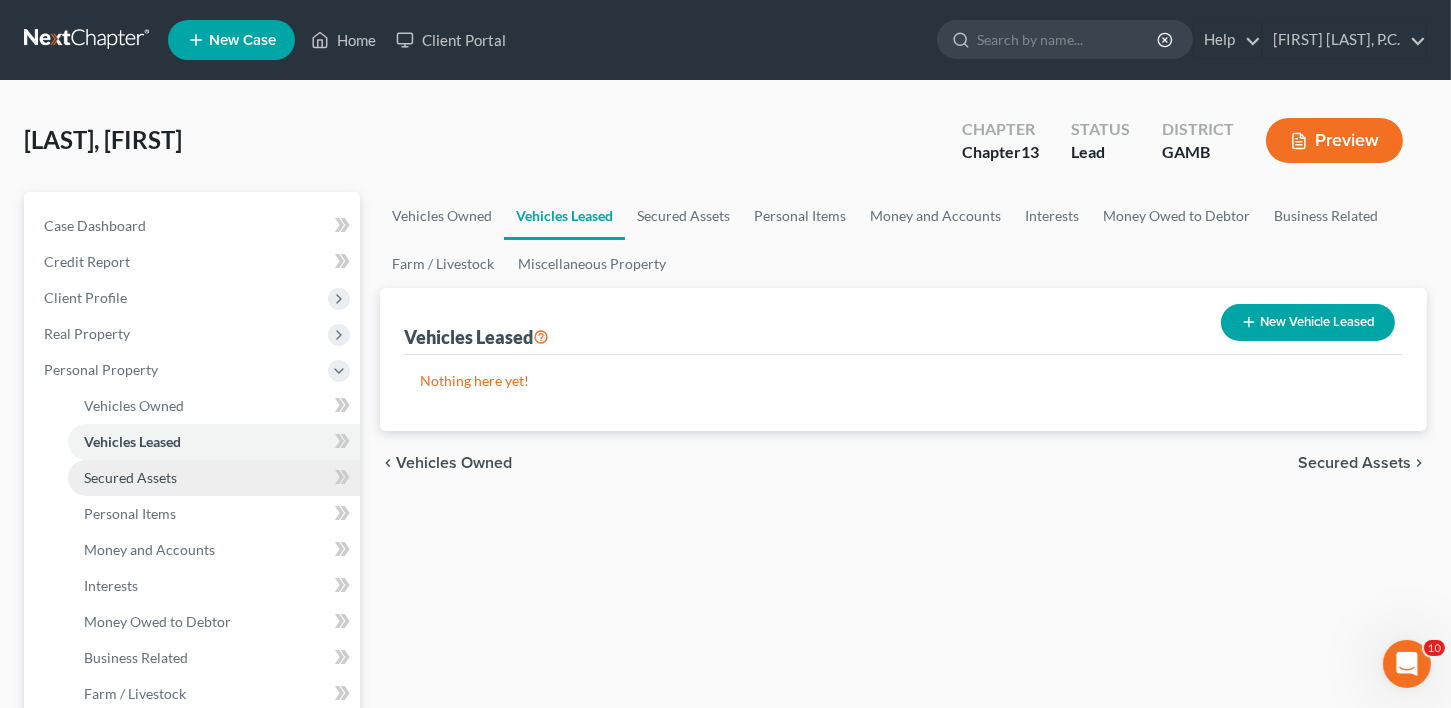 click on "Secured Assets" at bounding box center [130, 477] 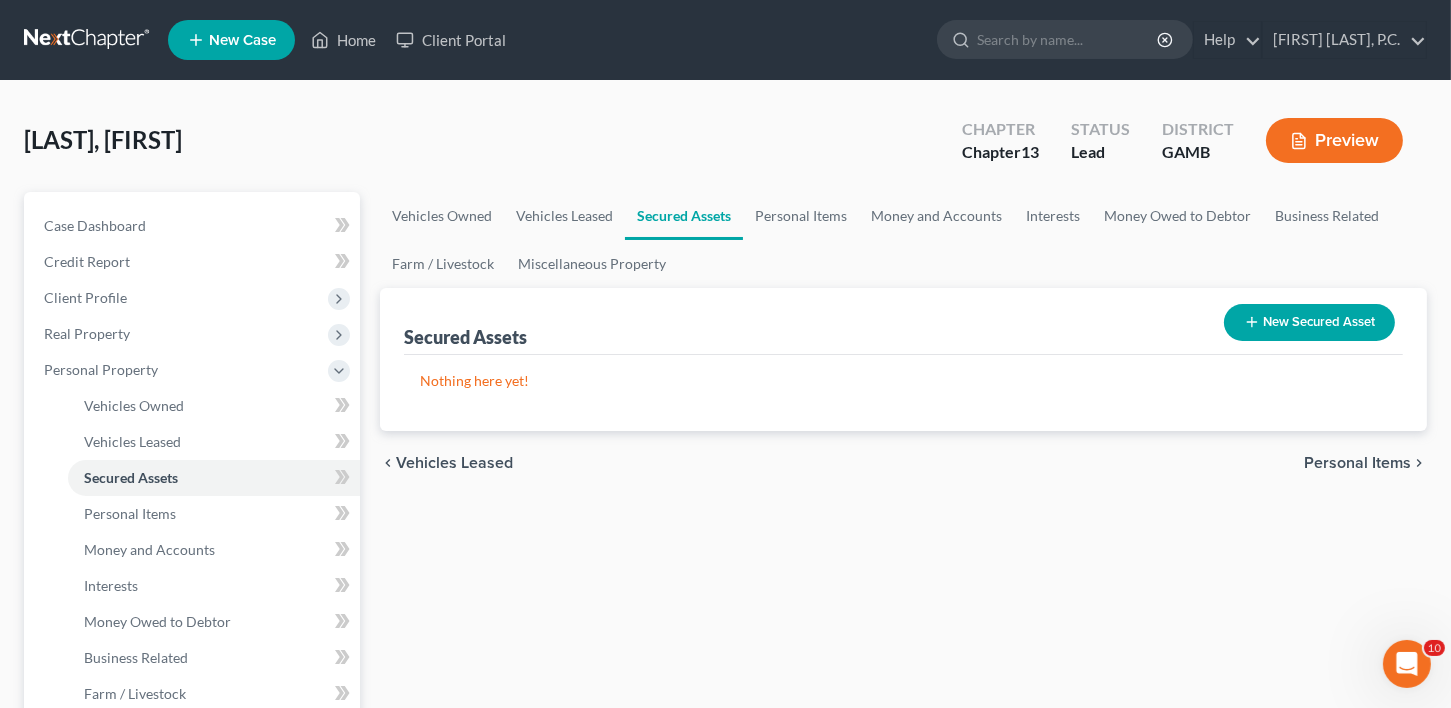 click on "New Secured Asset" at bounding box center (1309, 322) 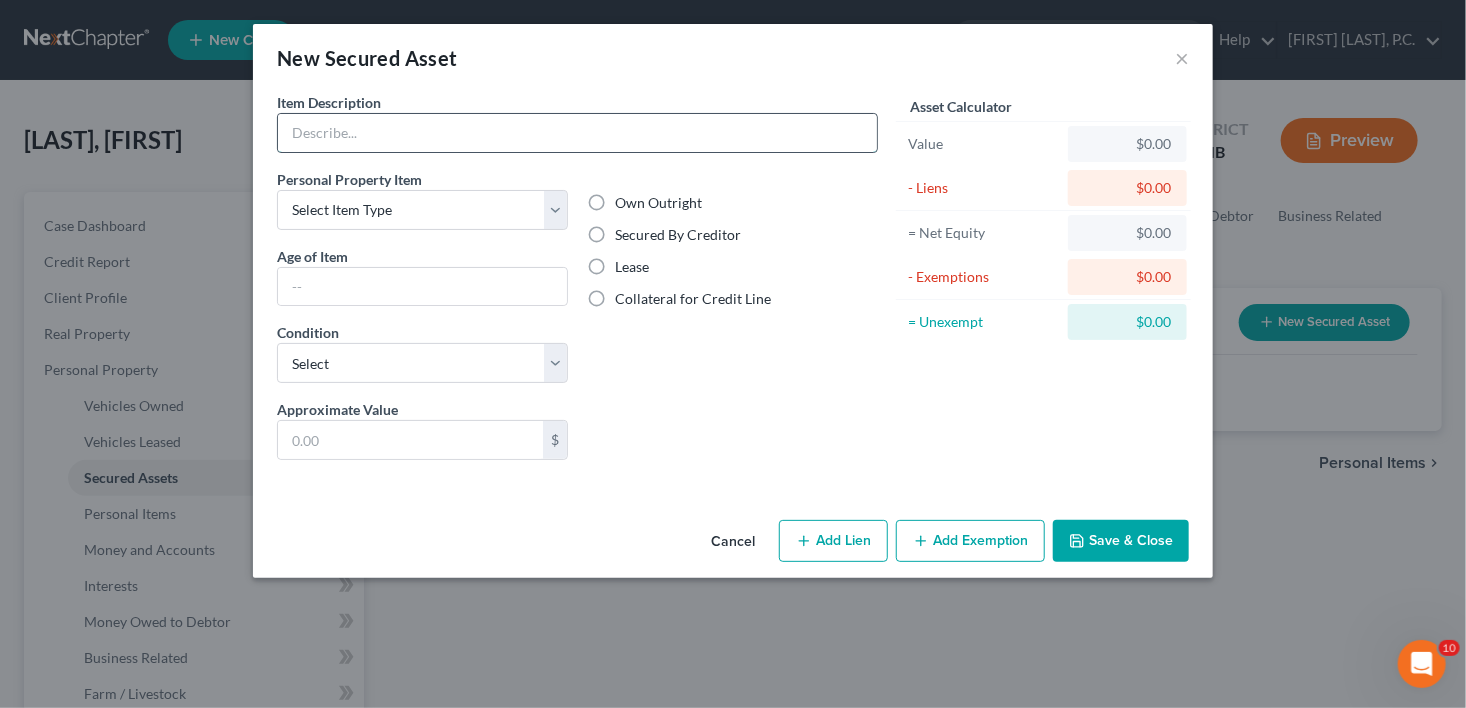click at bounding box center [577, 133] 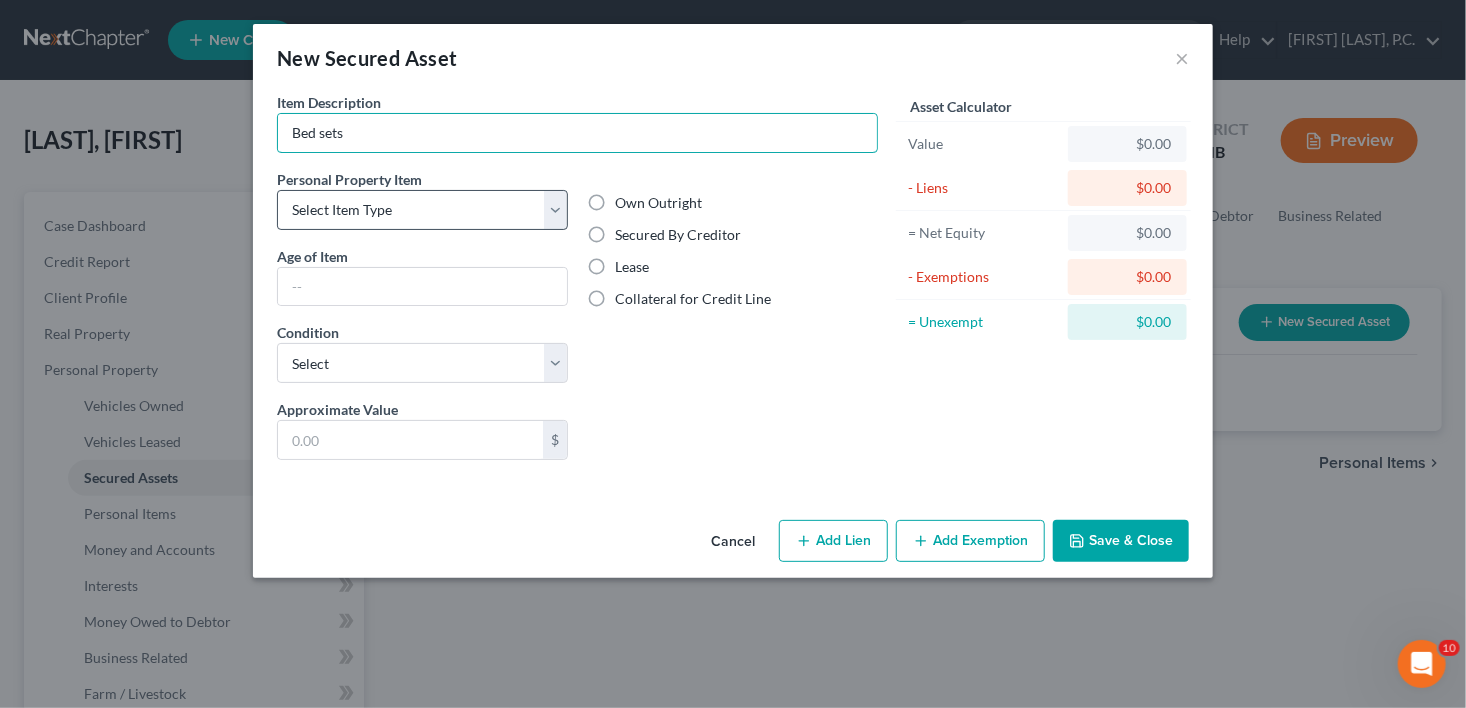 type on "Bed sets" 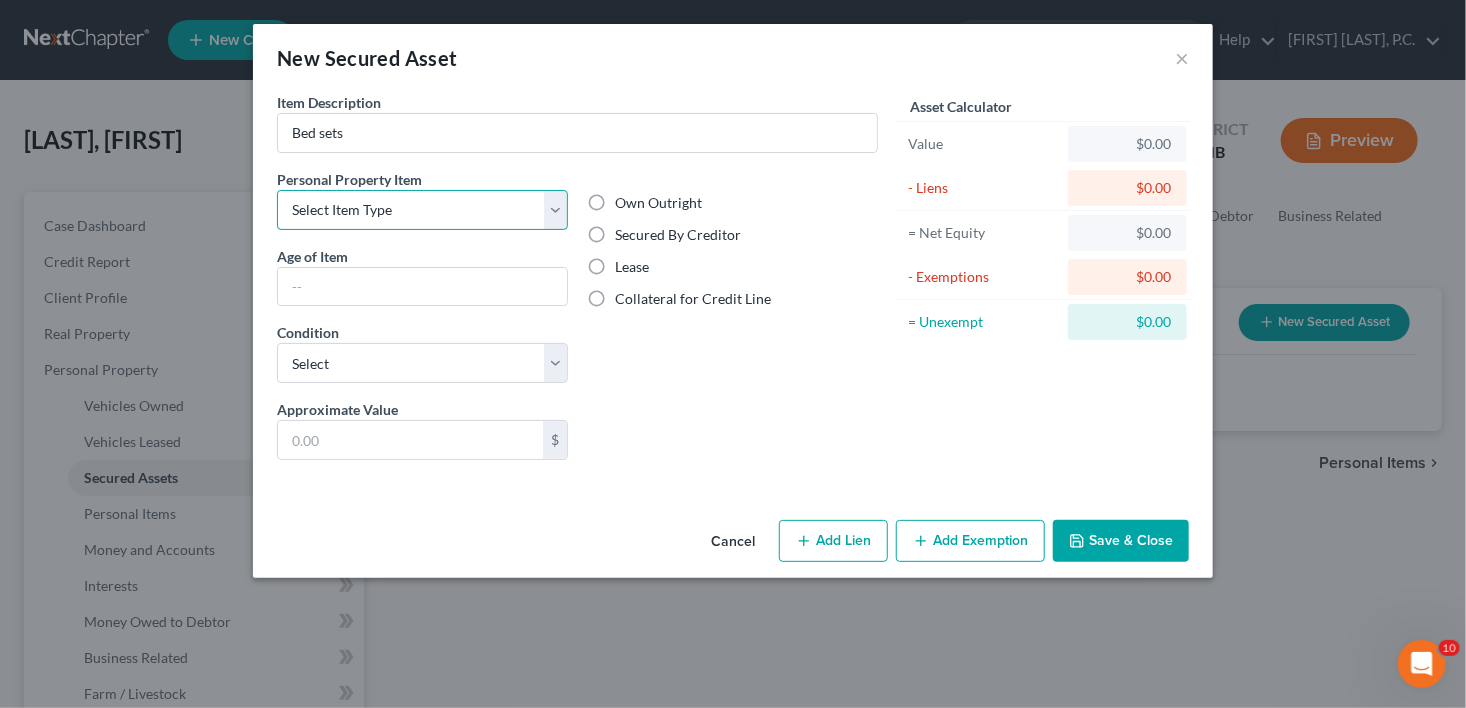 click on "Select Item Type Clothing Collectibles Of Value Electronics Firearms Household Goods Jewelry Other Pet(s) Sports & Hobby Equipment" at bounding box center (422, 210) 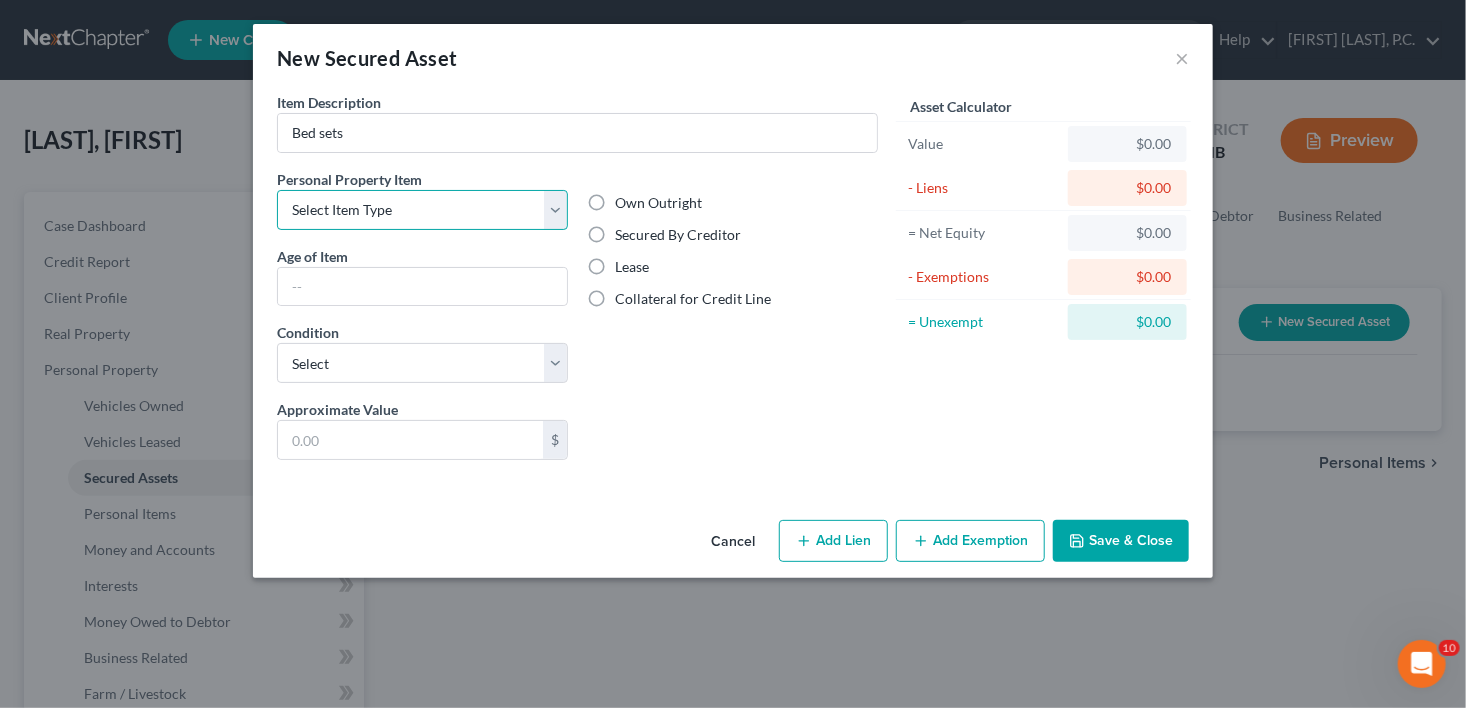 select on "household_goods" 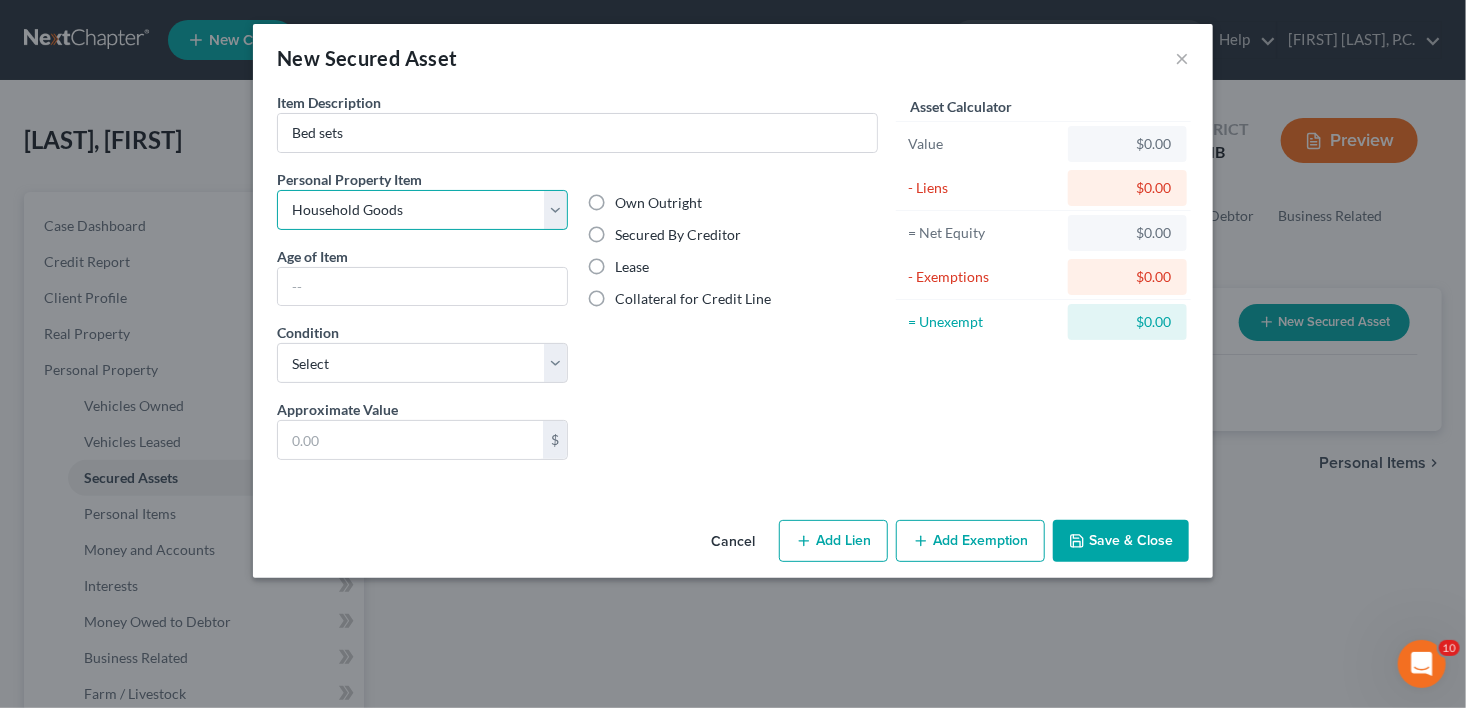 click on "Select Item Type Clothing Collectibles Of Value Electronics Firearms Household Goods Jewelry Other Pet(s) Sports & Hobby Equipment" at bounding box center (422, 210) 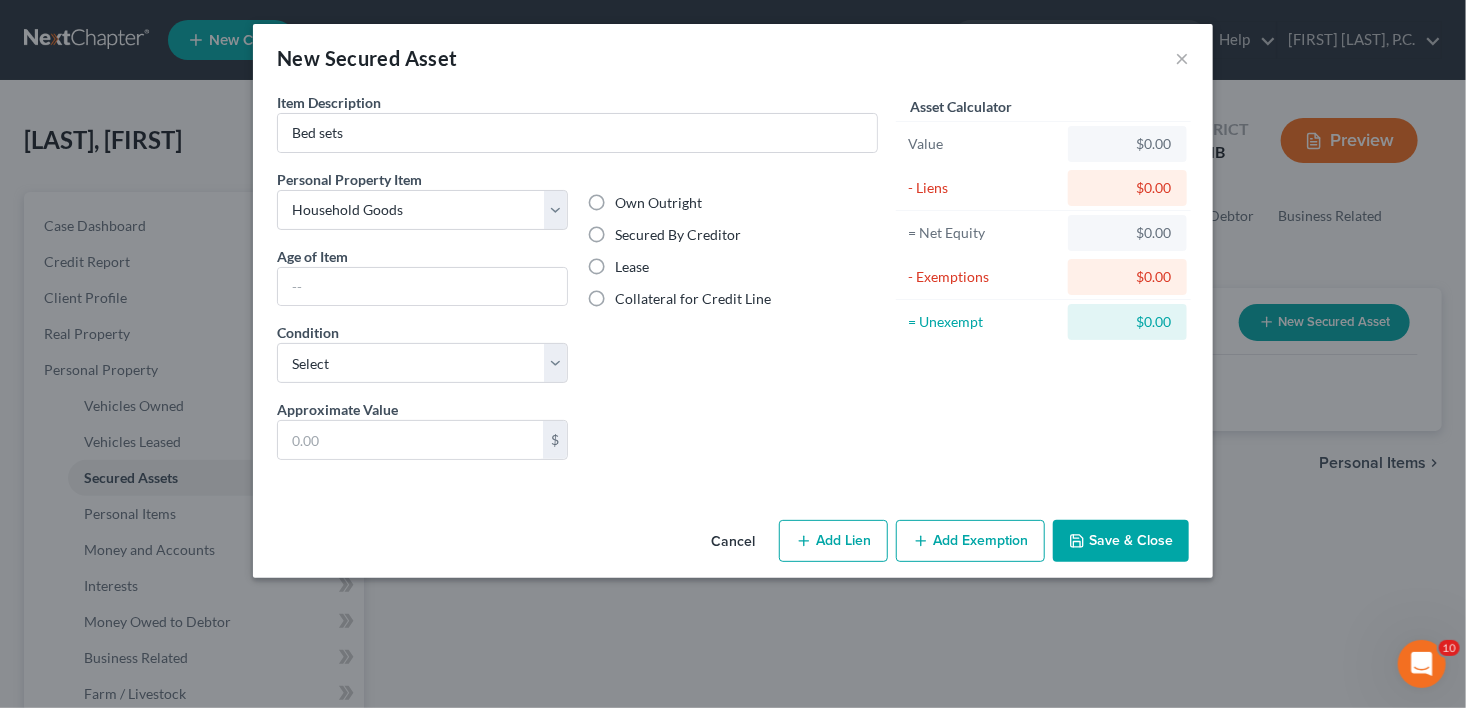 click on "Secured By Creditor" at bounding box center (679, 235) 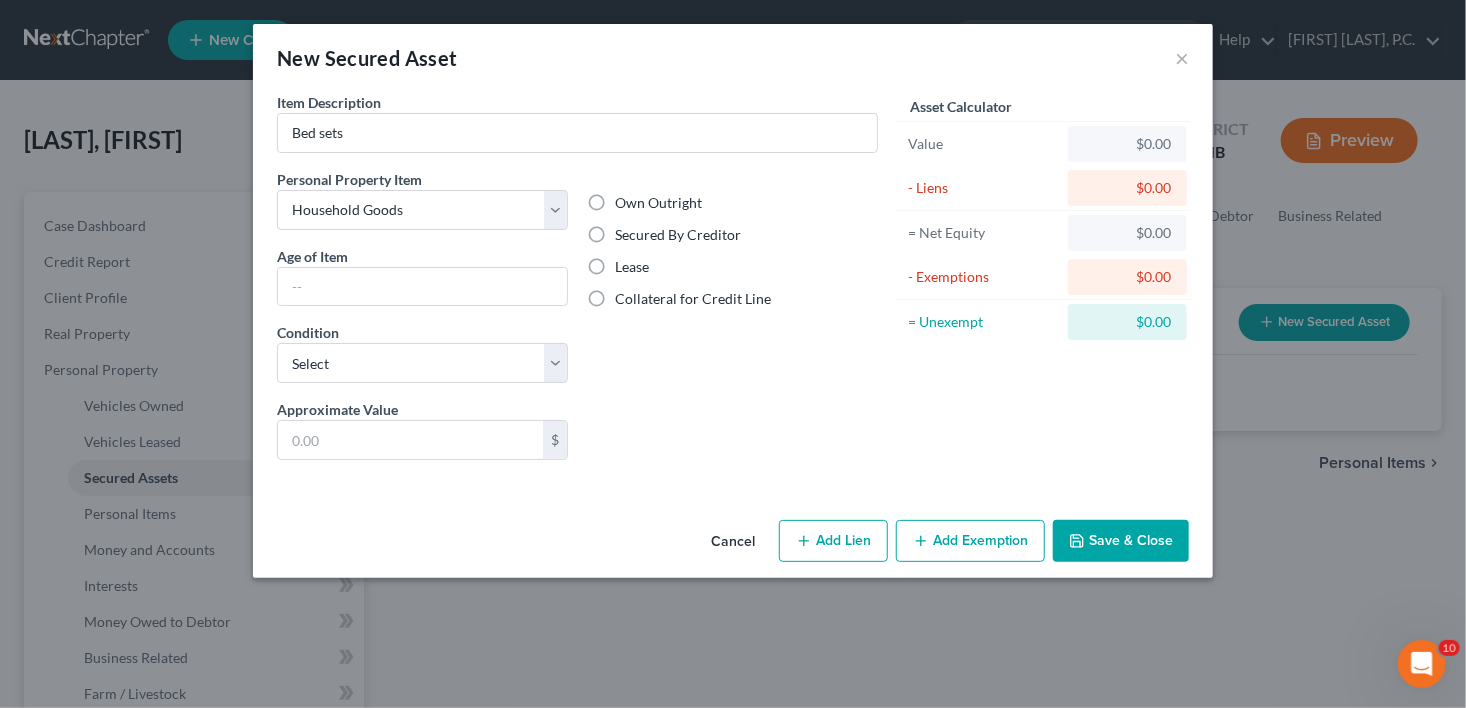 click on "Secured By Creditor" at bounding box center [630, 231] 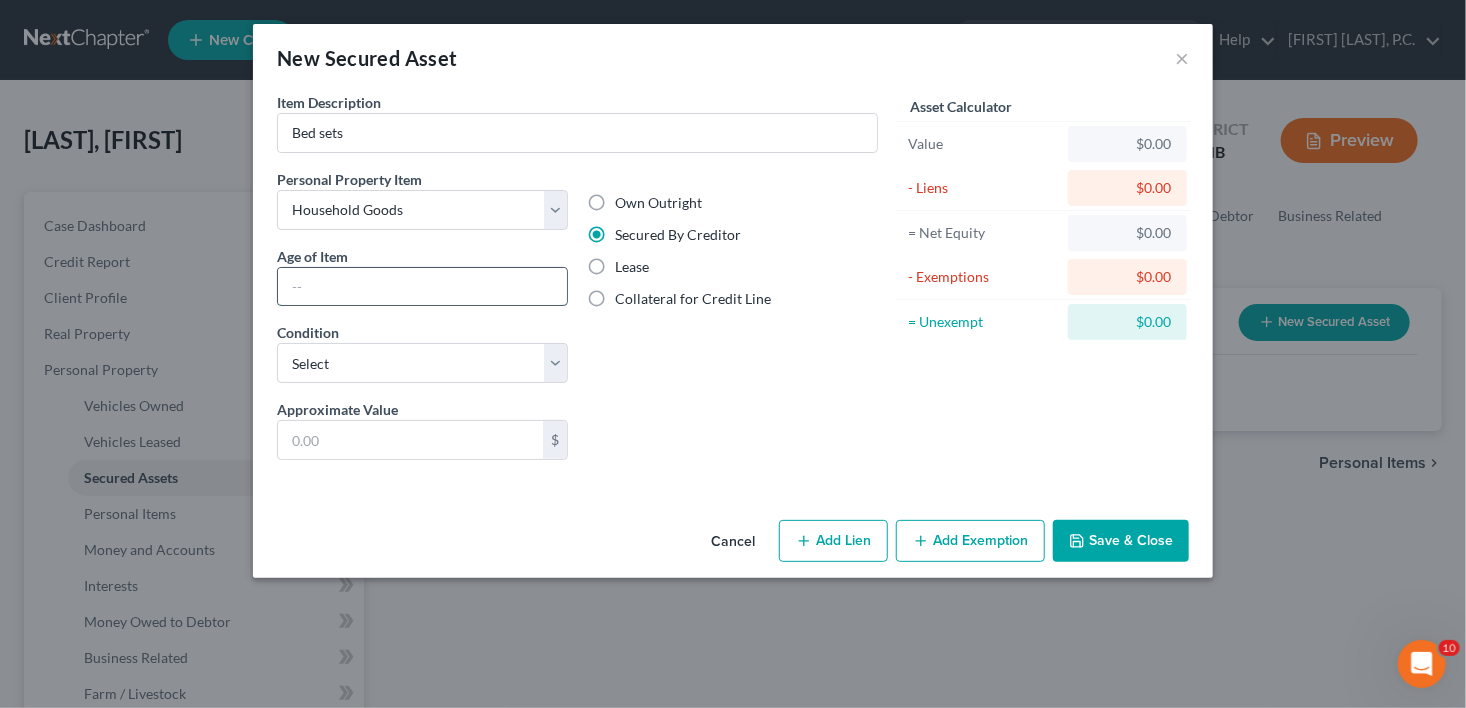 click at bounding box center (422, 287) 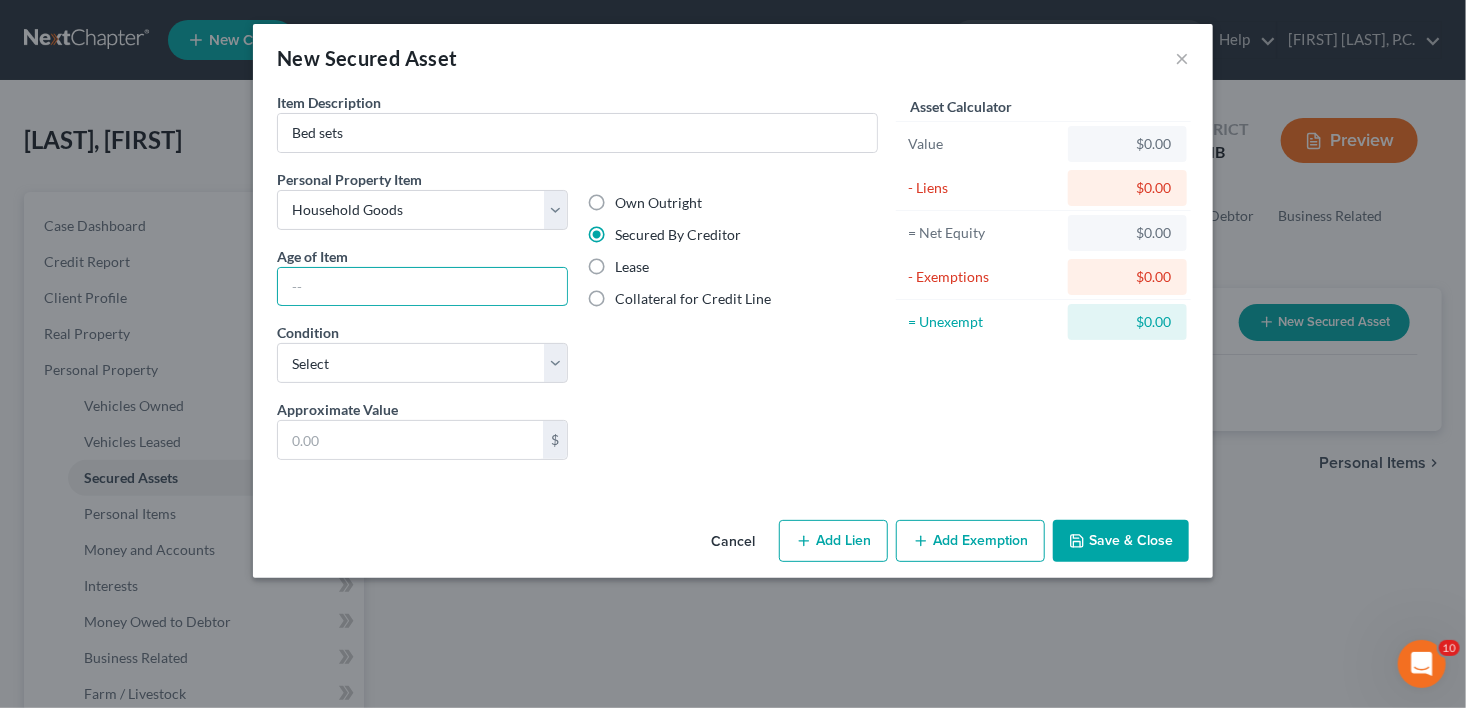 type on "1 year" 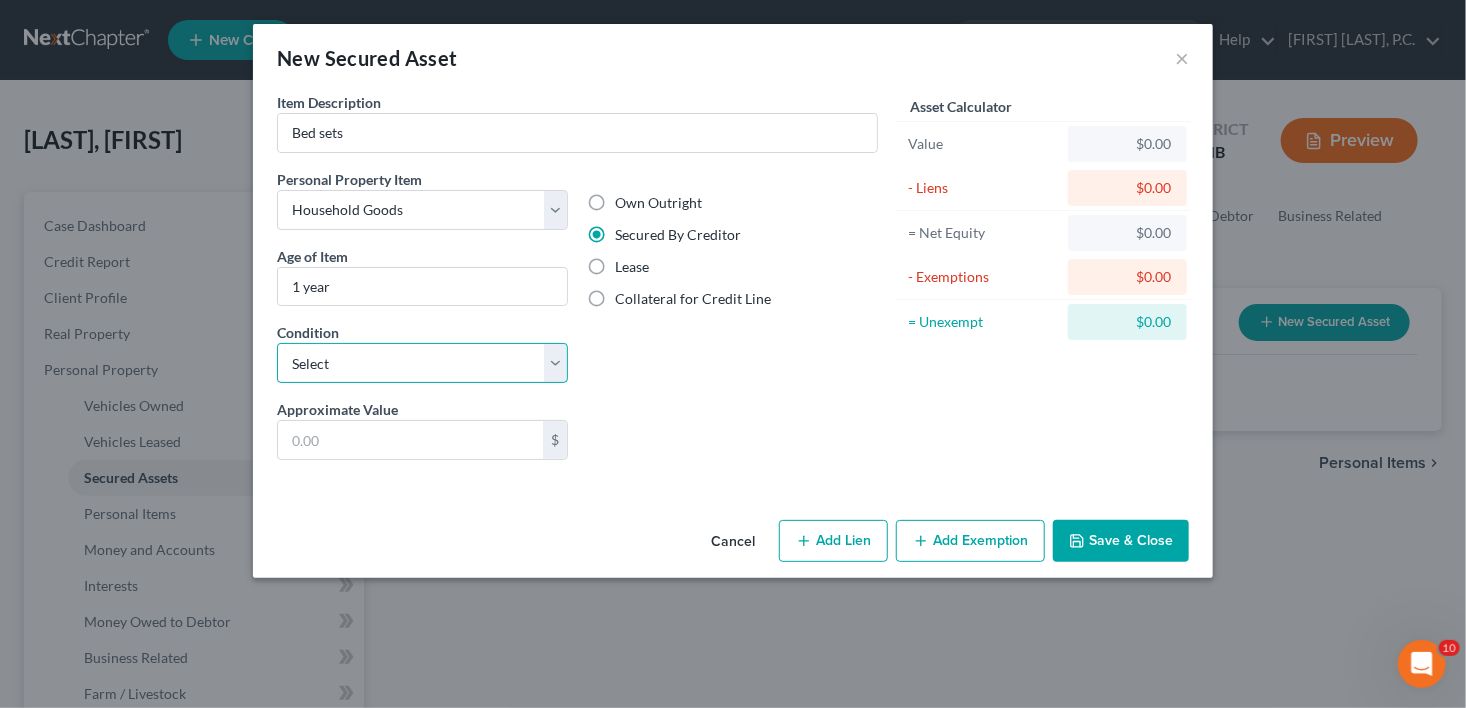 click on "Select Excellent Very Good Good Fair Poor" at bounding box center [422, 363] 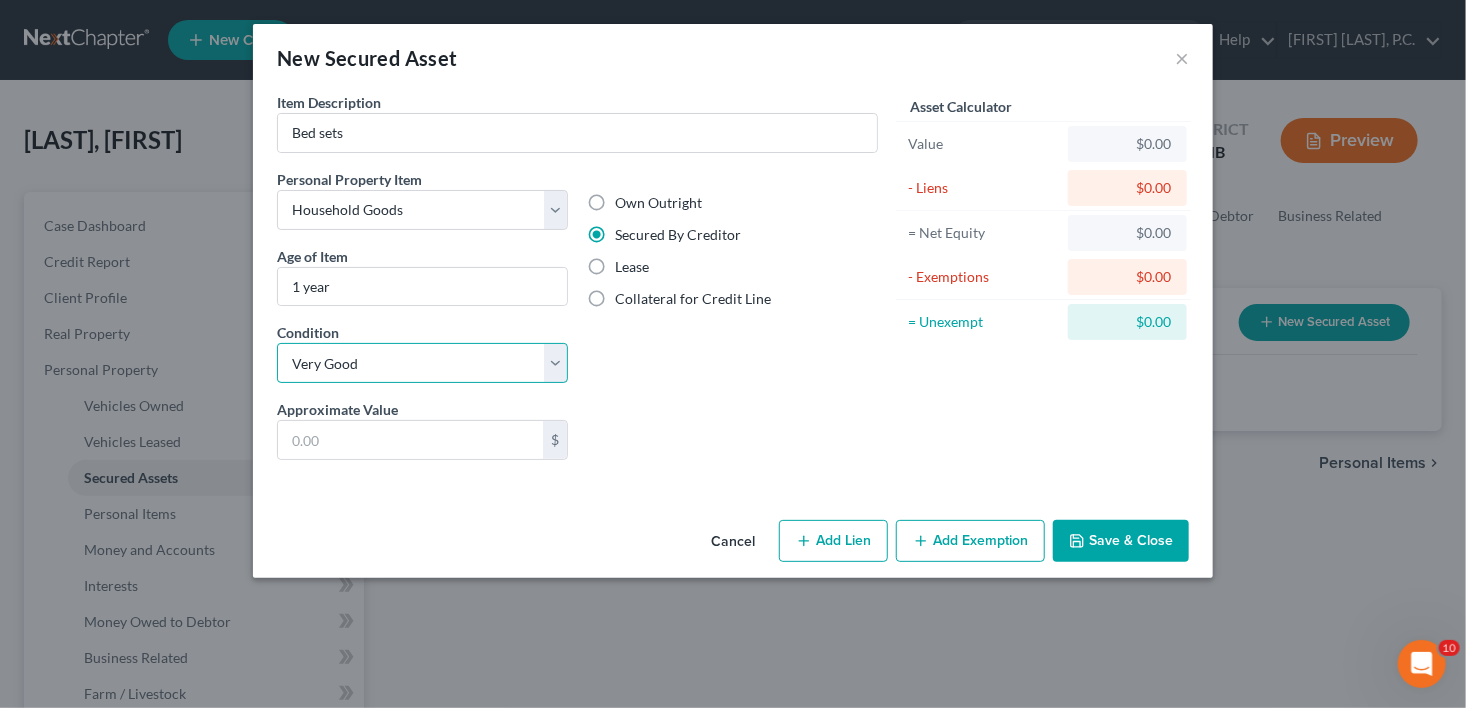 click on "Select Excellent Very Good Good Fair Poor" at bounding box center [422, 363] 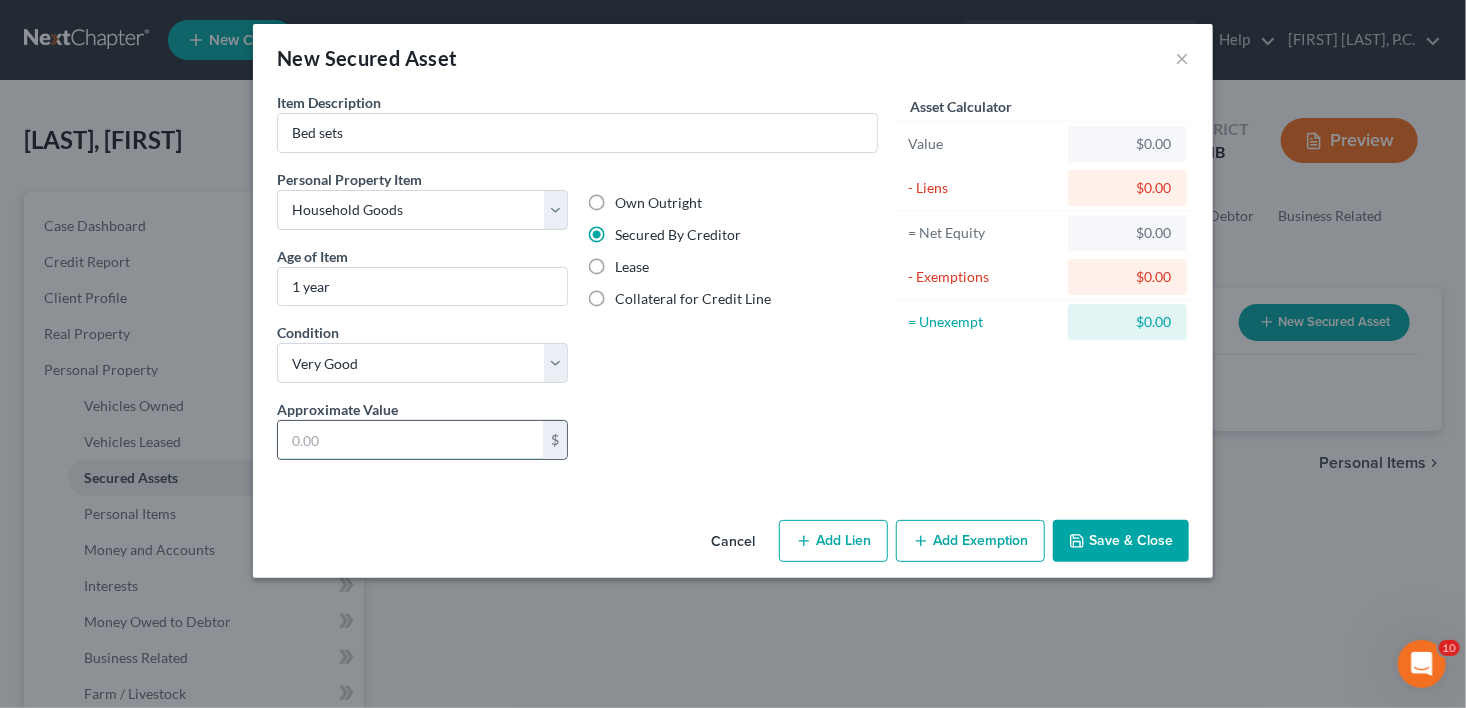 click at bounding box center (410, 440) 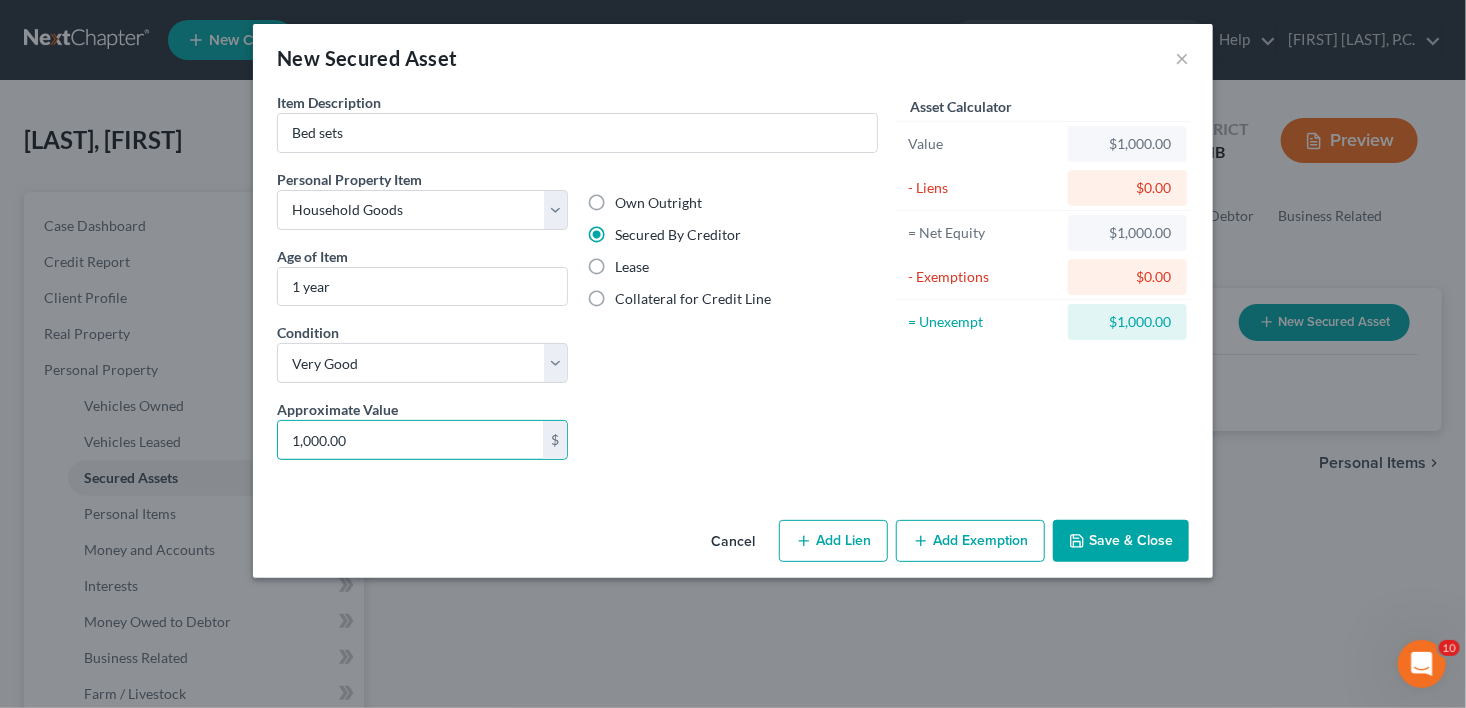type on "1,000.00" 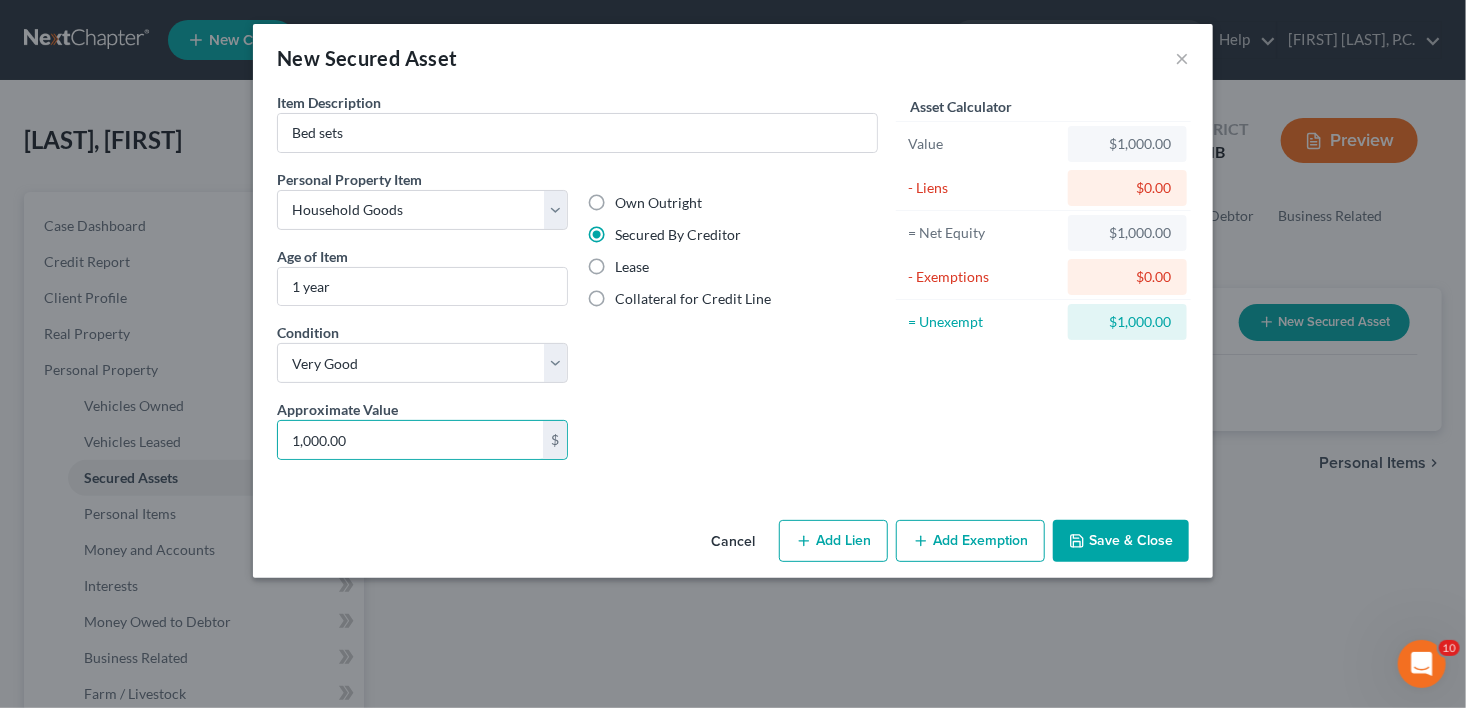 click on "Add Lien" at bounding box center (833, 541) 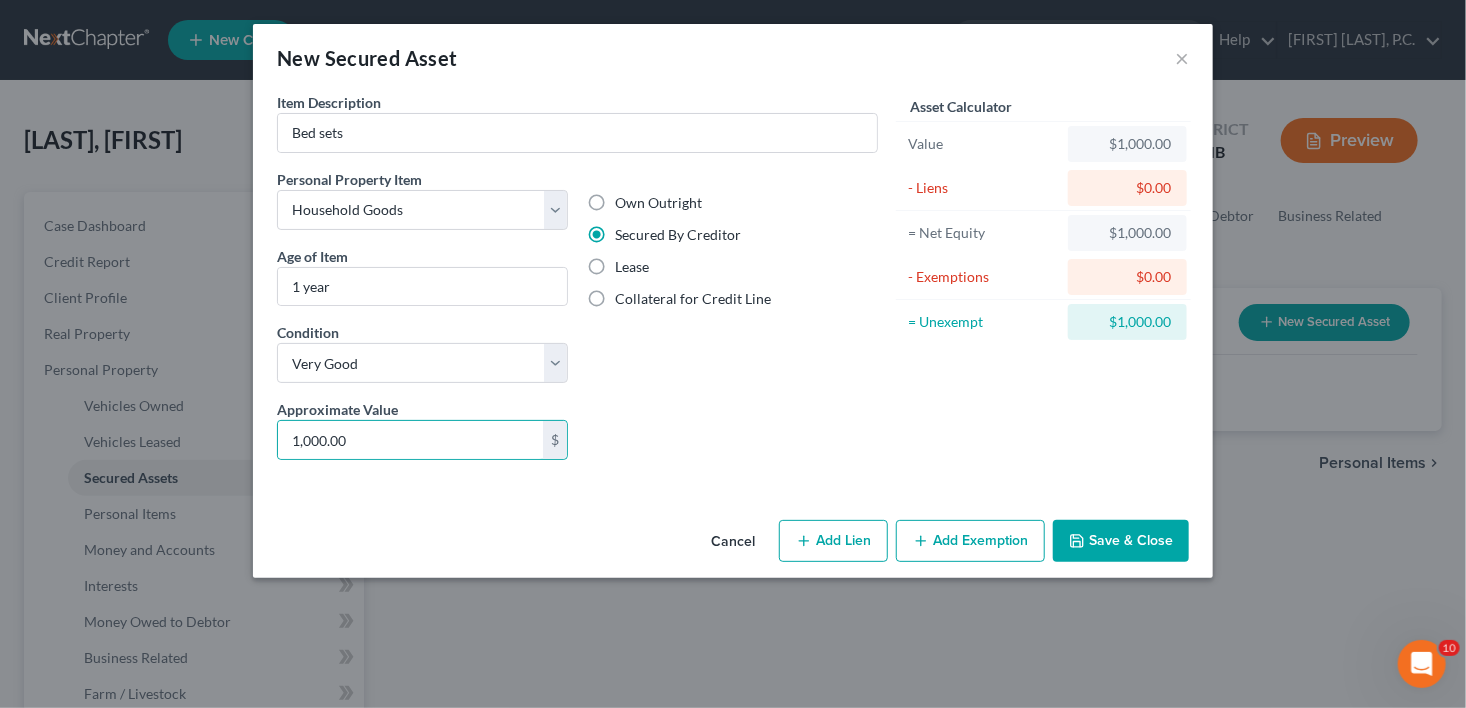 select on "0" 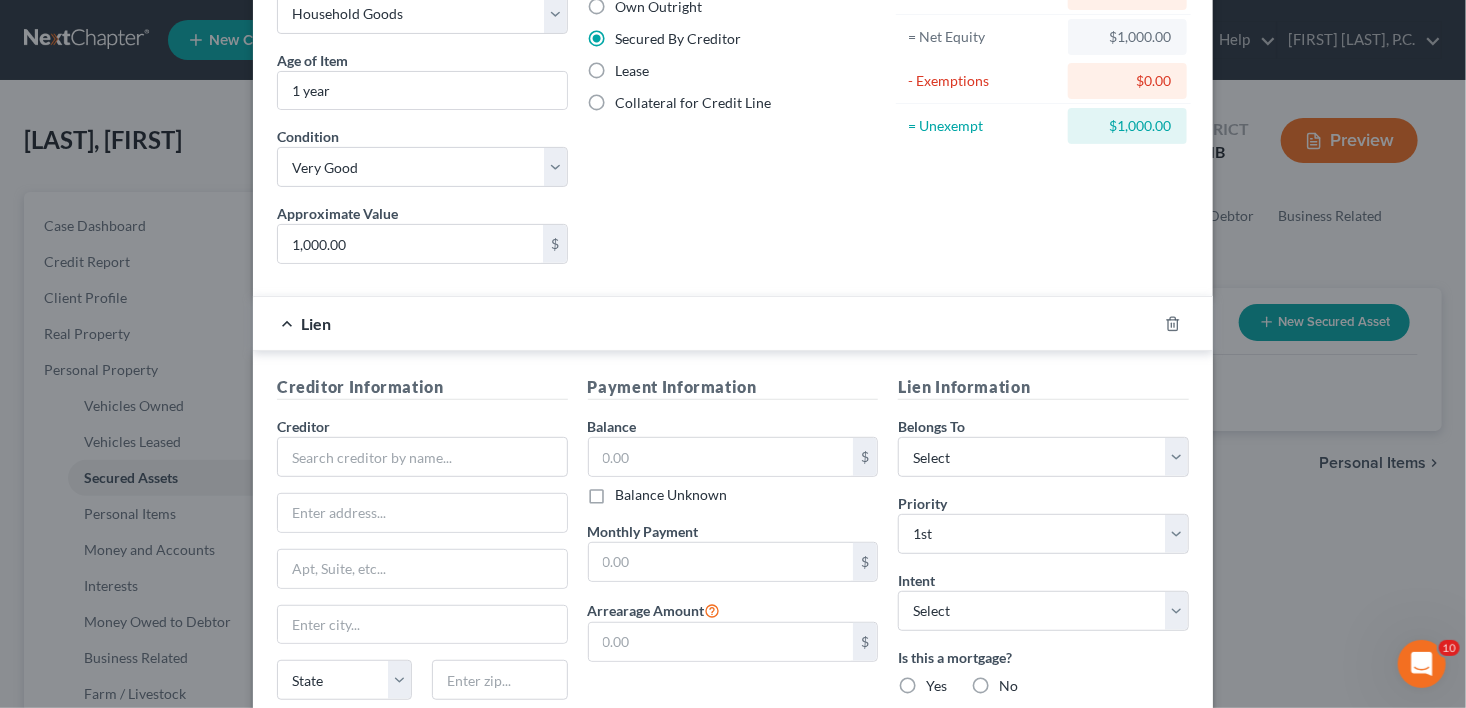 scroll, scrollTop: 258, scrollLeft: 0, axis: vertical 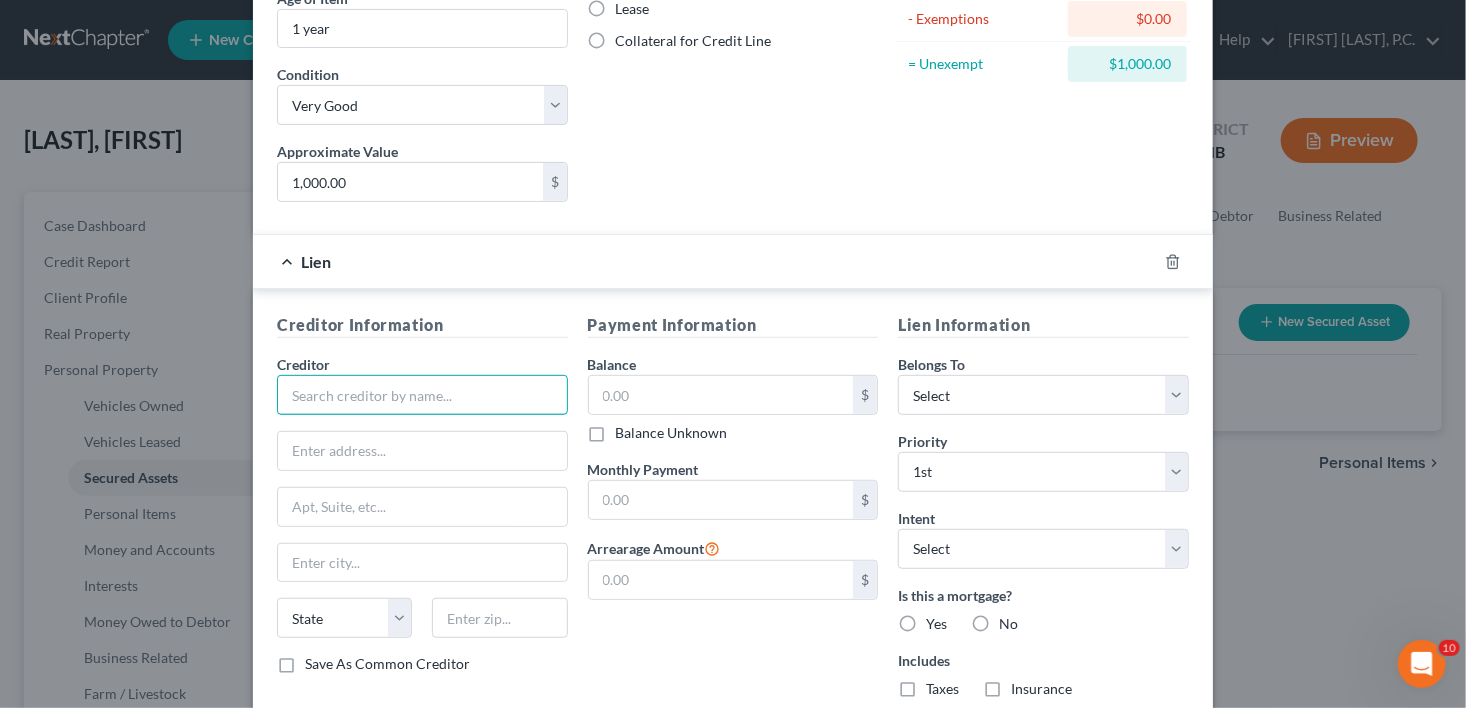 click at bounding box center [422, 395] 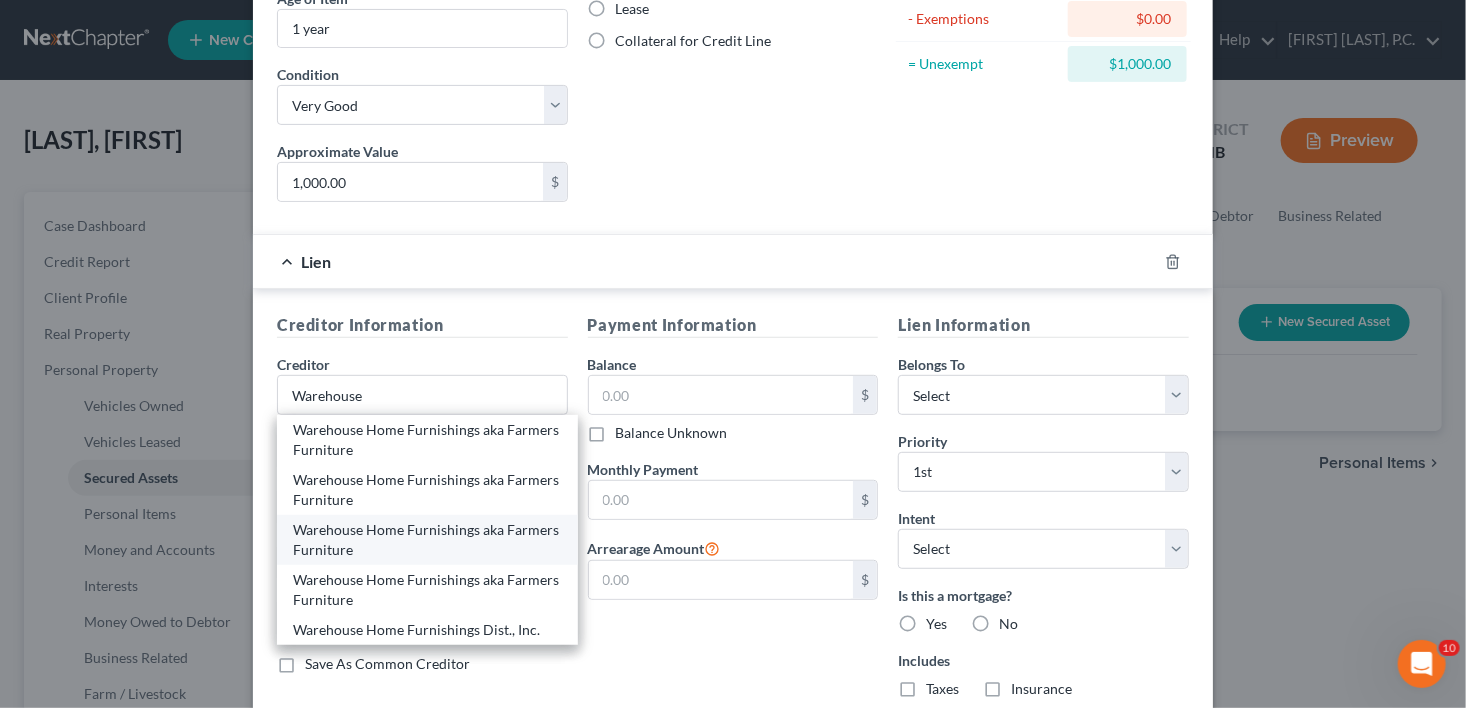 click on "Warehouse Home Furnishings aka Farmers Furniture" at bounding box center (427, 540) 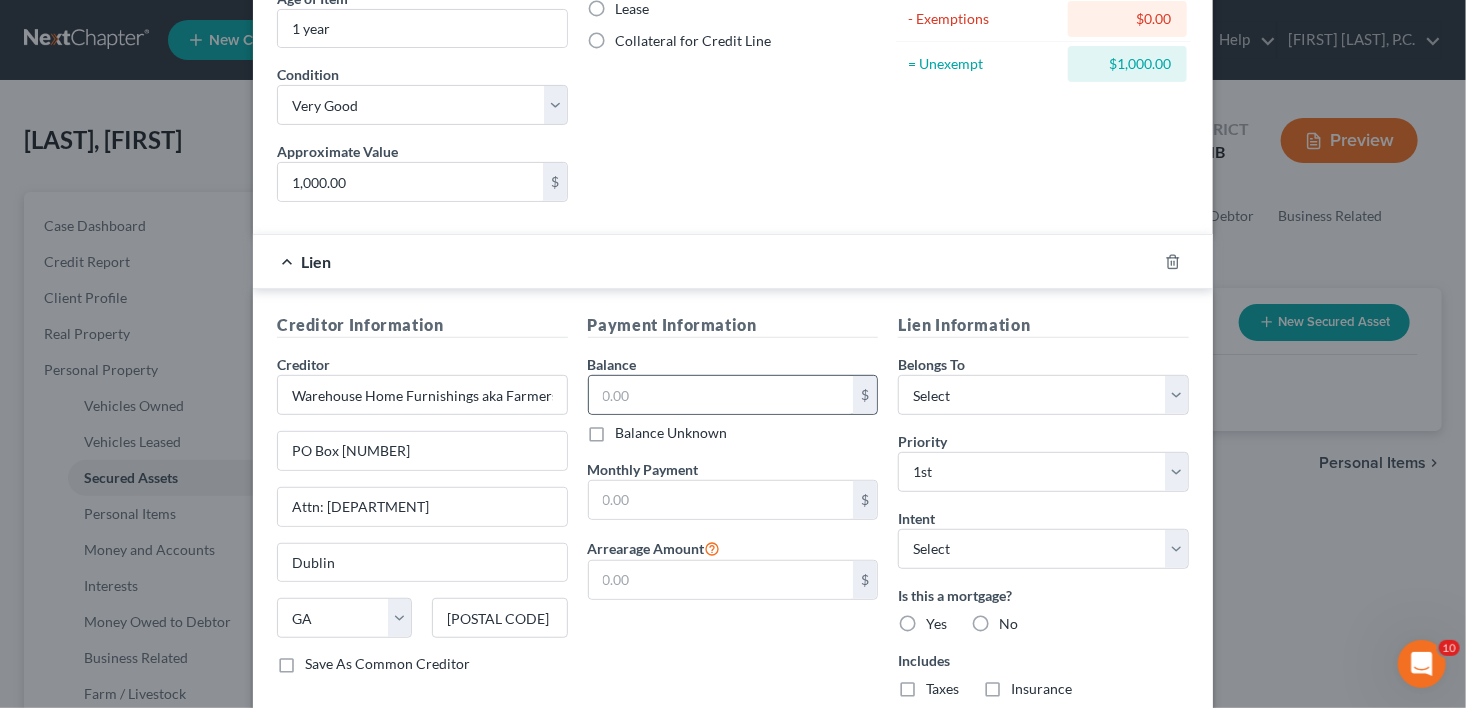 click on "$" at bounding box center (733, 395) 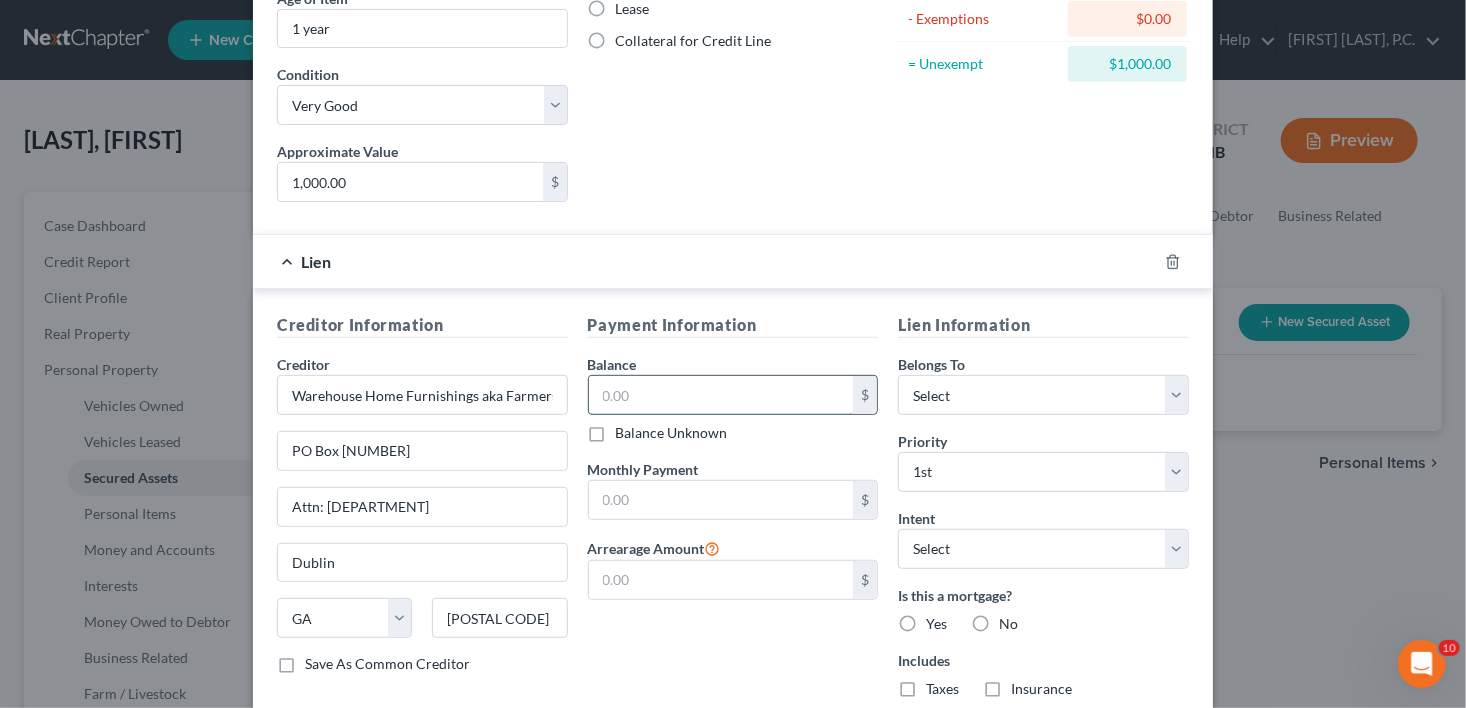 click at bounding box center (721, 395) 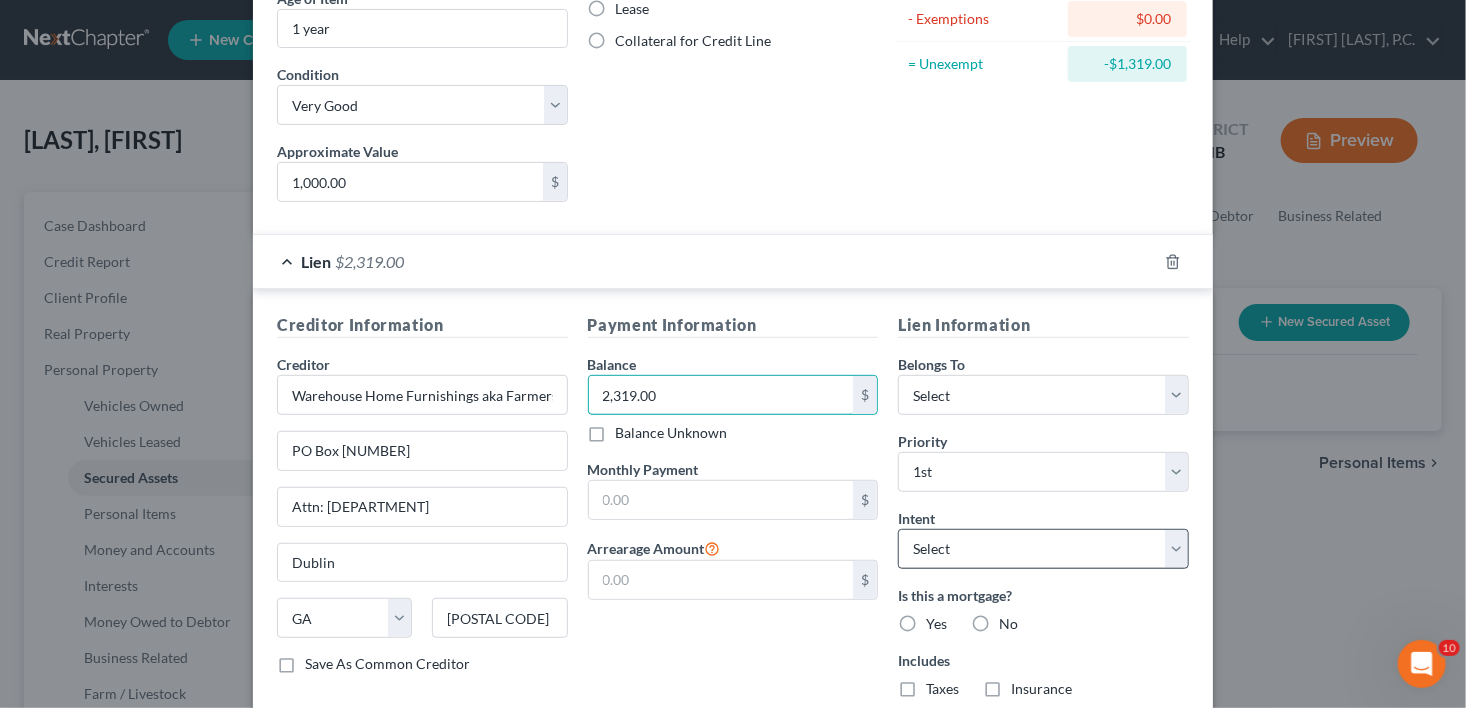 type on "2,319.00" 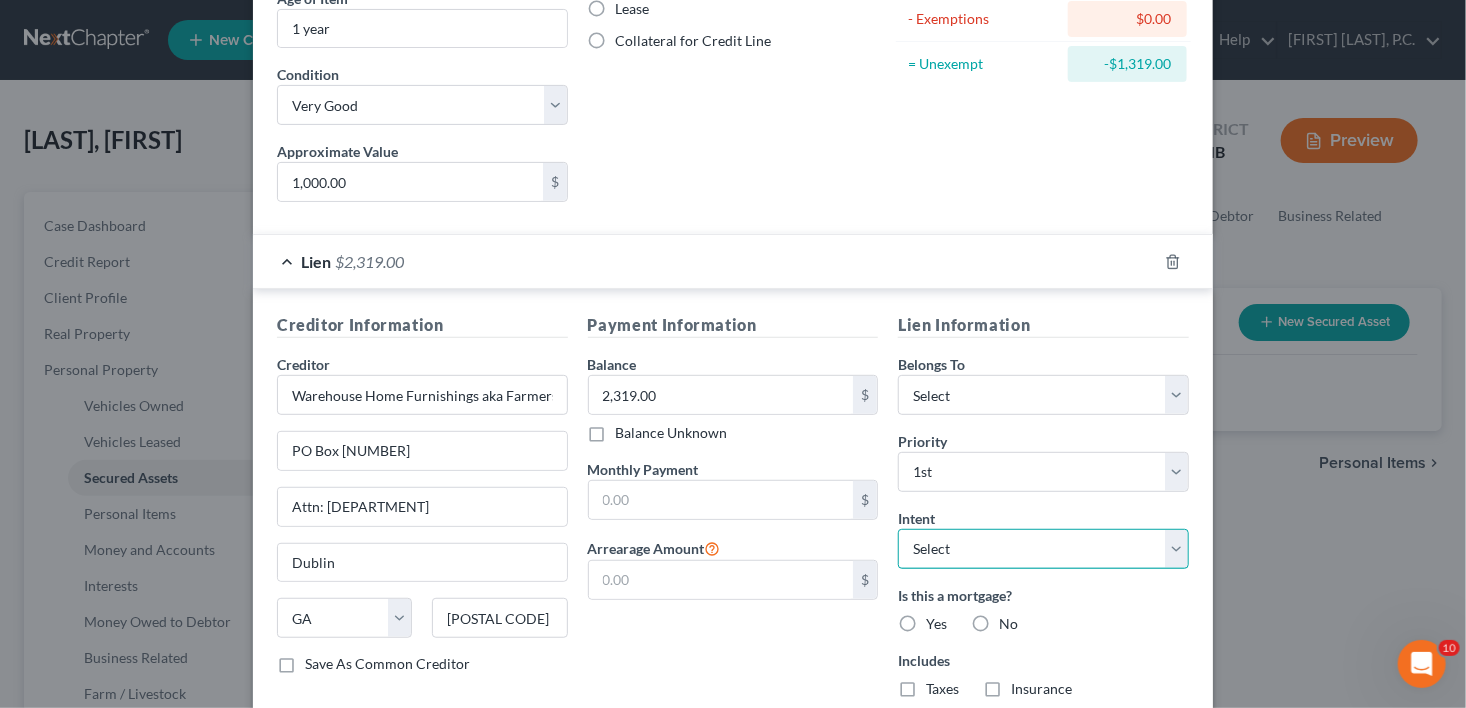 click on "Select Surrender Redeem Reaffirm Avoid Other" at bounding box center (1043, 549) 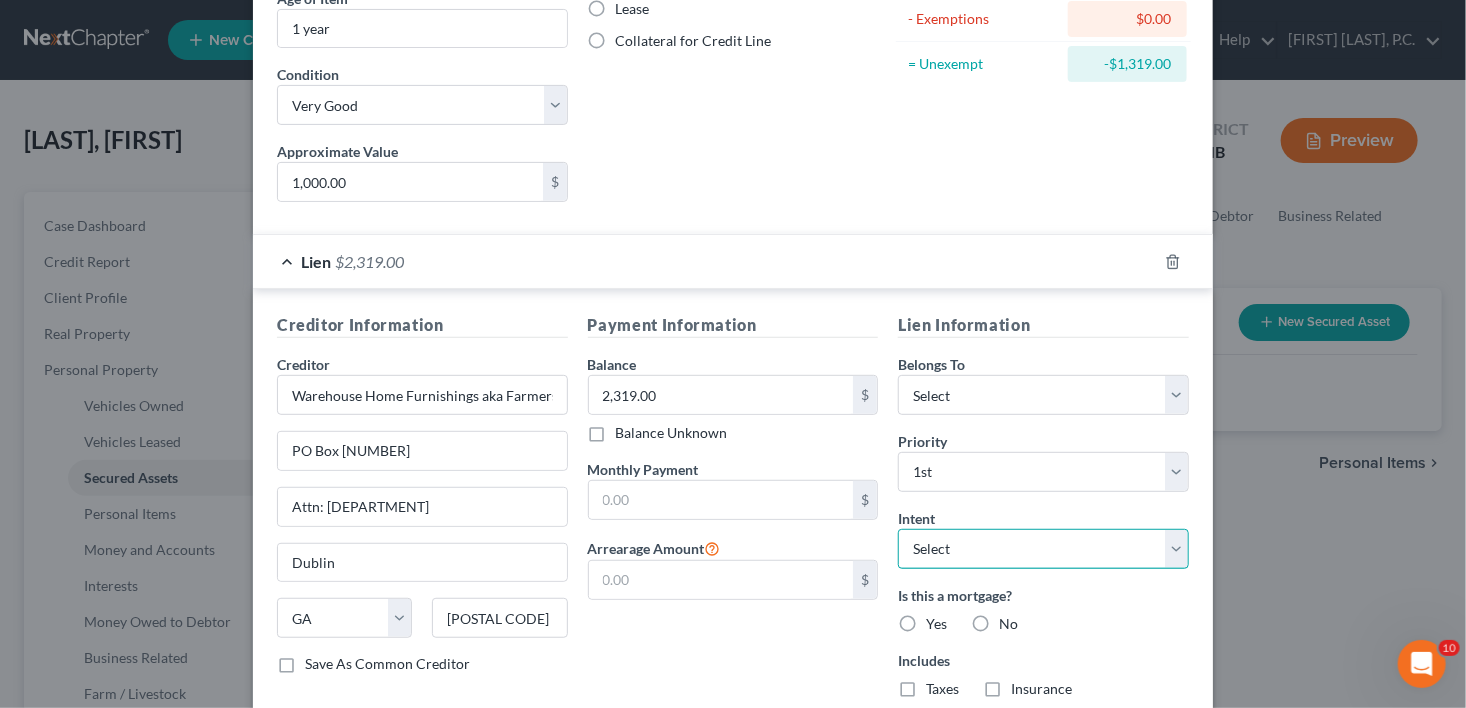 select on "2" 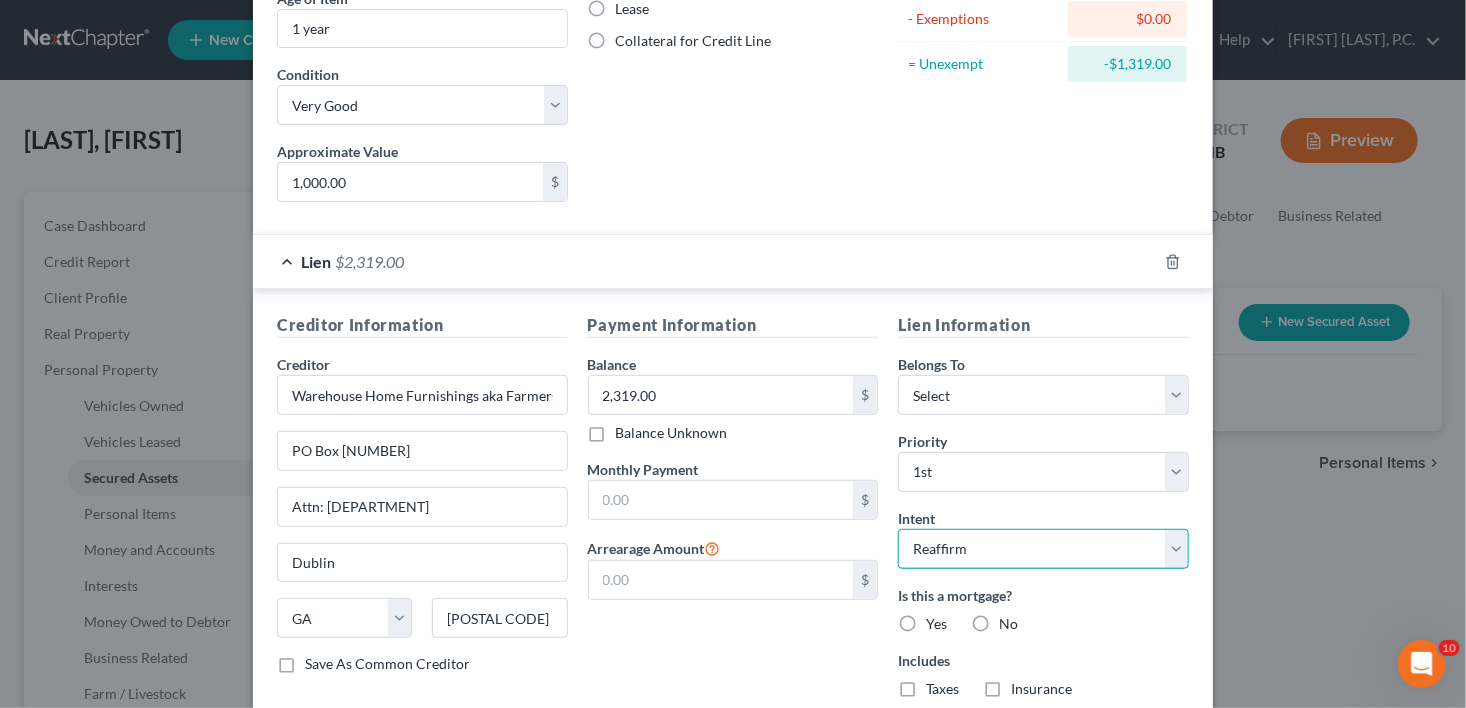 click on "Select Surrender Redeem Reaffirm Avoid Other" at bounding box center (1043, 549) 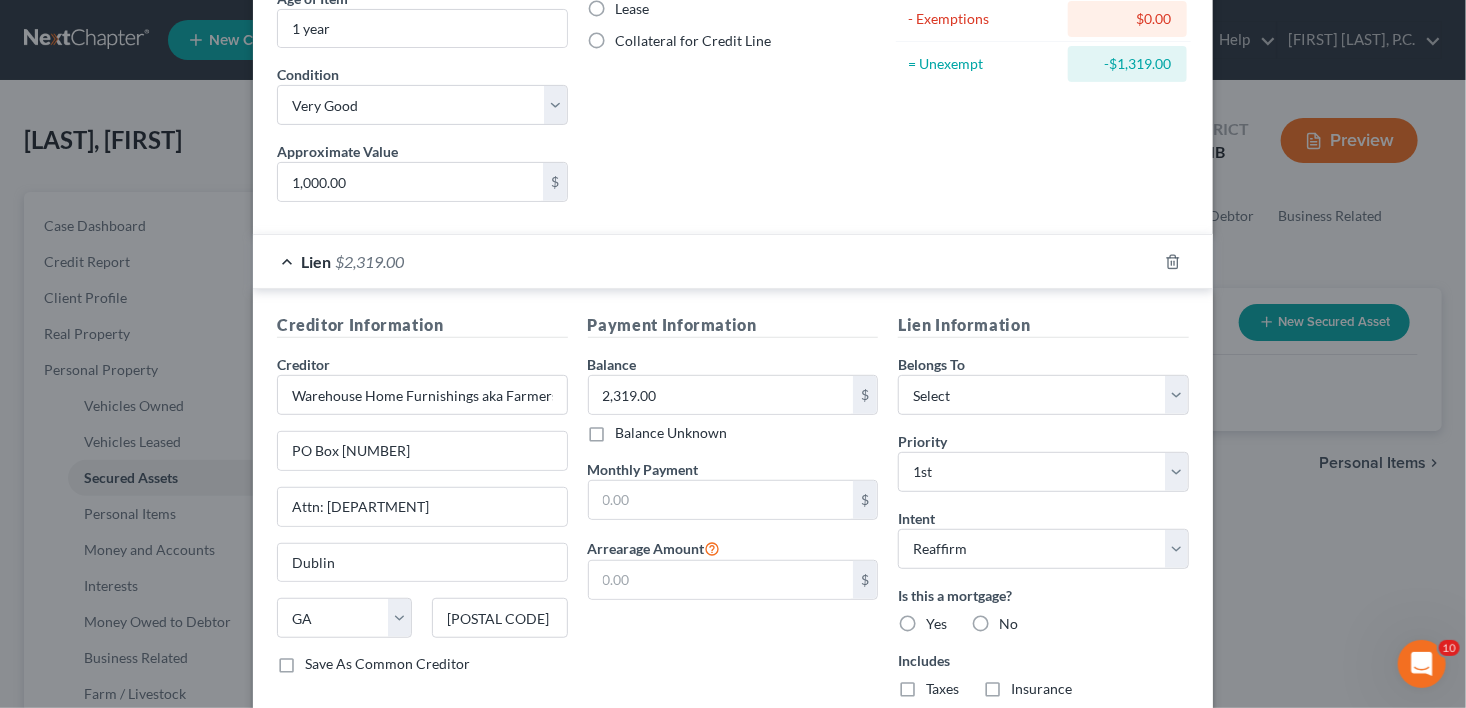 click on "No" at bounding box center [1008, 624] 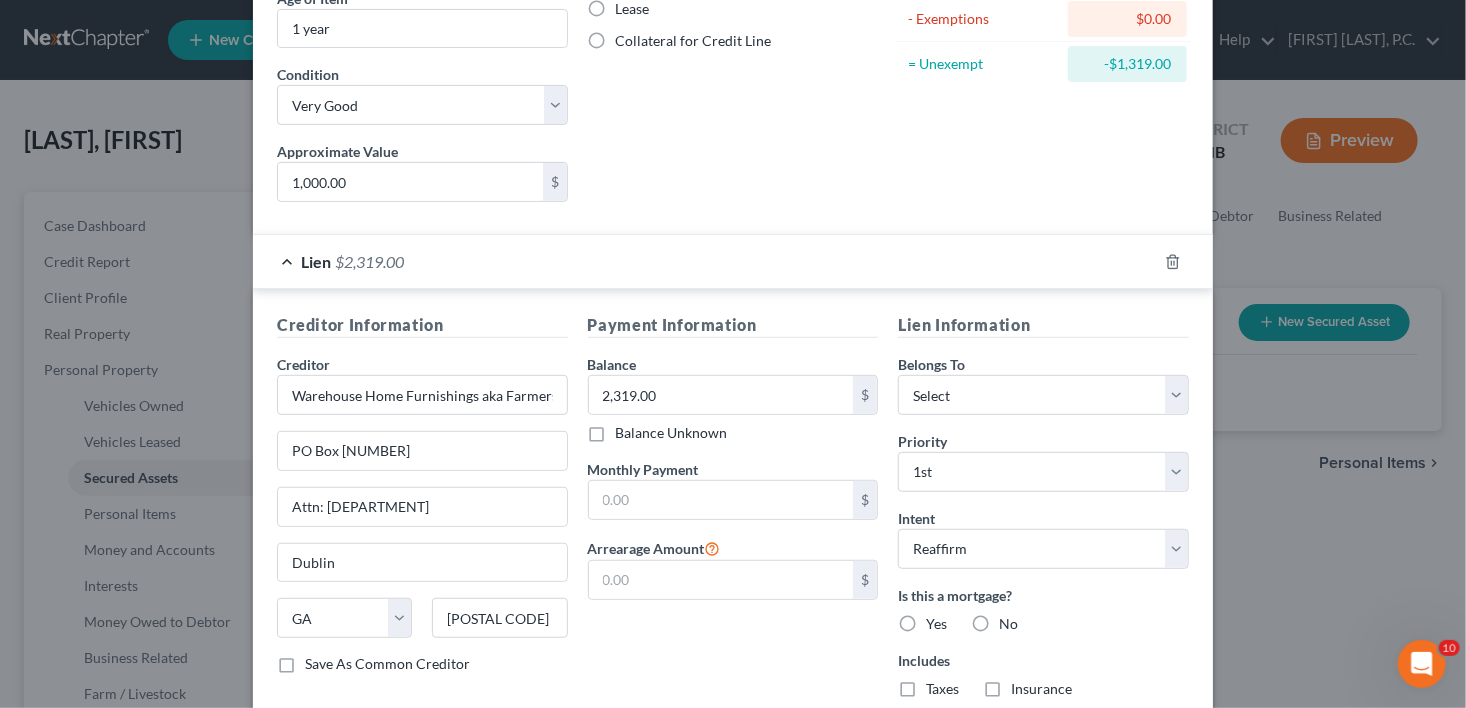 click on "No" at bounding box center [1013, 620] 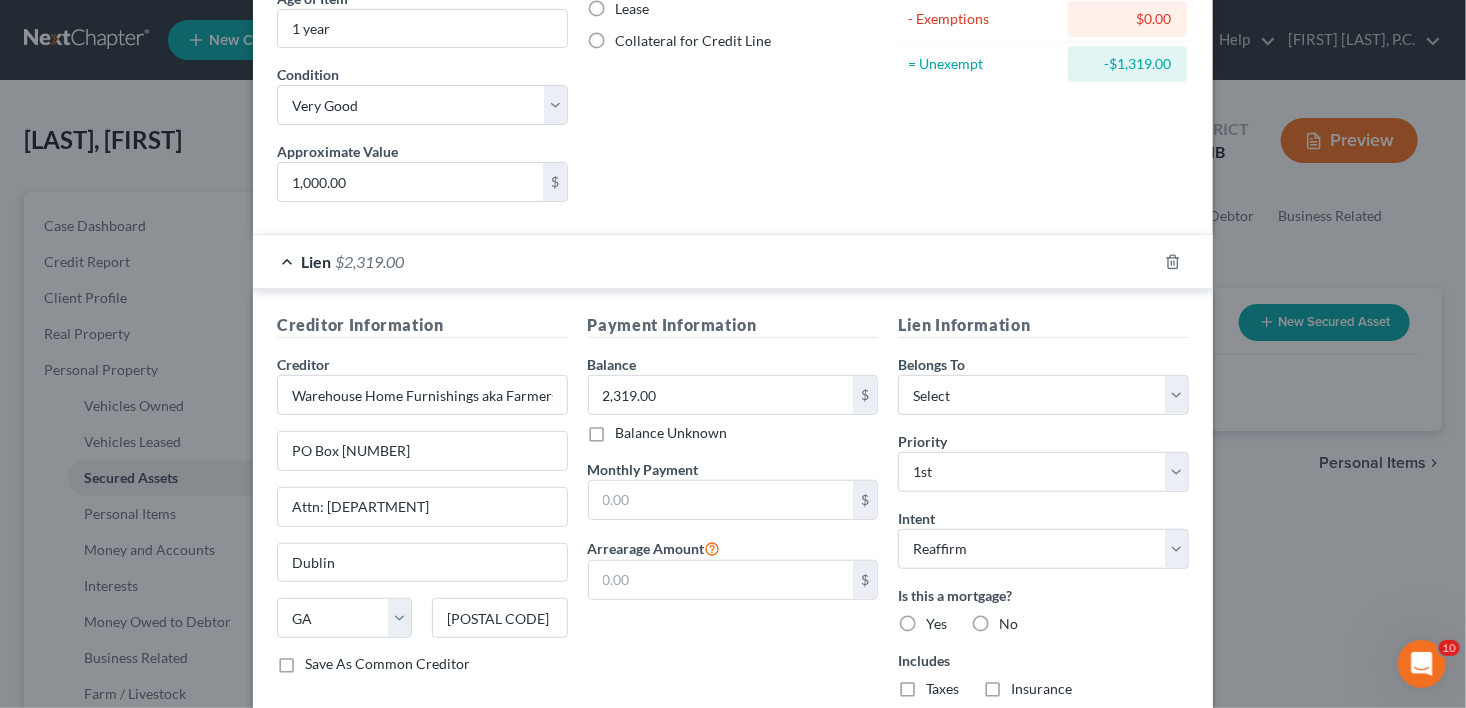 radio on "true" 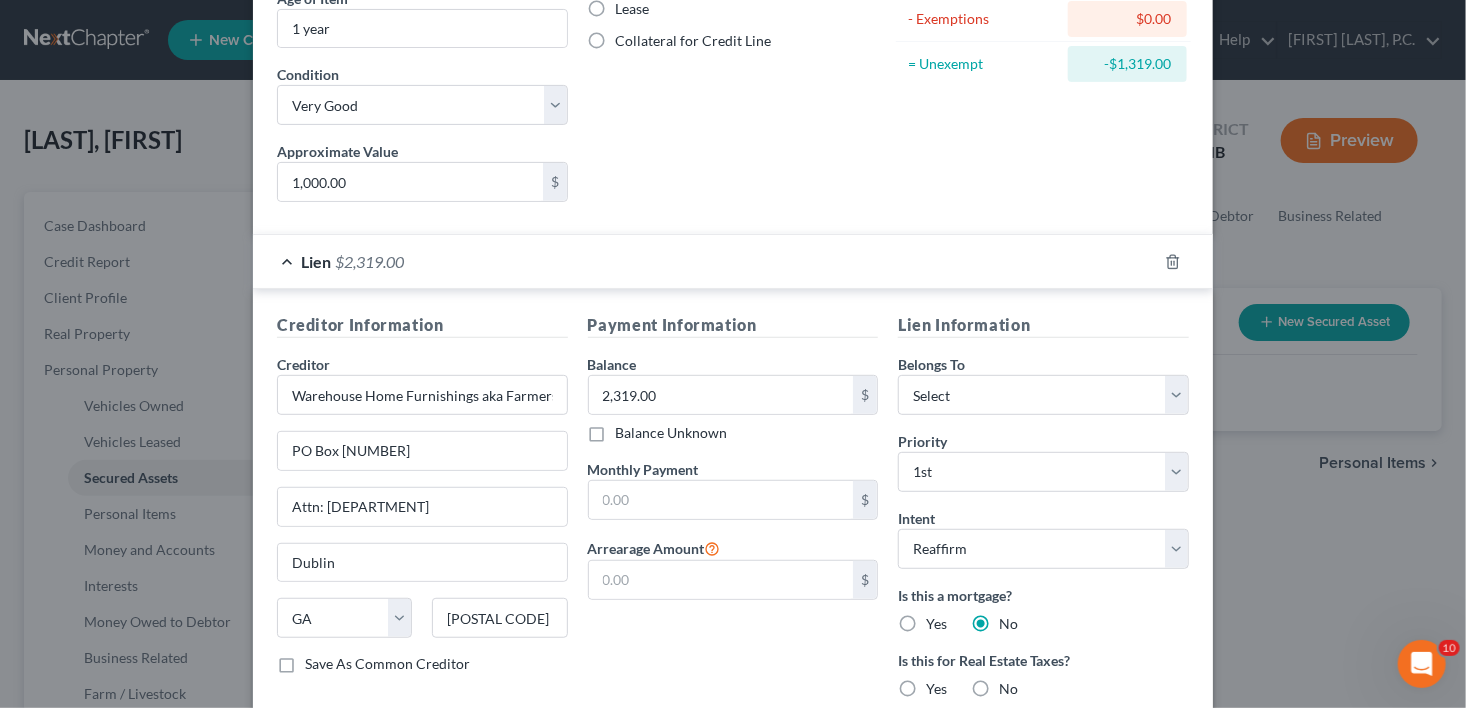 click on "No" at bounding box center (1008, 689) 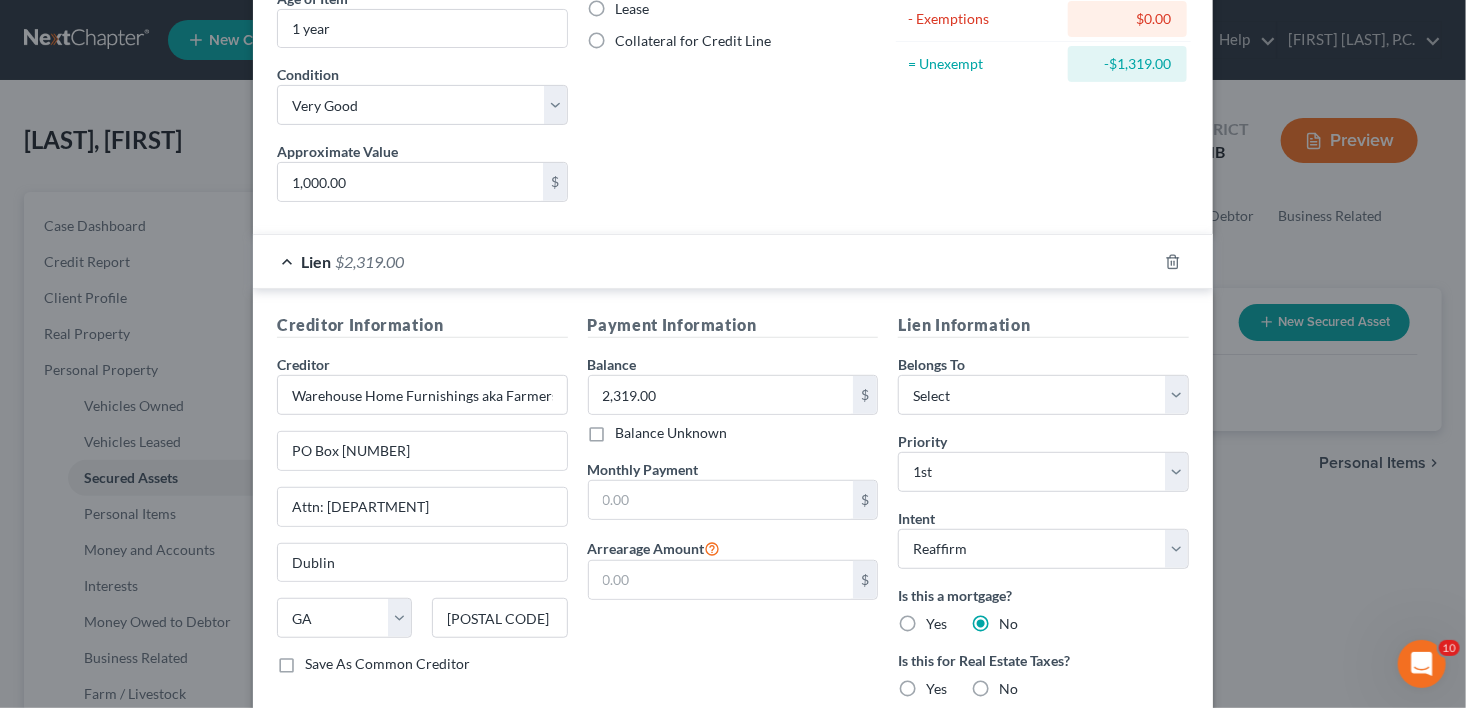 click on "No" at bounding box center (1013, 685) 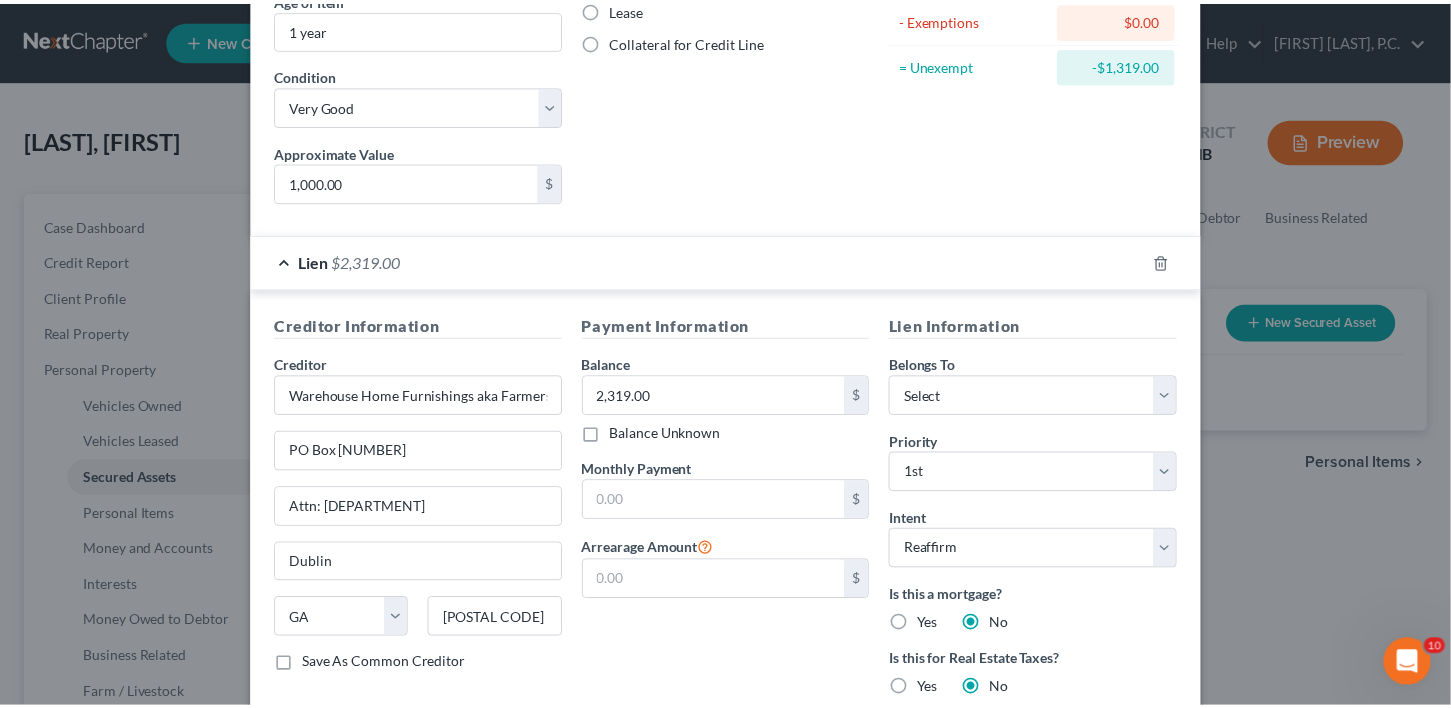 scroll, scrollTop: 516, scrollLeft: 0, axis: vertical 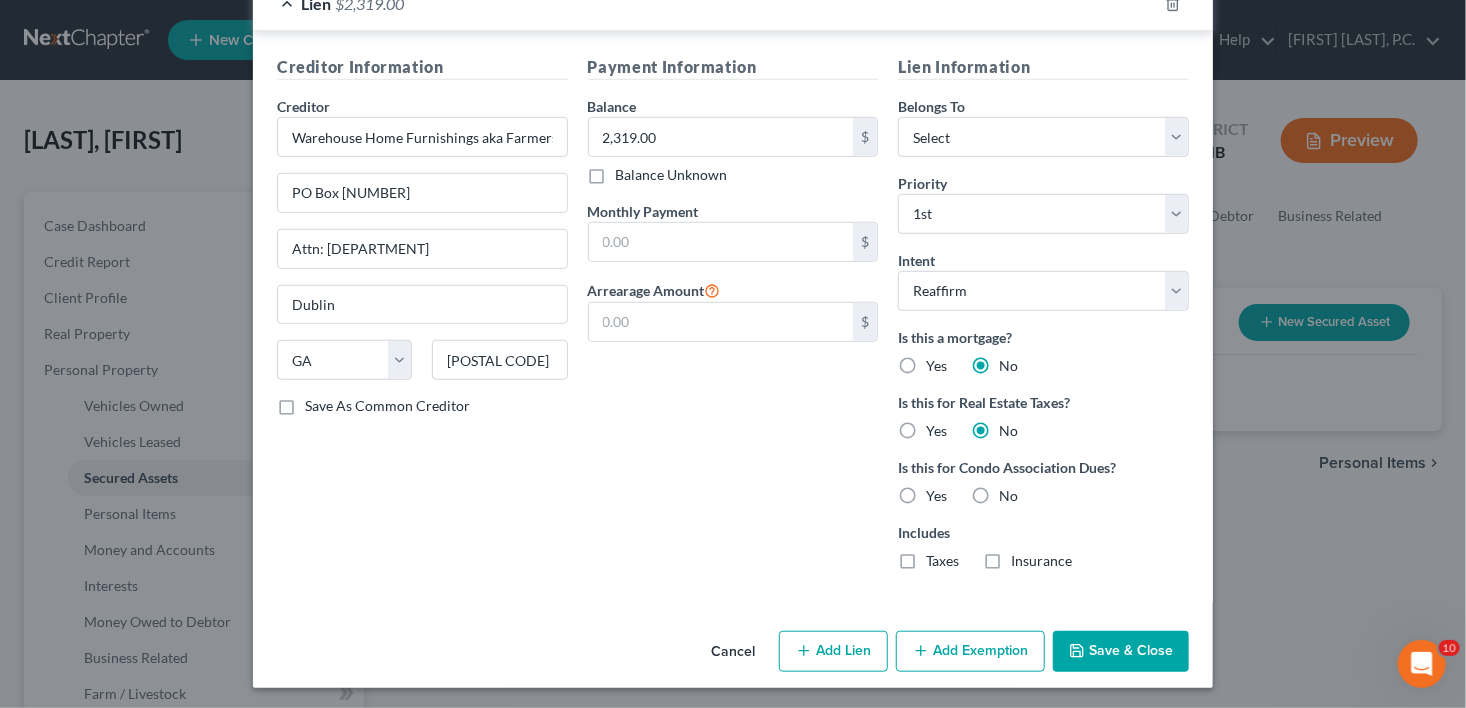 click on "No" at bounding box center (1008, 496) 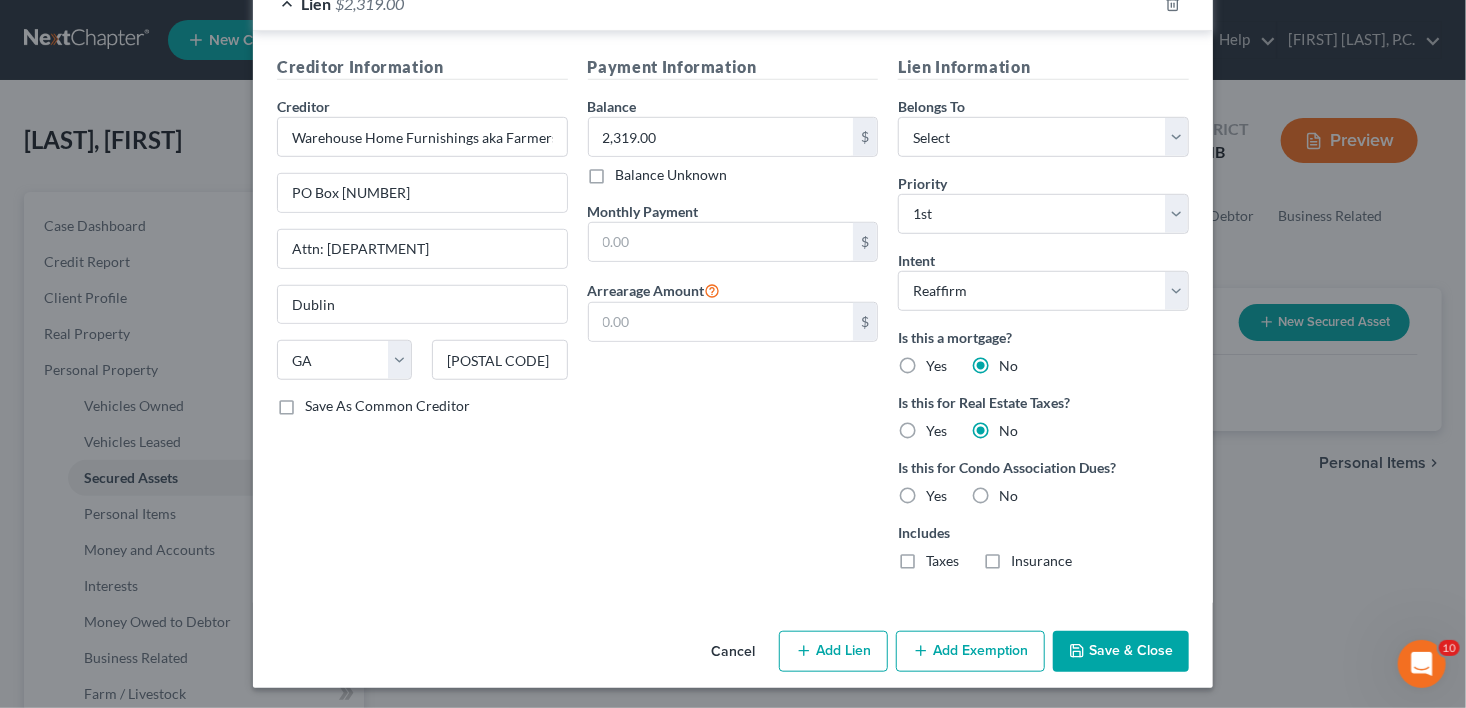 click on "No" at bounding box center (1013, 492) 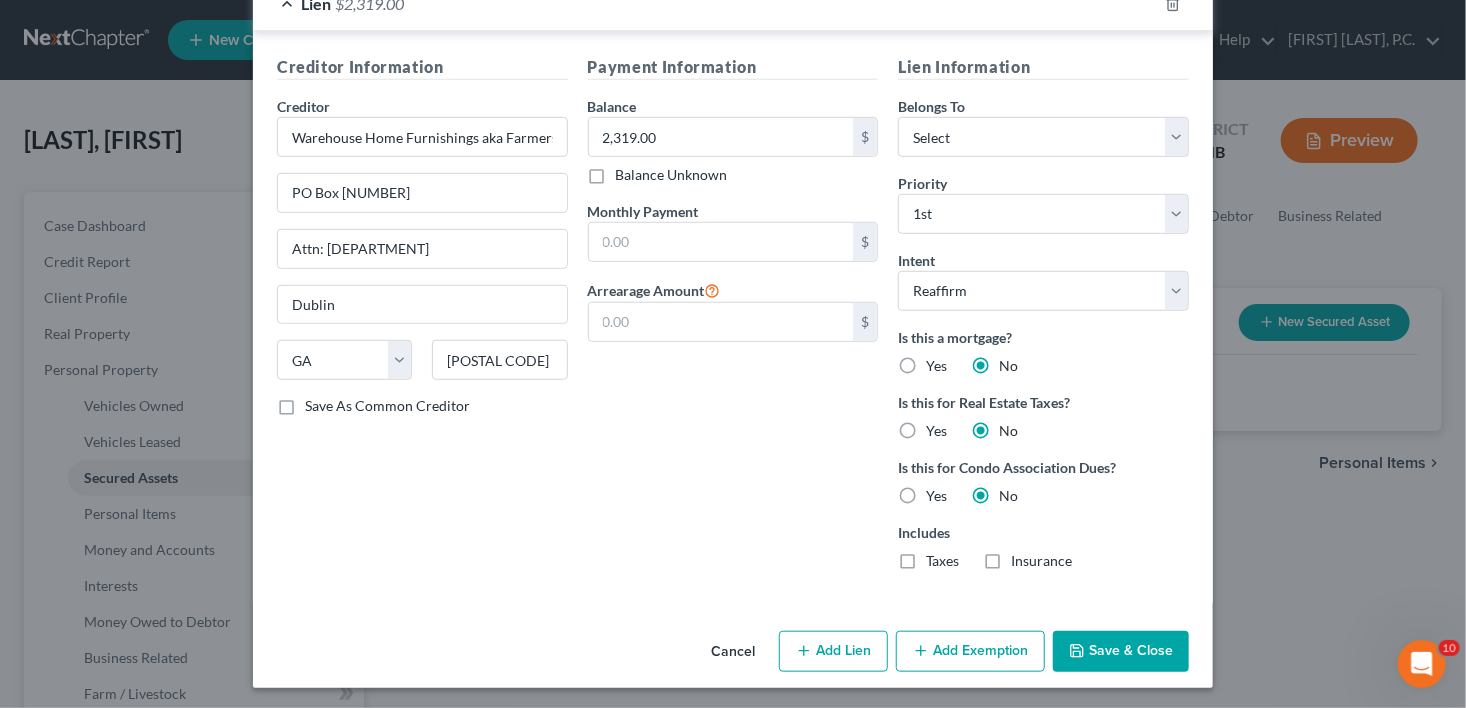 click on "Save & Close" at bounding box center (1121, 652) 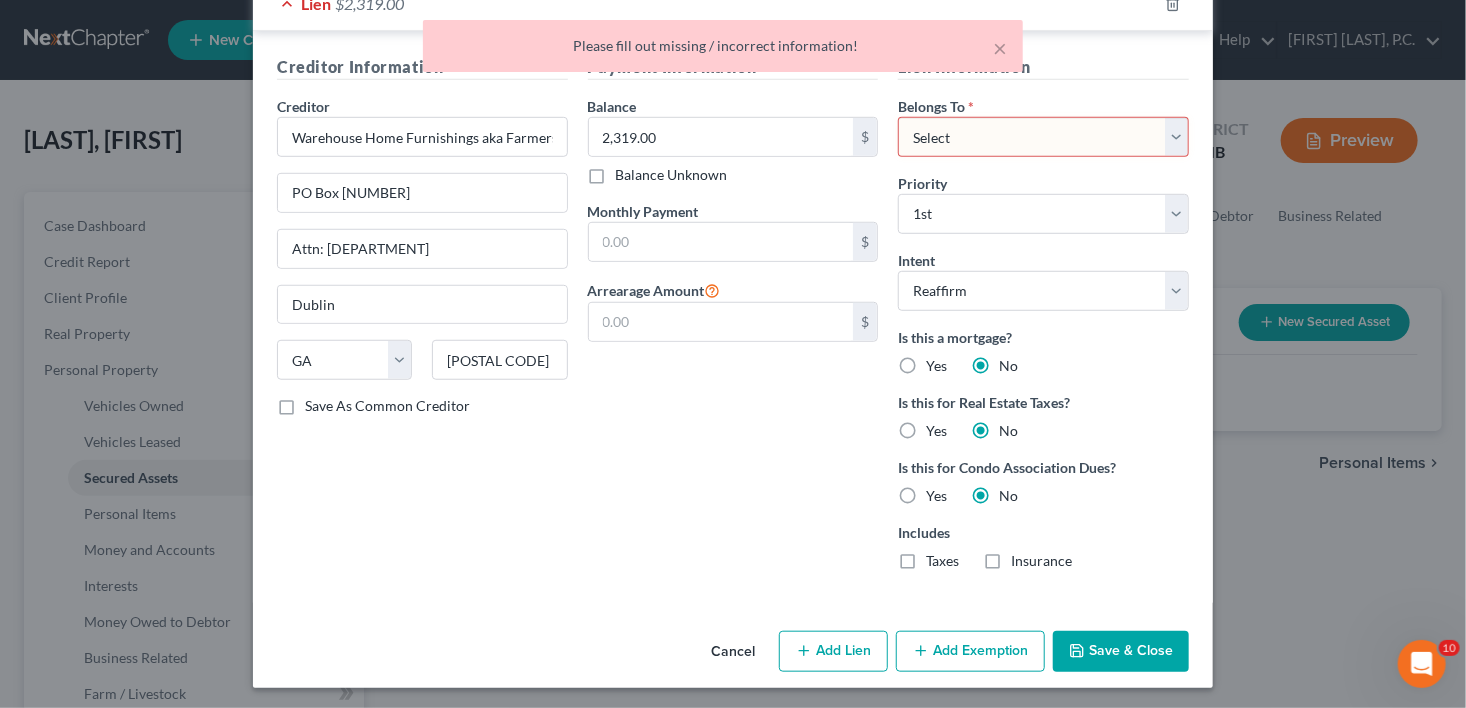click on "Select Debtor 1 Only Debtor 2 Only Debtor 1 And Debtor 2 Only At Least One Of The Debtors And Another Community Property" at bounding box center (1043, 137) 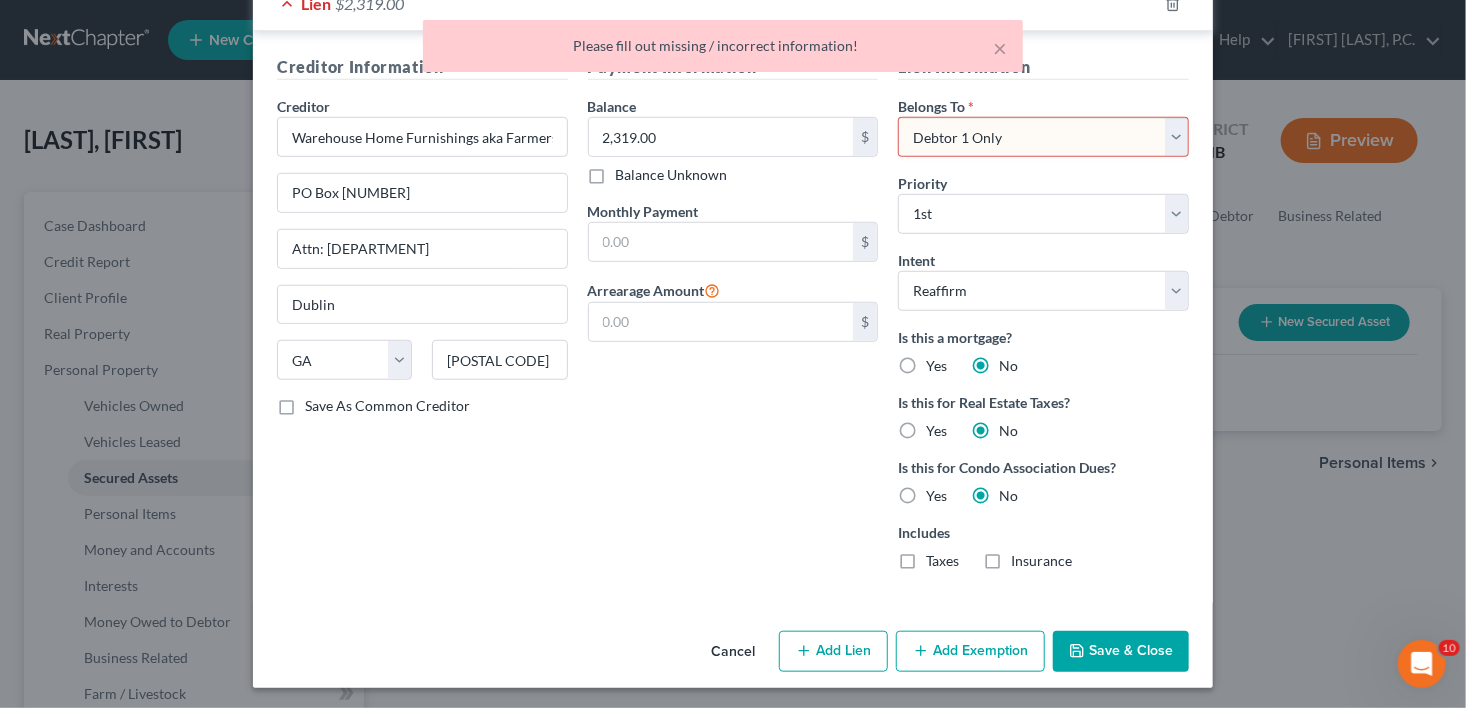 click on "Select Debtor 1 Only Debtor 2 Only Debtor 1 And Debtor 2 Only At Least One Of The Debtors And Another Community Property" at bounding box center [1043, 137] 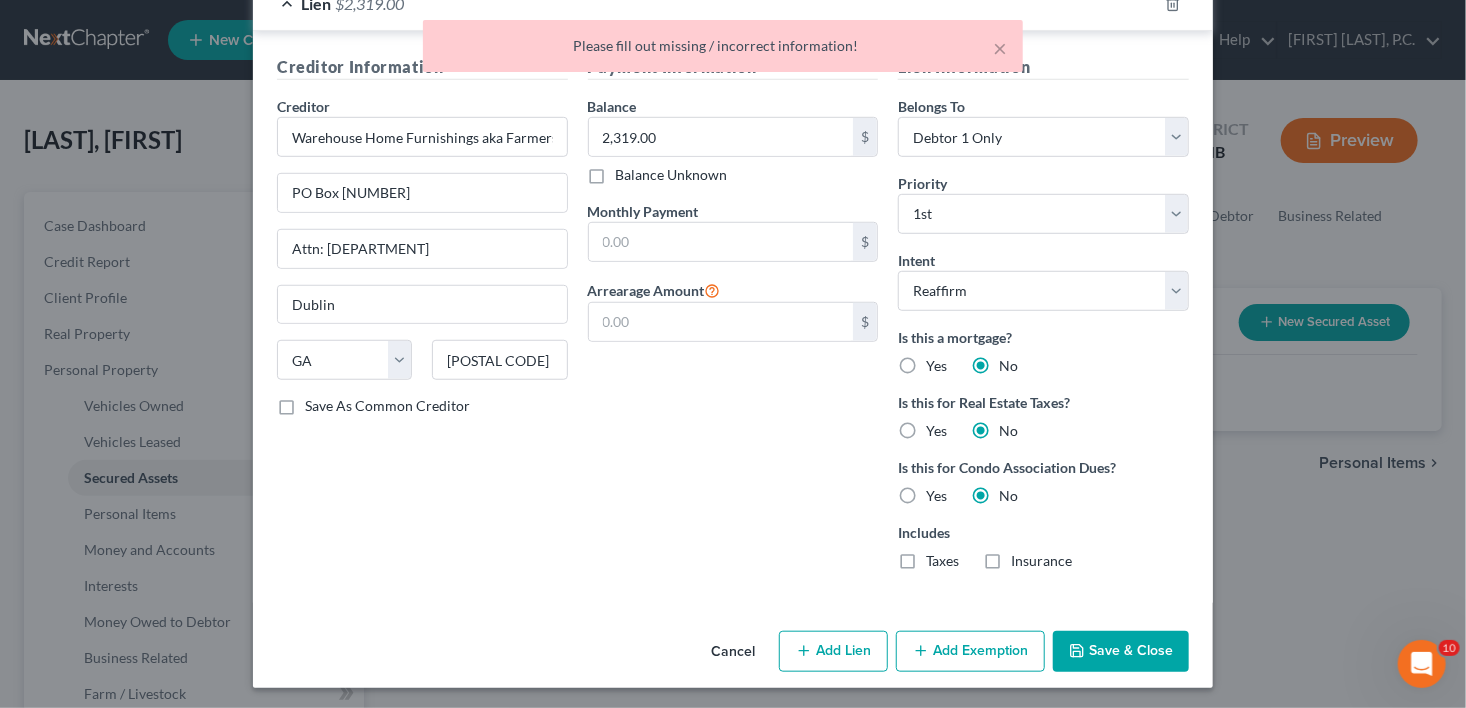 click on "Save & Close" at bounding box center (1121, 652) 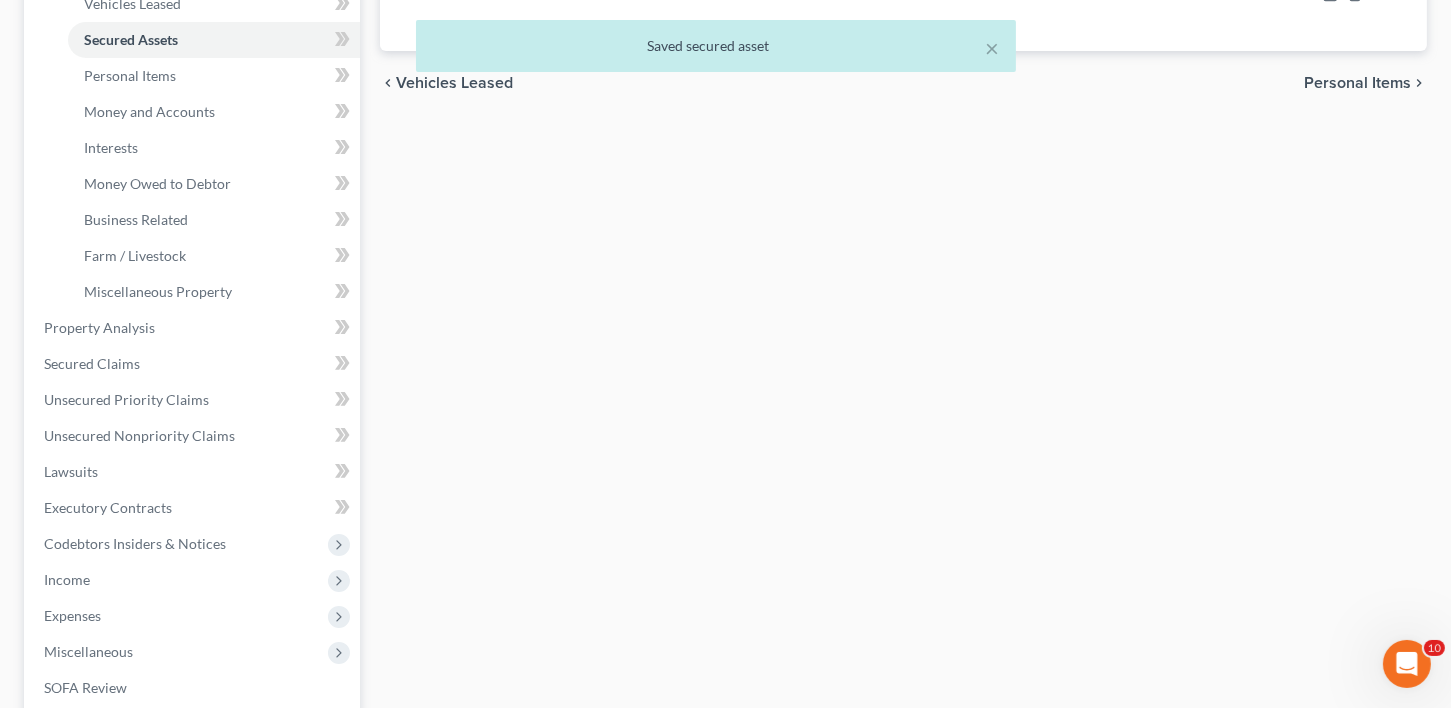 scroll, scrollTop: 505, scrollLeft: 0, axis: vertical 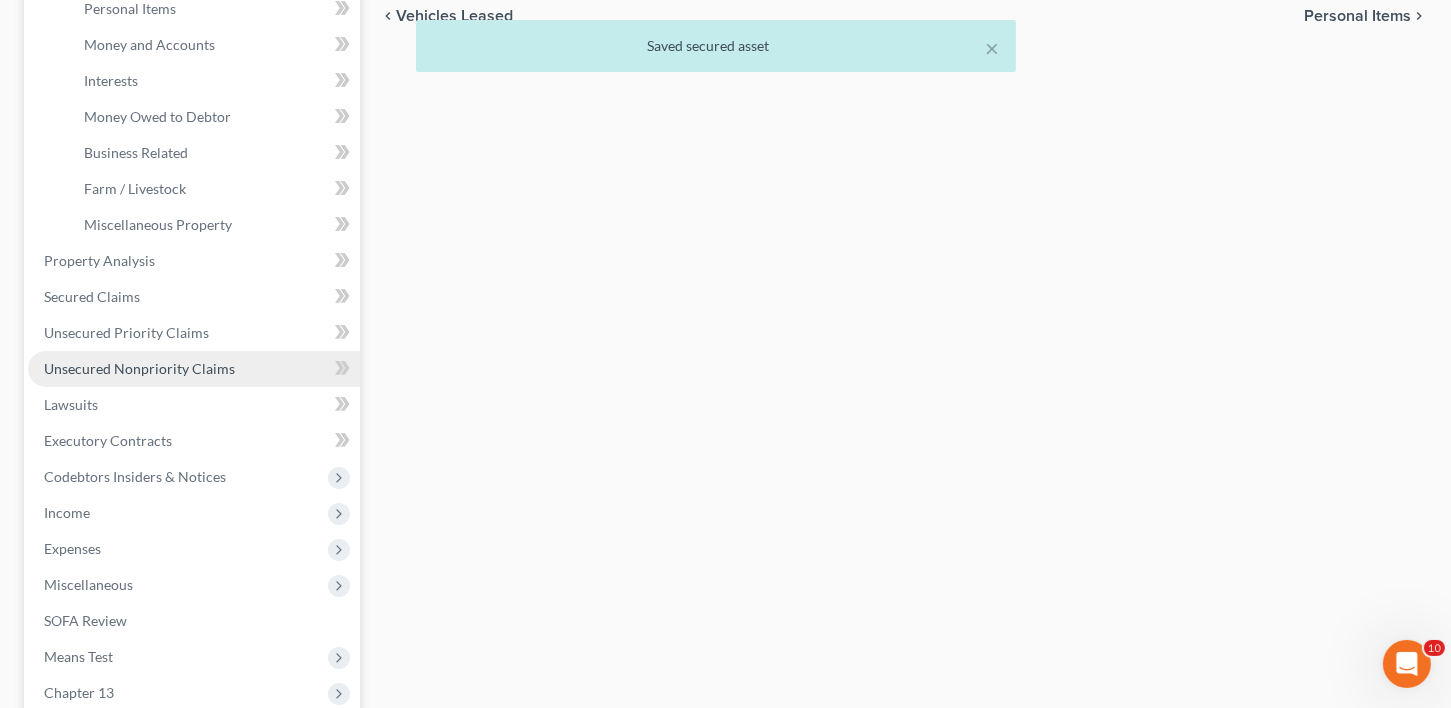 click on "Unsecured Nonpriority Claims" at bounding box center [139, 368] 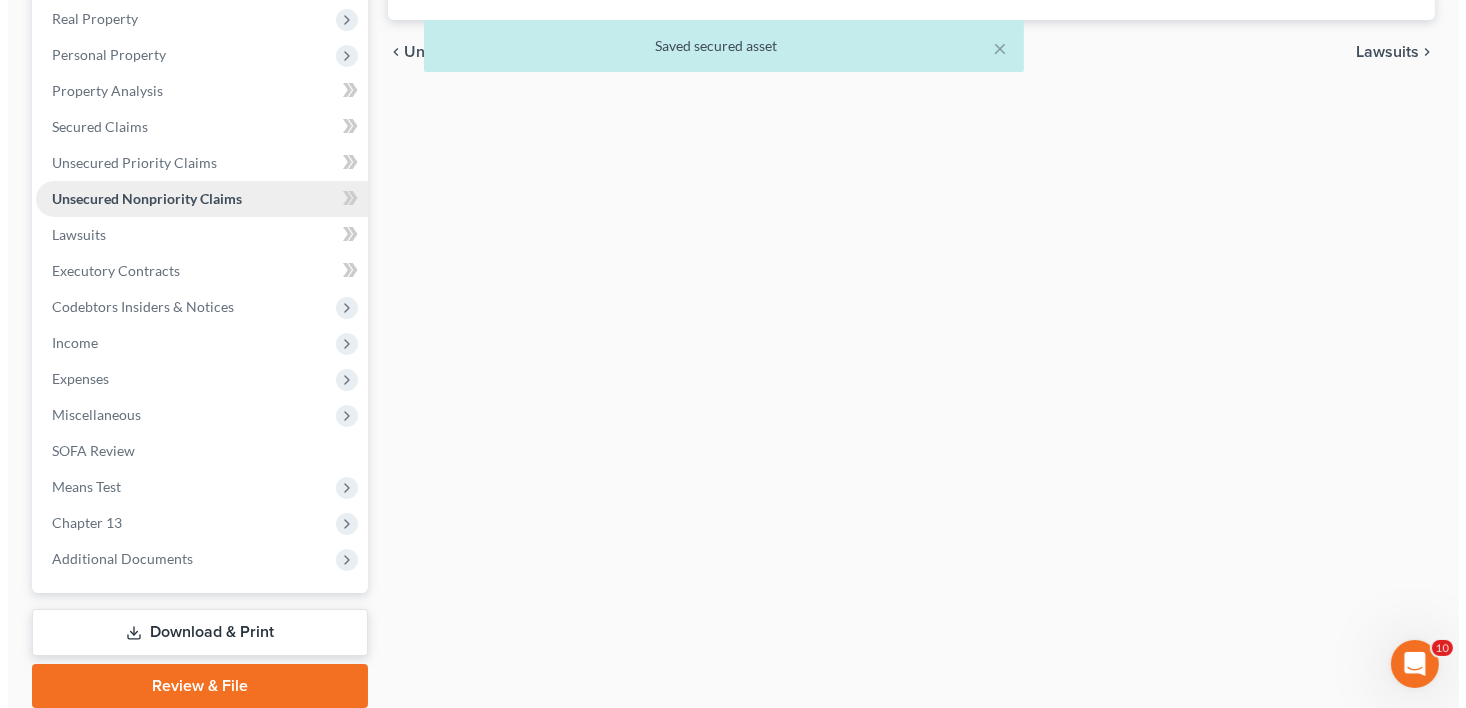 scroll, scrollTop: 0, scrollLeft: 0, axis: both 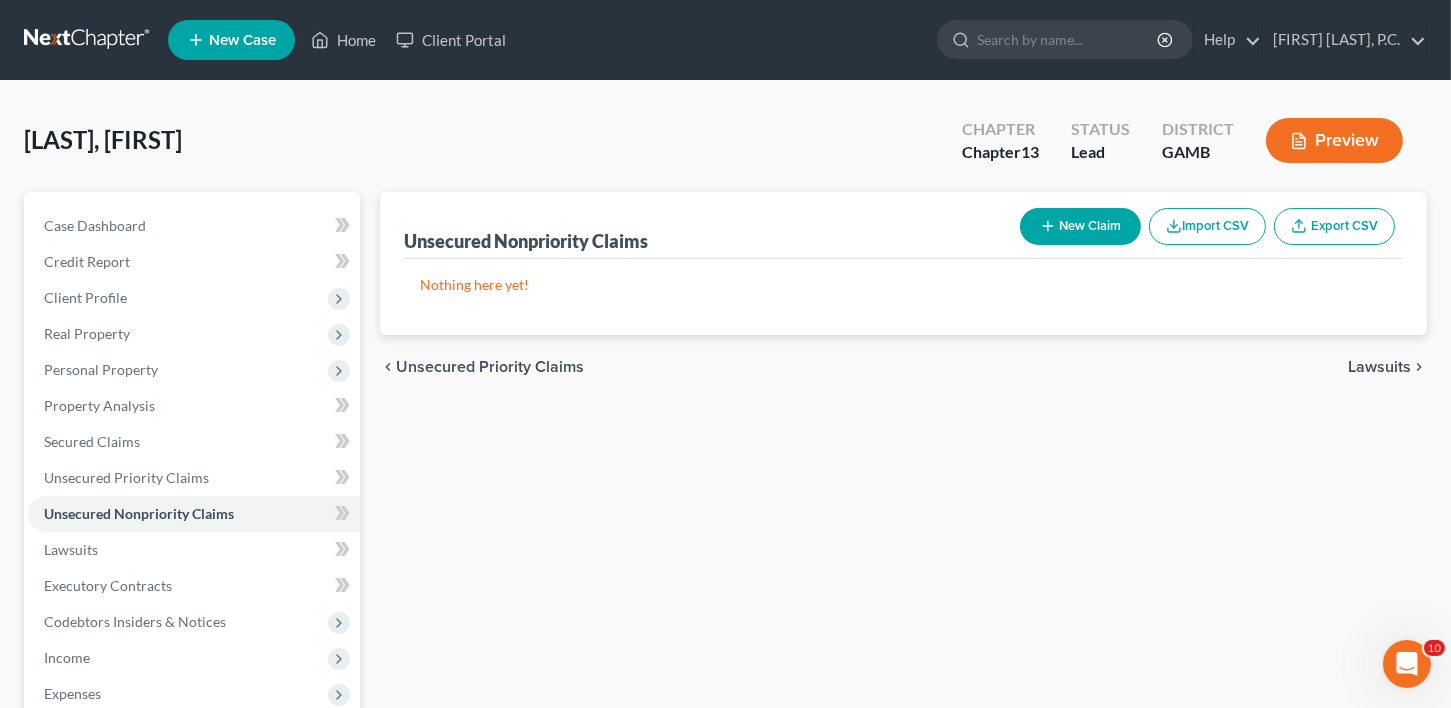 click on "New Claim" at bounding box center [1080, 226] 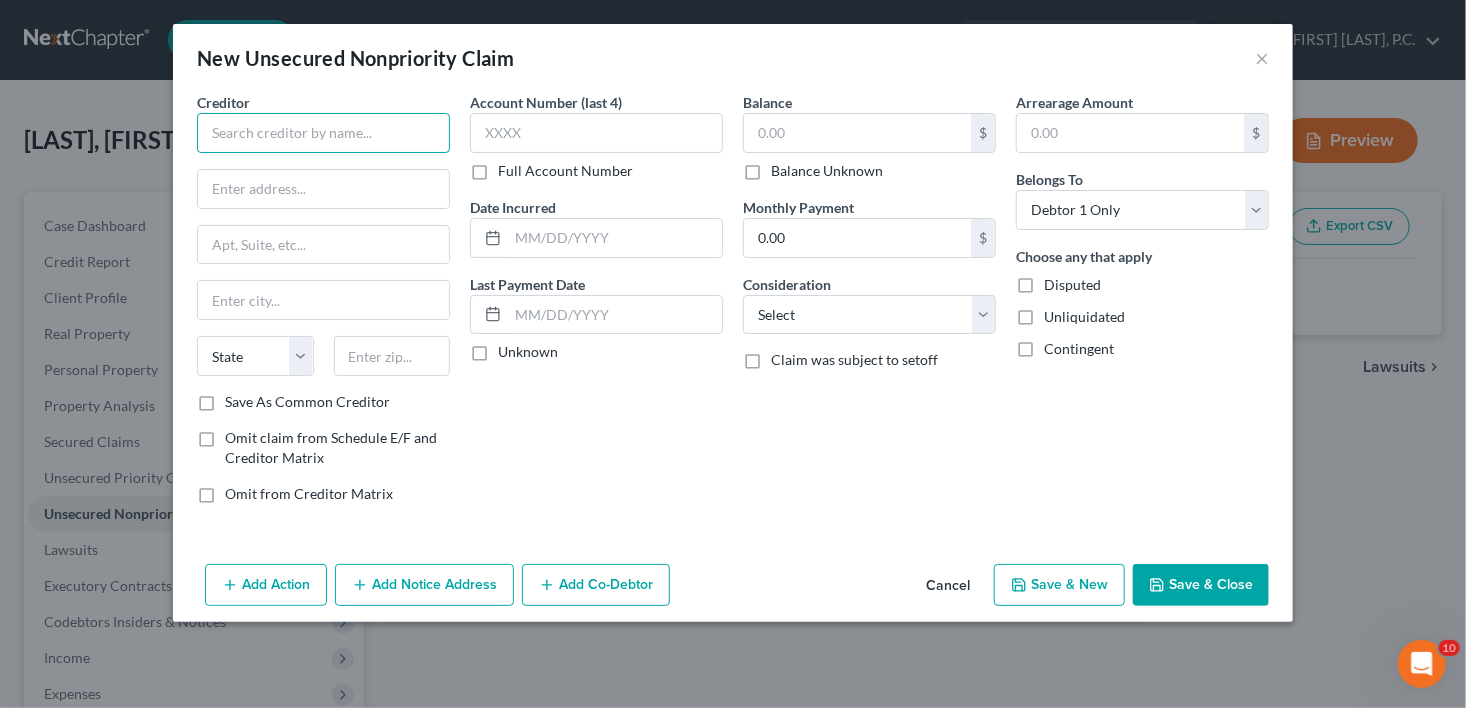 click at bounding box center [323, 133] 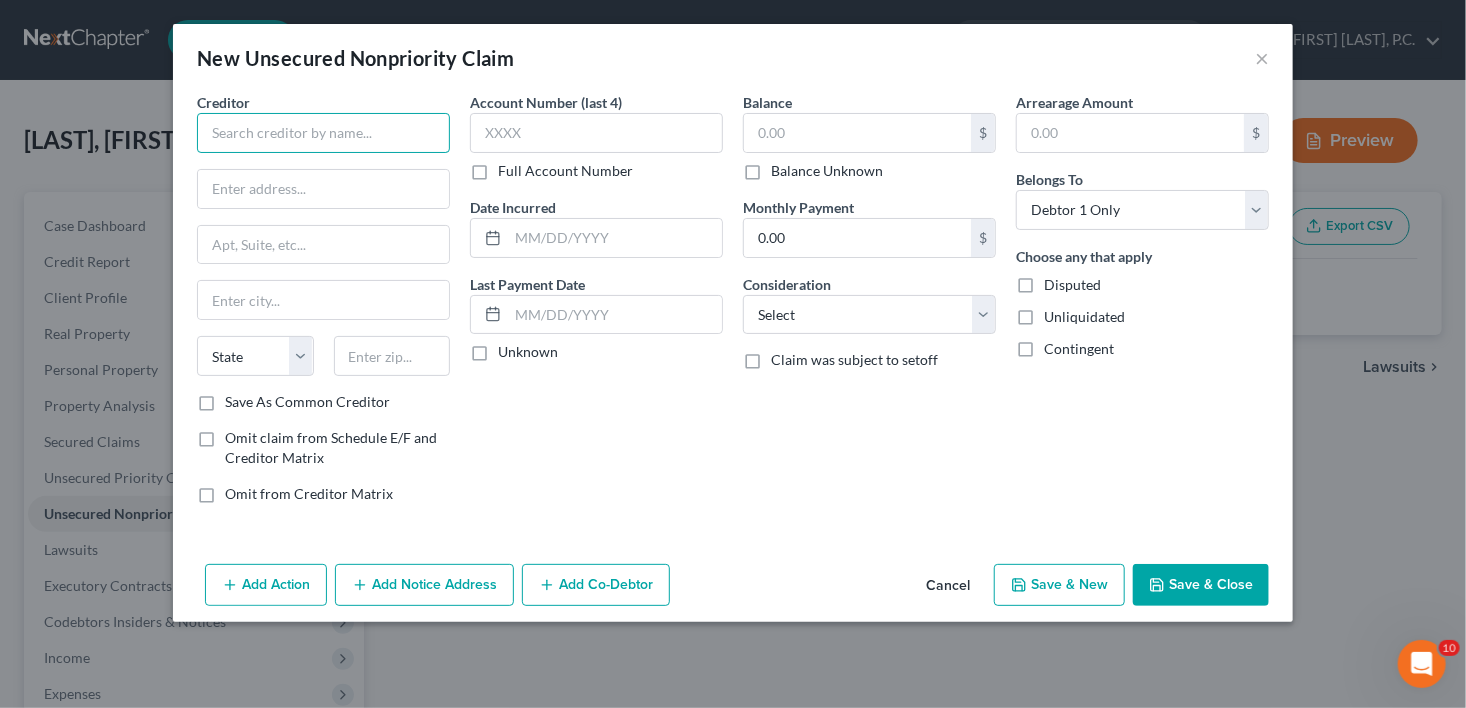 type on "W" 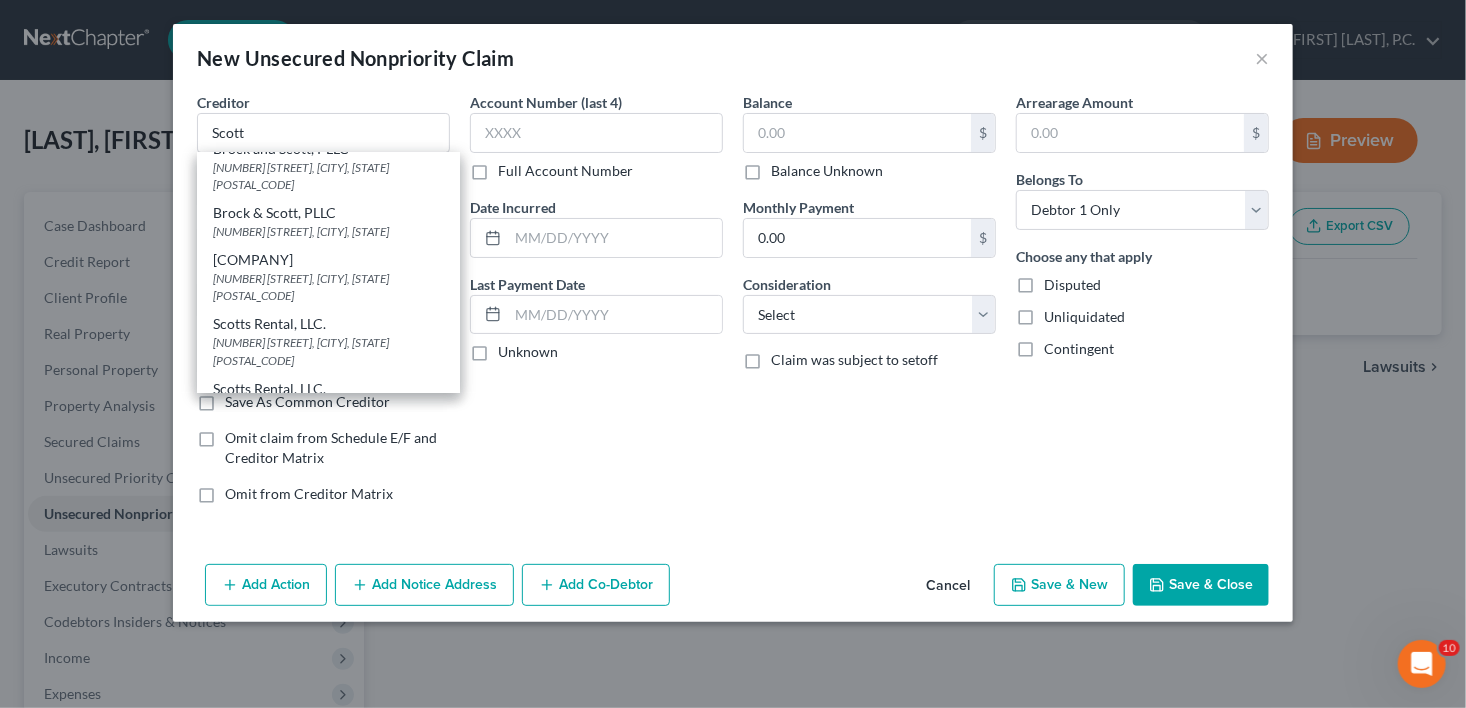 scroll, scrollTop: 0, scrollLeft: 0, axis: both 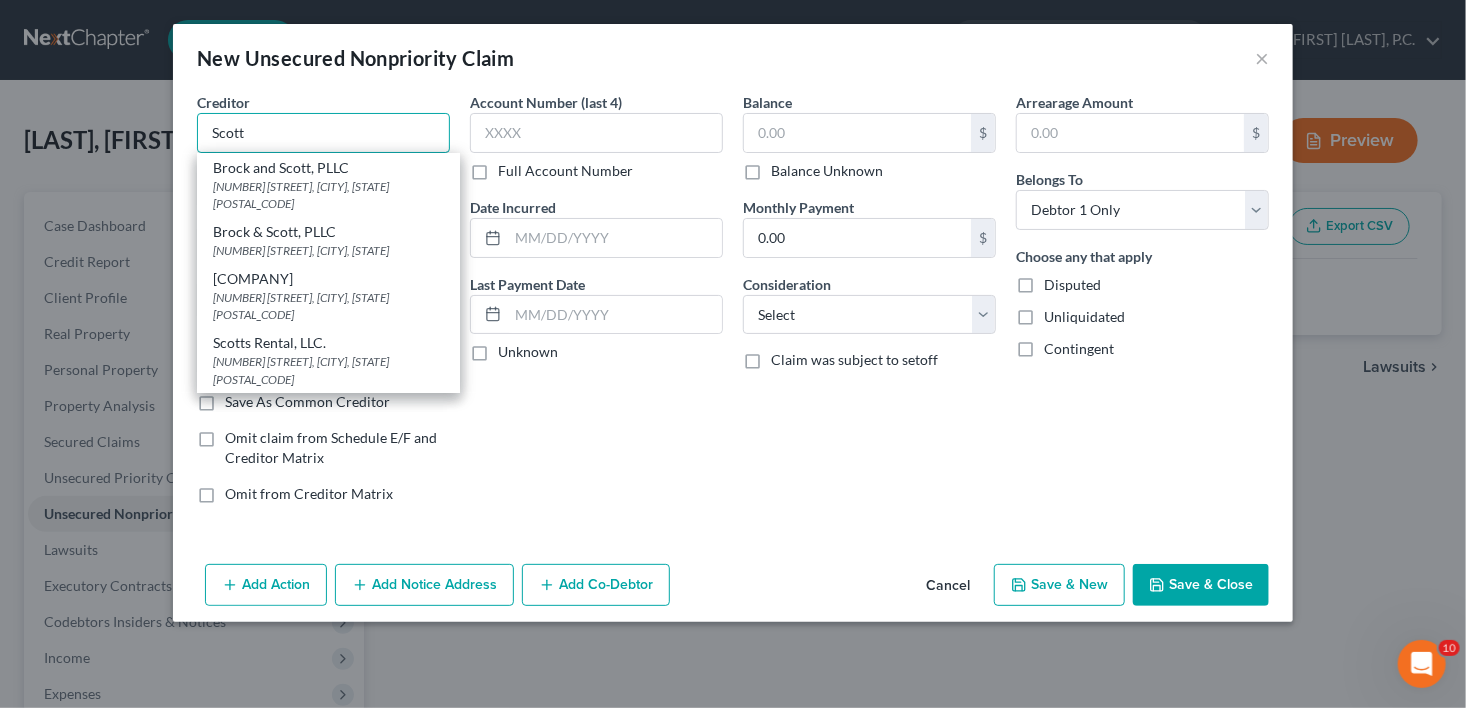 click on "Scott" at bounding box center (323, 133) 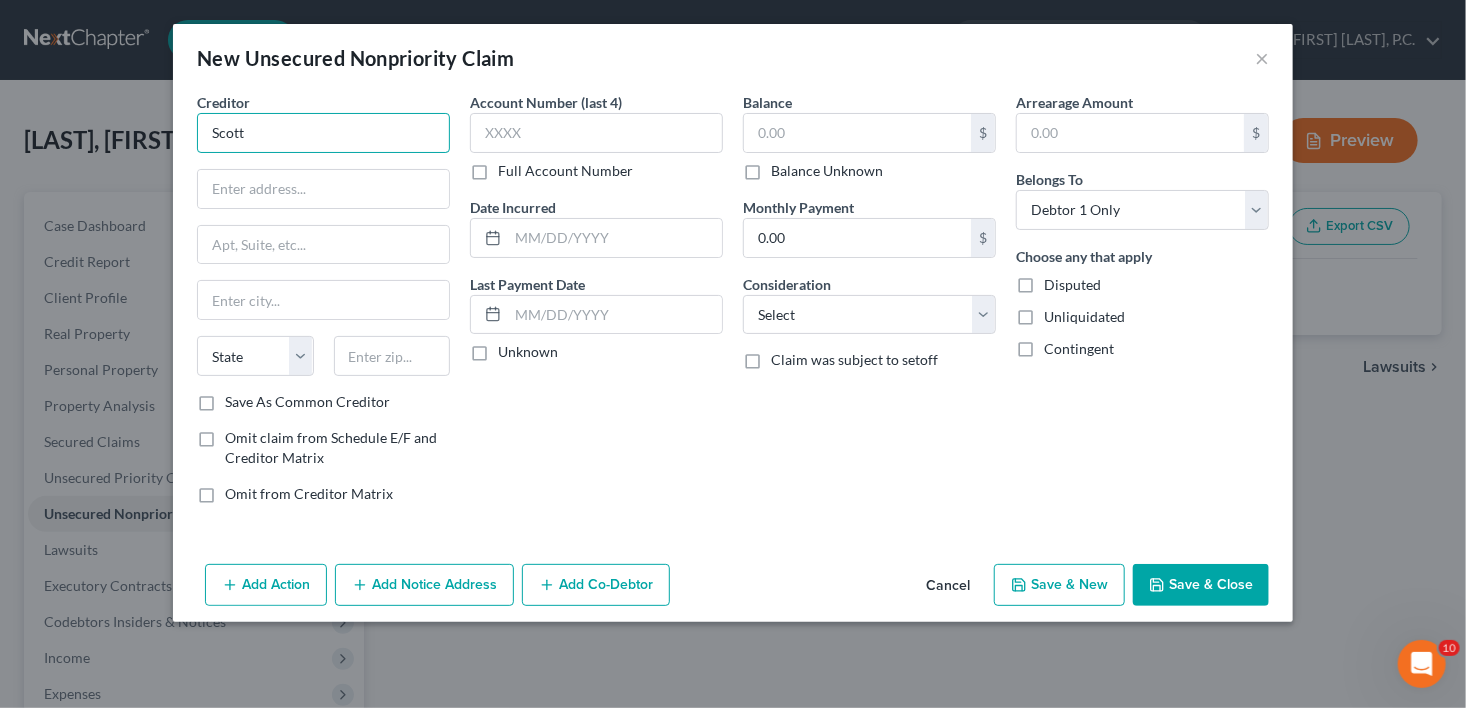 click on "Scott" at bounding box center [323, 133] 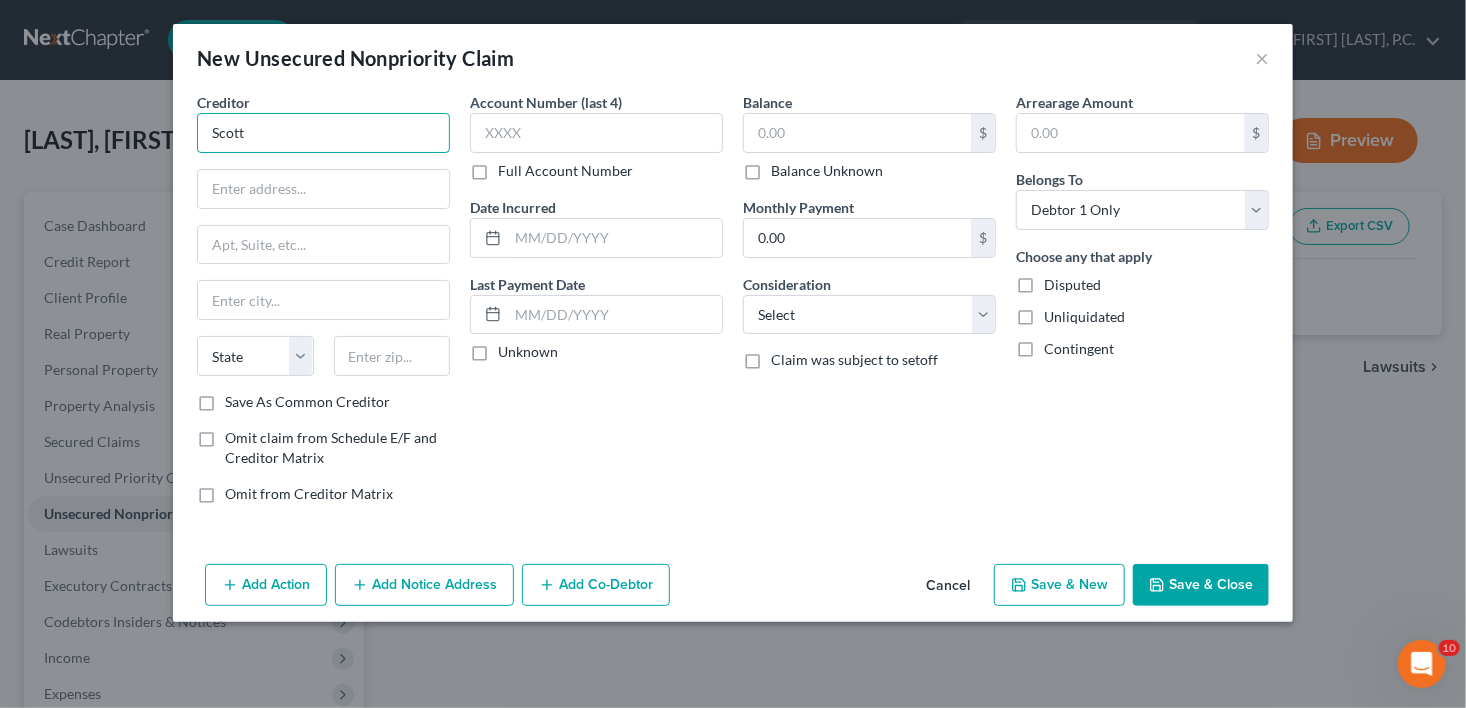 paste on "[FIRST] [LAST] Physical Address:	[NUMBER] [STREET], [CITY], [STATE], [COUNTRY]" 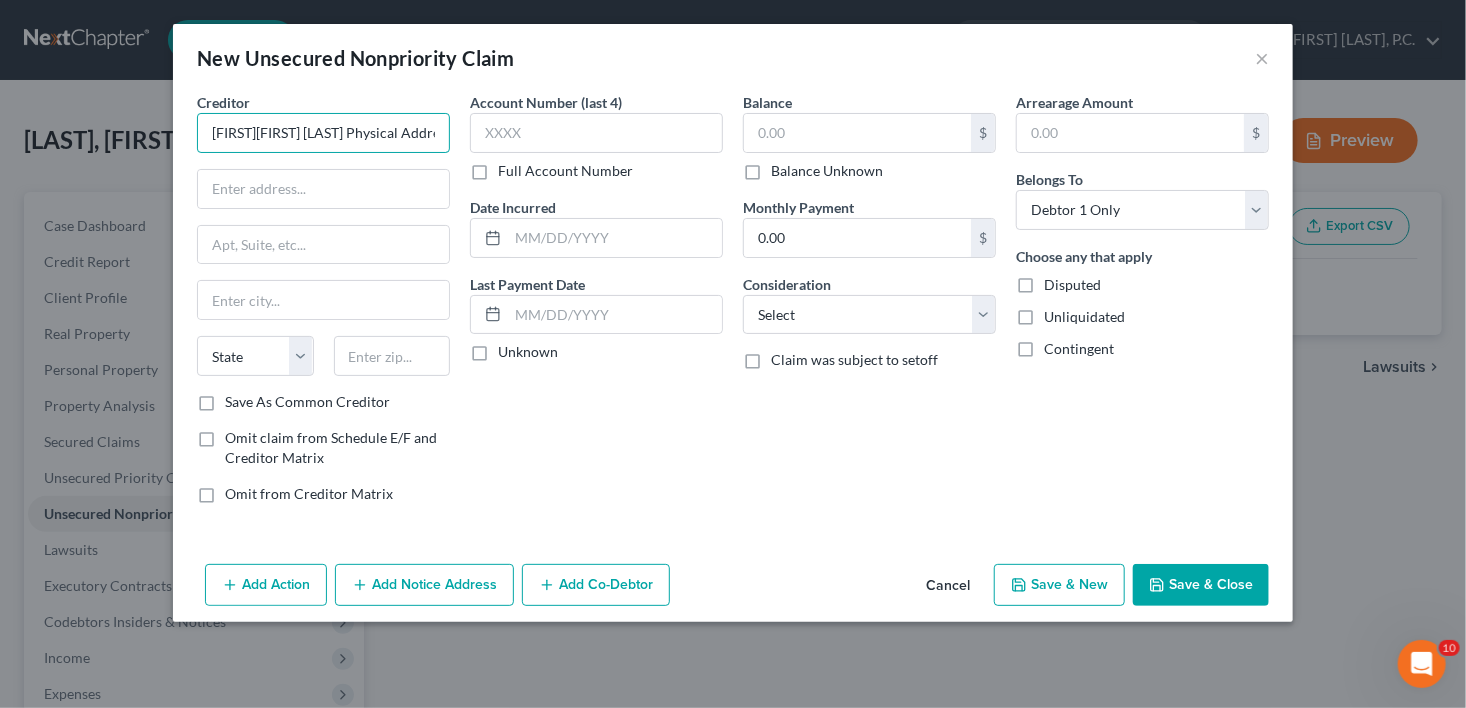 scroll, scrollTop: 0, scrollLeft: 258, axis: horizontal 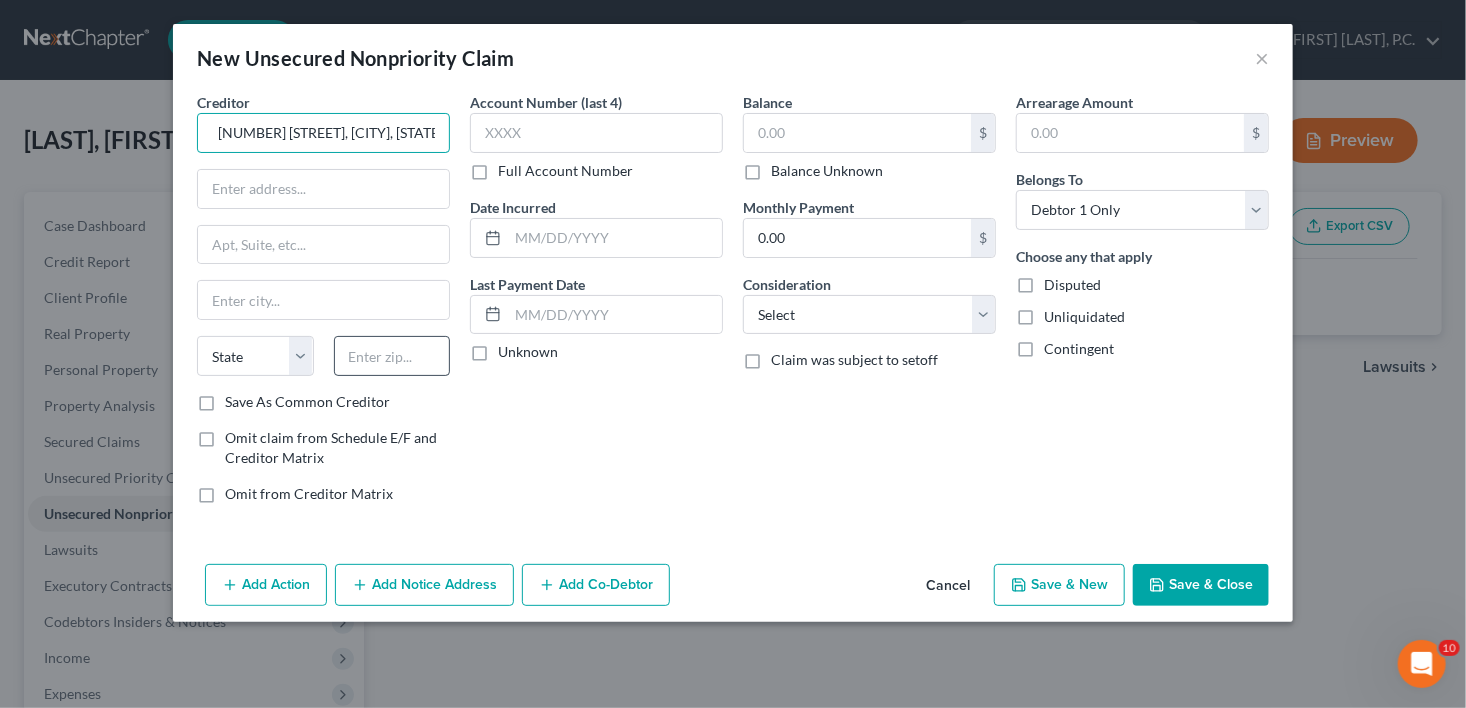 type on "[FIRST][FIRST] [LAST] Physical Address:	[NUMBER] [STREET], [CITY], [STATE], [COUNTRY]" 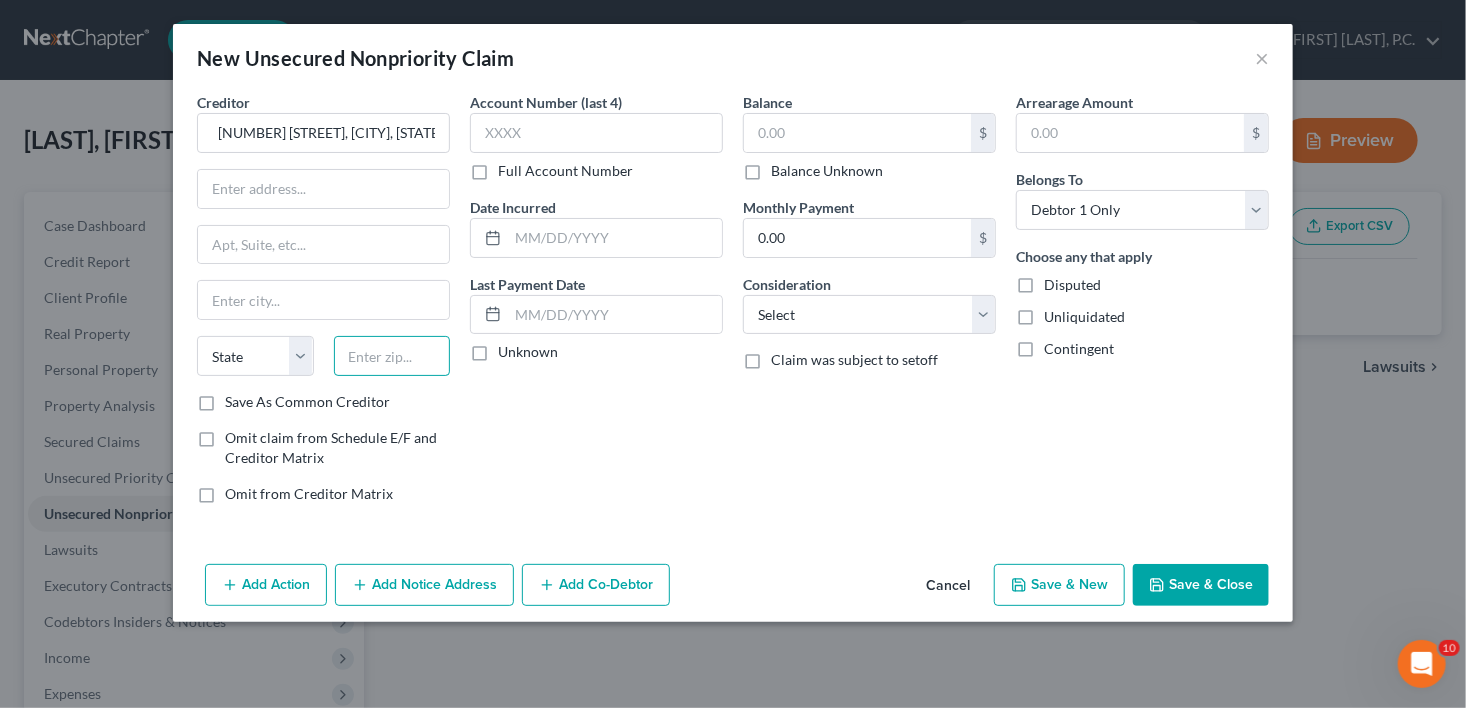 scroll, scrollTop: 0, scrollLeft: 0, axis: both 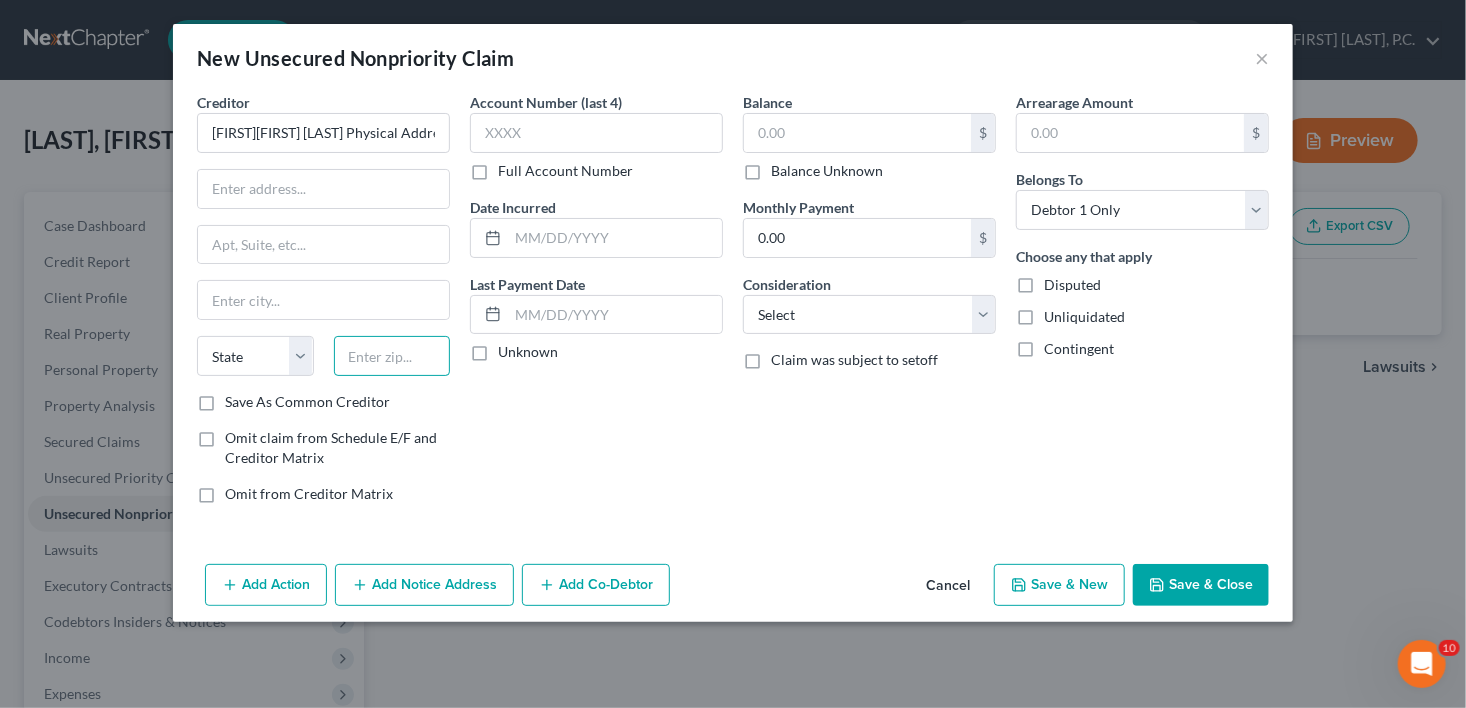 click at bounding box center [392, 356] 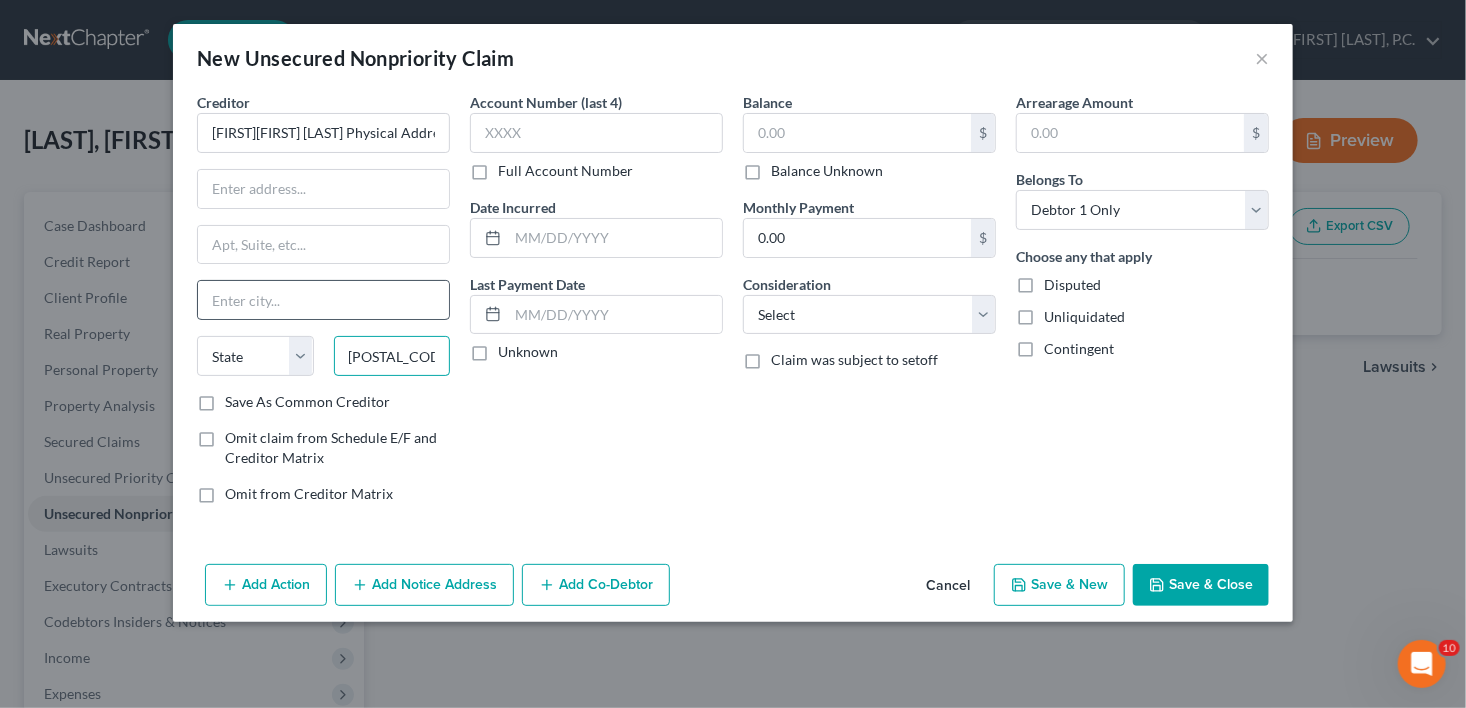 type on "[POSTAL_CODE]" 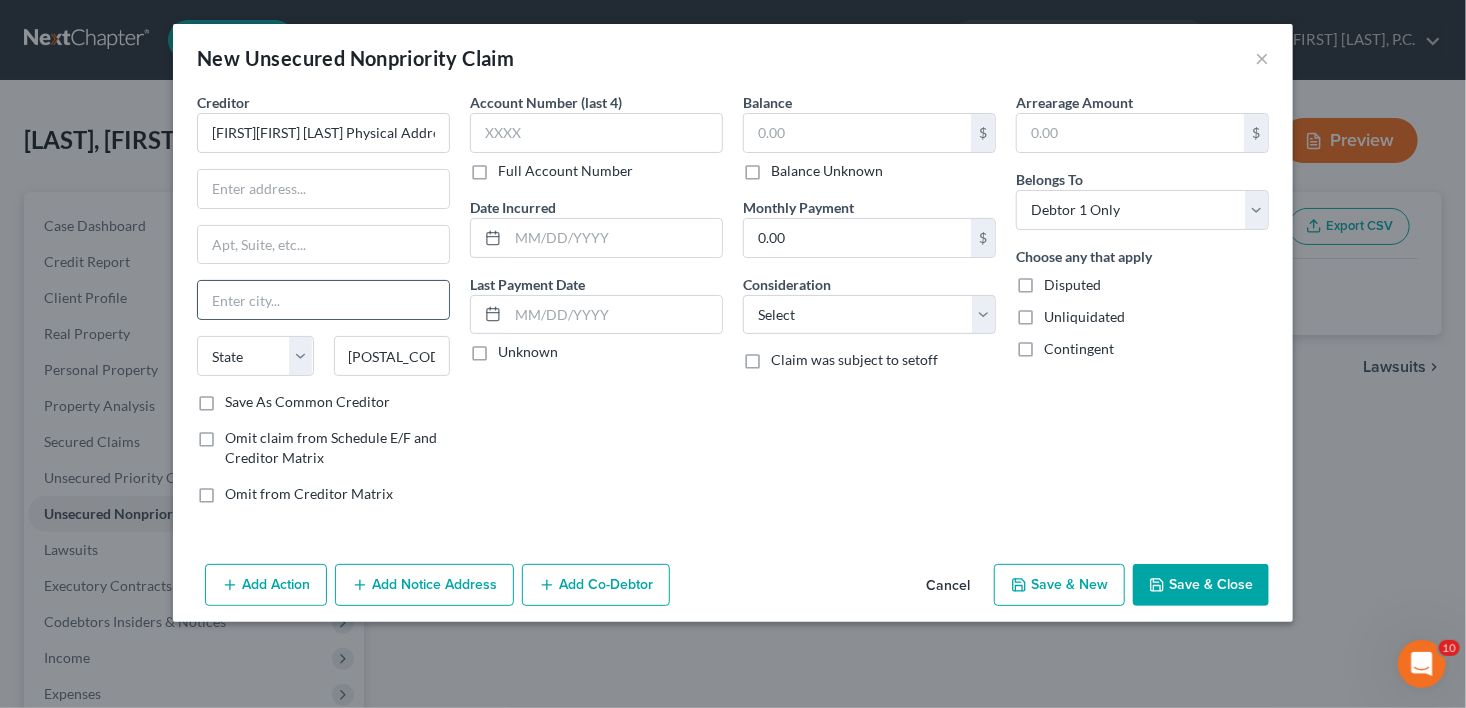 type on "Dublin" 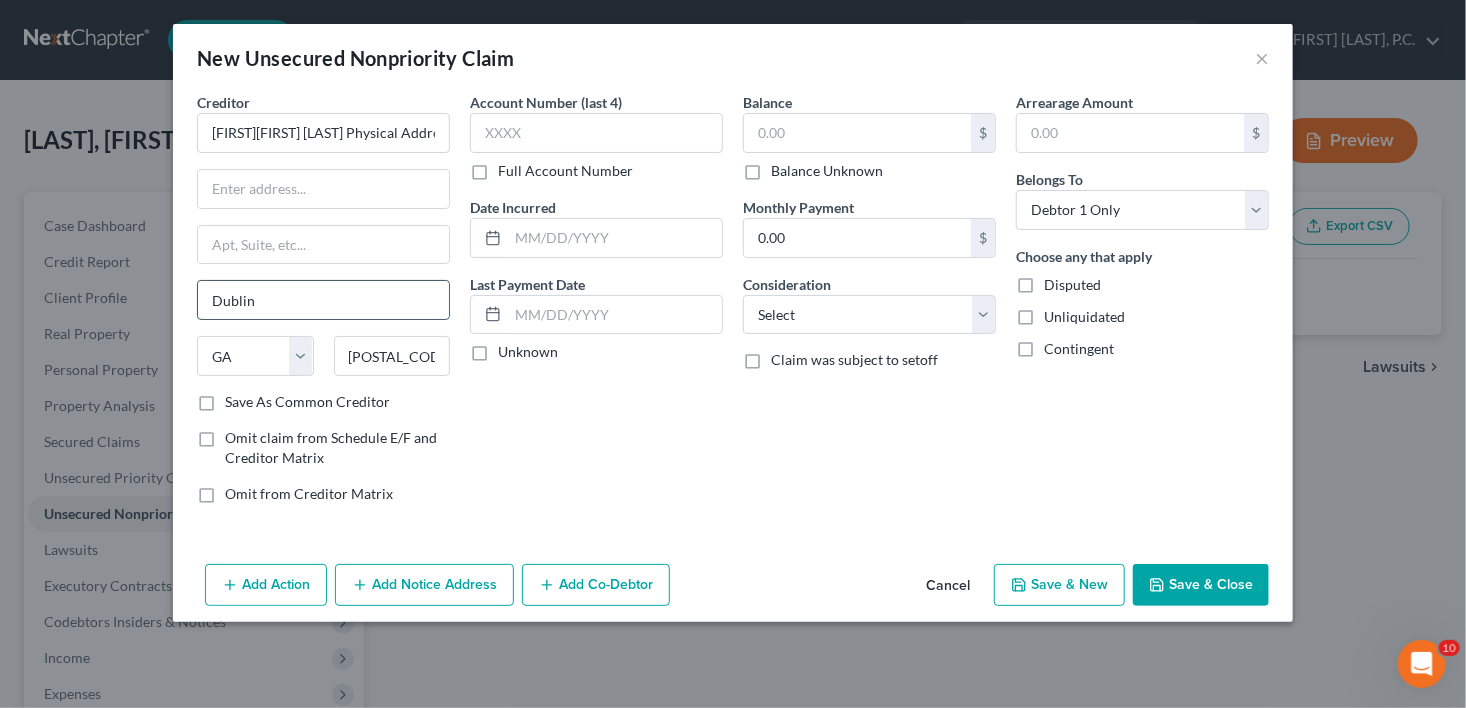 click on "Dublin" at bounding box center (323, 300) 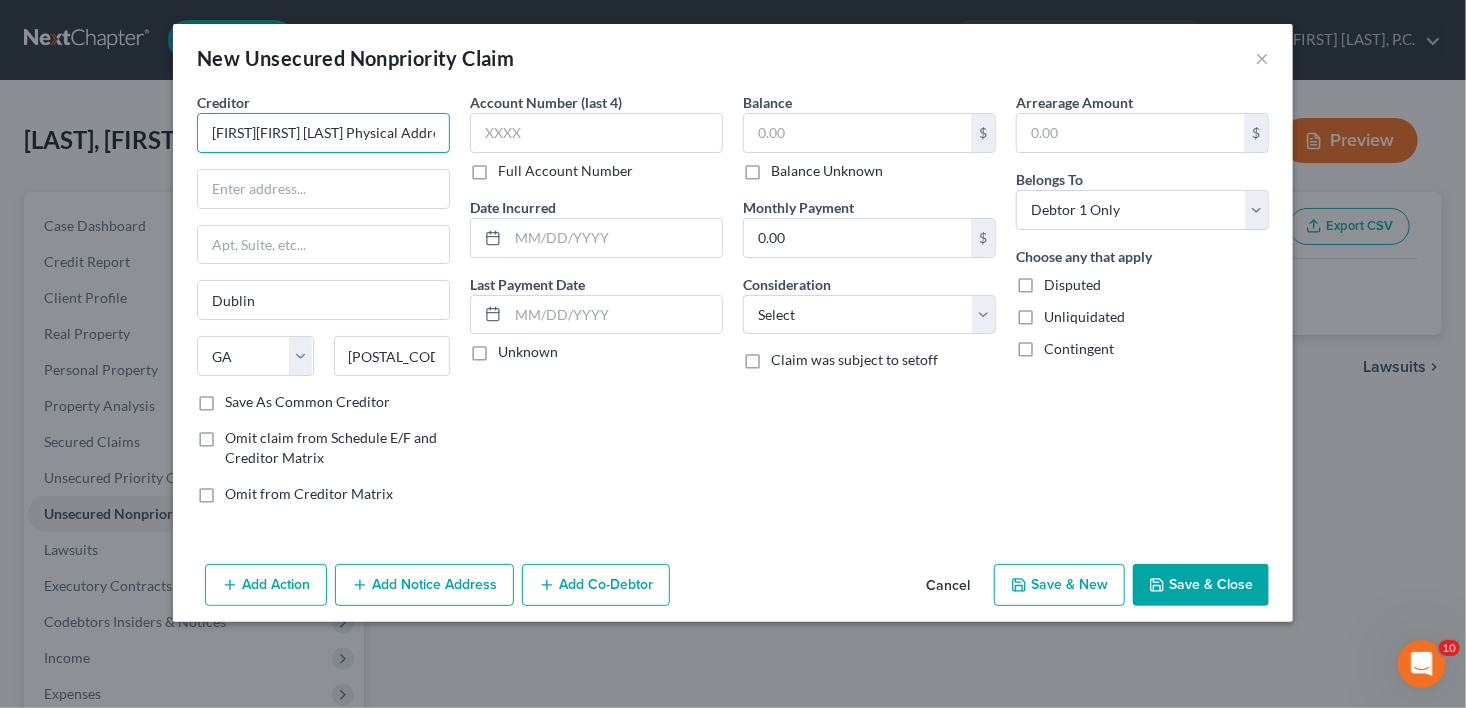 scroll, scrollTop: 0, scrollLeft: 2, axis: horizontal 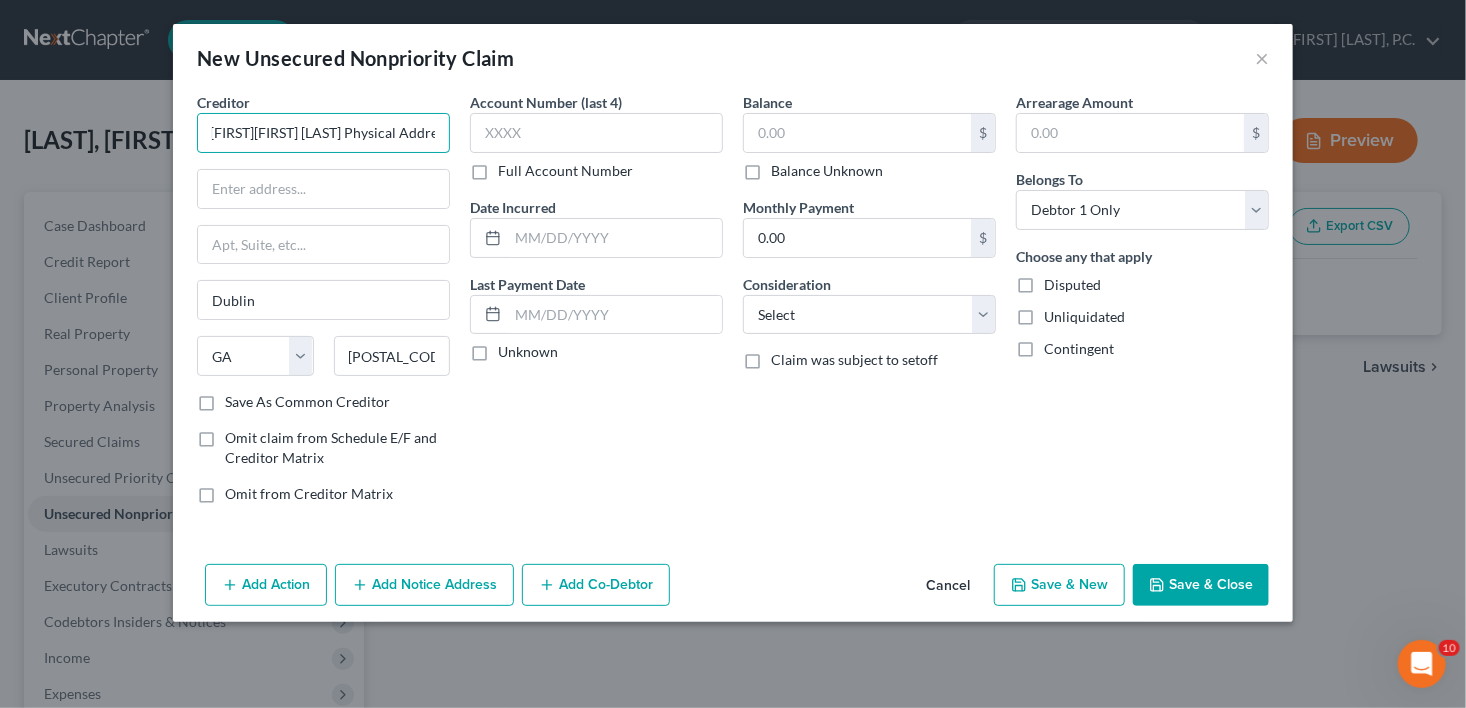 drag, startPoint x: 428, startPoint y: 135, endPoint x: 316, endPoint y: 132, distance: 112.04017 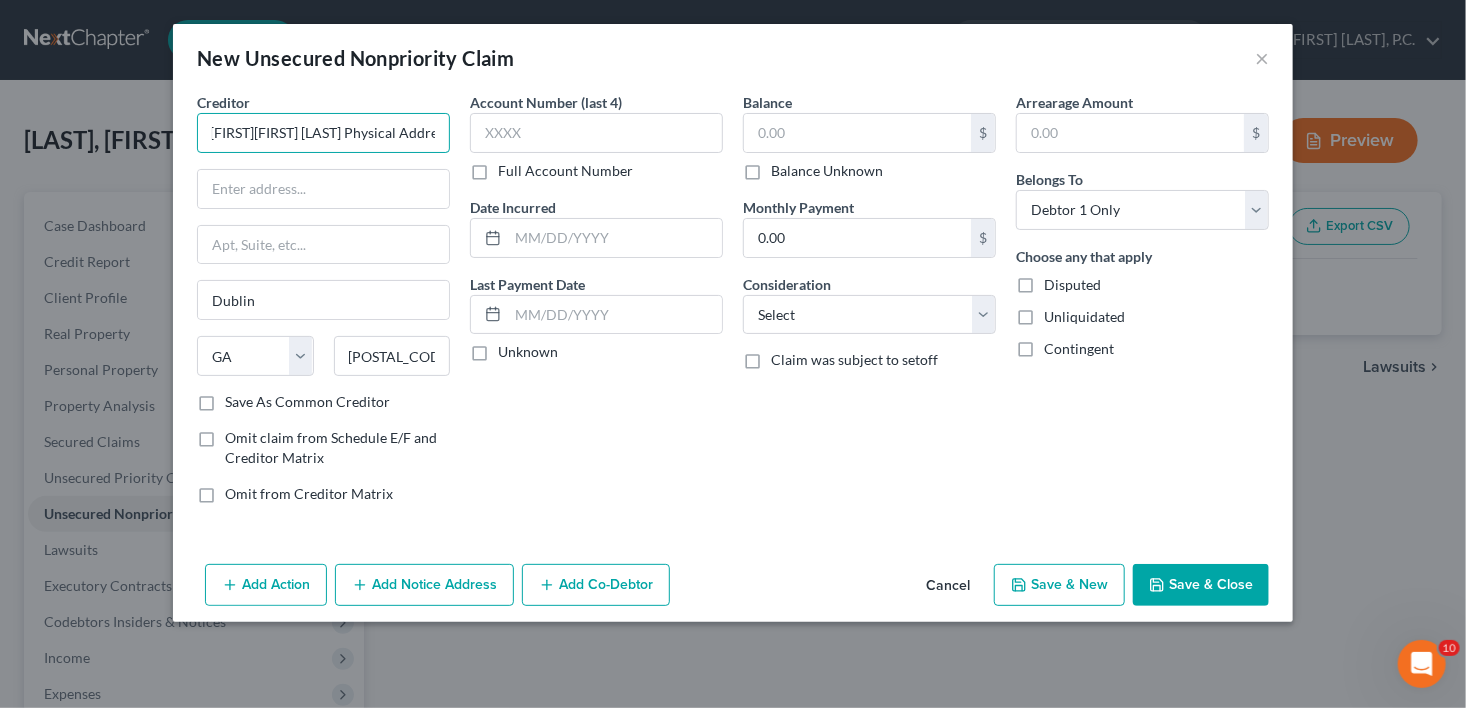 click on "[FIRST][FIRST] [LAST] Physical Address:	[NUMBER] [STREET], [CITY], [STATE], [COUNTRY]" at bounding box center [323, 133] 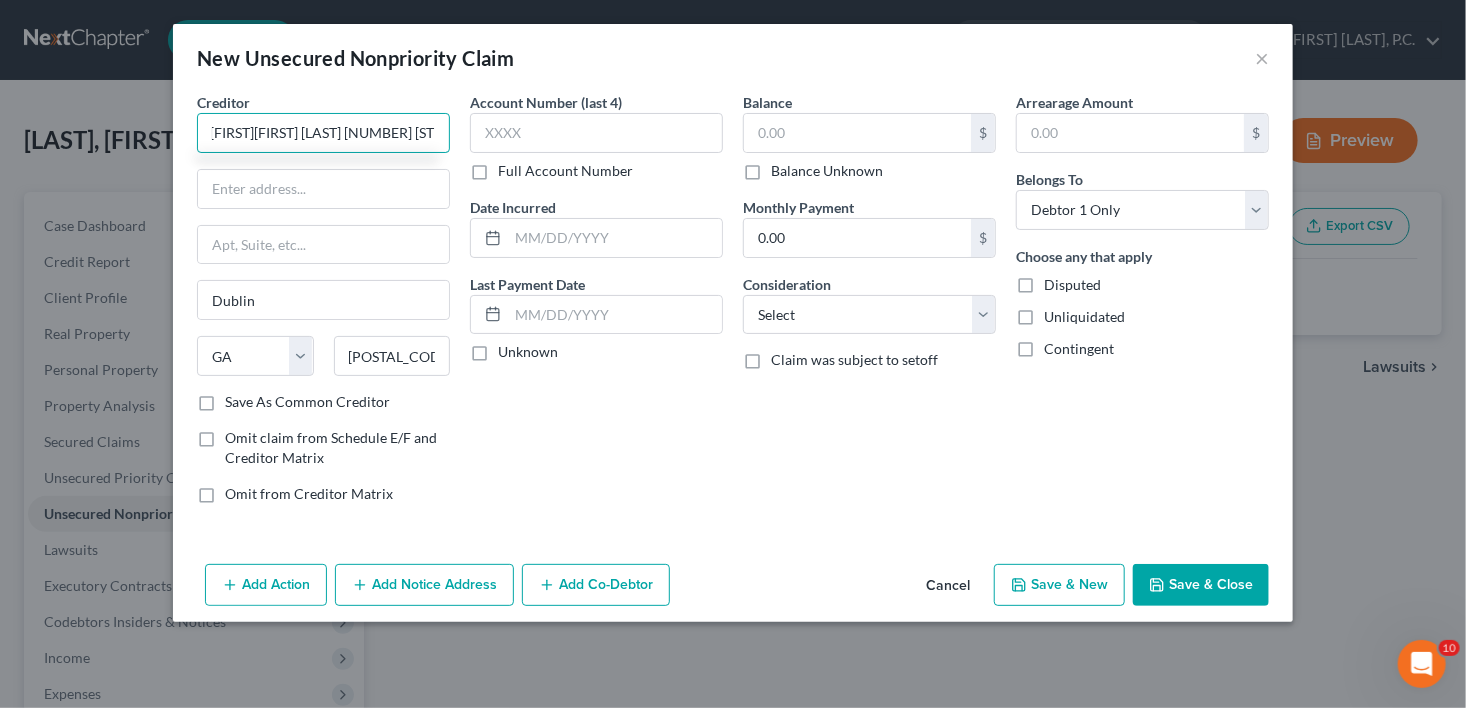 drag, startPoint x: 273, startPoint y: 133, endPoint x: 241, endPoint y: 135, distance: 32.06244 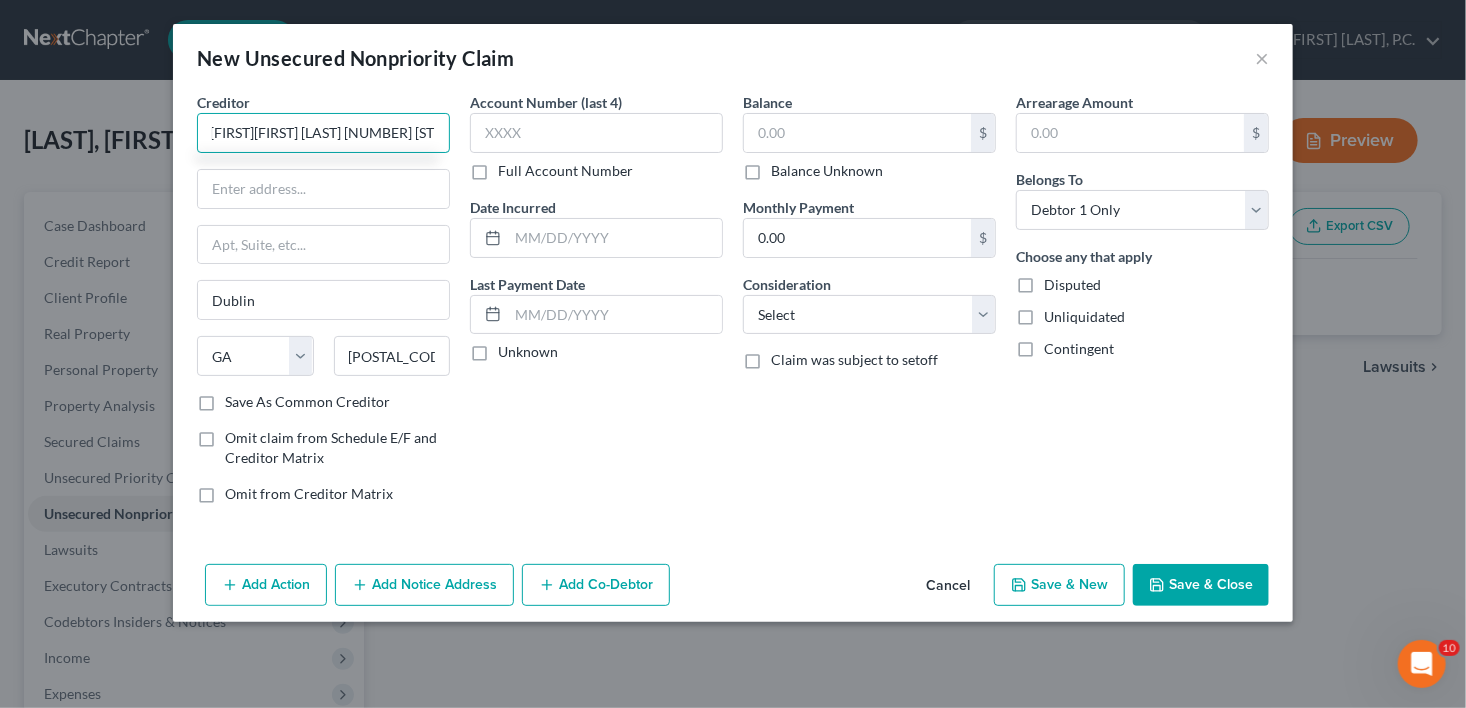 click on "[FIRST][FIRST] [LAST] [NUMBER] [STREET], [CITY], [STATE], [COUNTRY]" at bounding box center [323, 133] 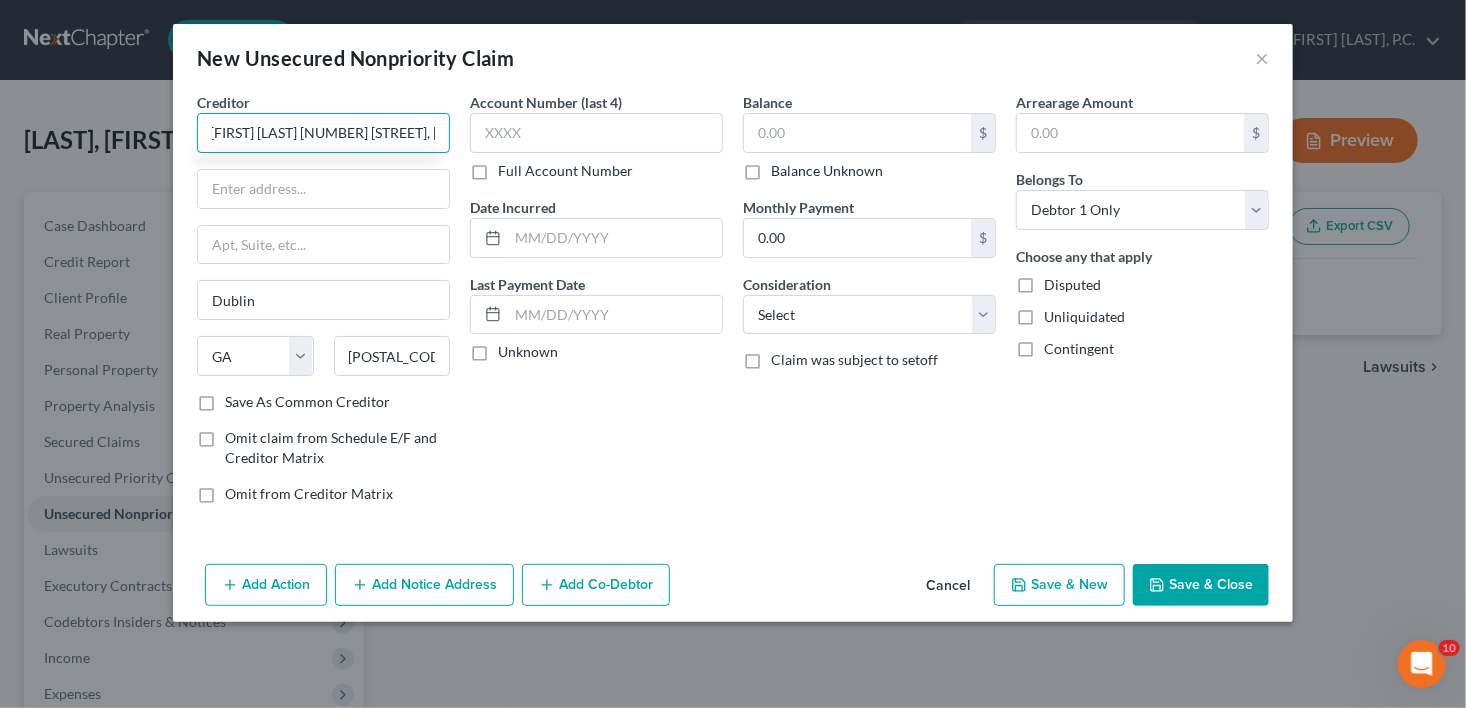 drag, startPoint x: 285, startPoint y: 132, endPoint x: 395, endPoint y: 136, distance: 110.0727 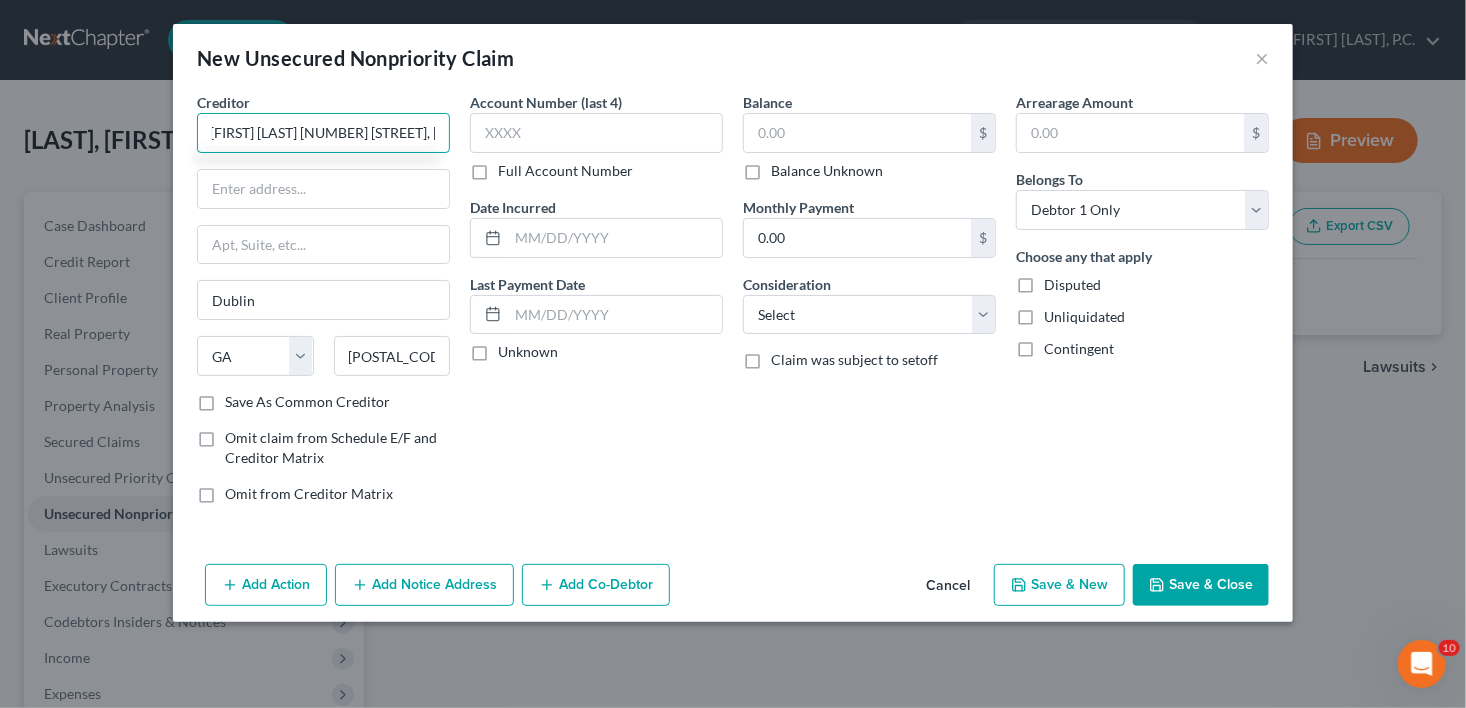 click on "[FIRST] [LAST] [NUMBER] [STREET], [CITY], [STATE], [COUNTRY]" at bounding box center (323, 133) 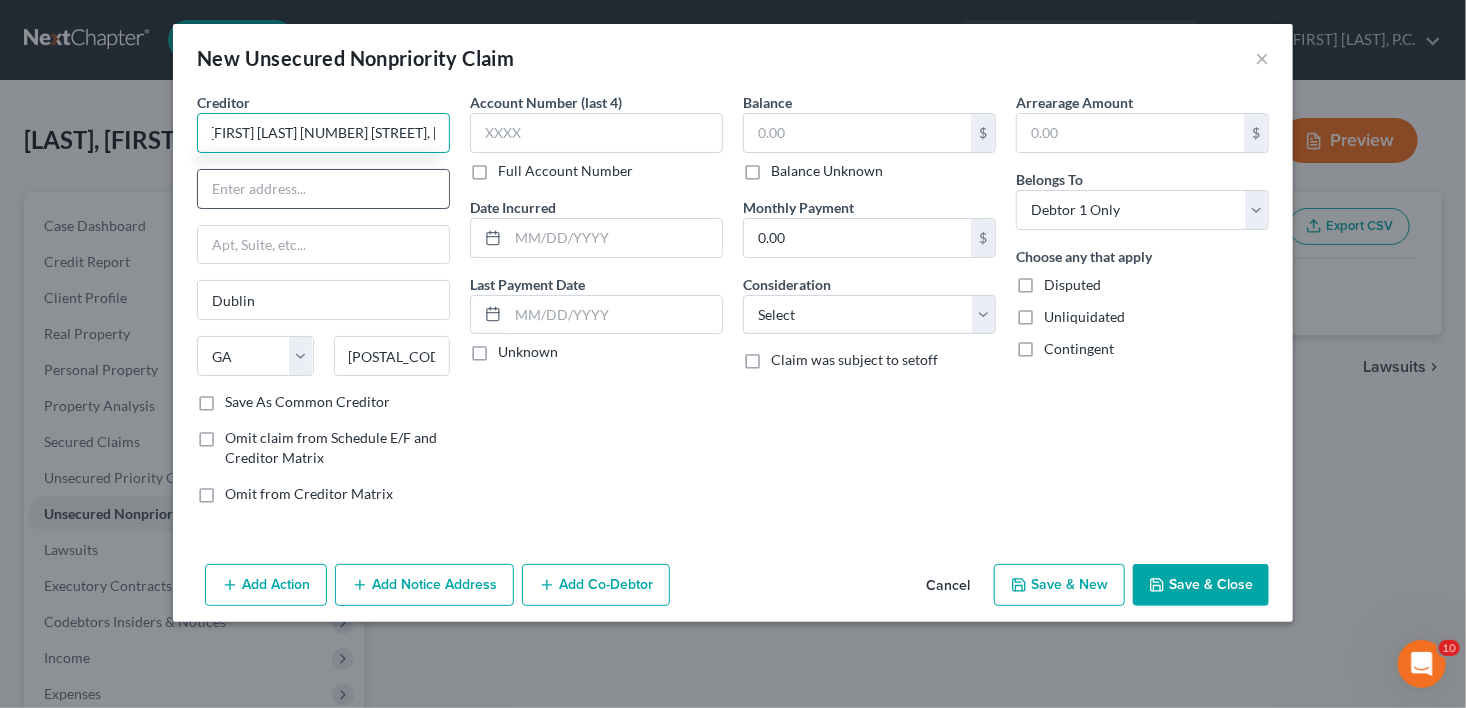 type on "[FIRST] [LAST] [NUMBER] [STREET], [CITY], [STATE], [COUNTRY]" 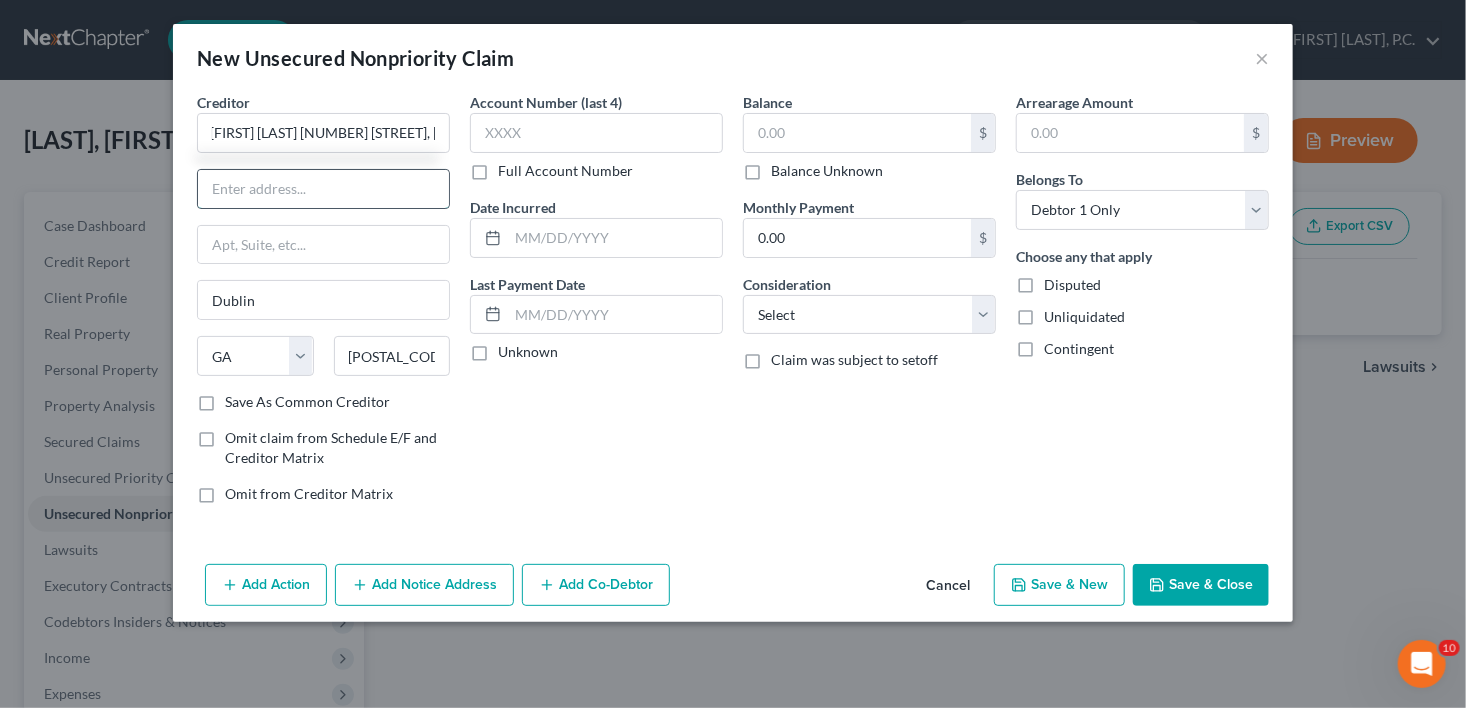 scroll, scrollTop: 0, scrollLeft: 0, axis: both 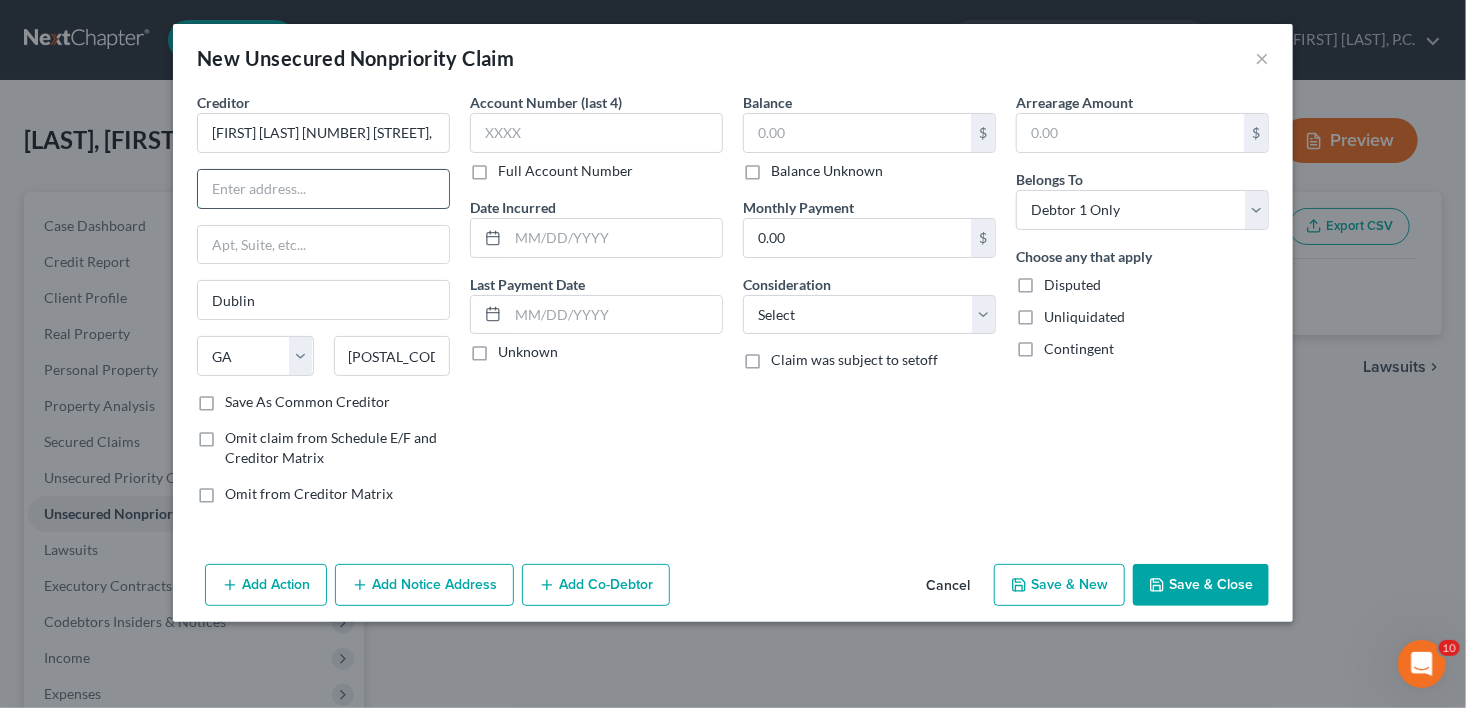 paste on "[NUMBER] [STREET]" 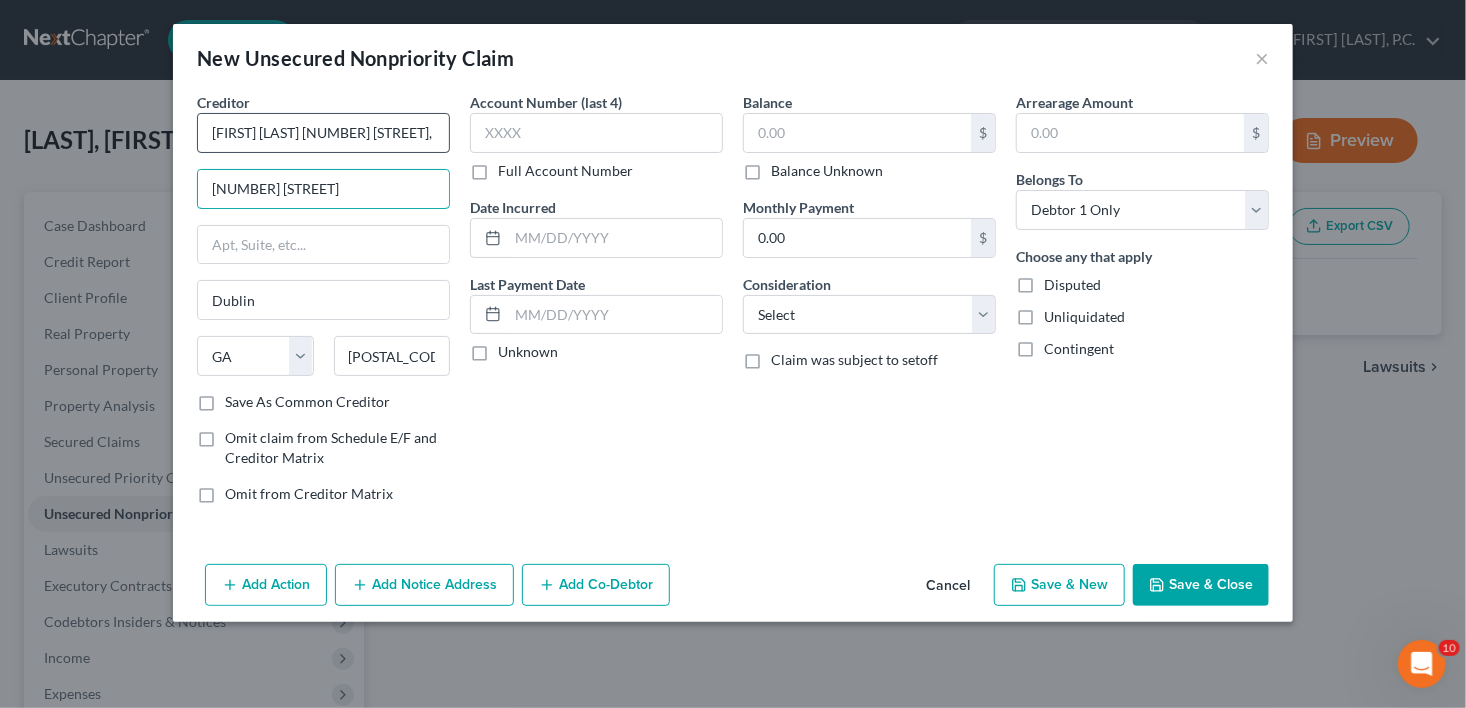 type on "[NUMBER] [STREET]" 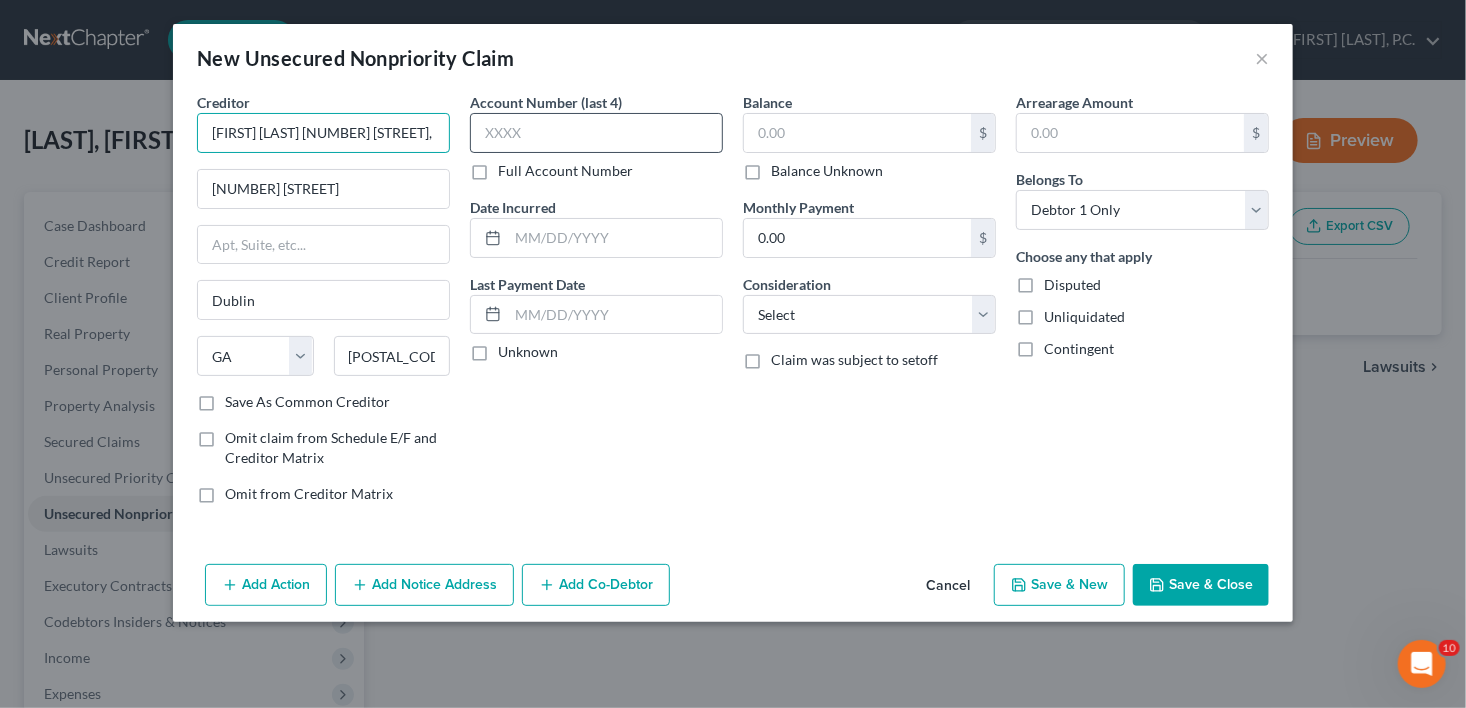scroll, scrollTop: 0, scrollLeft: 115, axis: horizontal 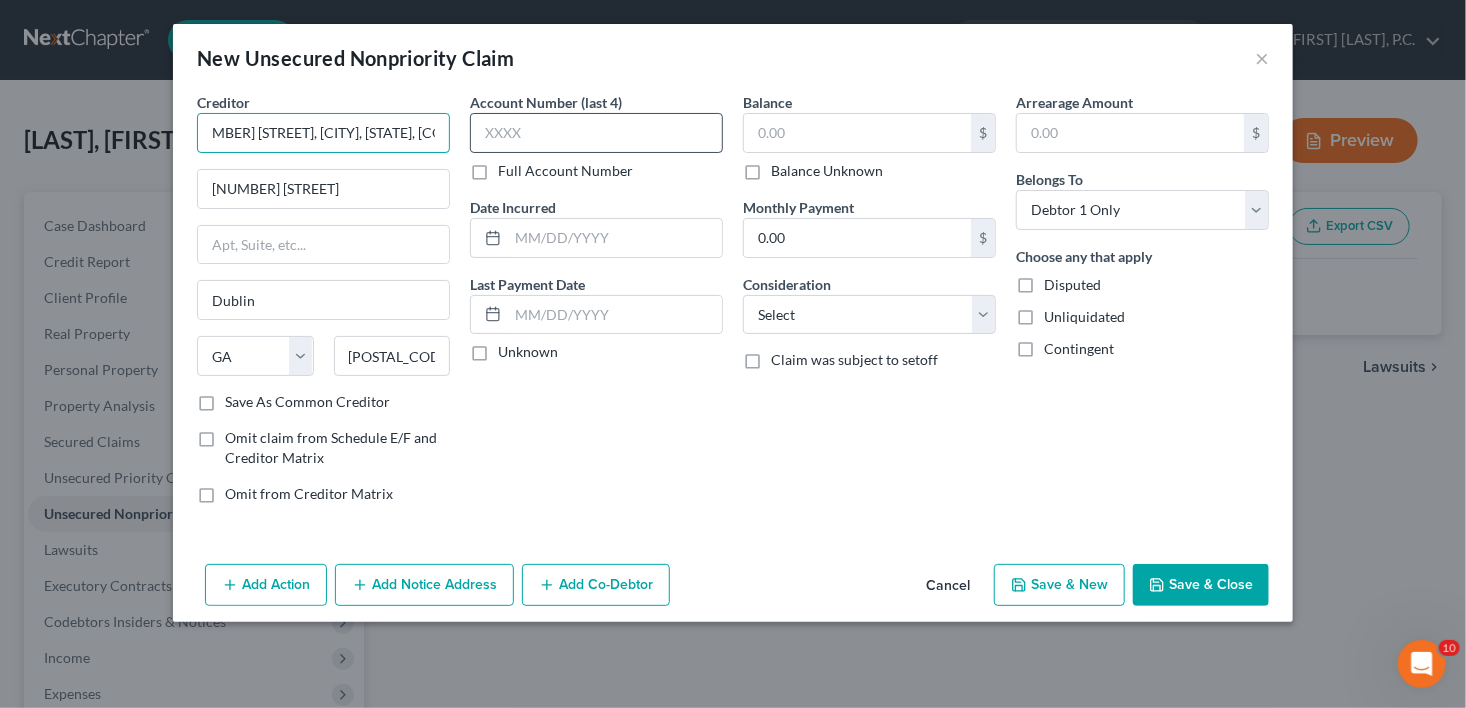 drag, startPoint x: 287, startPoint y: 131, endPoint x: 512, endPoint y: 142, distance: 225.26872 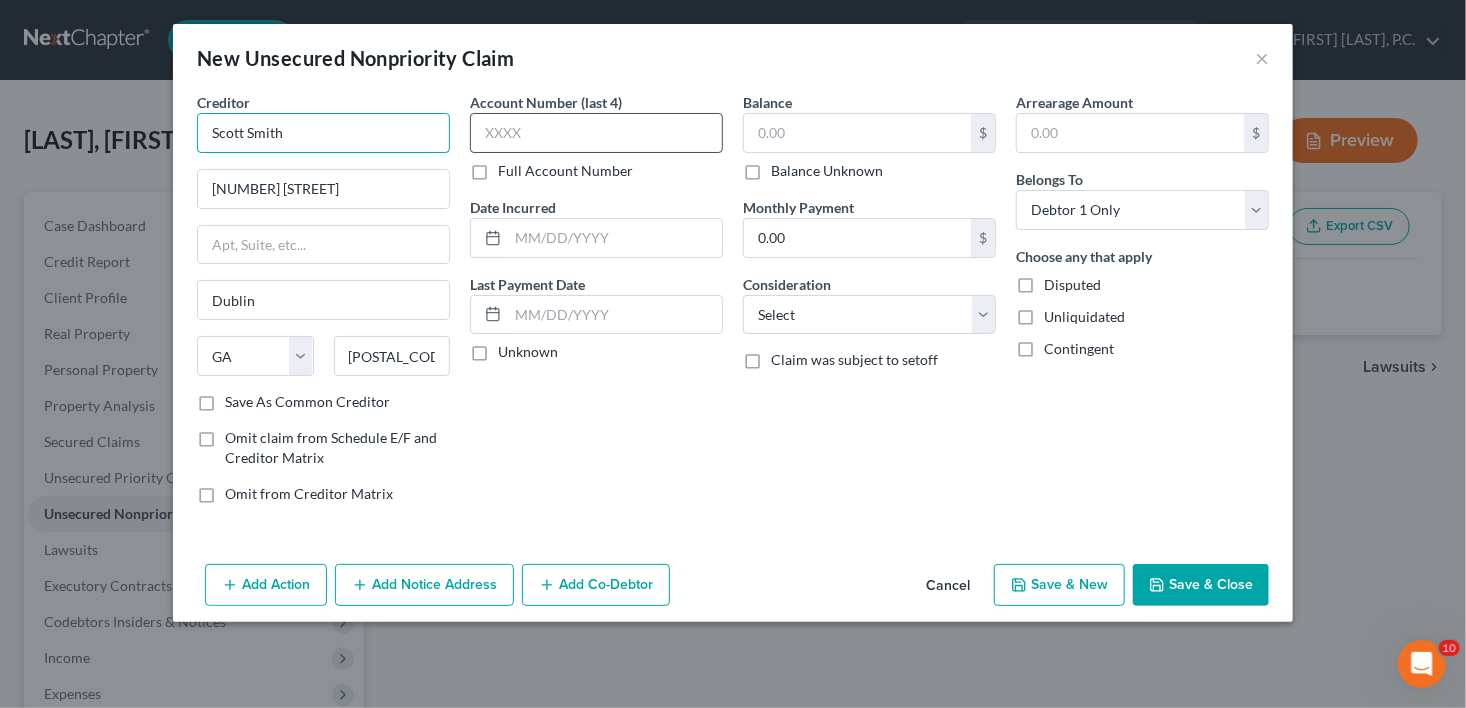 scroll, scrollTop: 0, scrollLeft: 0, axis: both 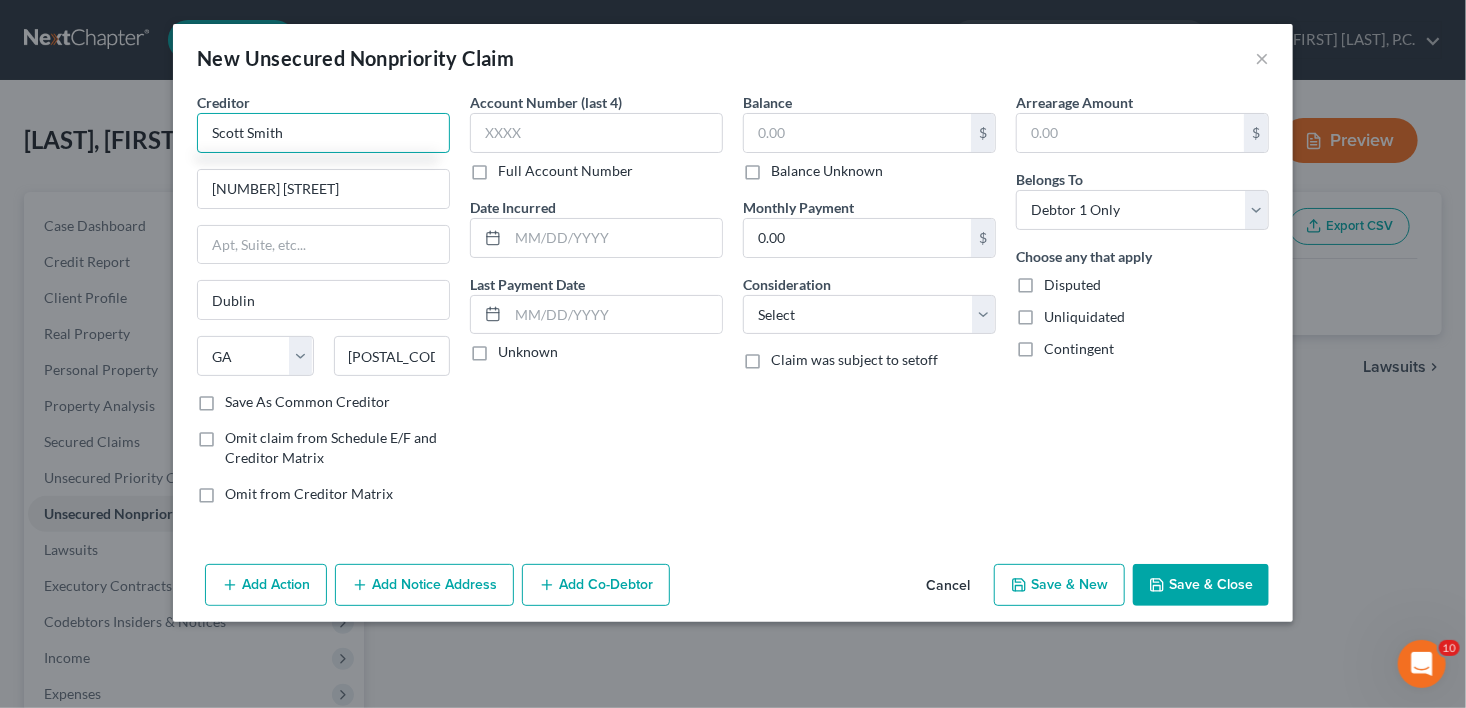 type on "Scott Smith" 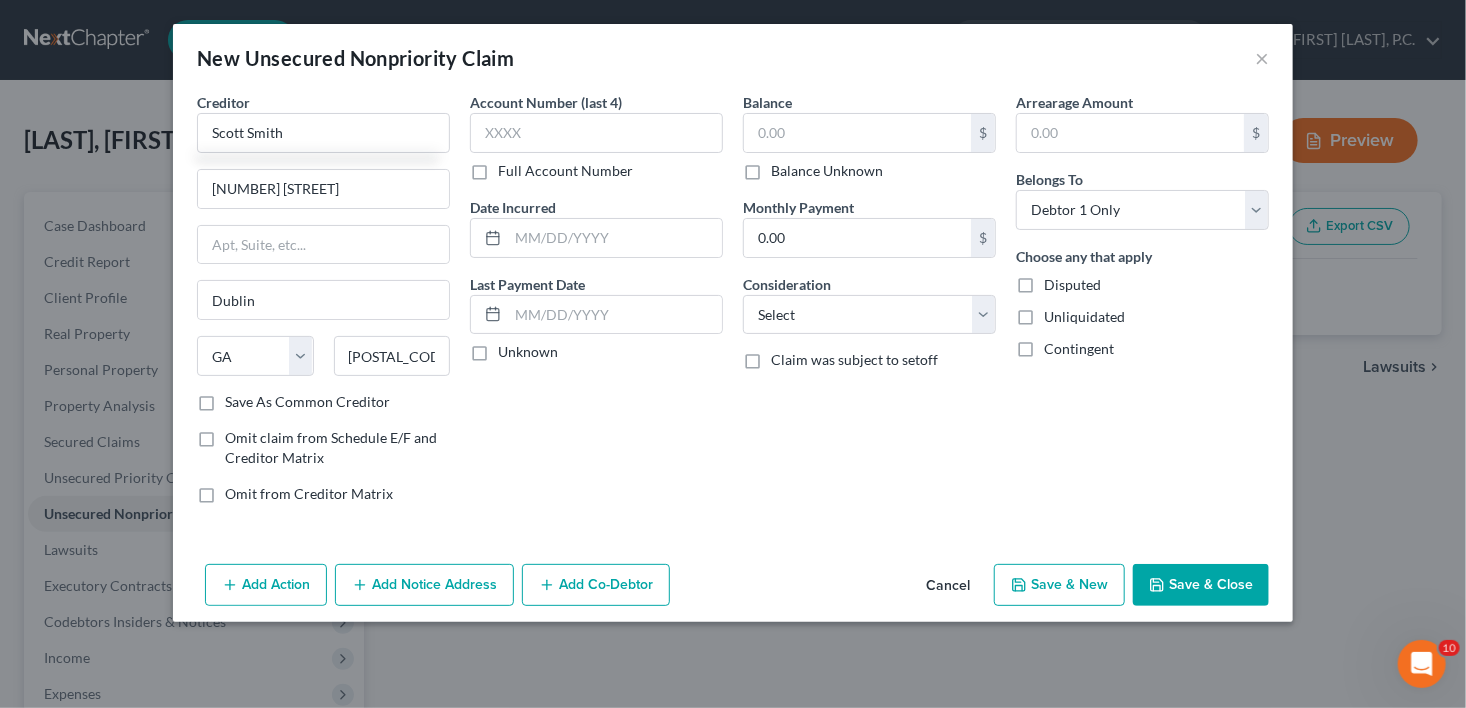 click on "Save As Common Creditor" at bounding box center [307, 402] 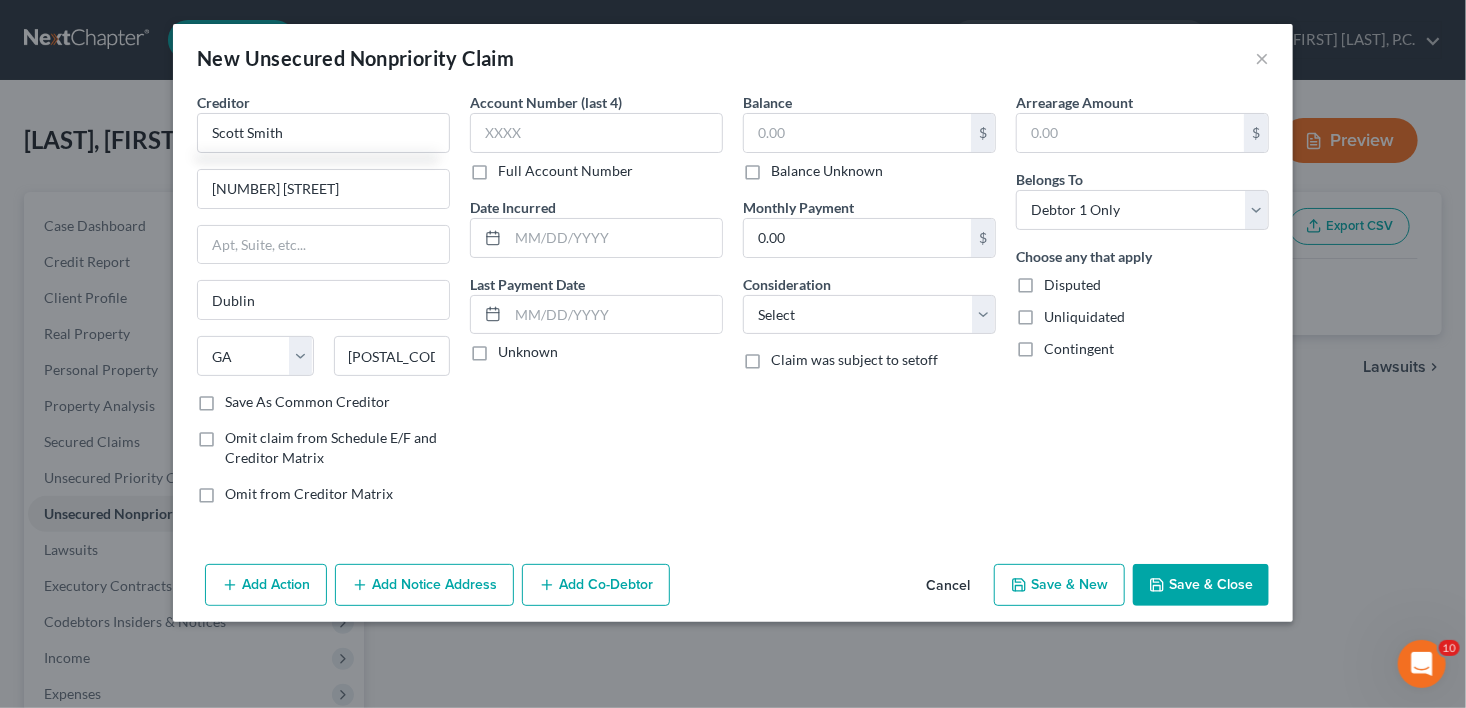 click on "Save As Common Creditor" at bounding box center (239, 398) 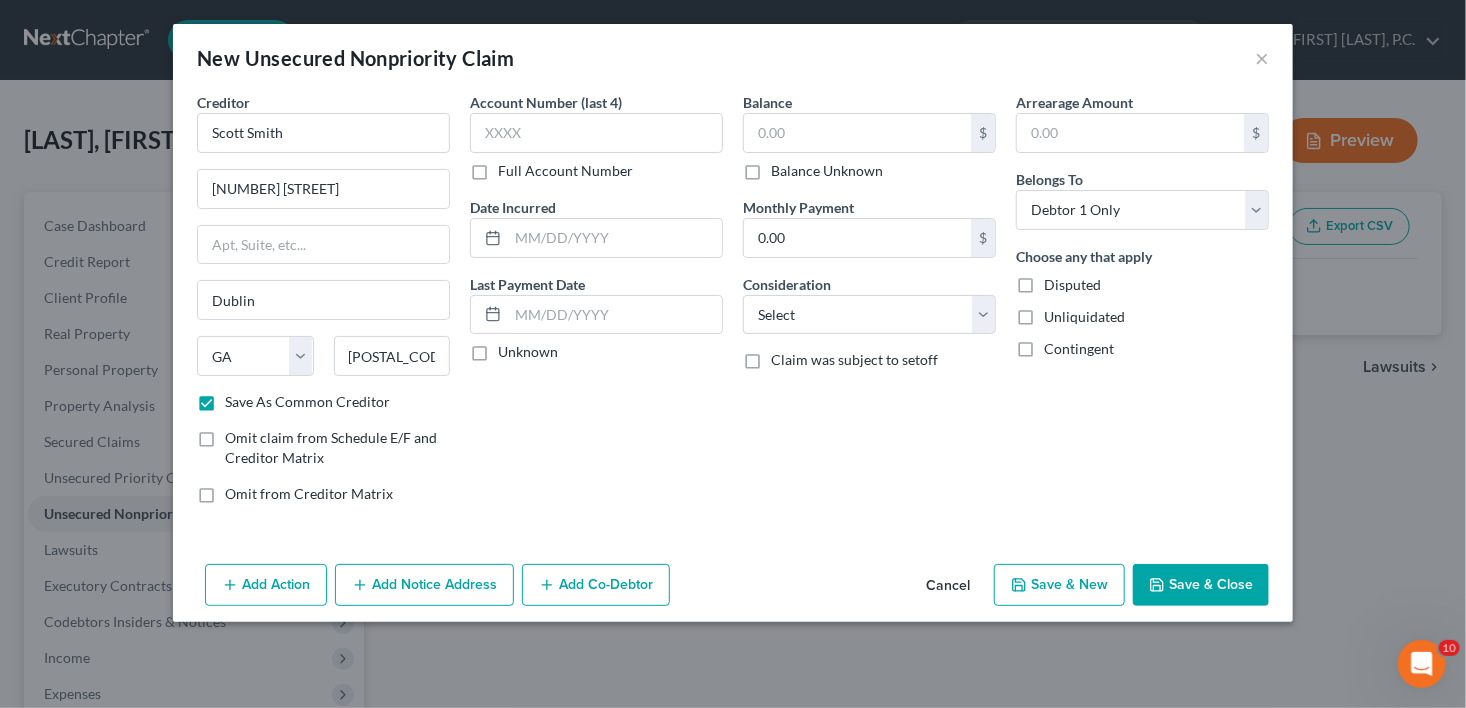 type on "Scott Smith" 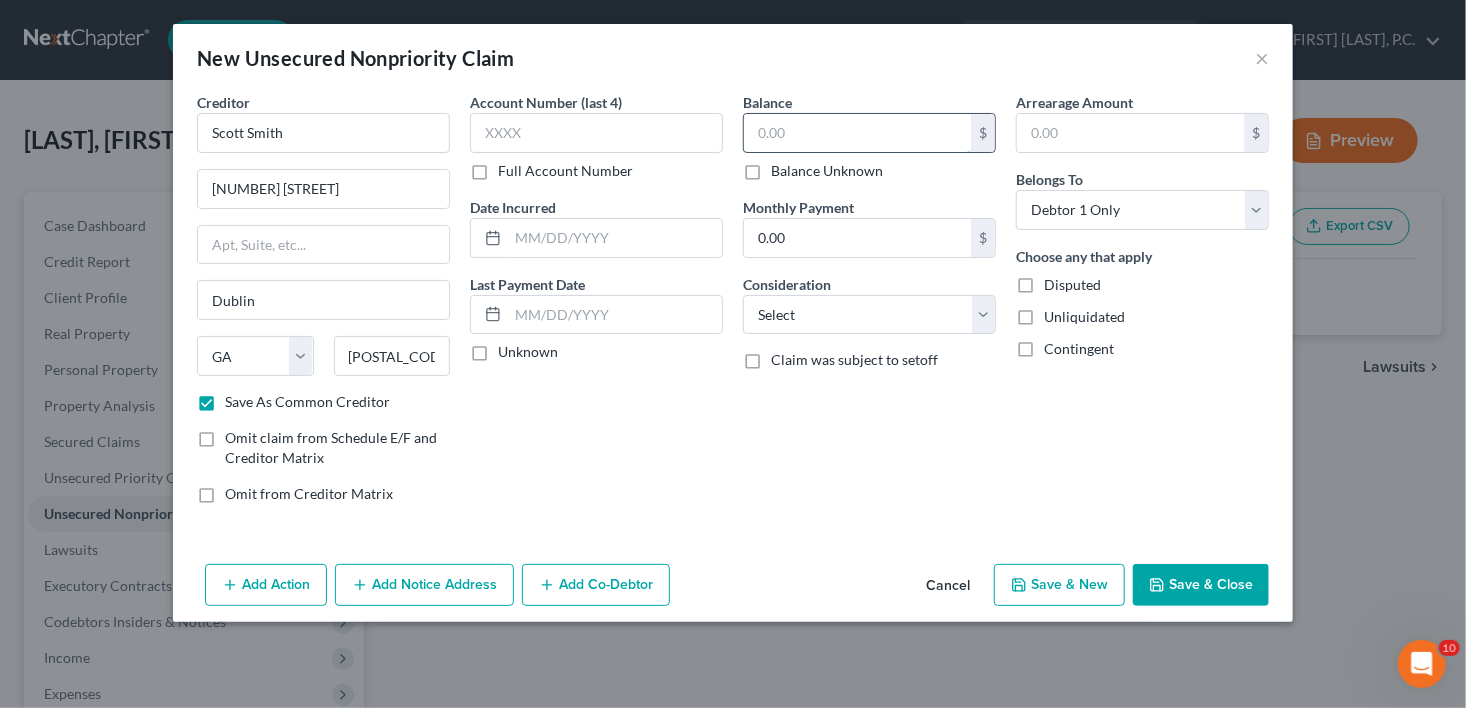 click at bounding box center [857, 133] 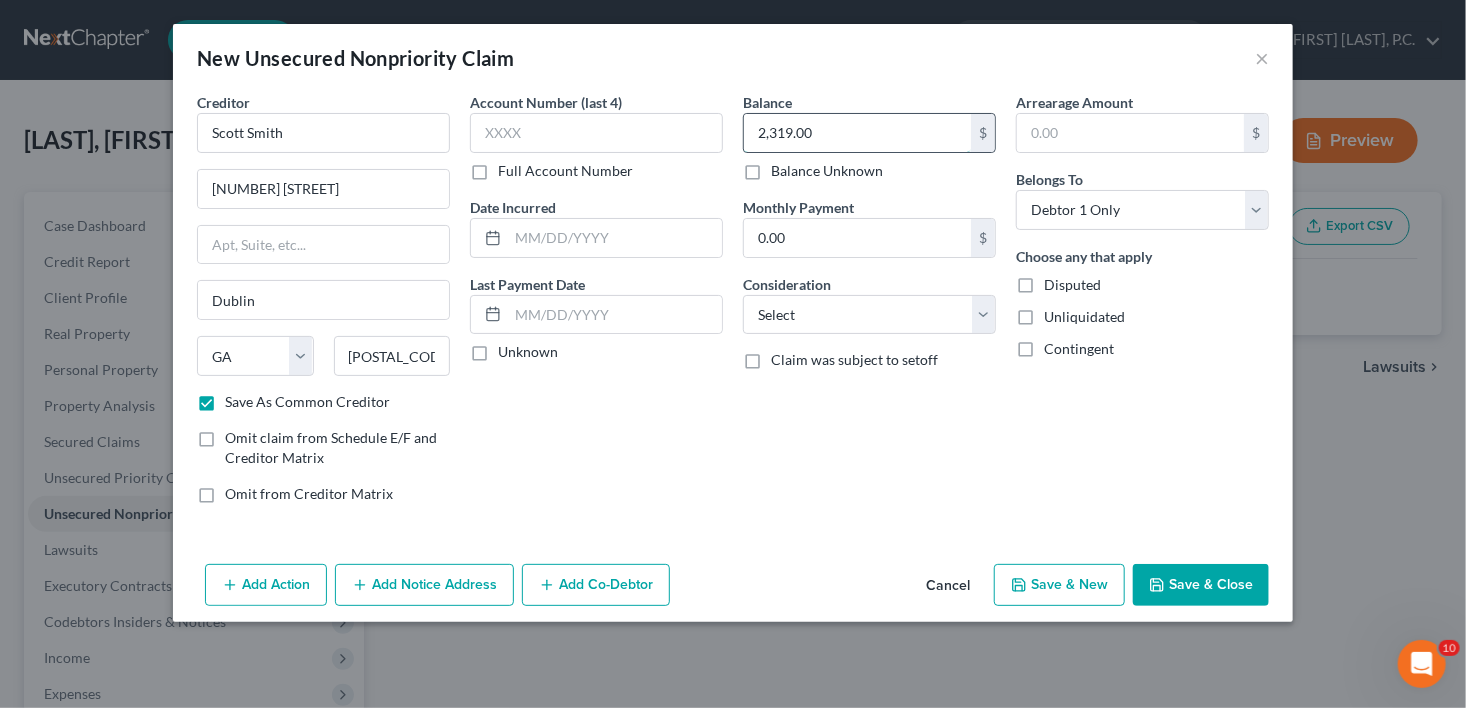 drag, startPoint x: 845, startPoint y: 138, endPoint x: 747, endPoint y: 135, distance: 98.045906 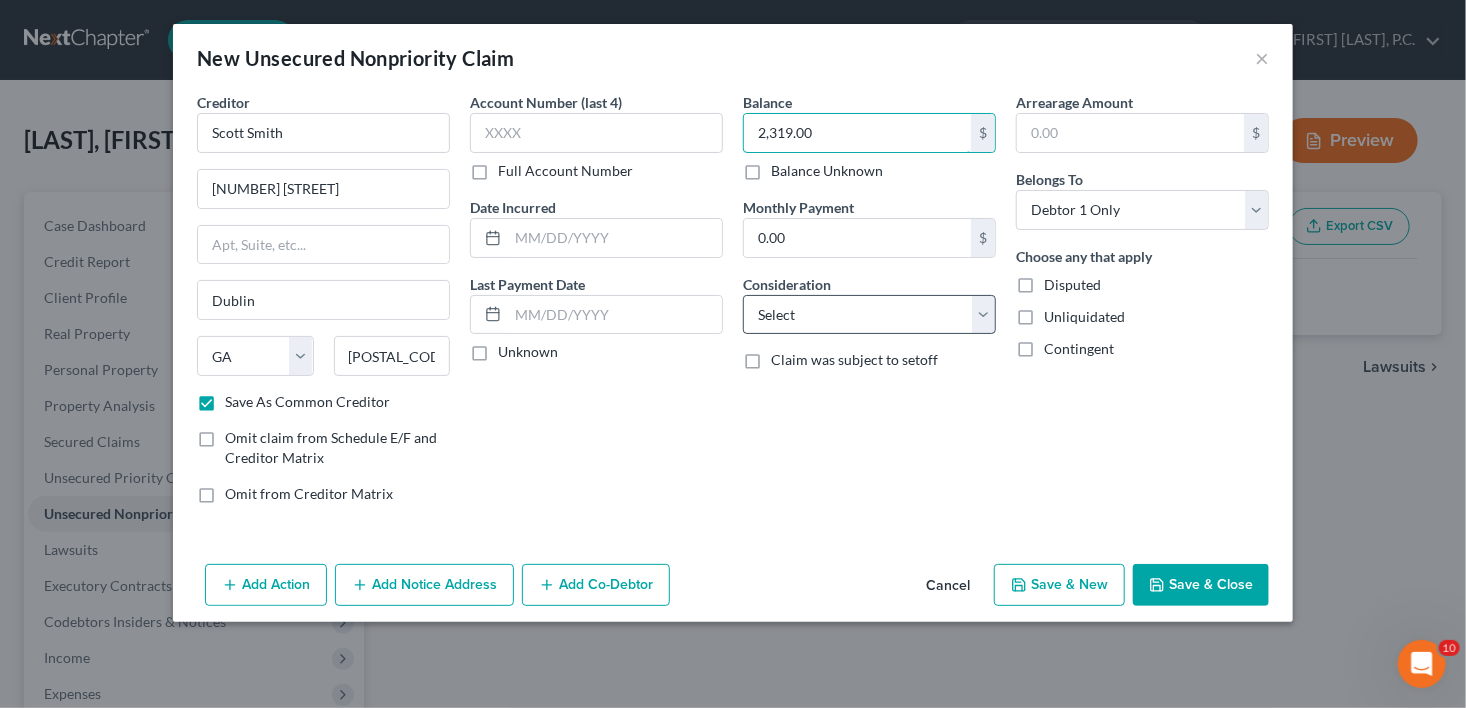 type on "2,319.00" 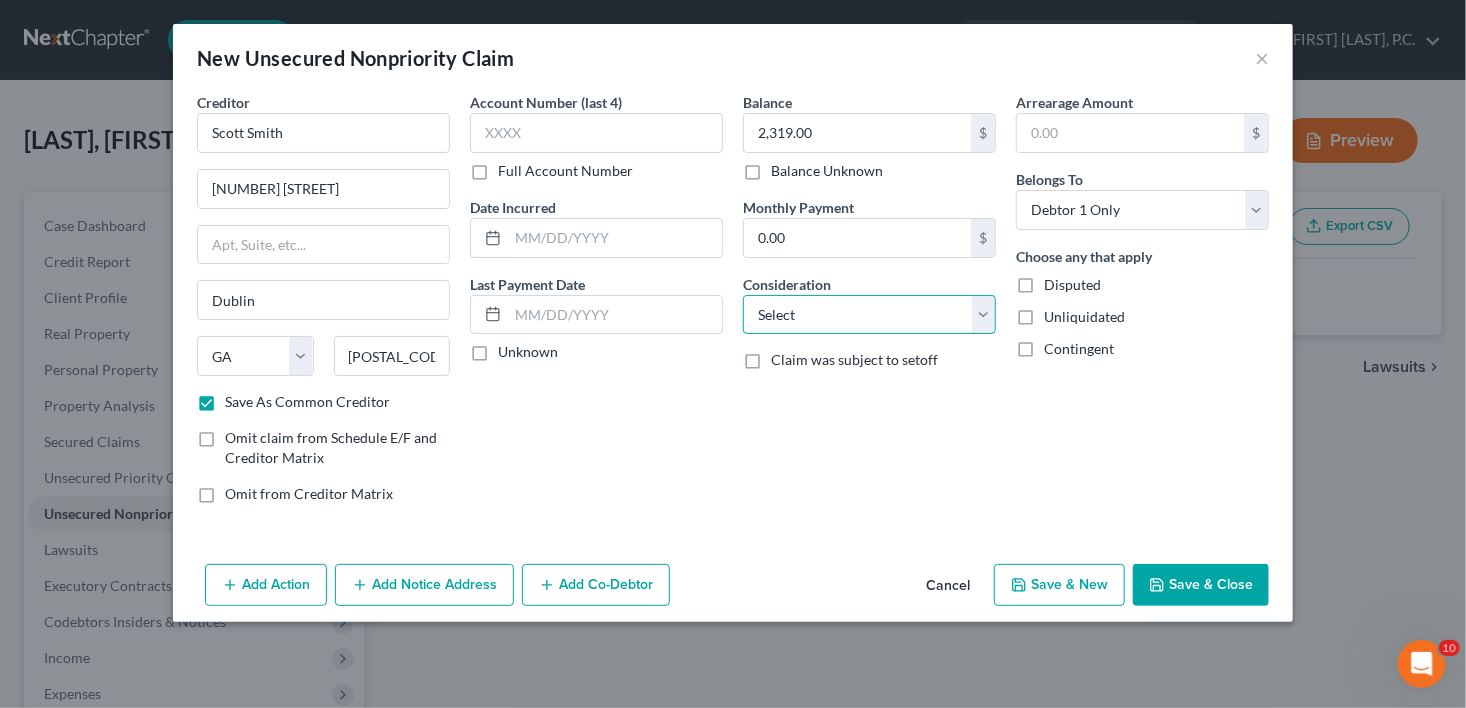 click on "Select Cable / Satellite Services Collection Agency Credit Card Debt Debt Counseling / Attorneys Deficiency Balance Domestic Support Obligations Home / Car Repairs Income Taxes Judgment Liens Medical Services Monies Loaned / Advanced Mortgage Obligation From Divorce Or Separation Obligation To Pensions Other Overdrawn Bank Account Promised To Help Pay Creditors Student Loans Suppliers And Vendors Telephone / Internet Services Utility Services" at bounding box center (869, 315) 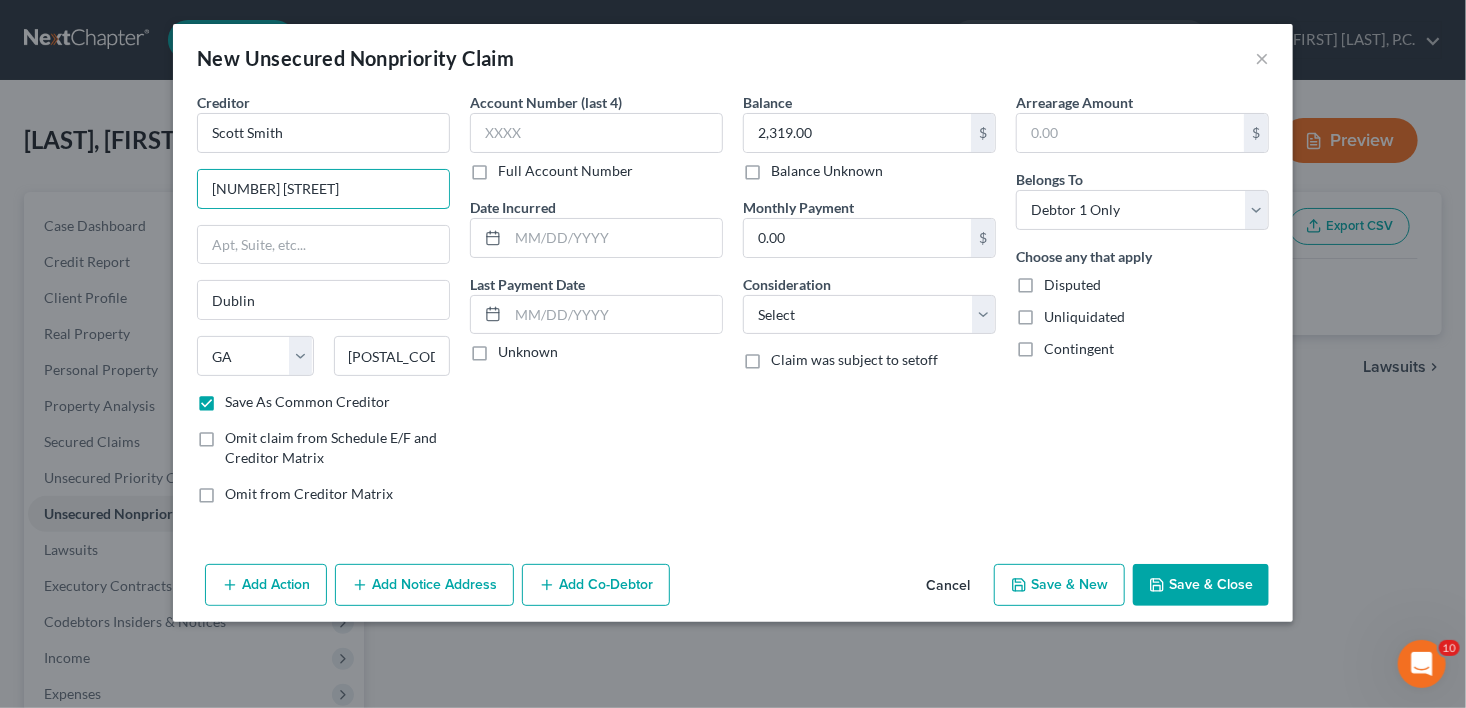 drag, startPoint x: 325, startPoint y: 187, endPoint x: 186, endPoint y: 187, distance: 139 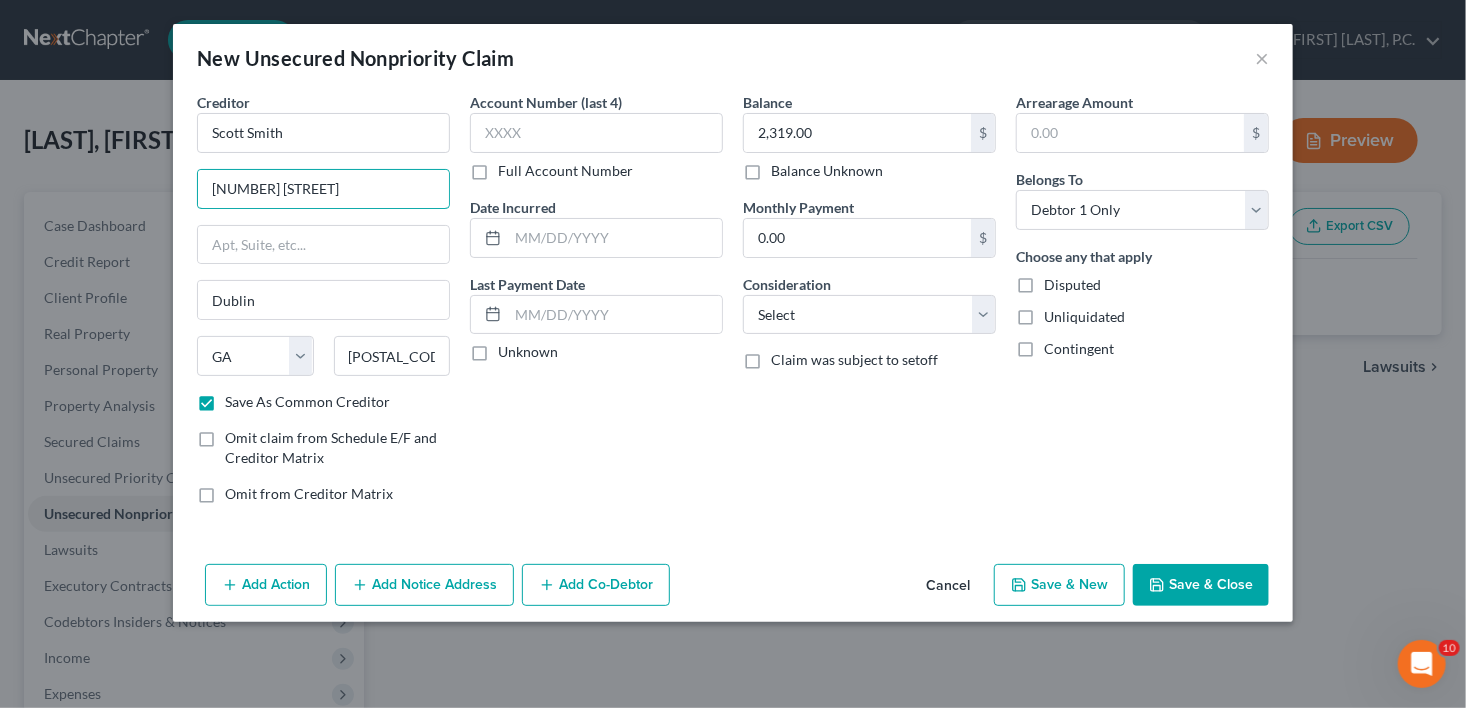 click on "Creditor *    Scott Smith                      [NUMBER] [STREET] [CITY] State AL AK AR AZ CA CO CT DE DC FL GA GU HI ID IL IN IA KS KY LA ME MD MA MI MN MS MO MT NC ND NE NV NH NJ NM NY OH OK OR PA PR RI SC SD TN TX UT VI VA VT WA WV WI WY [POSTAL CODE] Save As Common Creditor Omit claim from Schedule E/F and Creditor Matrix Omit from Creditor Matrix
Account Number (last 4)
Full Account Number
Date Incurred         Last Payment Date         Unknown Balance
[CURRENCY][NUMBER] $
Balance Unknown
Balance Undetermined
[CURRENCY][NUMBER] $
Balance Unknown
Monthly Payment [CURRENCY] [NUMBER] $ Consideration Select Cable / Satellite Services Collection Agency Credit Card Debt Debt Counseling / Attorneys Deficiency Balance Domestic Support Obligations Home / Car Repairs Income Taxes Judgment Liens Medical Services Monies Loaned / Advanced Mortgage Obligation From Divorce Or Separation Obligation To Pensions Other $" at bounding box center (733, 324) 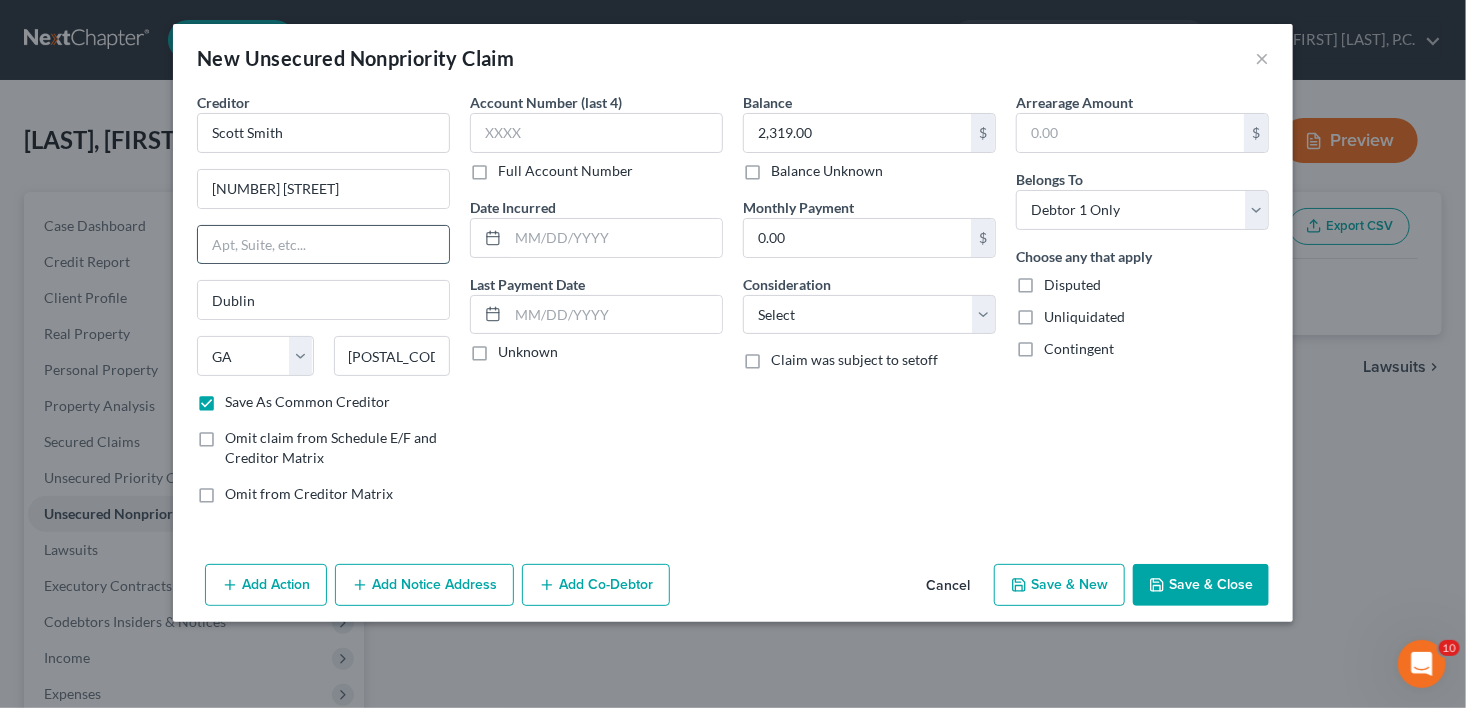 click at bounding box center (323, 245) 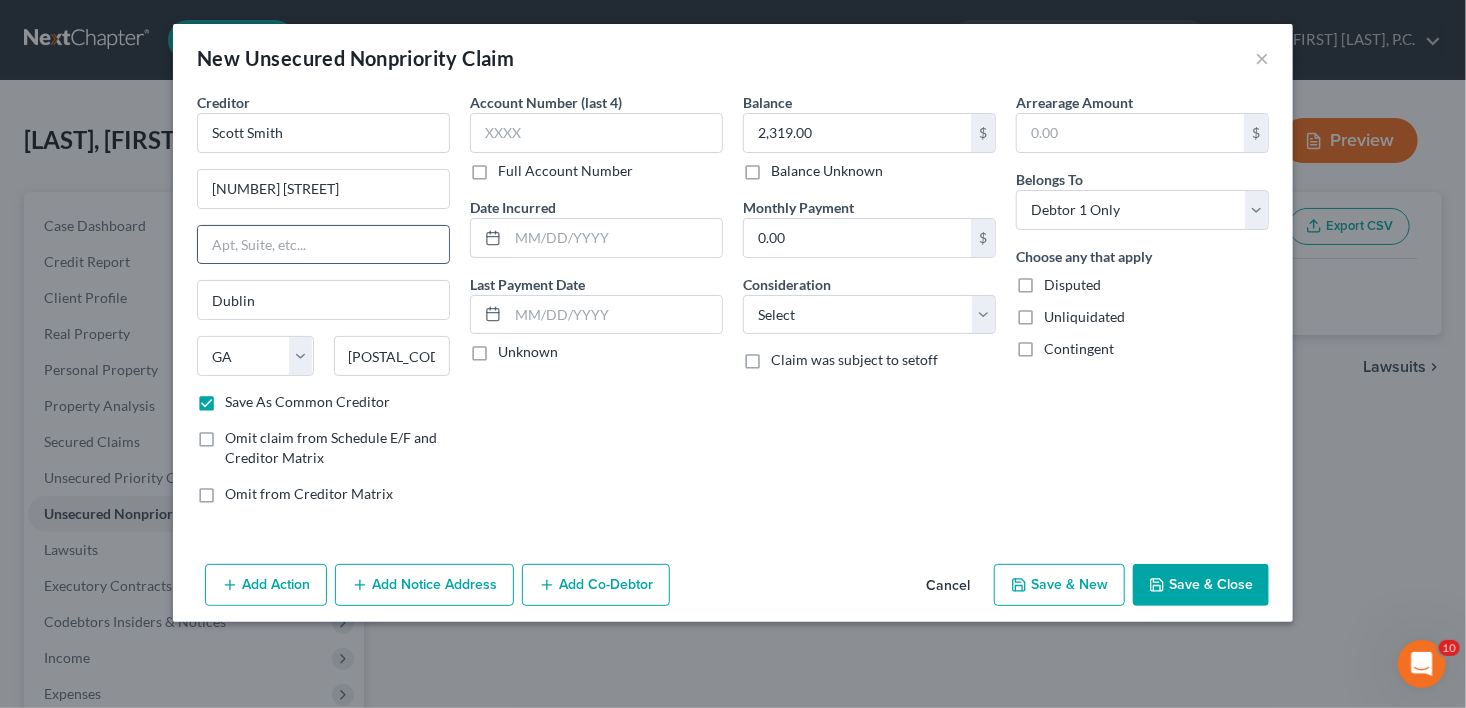 paste on "[NUMBER] [STREET]" 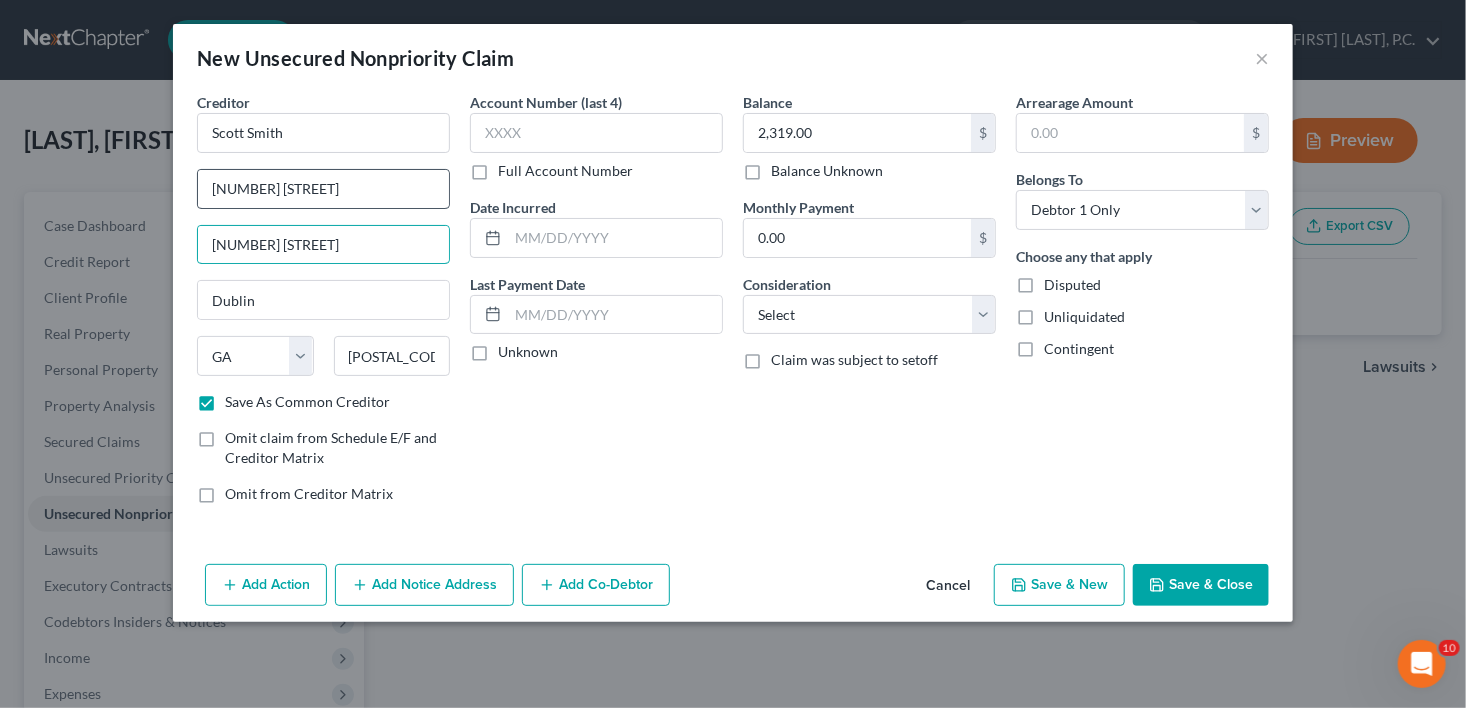 type on "[NUMBER] [STREET]" 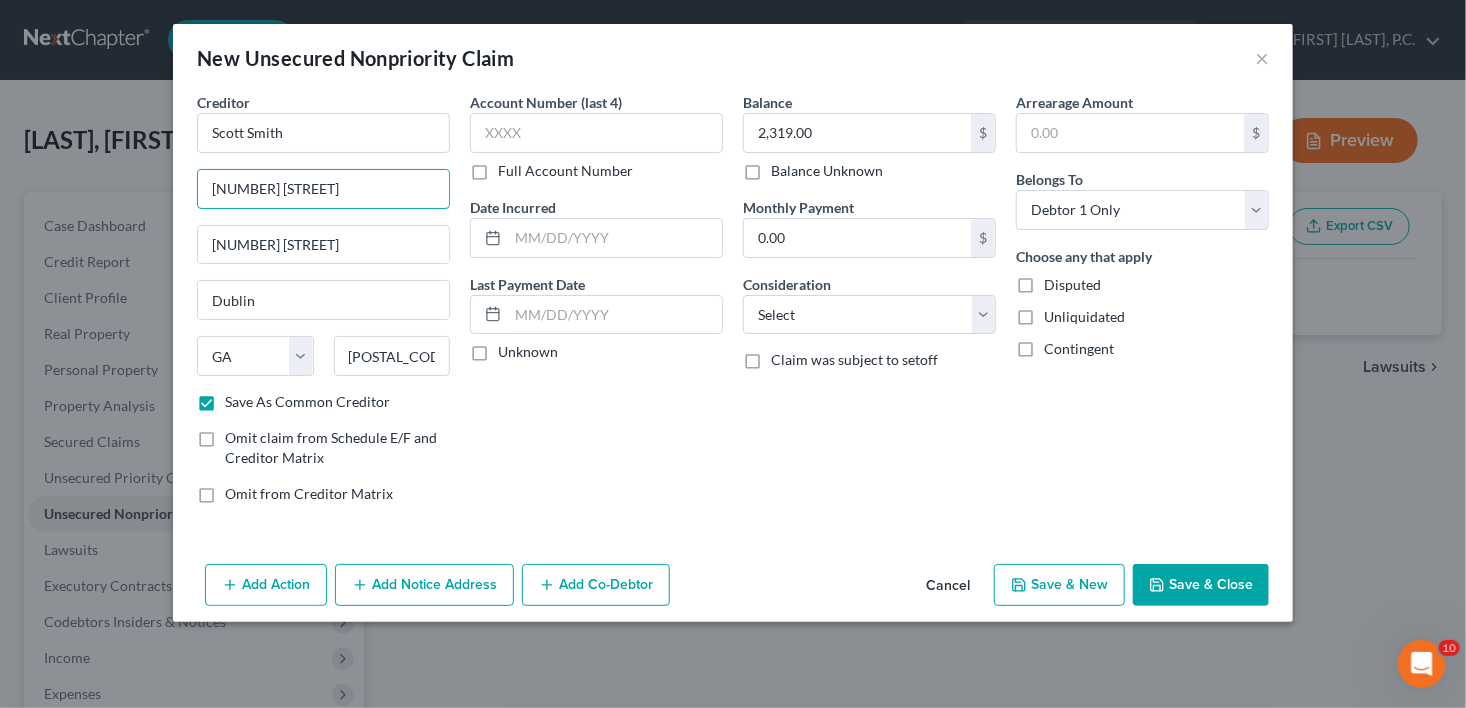 drag, startPoint x: 336, startPoint y: 190, endPoint x: 146, endPoint y: 196, distance: 190.09471 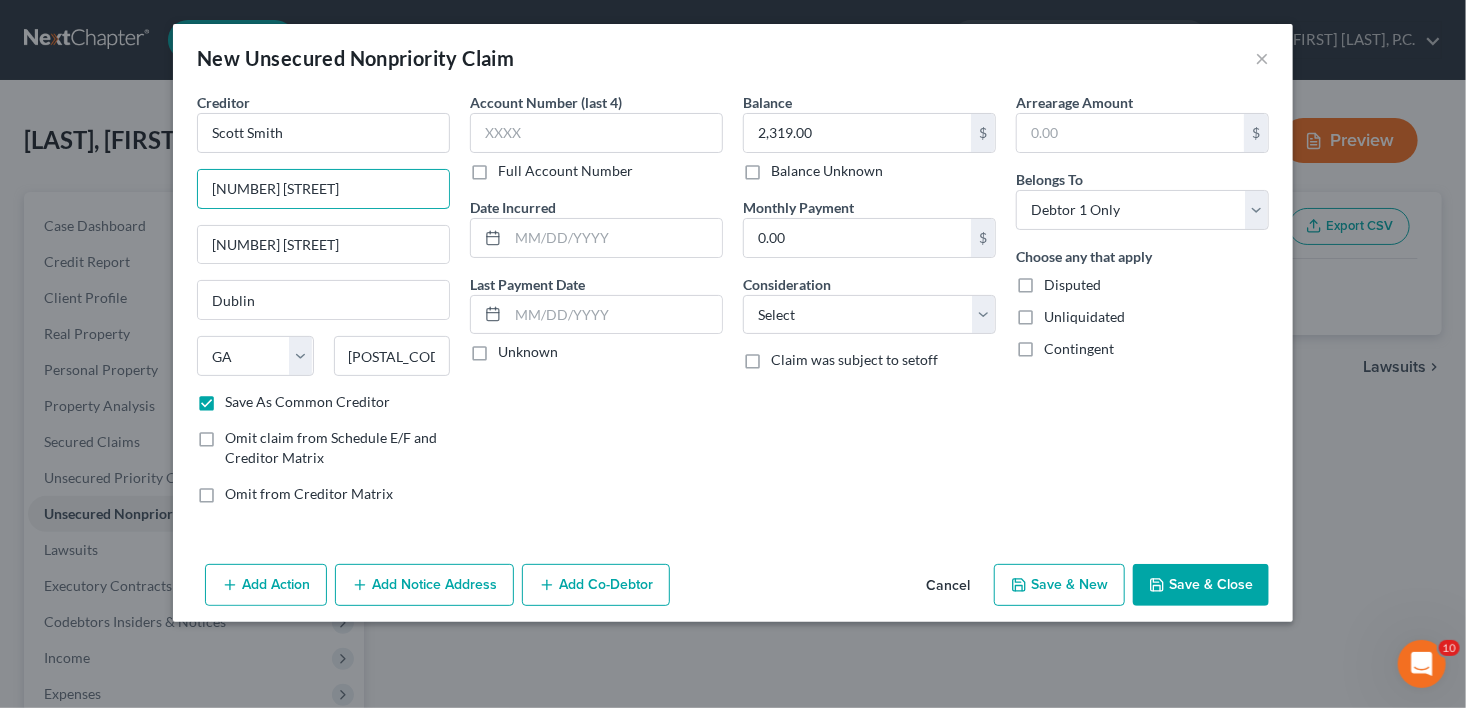click on "New Unsecured Nonpriority Claim  × Creditor *    [FIRST] [LAST]                      [NUMBER] [STREET] [NUMBER] [STREET] [CITY] State AL AK AR AZ CA CO CT DE DC FL GA GU HI ID IL IN IA KS KY LA ME MD MA MI MN MS MO MT NC ND NE NV NH NJ NM NY OH OK OR PA PR RI SC SD TN TX UT VI VA VT WA WV WI WY [POSTAL_CODE] Save As Common Creditor Omit claim from Schedule E/F and Creditor Matrix Omit from Creditor Matrix
Account Number (last 4)
Full Account Number
Date Incurred         Last Payment Date         Unknown Balance
2,319.00 $
Balance Unknown
Balance Undetermined
2,319.00 $
Balance Unknown
Monthly Payment 0.00 $ Consideration Select Cable / Satellite Services Collection Agency Credit Card Debt Debt Counseling / Attorneys Deficiency Balance Domestic Support Obligations Home / Car Repairs Income Taxes Judgment Liens Medical Services Monies Loaned / Advanced Mortgage Other" at bounding box center (733, 354) 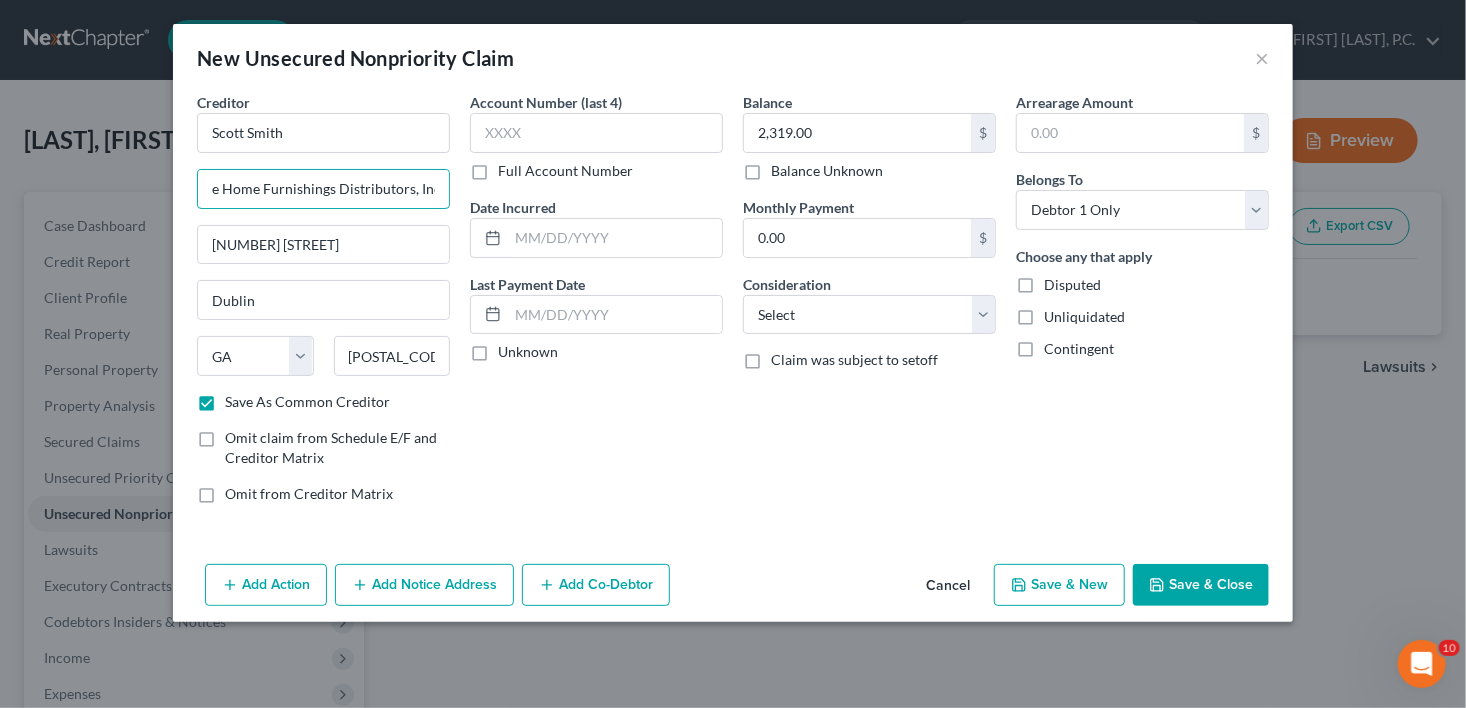 scroll, scrollTop: 0, scrollLeft: 114, axis: horizontal 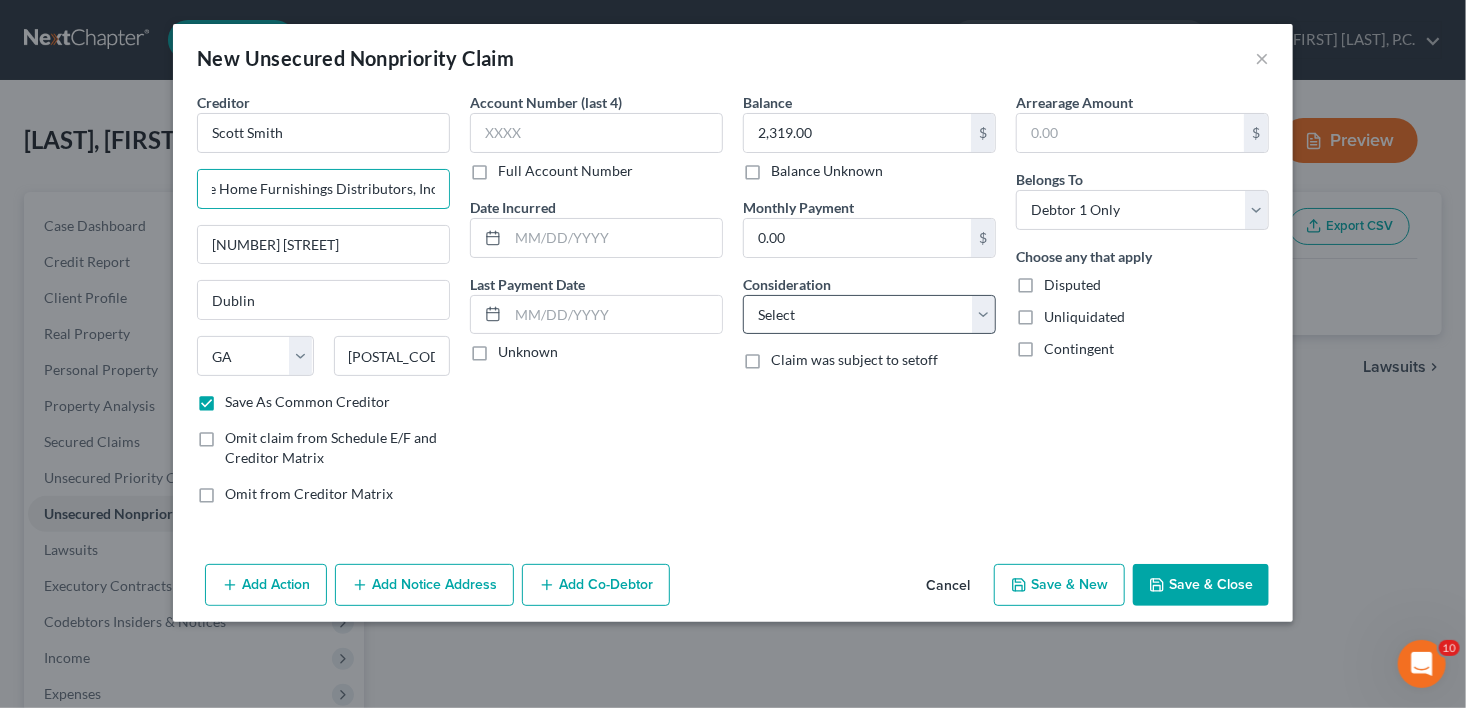 type on "R/A for Warehouse Home Furnishings Distributors, Inc." 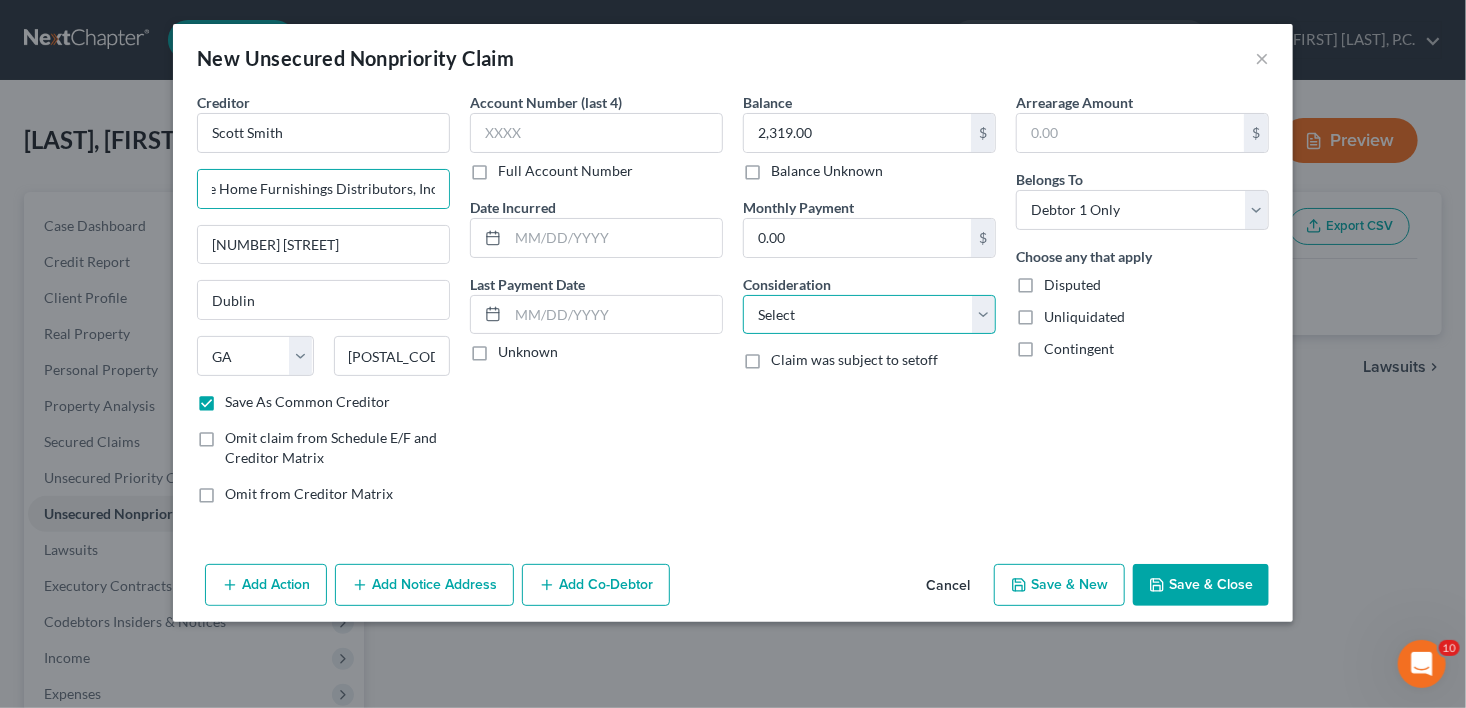 scroll, scrollTop: 0, scrollLeft: 0, axis: both 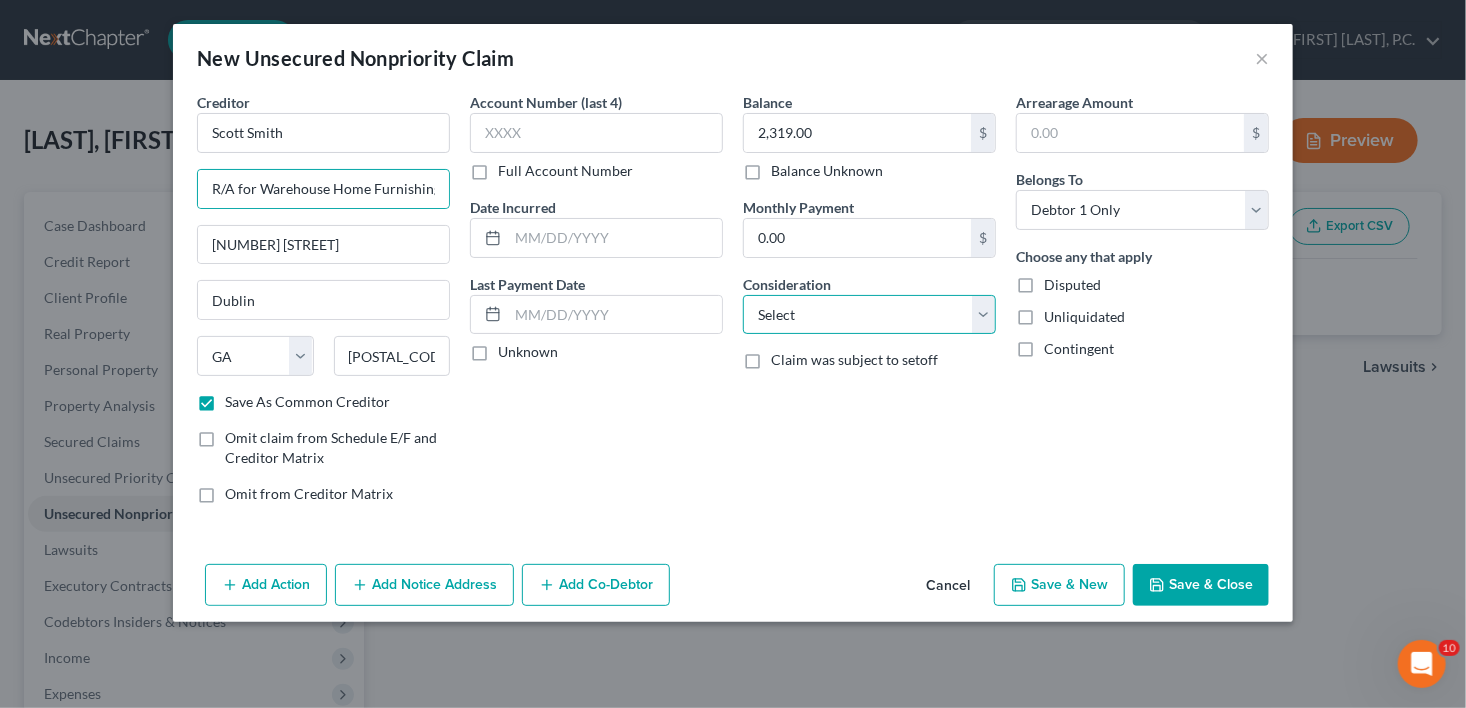 click on "Select Cable / Satellite Services Collection Agency Credit Card Debt Debt Counseling / Attorneys Deficiency Balance Domestic Support Obligations Home / Car Repairs Income Taxes Judgment Liens Medical Services Monies Loaned / Advanced Mortgage Obligation From Divorce Or Separation Obligation To Pensions Other Overdrawn Bank Account Promised To Help Pay Creditors Student Loans Suppliers And Vendors Telephone / Internet Services Utility Services" at bounding box center (869, 315) 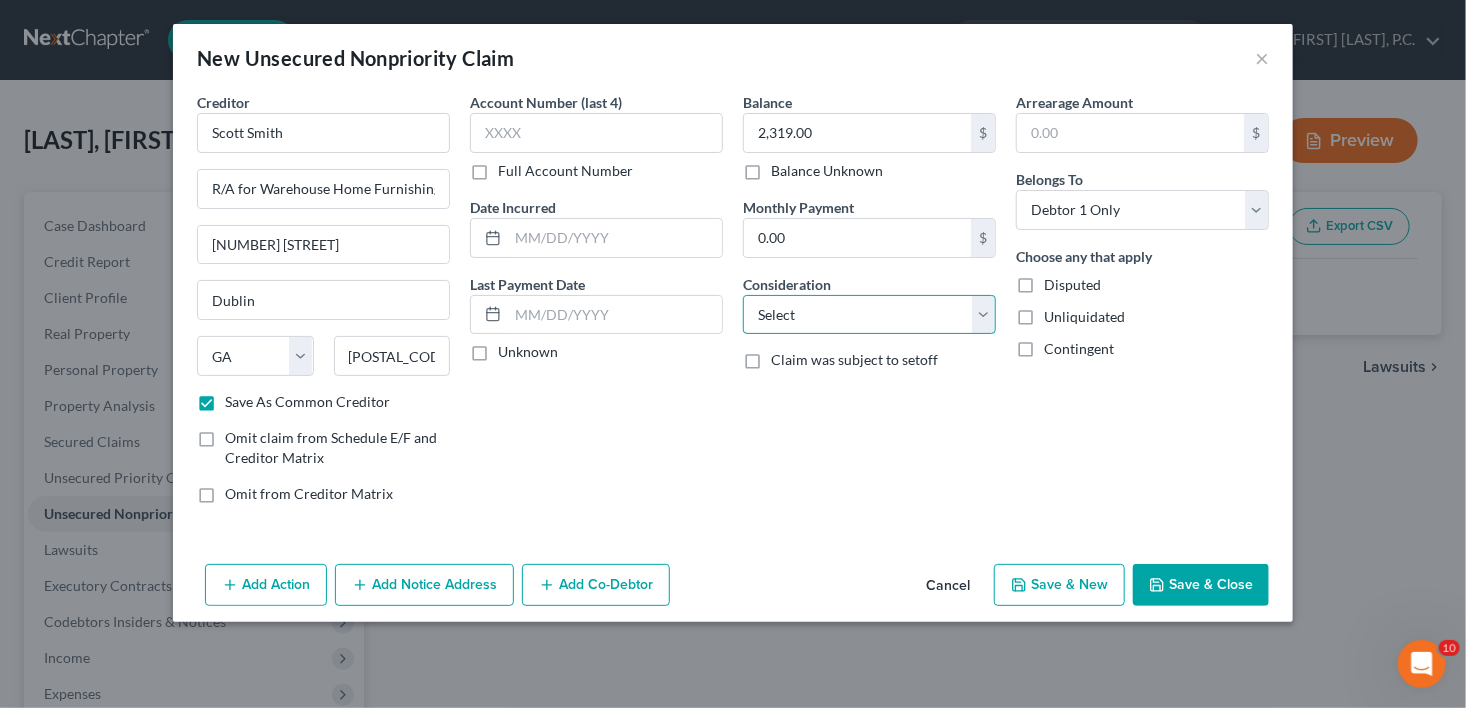 select on "14" 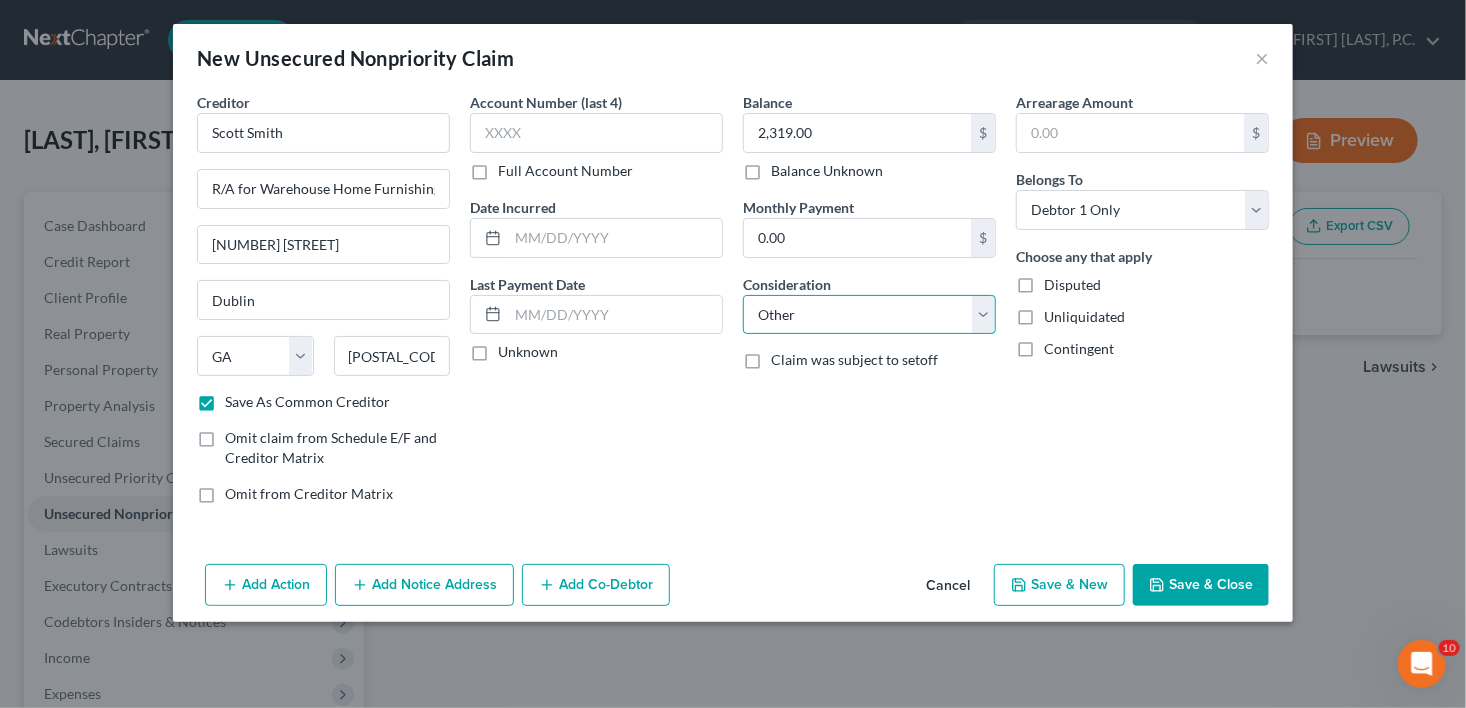 click on "Select Cable / Satellite Services Collection Agency Credit Card Debt Debt Counseling / Attorneys Deficiency Balance Domestic Support Obligations Home / Car Repairs Income Taxes Judgment Liens Medical Services Monies Loaned / Advanced Mortgage Obligation From Divorce Or Separation Obligation To Pensions Other Overdrawn Bank Account Promised To Help Pay Creditors Student Loans Suppliers And Vendors Telephone / Internet Services Utility Services" at bounding box center (869, 315) 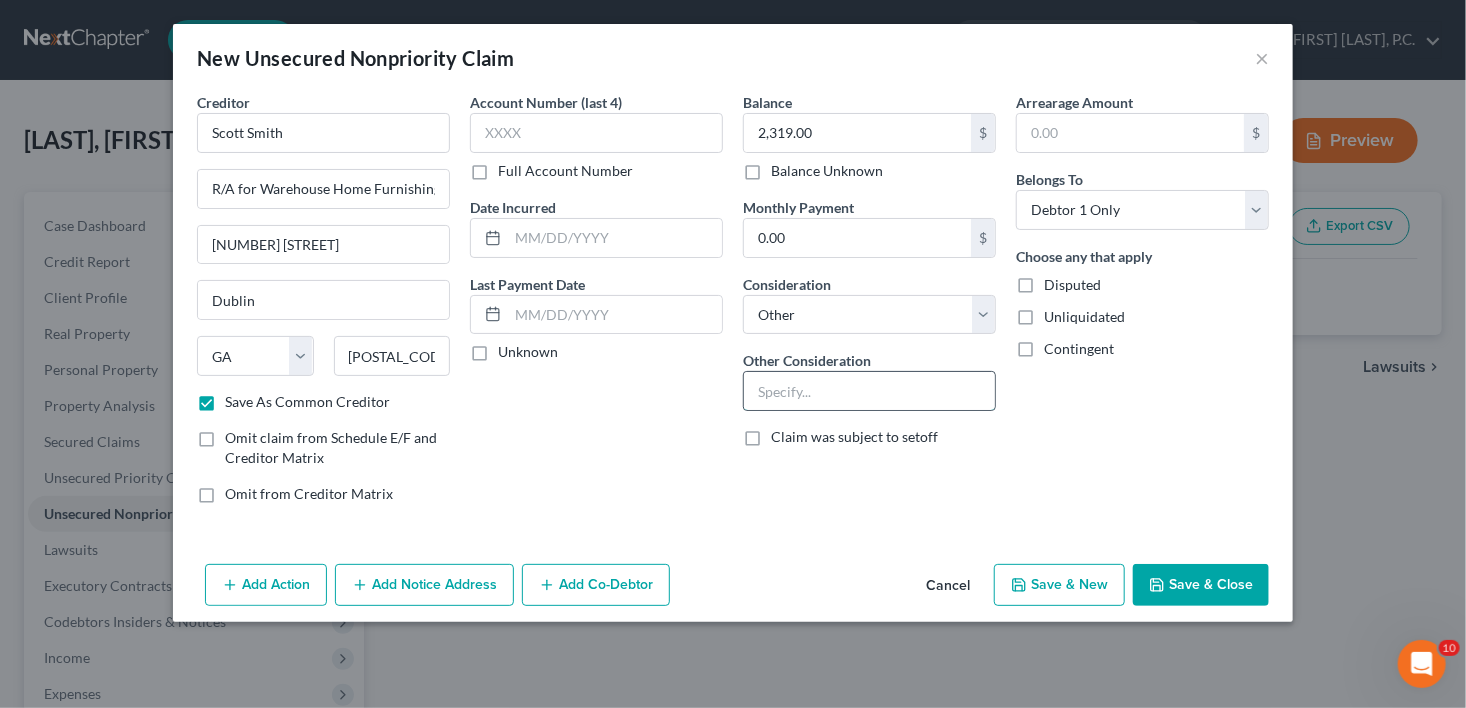 click at bounding box center [869, 391] 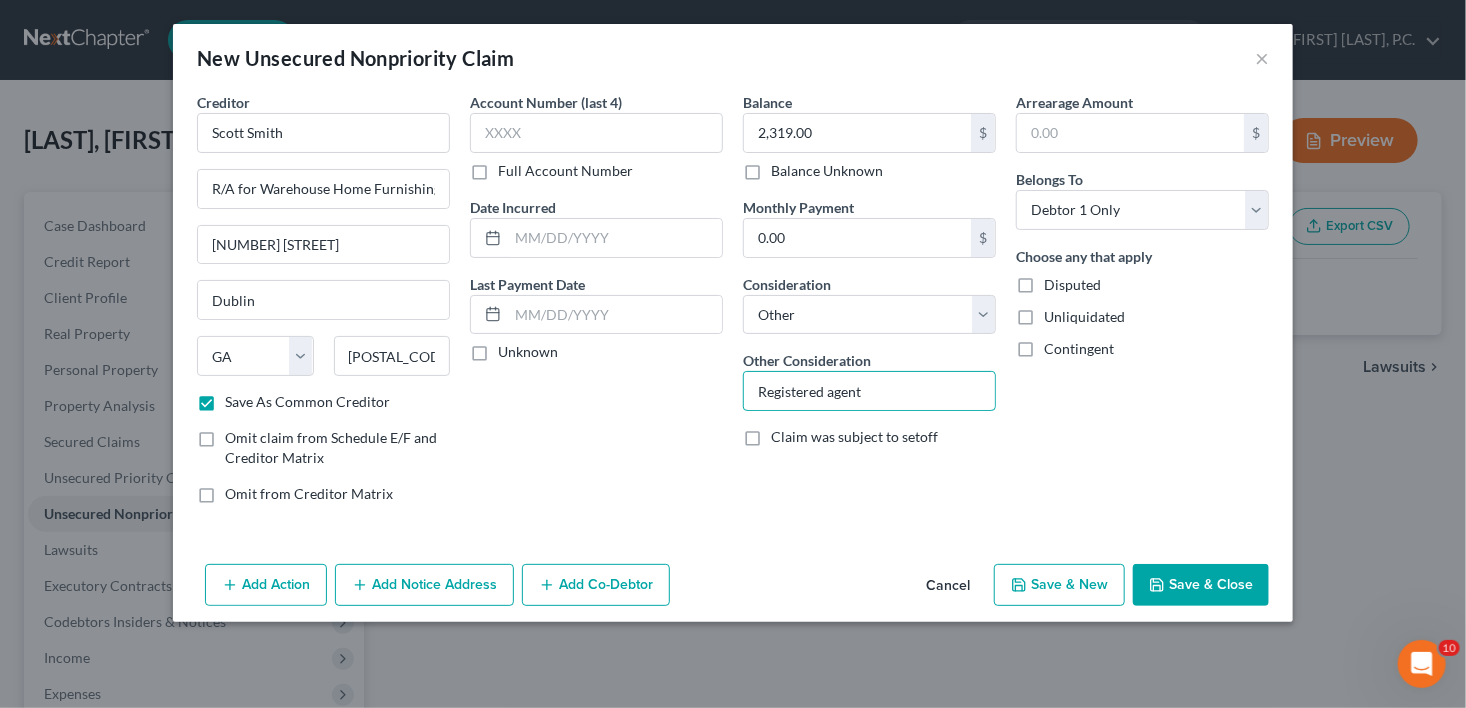 type on "Registered agent" 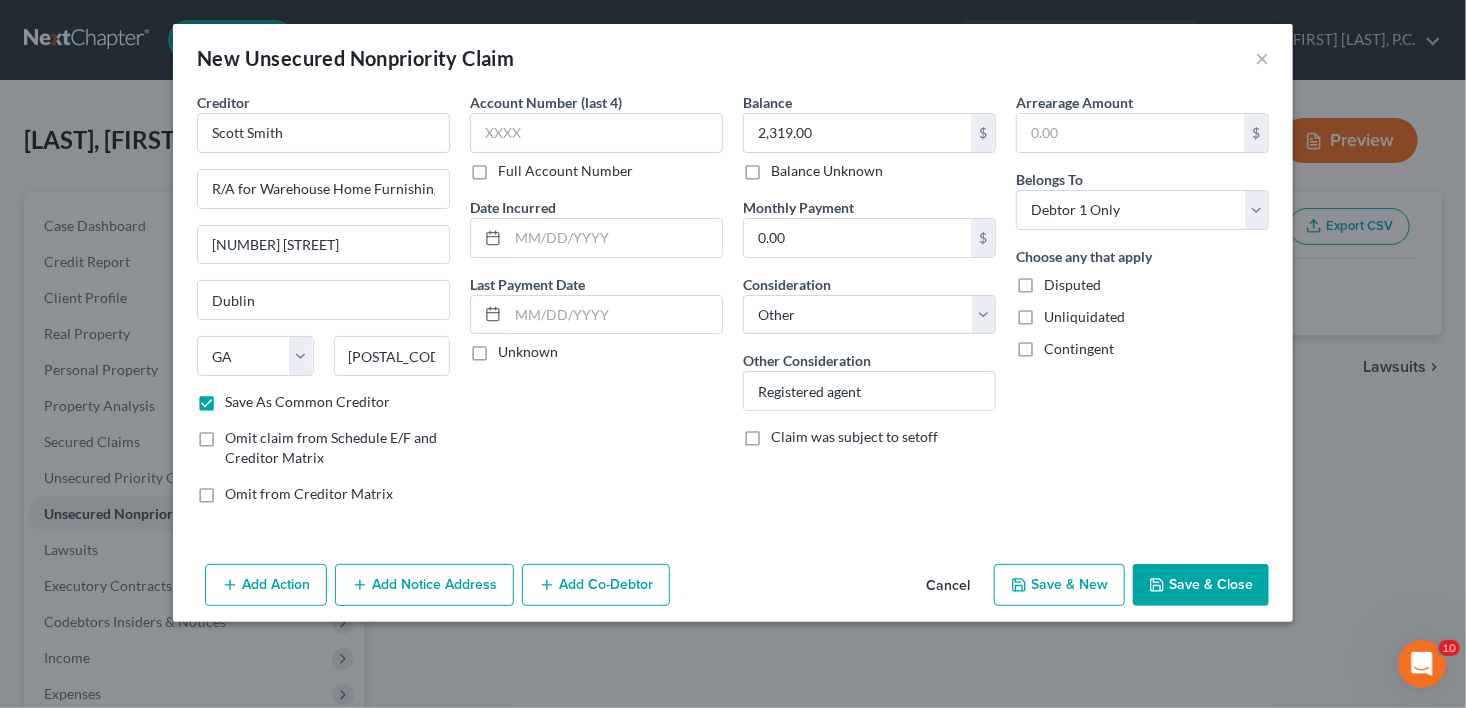click on "Save & Close" at bounding box center (1201, 585) 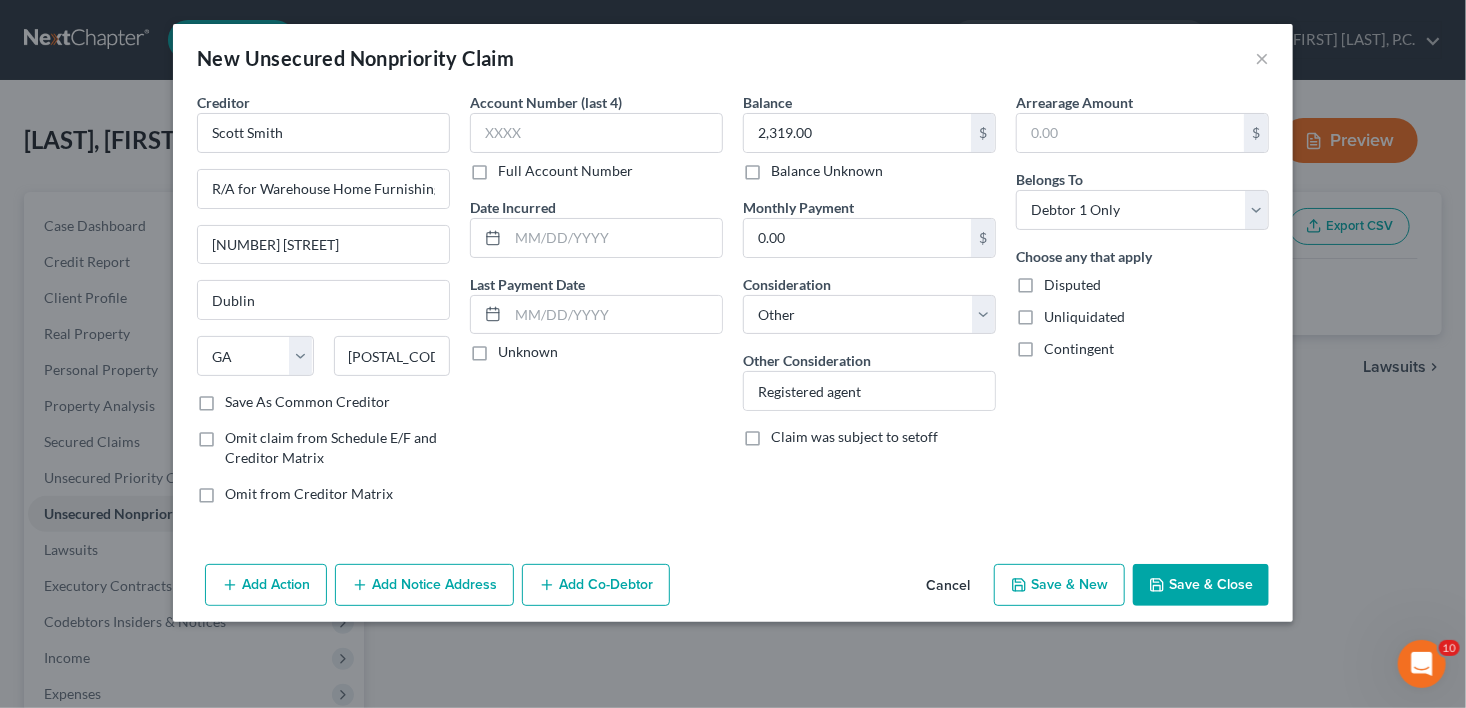 checkbox on "false" 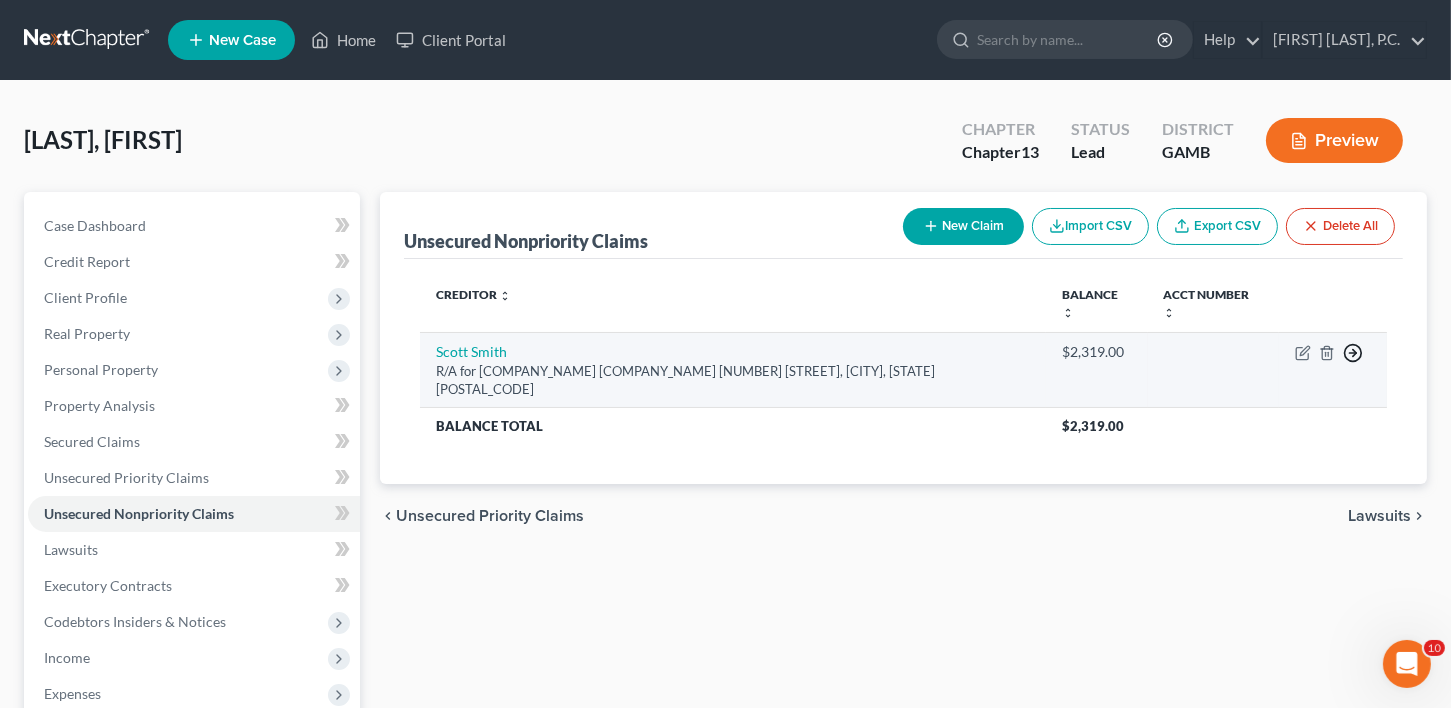 click 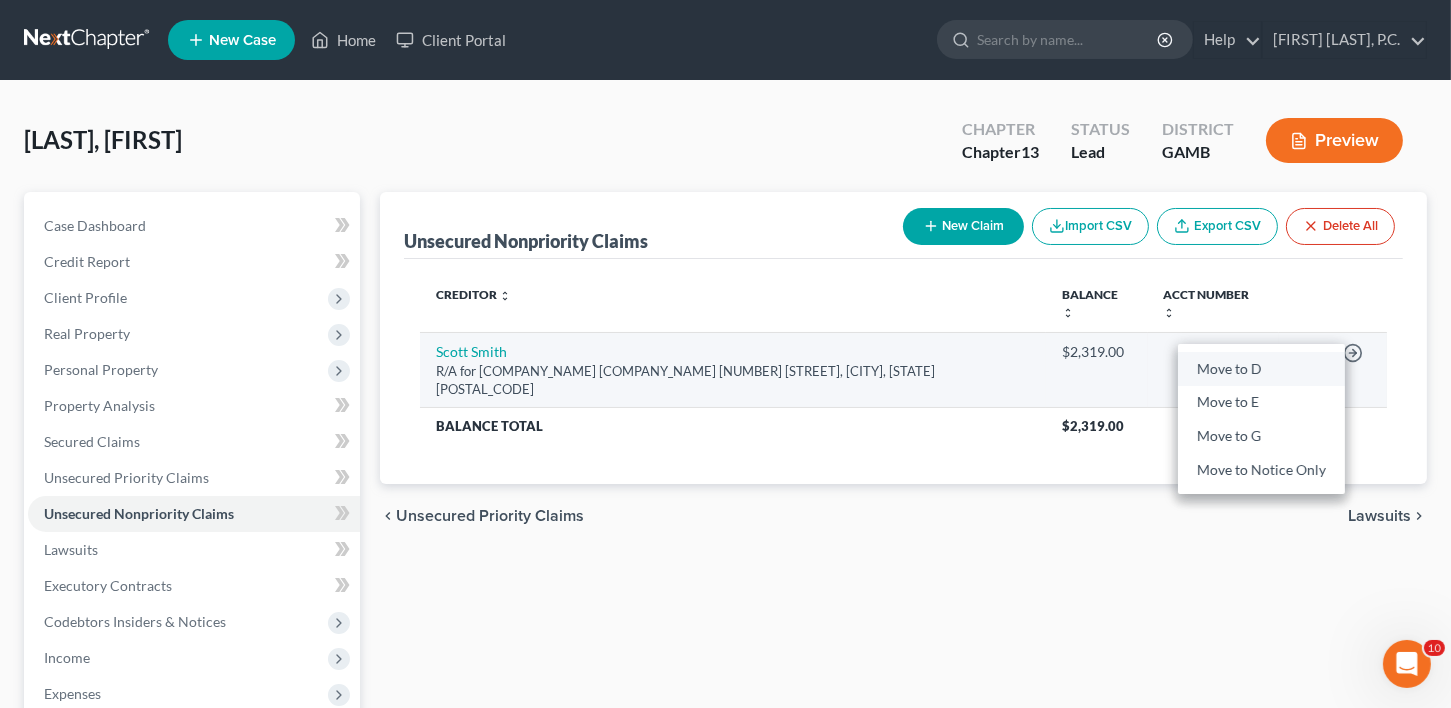 click on "Move to D" at bounding box center (1261, 369) 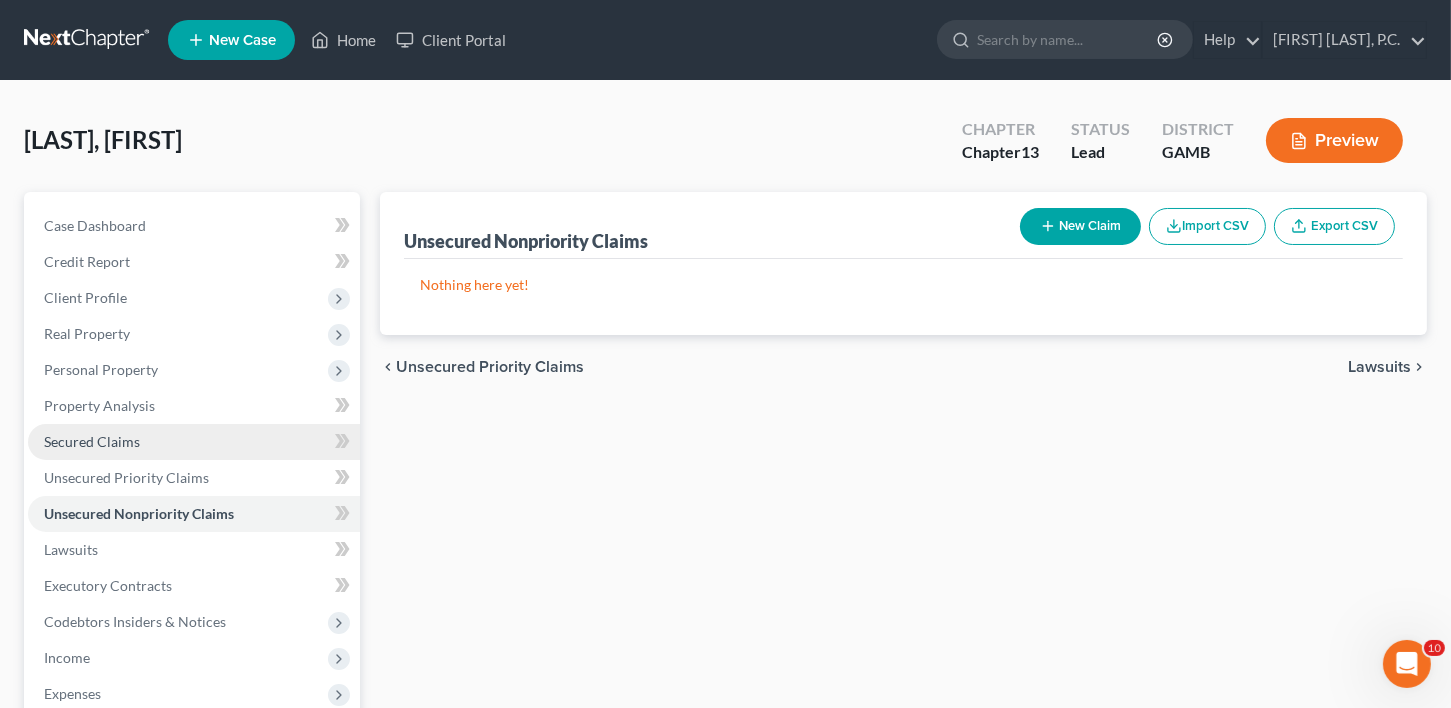 click on "Secured Claims" at bounding box center [92, 441] 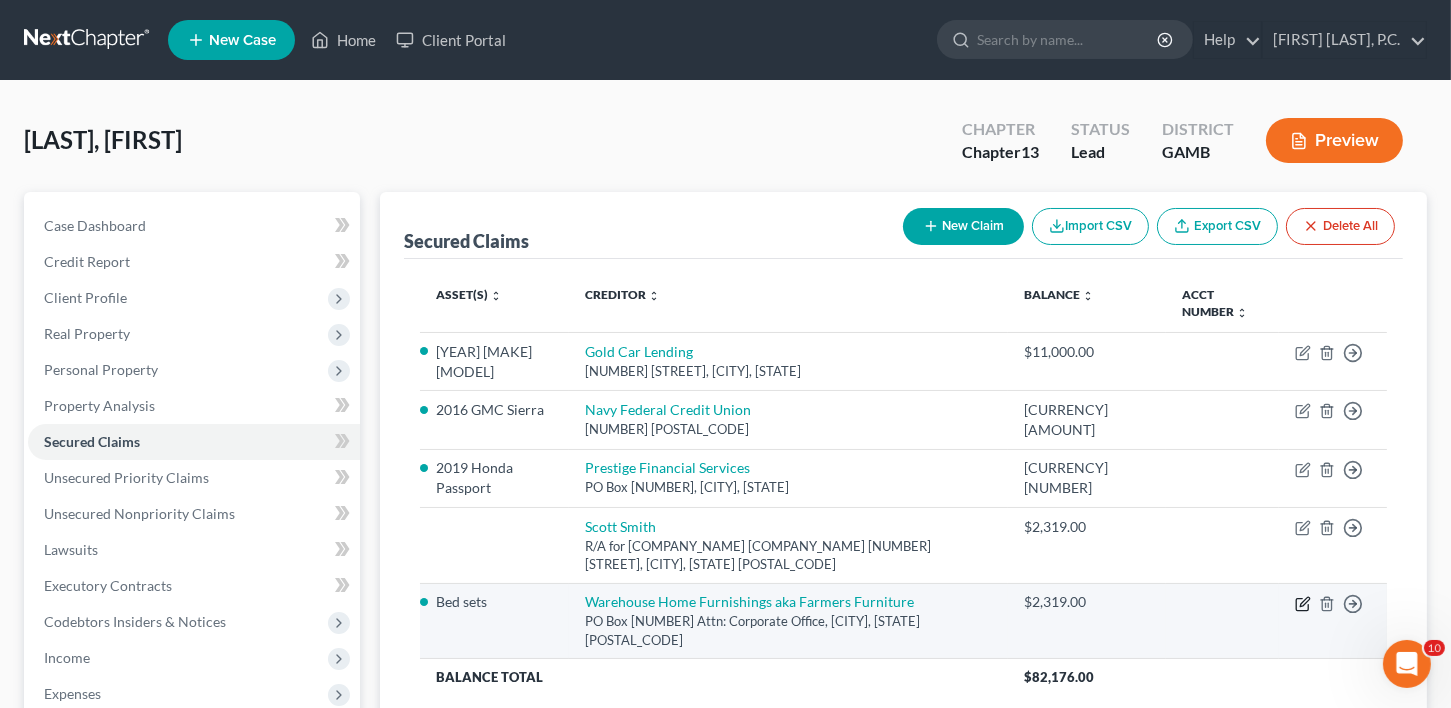 click 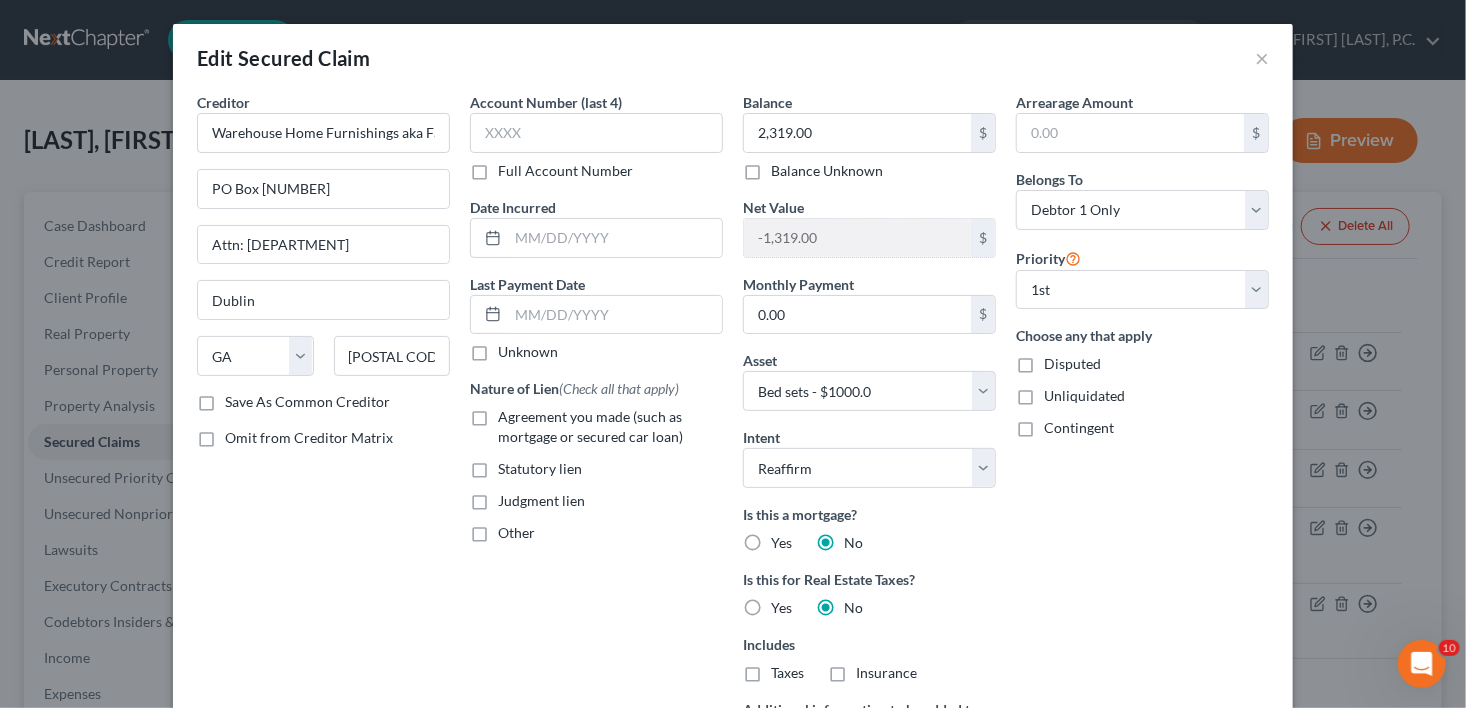 click on "Agreement you made (such as mortgage or secured car loan)" at bounding box center [610, 427] 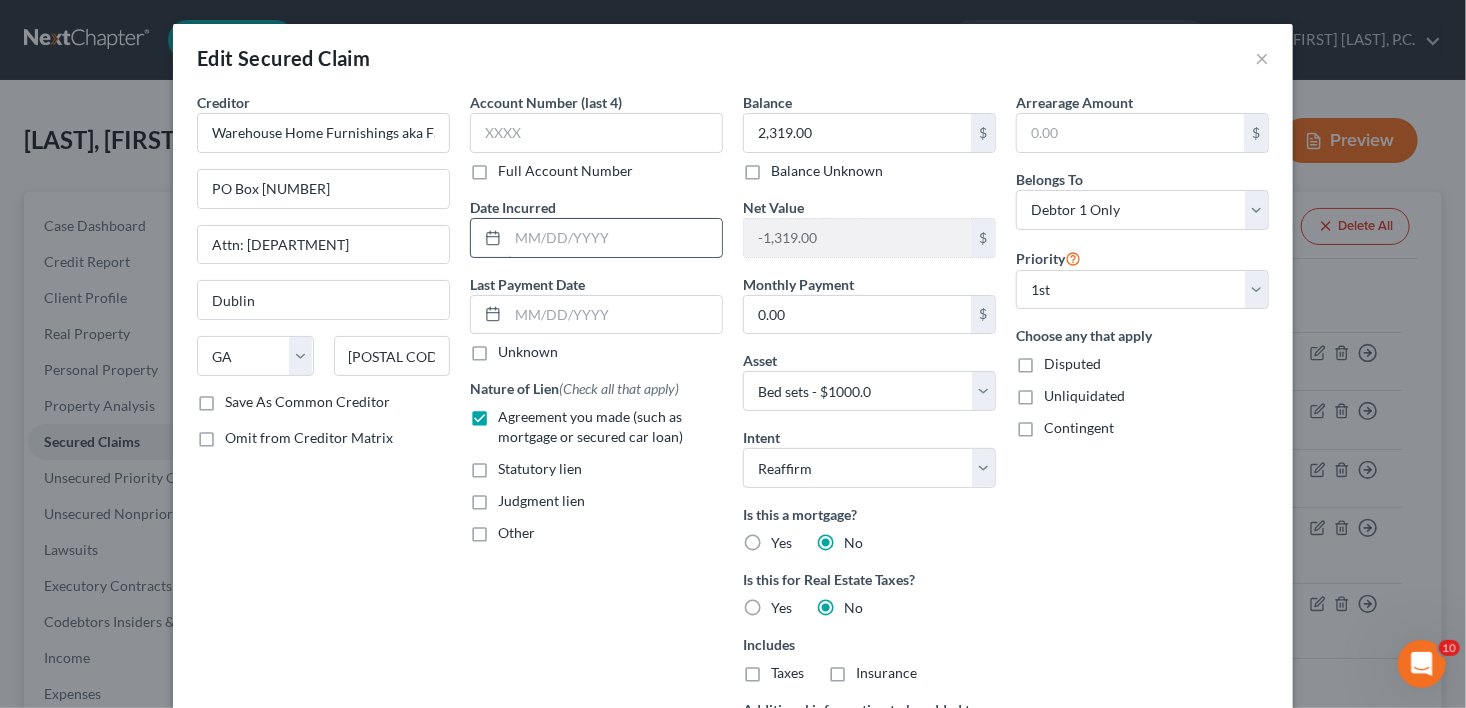 click at bounding box center [615, 238] 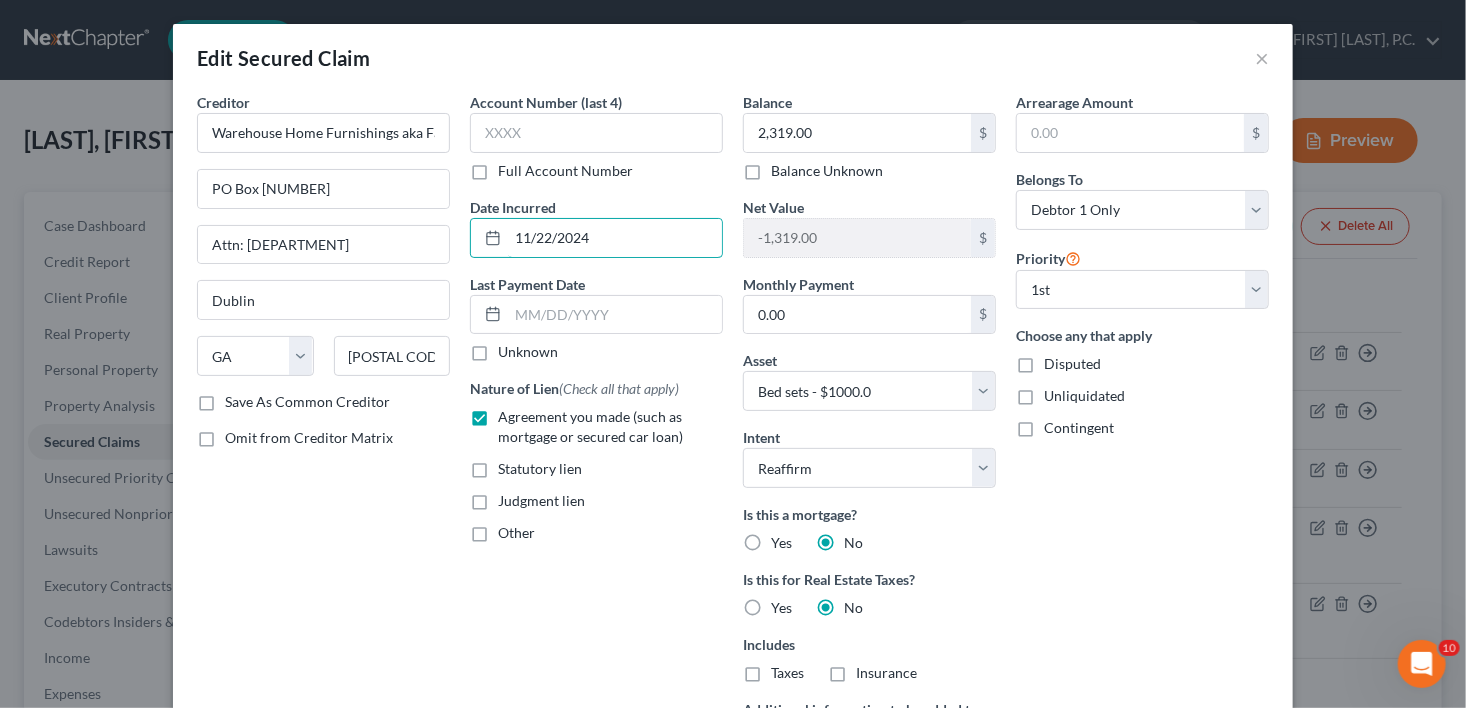 type on "11/22/2024" 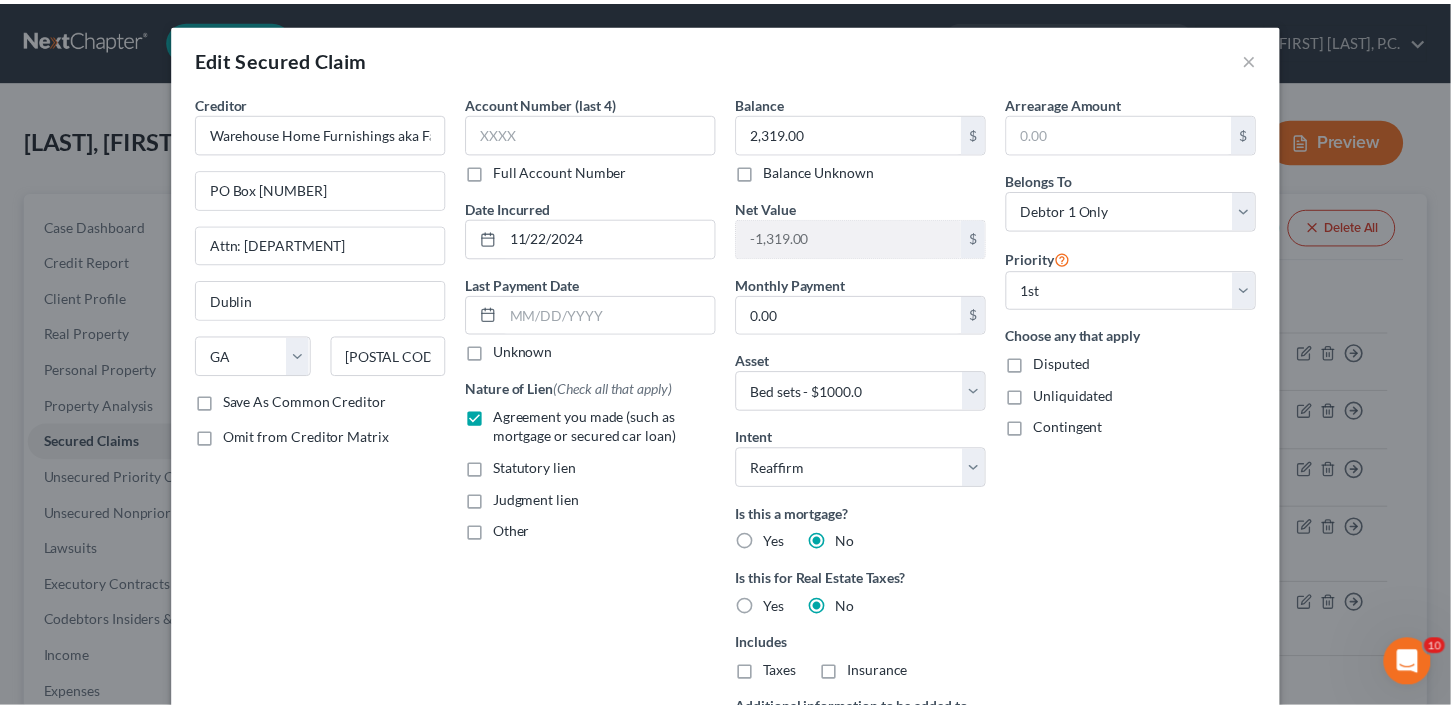 scroll, scrollTop: 303, scrollLeft: 0, axis: vertical 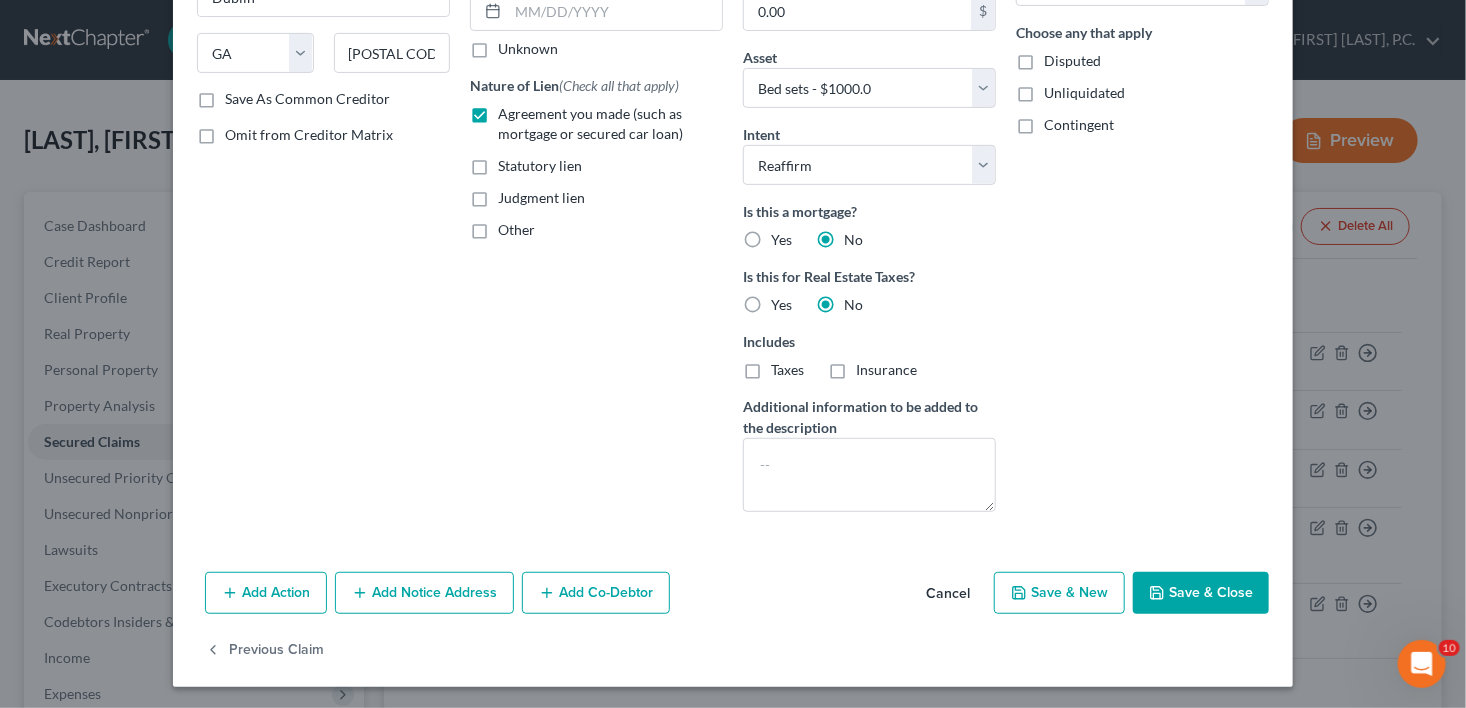 click on "Save & Close" at bounding box center [1201, 593] 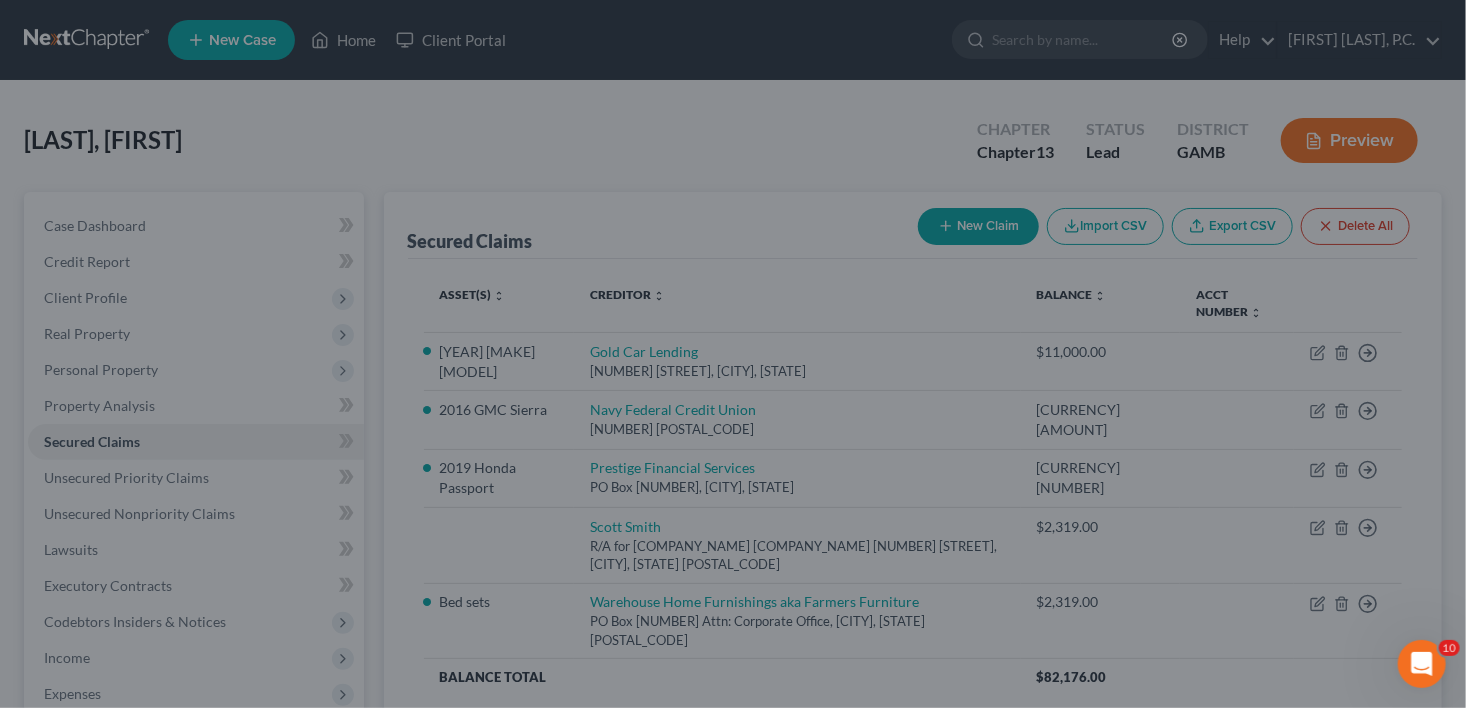 select on "4" 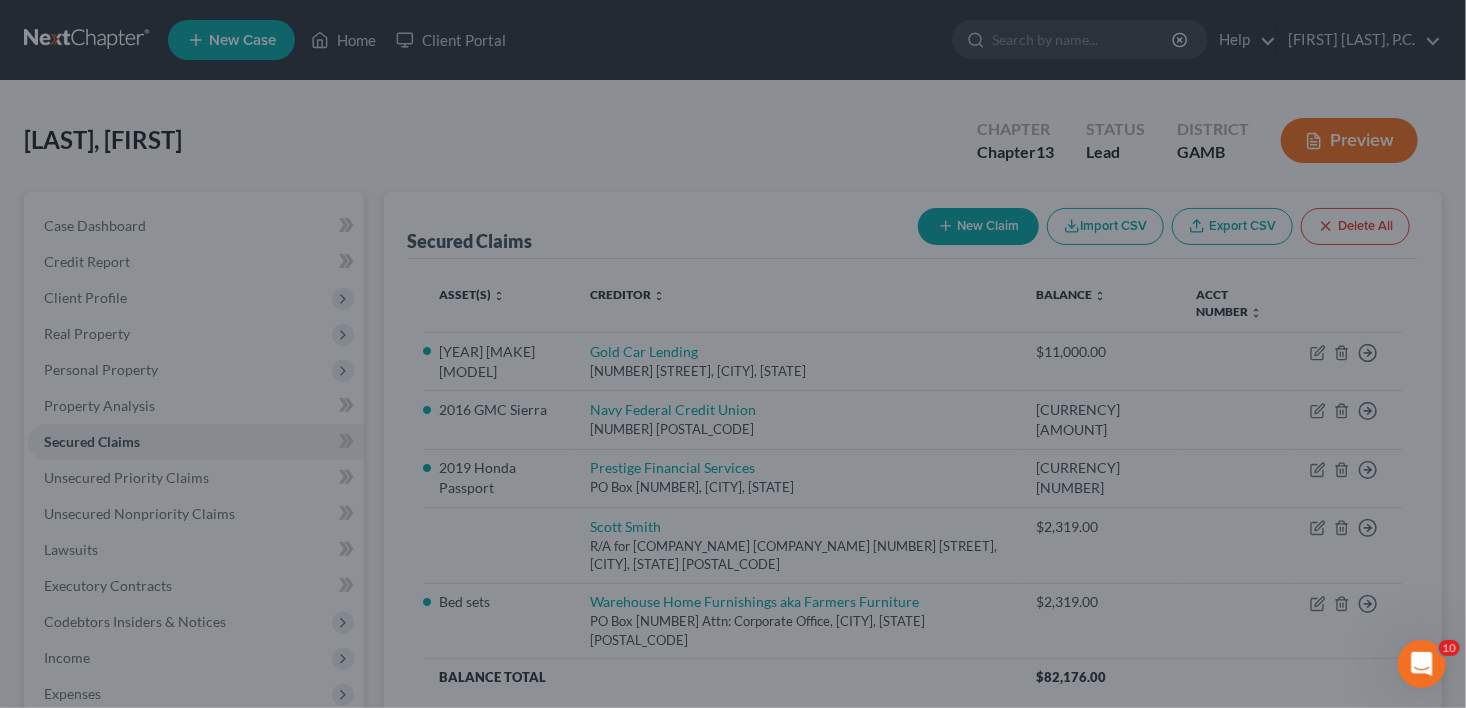 type on "0" 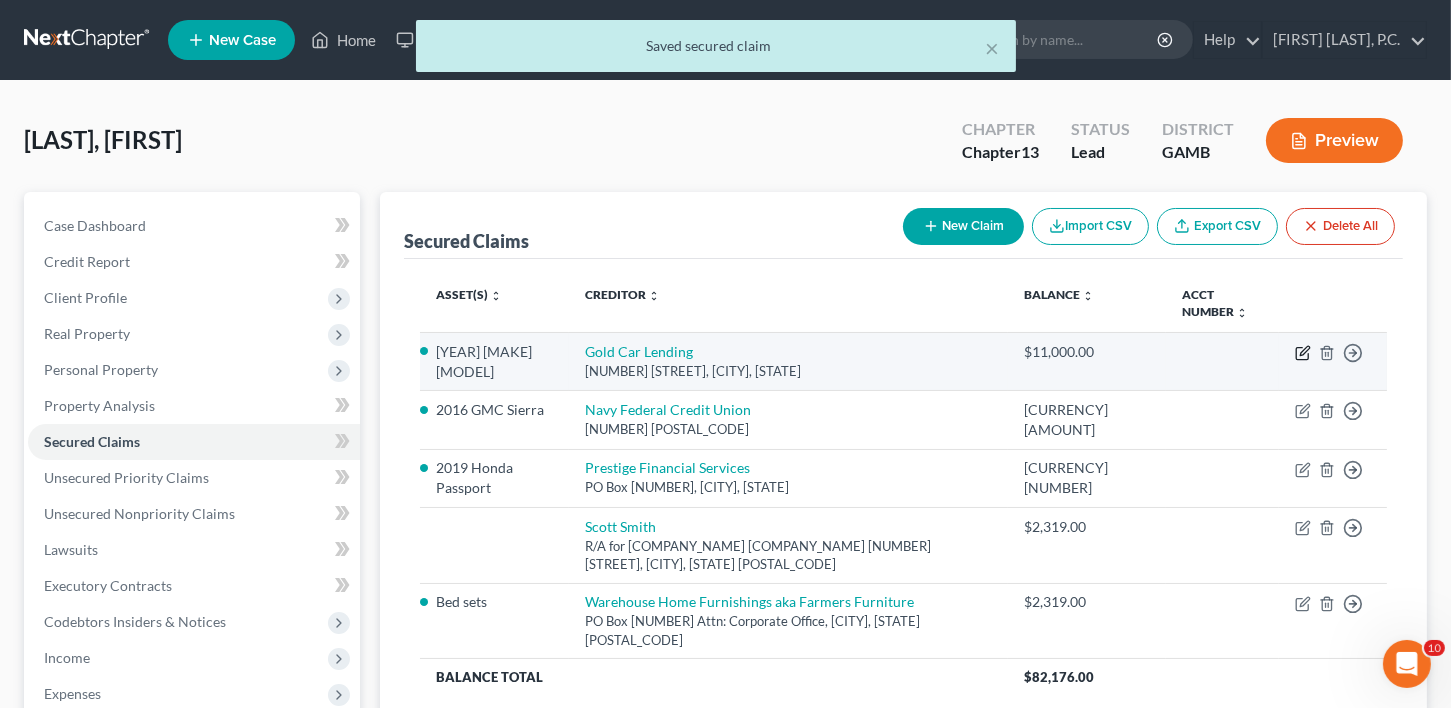 click 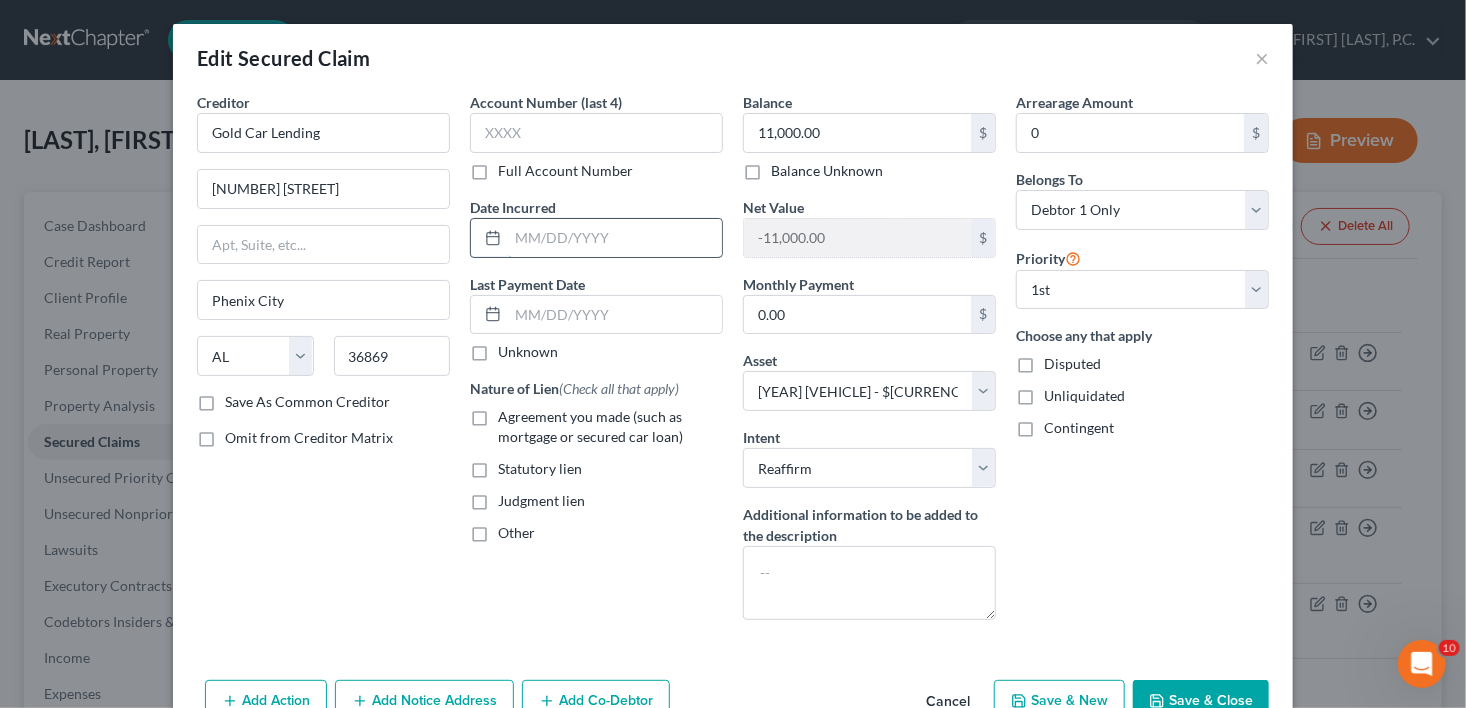 click at bounding box center [615, 238] 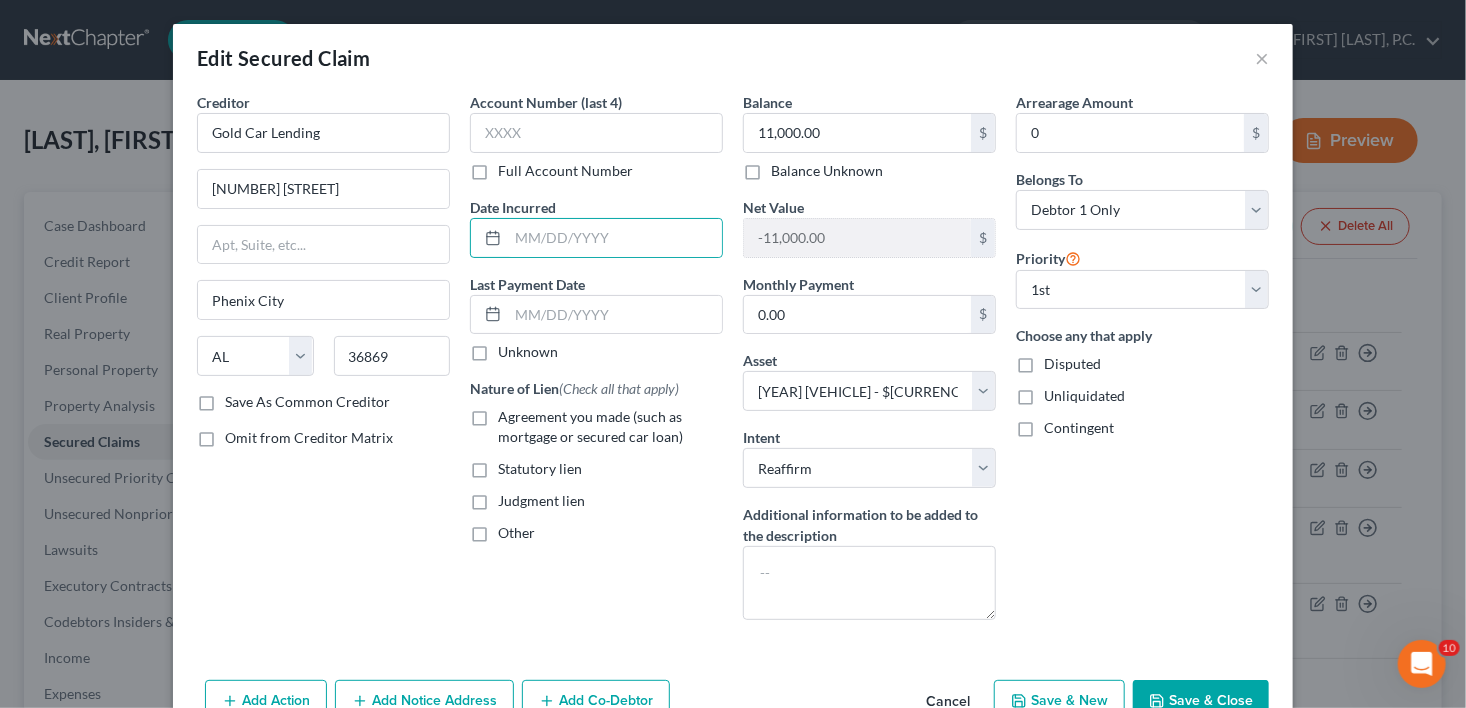 click on "Agreement you made (such as mortgage or secured car loan)" at bounding box center [610, 427] 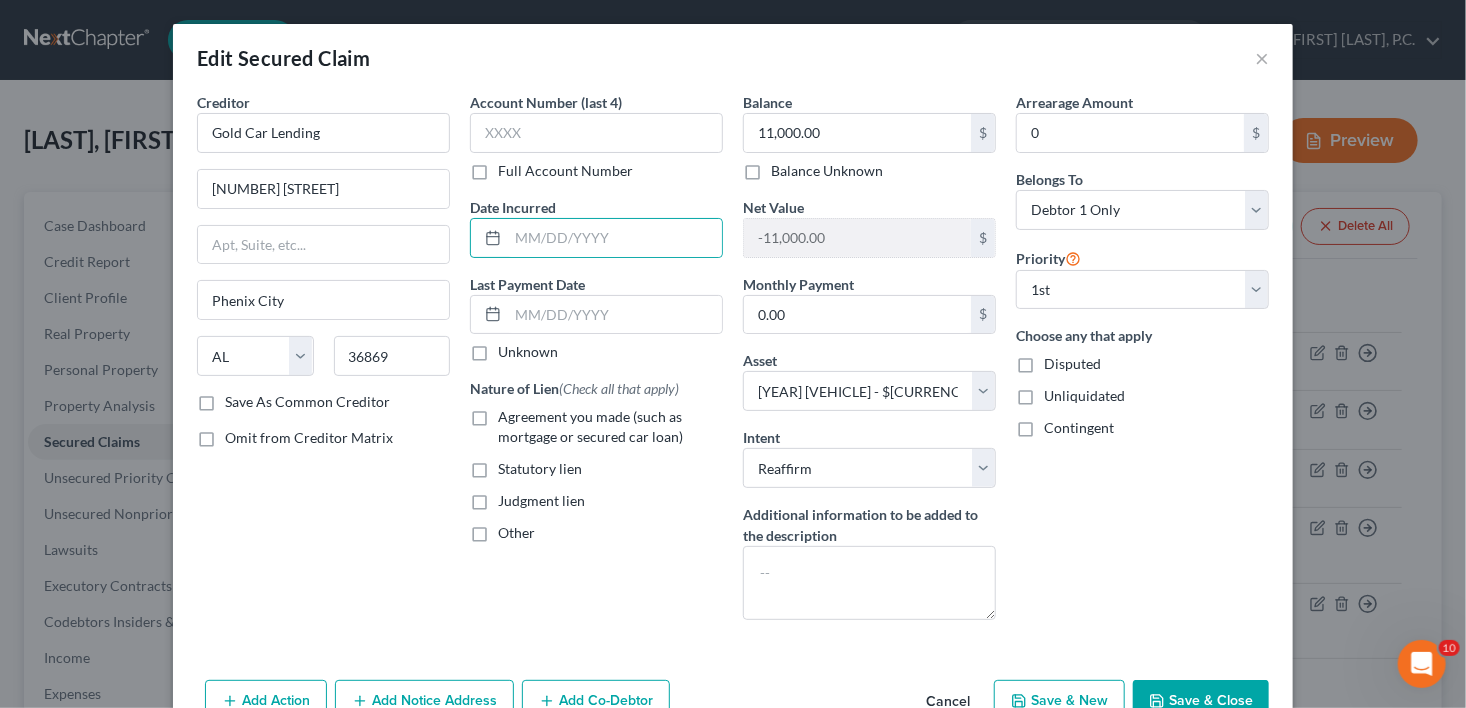 click on "Agreement you made (such as mortgage or secured car loan)" at bounding box center (512, 413) 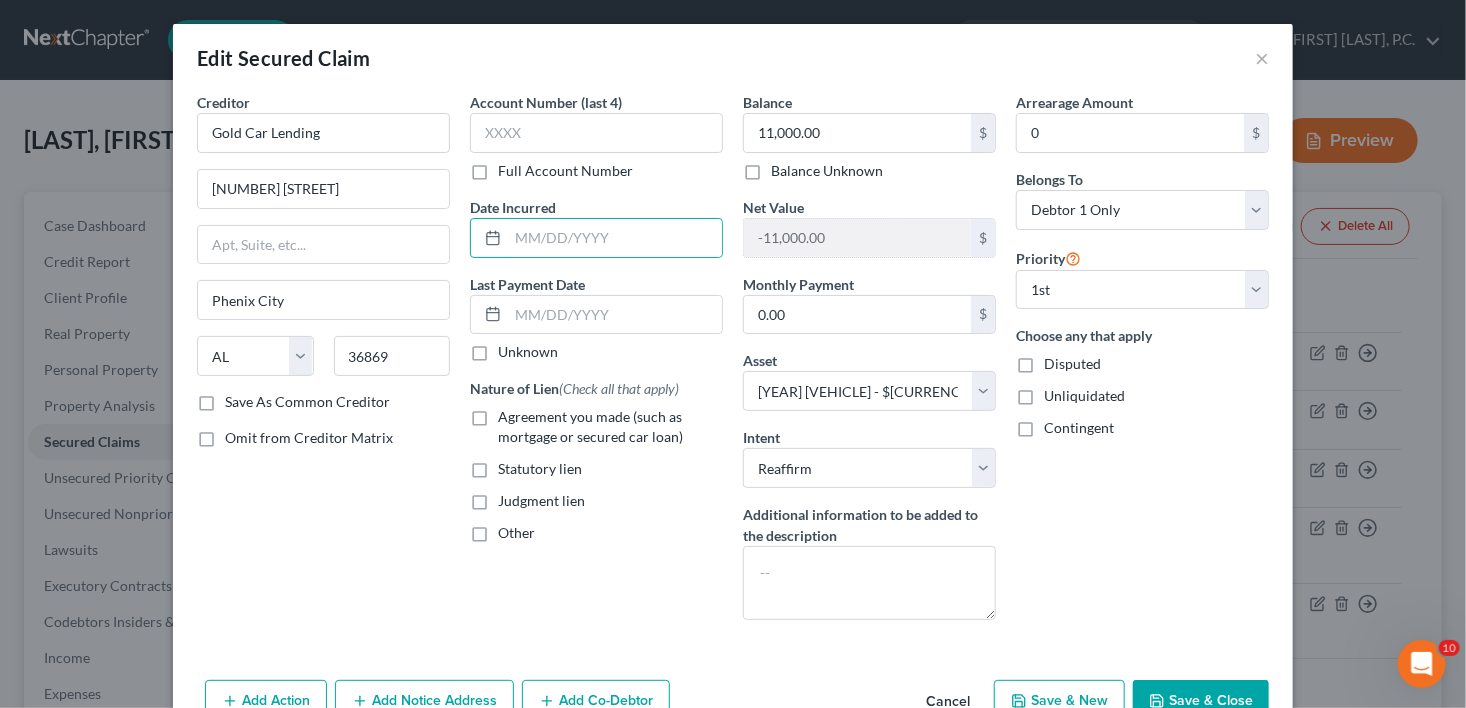 checkbox on "true" 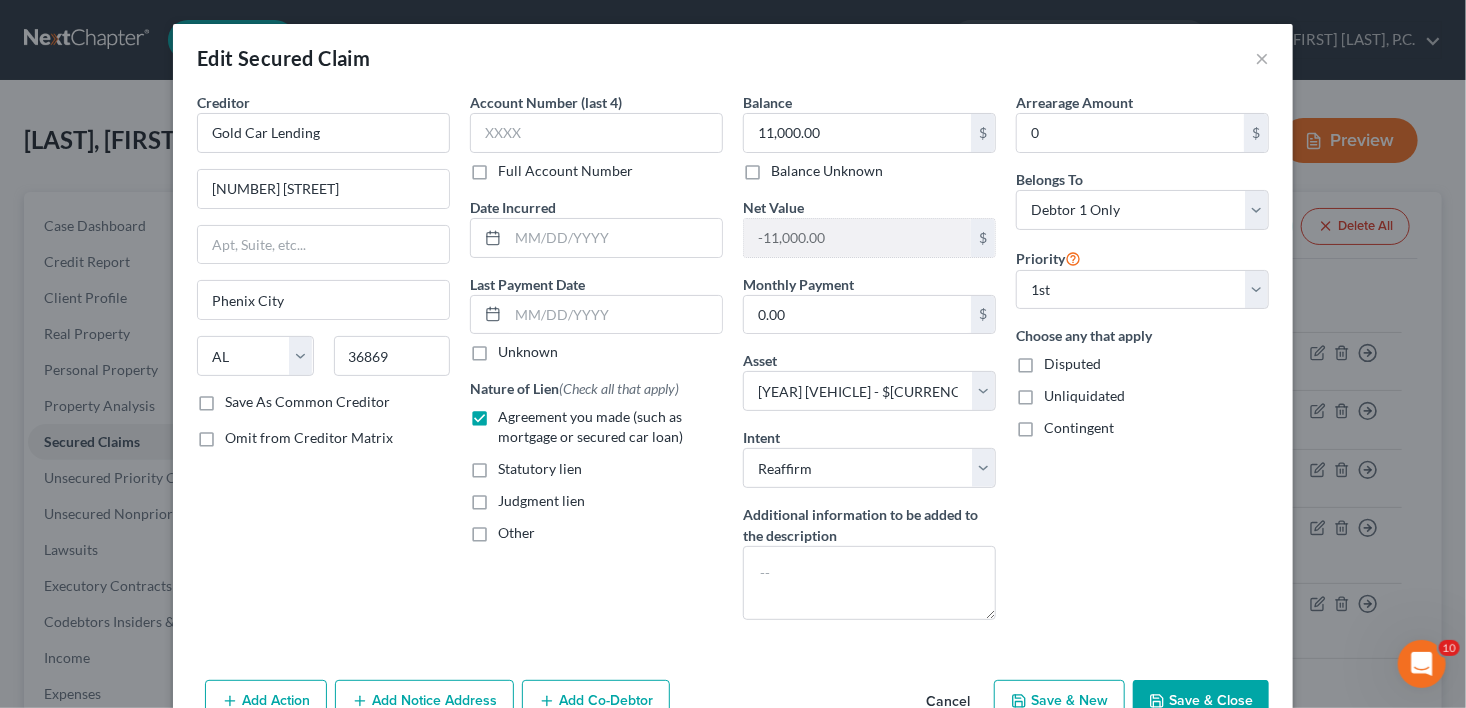 click on "Save & Close" at bounding box center [1201, 701] 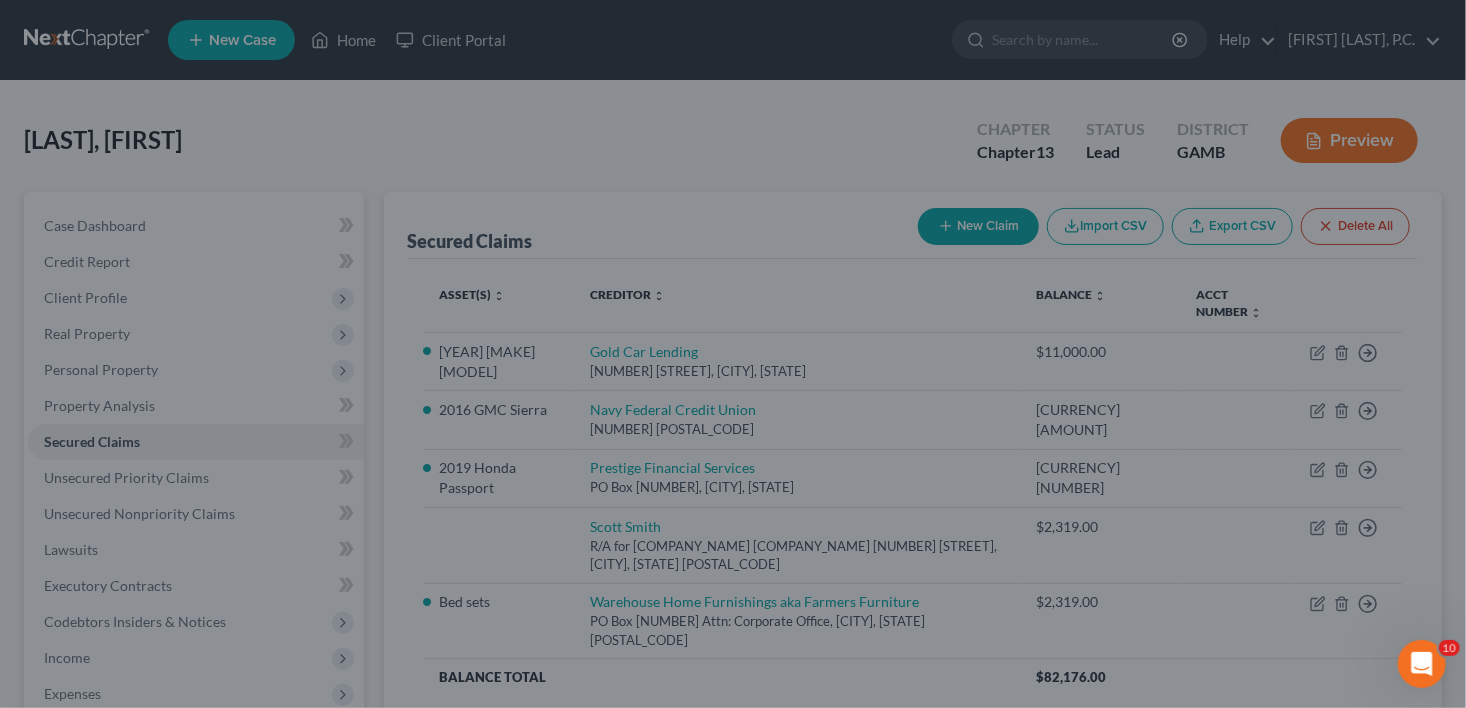 select on "3" 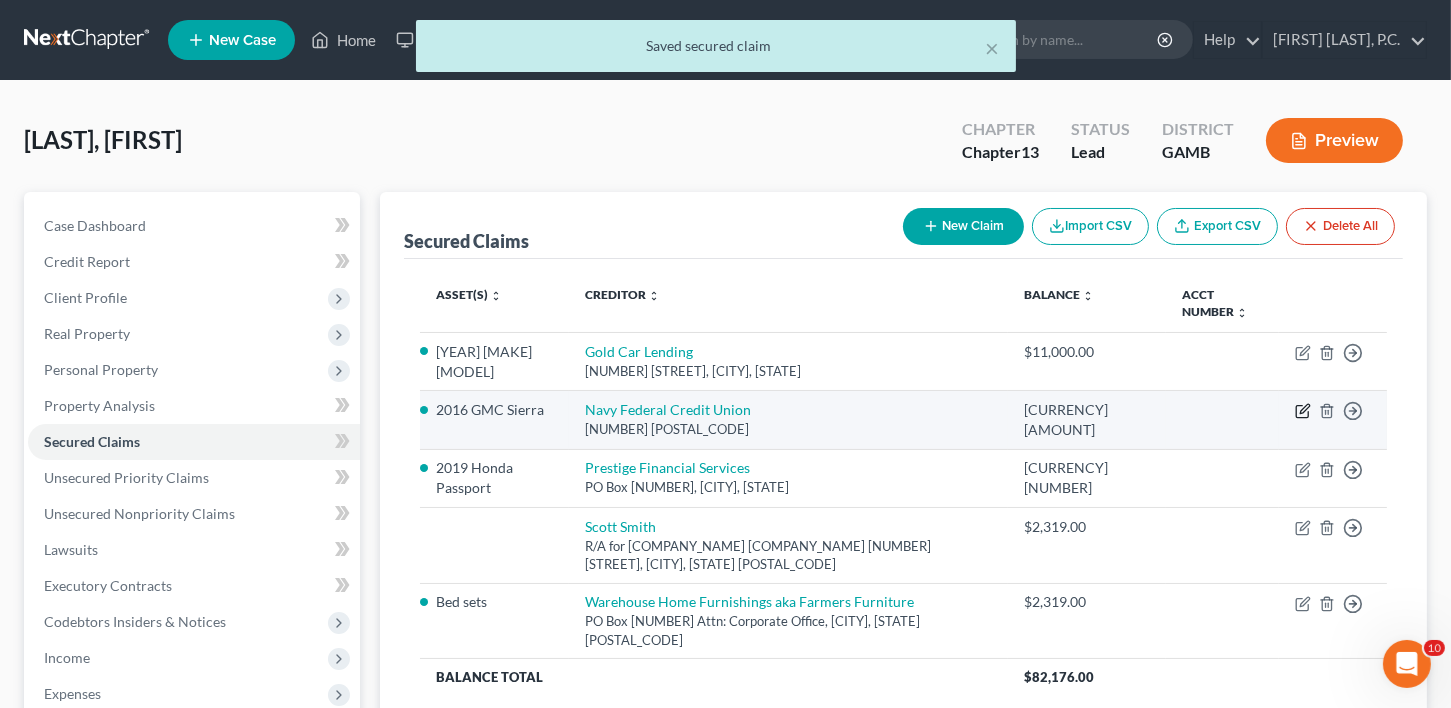 click 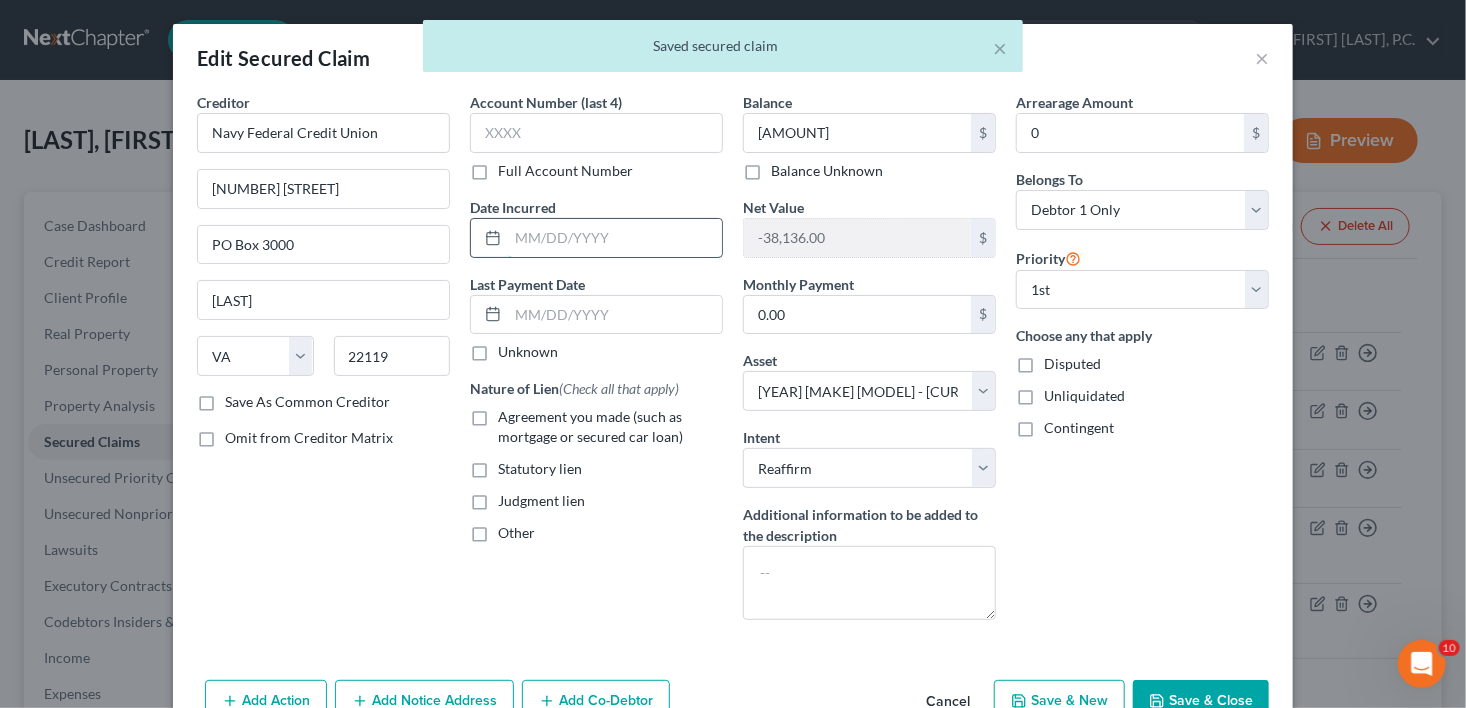 click at bounding box center [615, 238] 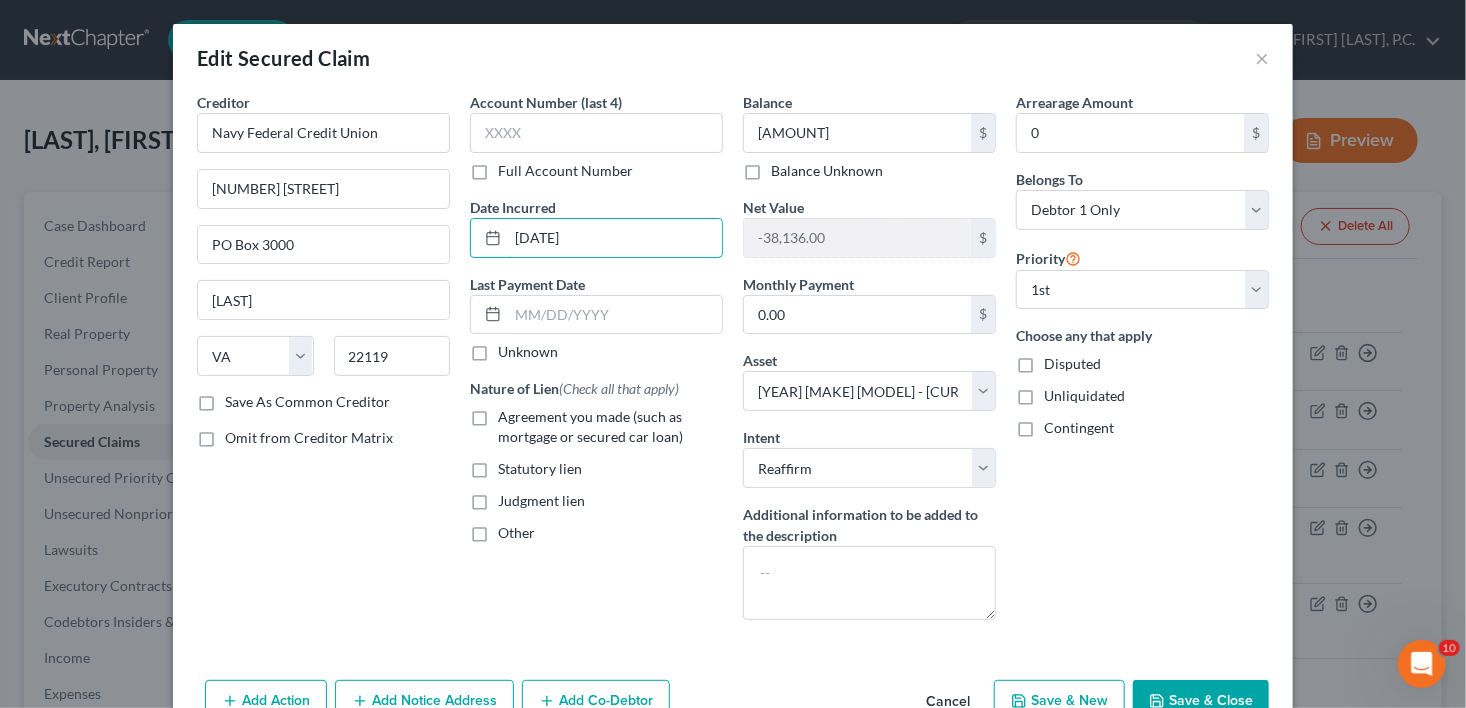 type on "[DATE]" 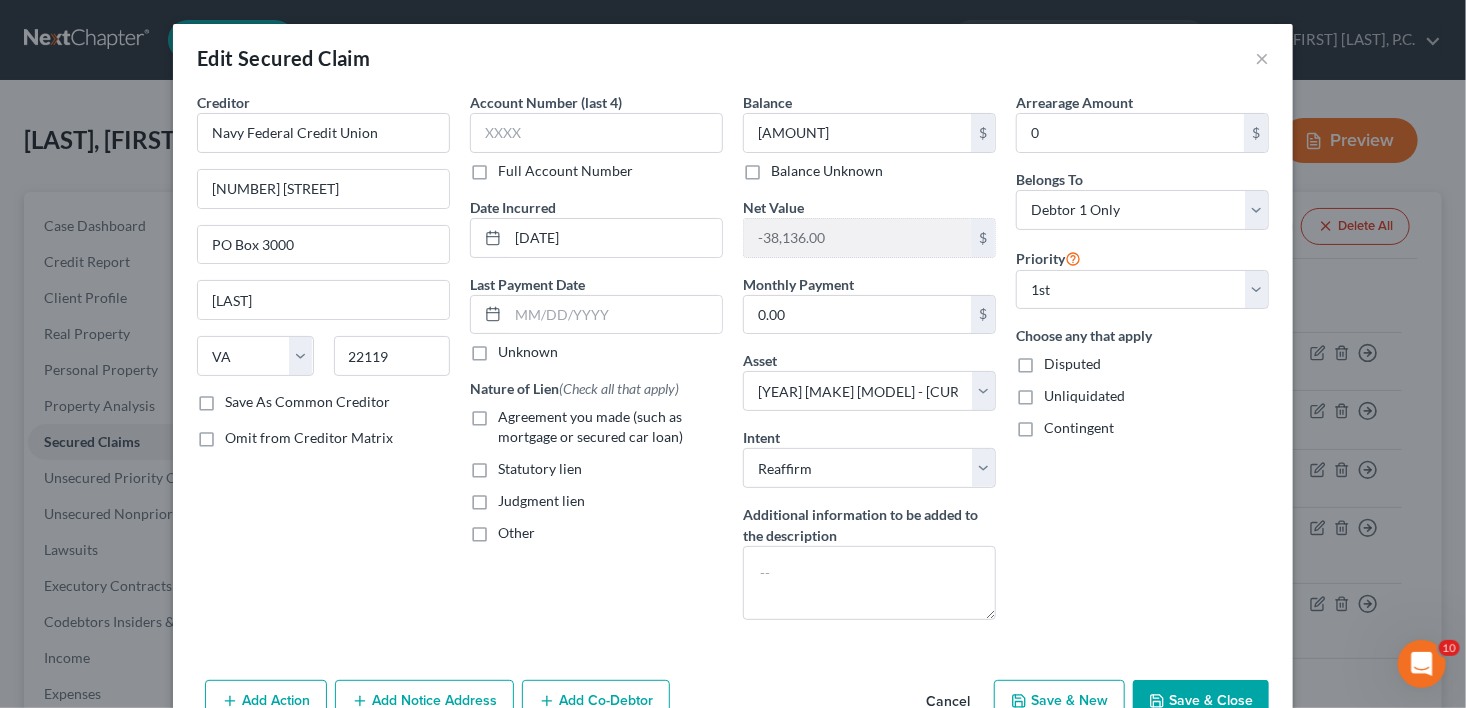 click on "Agreement you made (such as mortgage or secured car loan)" at bounding box center (610, 427) 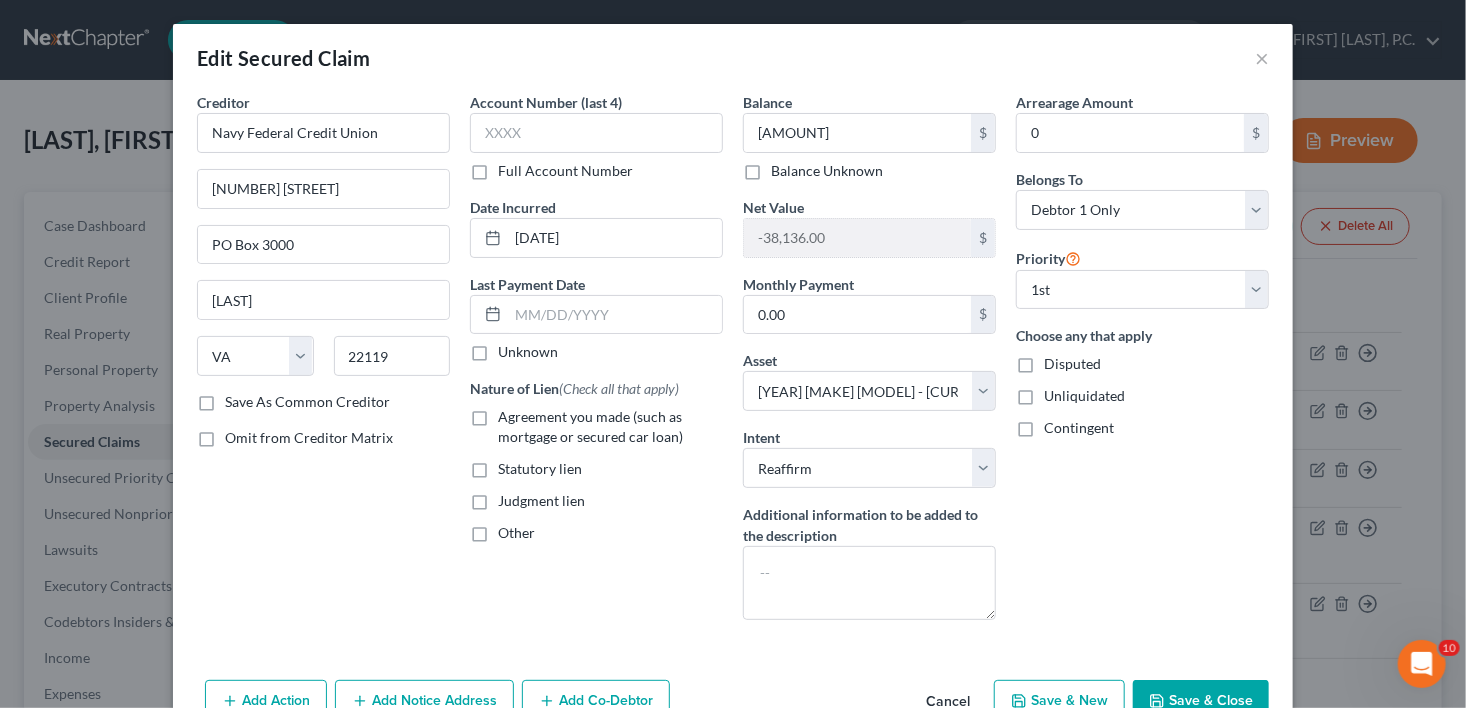 click on "Agreement you made (such as mortgage or secured car loan)" at bounding box center (512, 413) 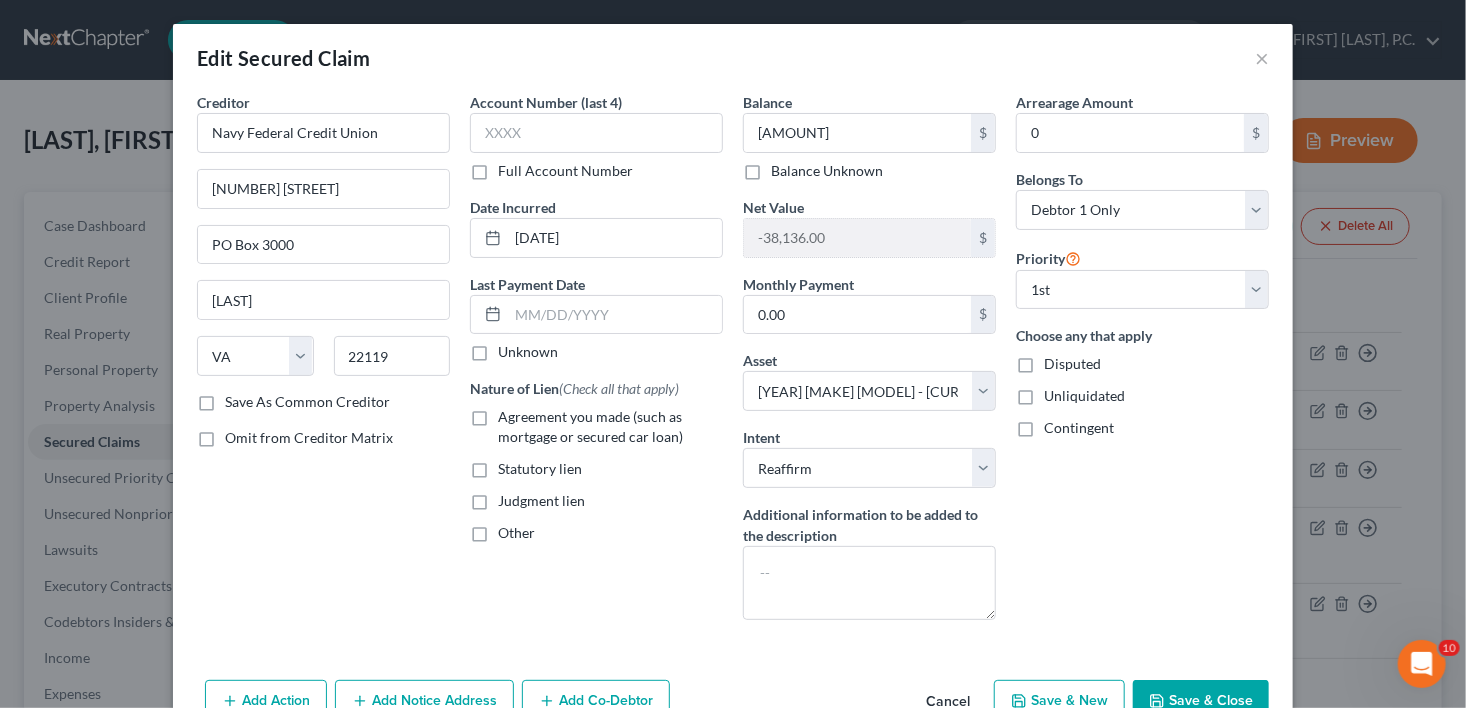 checkbox on "true" 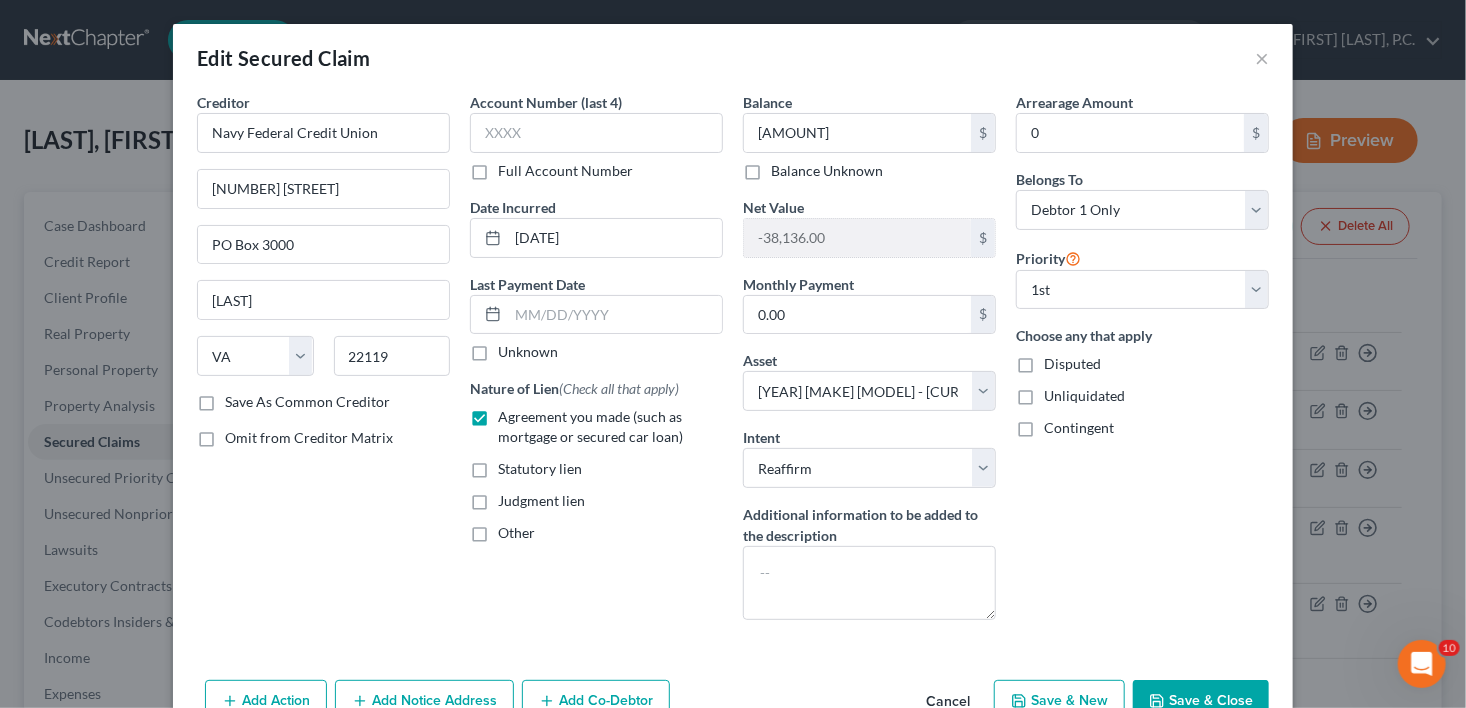 drag, startPoint x: 1205, startPoint y: 693, endPoint x: 1216, endPoint y: 682, distance: 15.556349 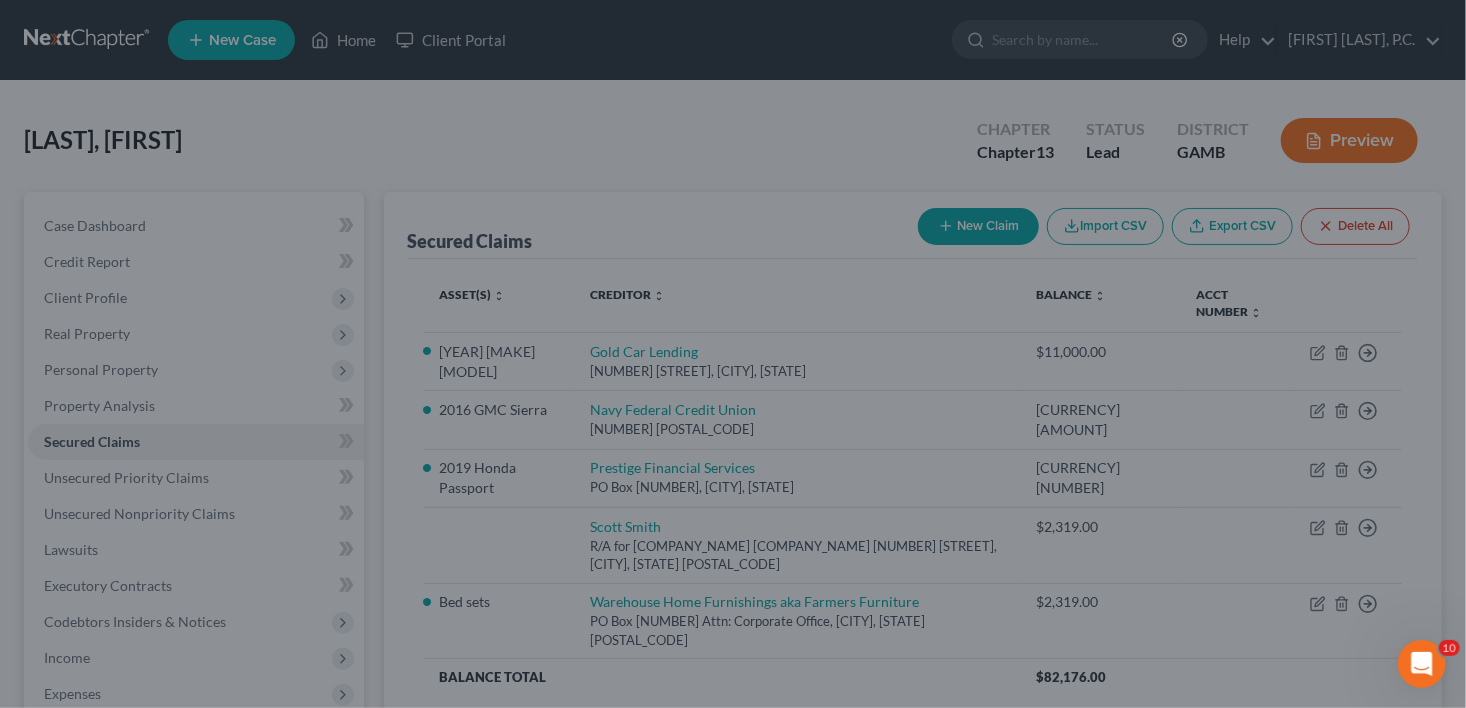 select on "2" 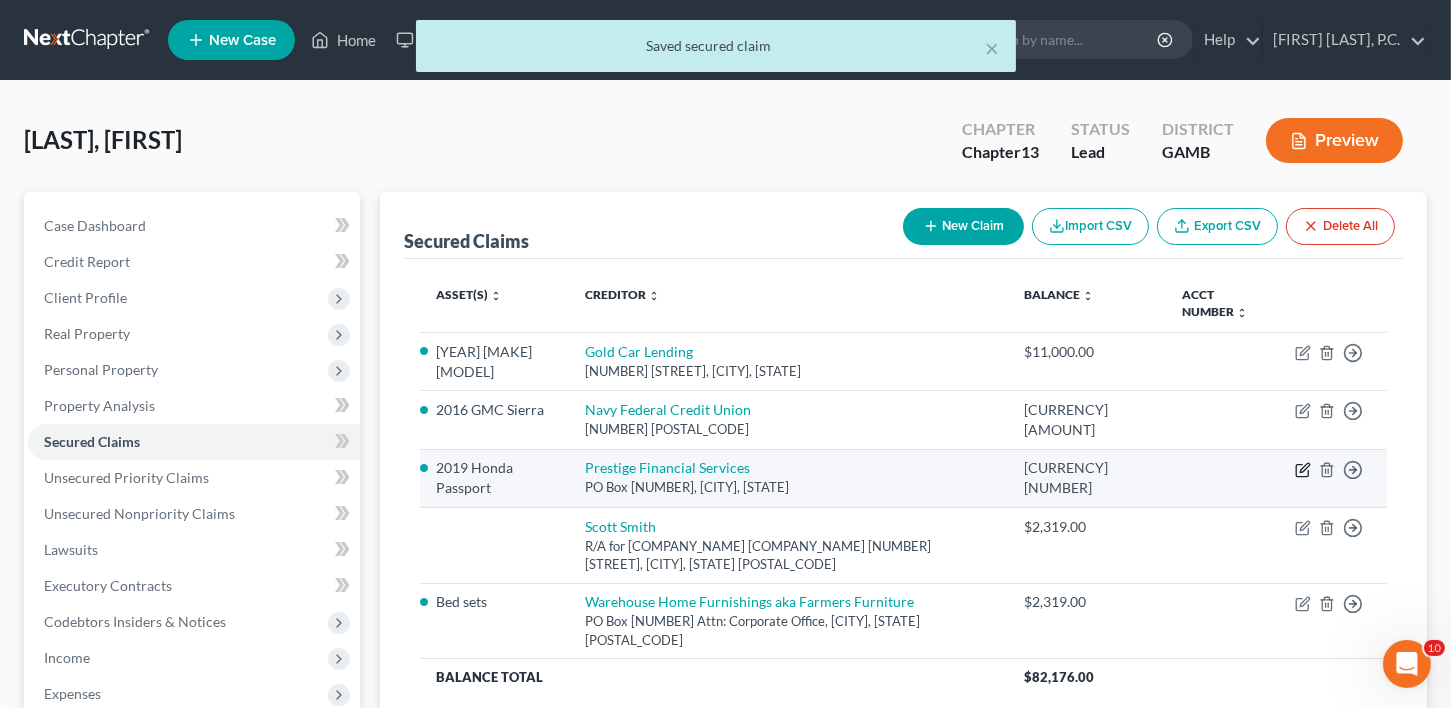 click 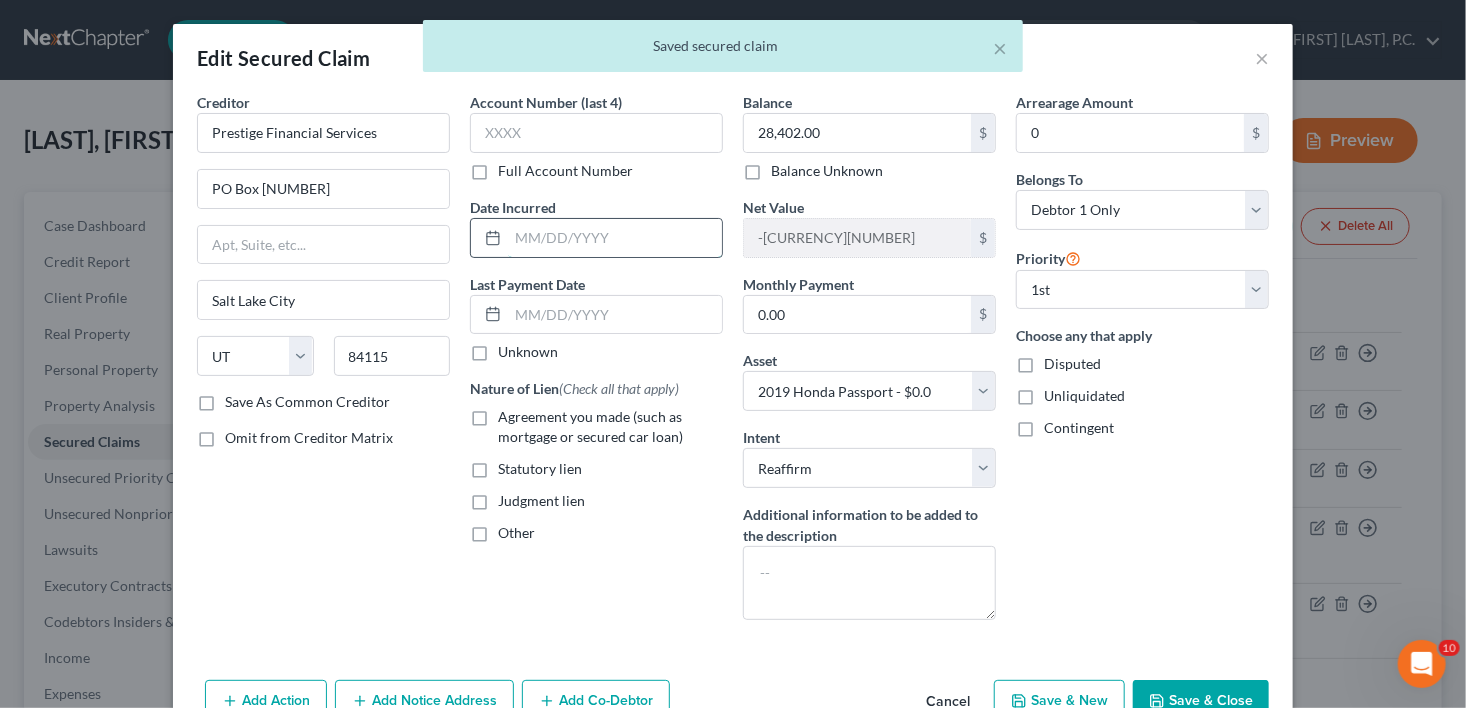 click at bounding box center [615, 238] 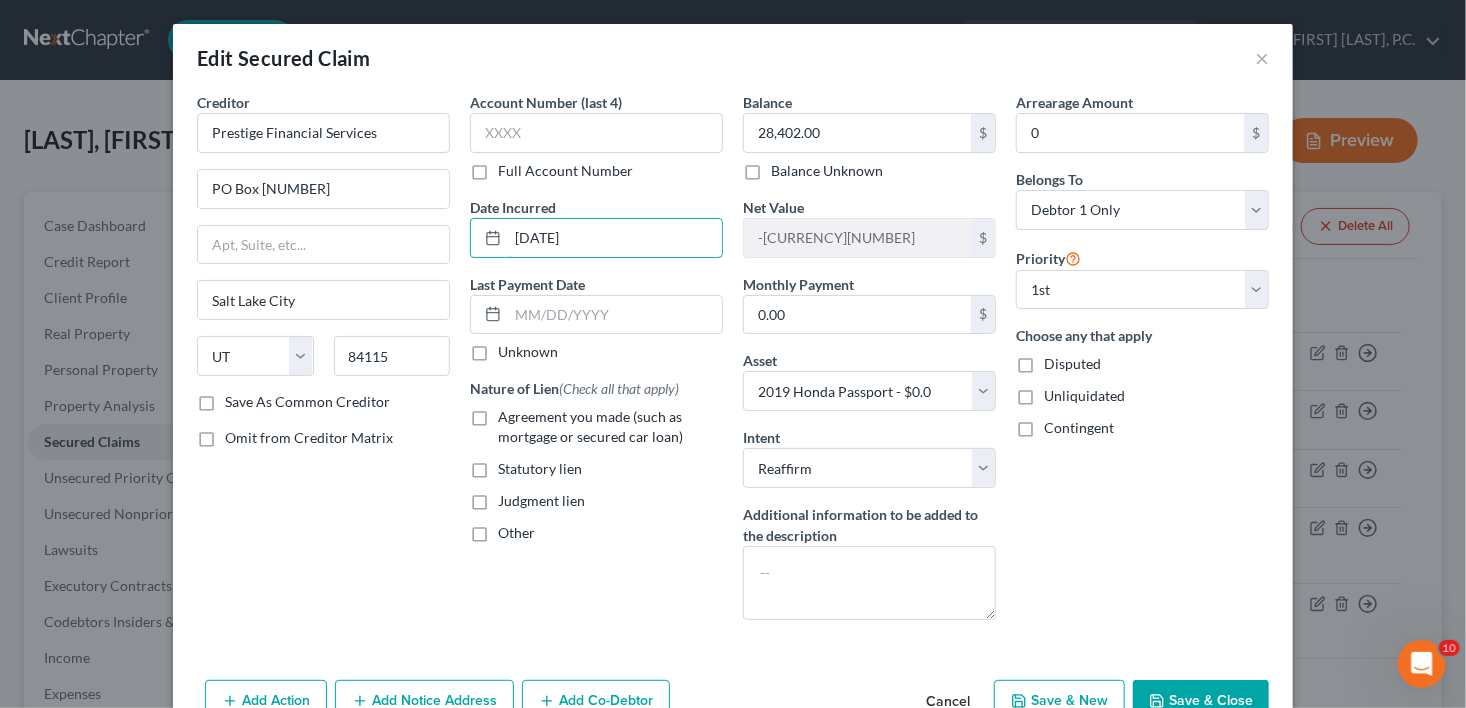 type on "[DATE]" 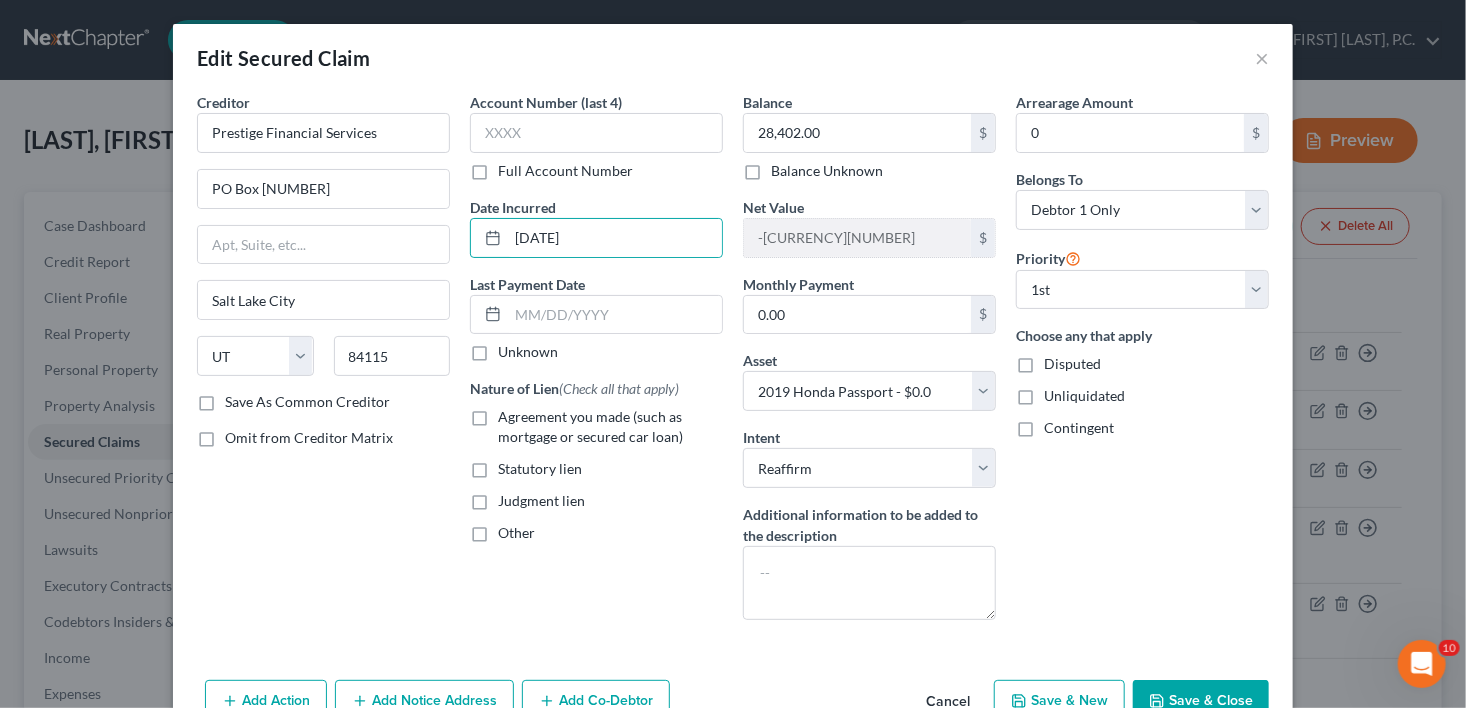 click on "Agreement you made (such as mortgage or secured car loan)" at bounding box center (610, 427) 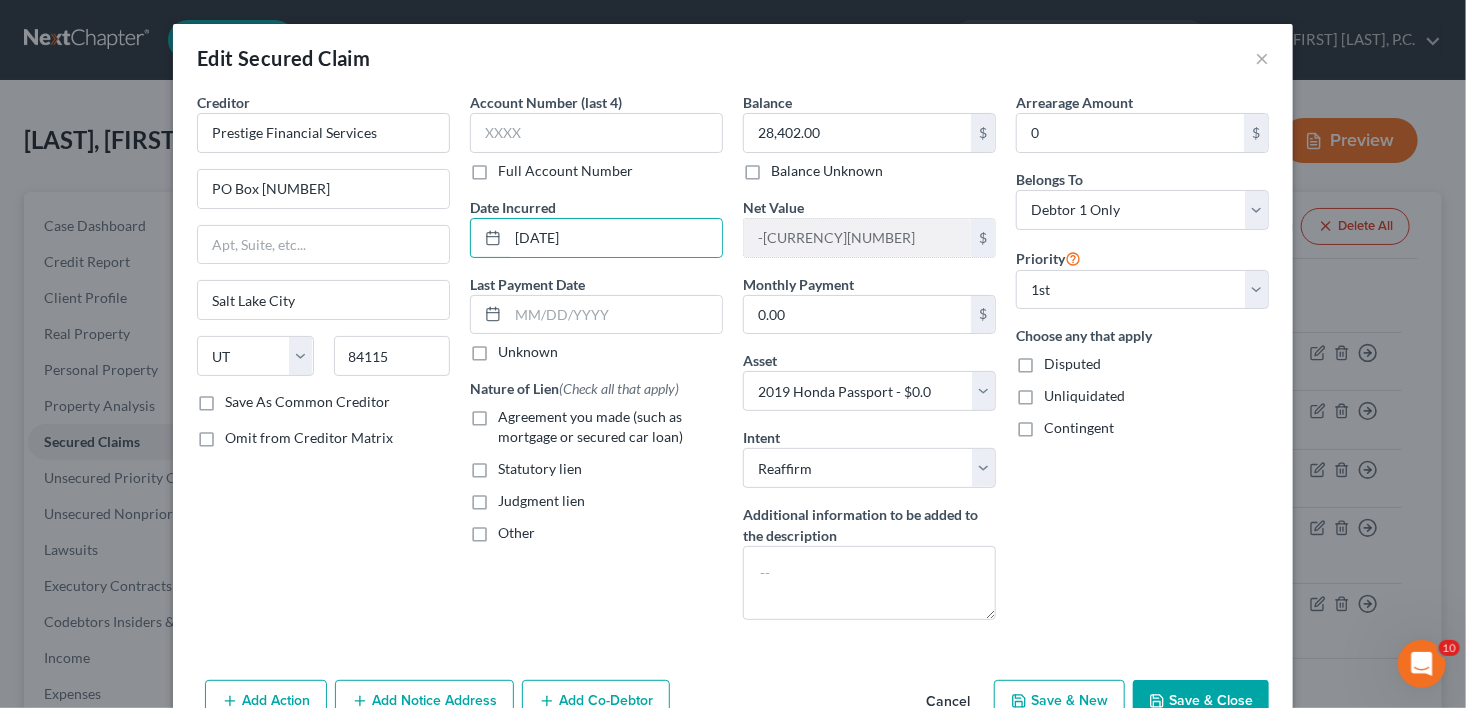 click on "Agreement you made (such as mortgage or secured car loan)" at bounding box center [512, 413] 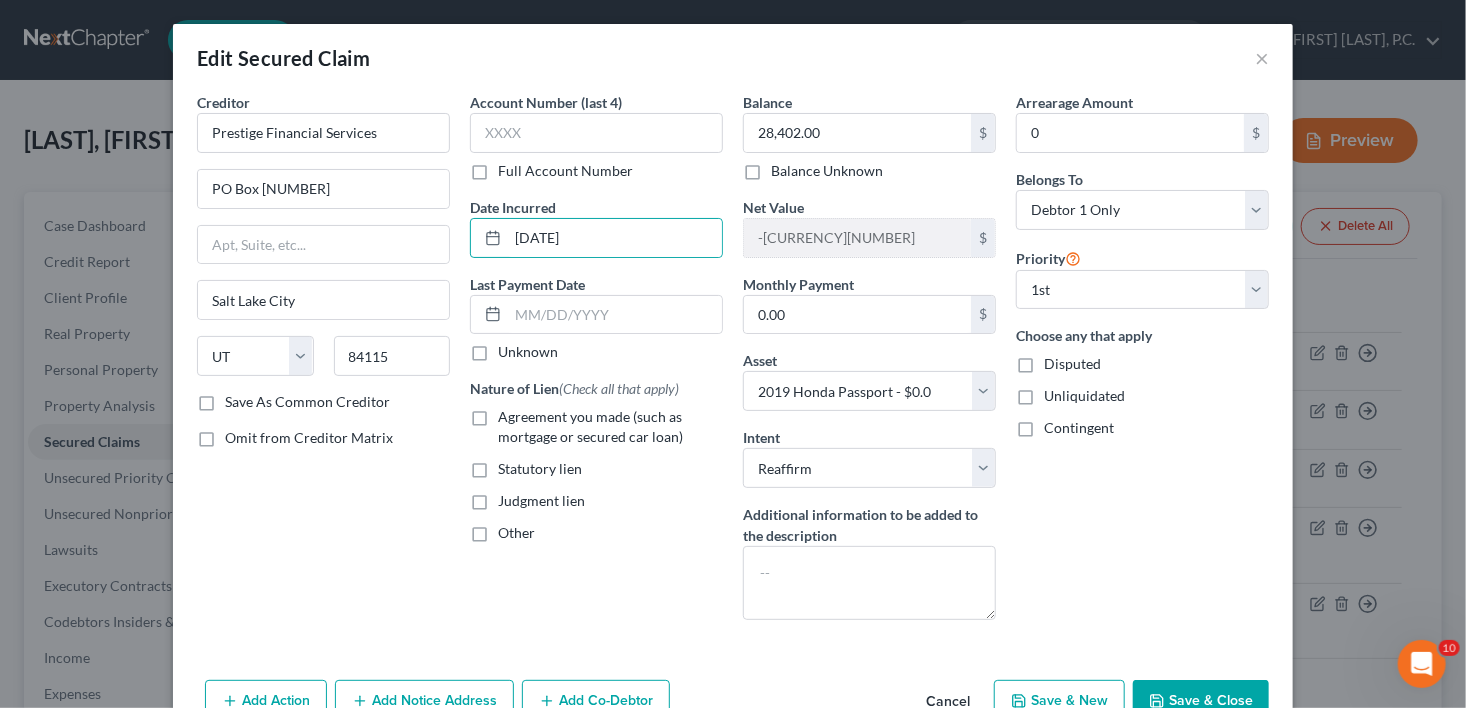 checkbox on "true" 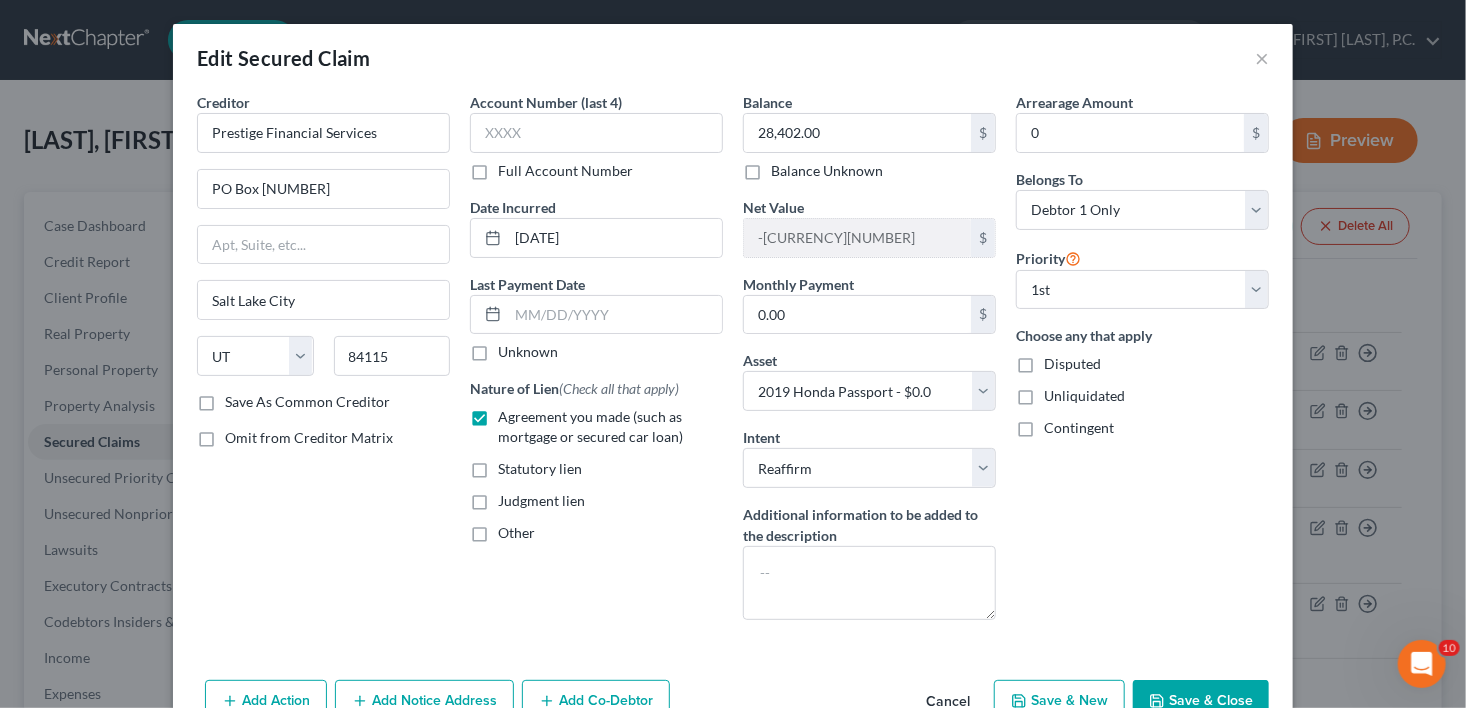 click on "Save & Close" at bounding box center [1201, 701] 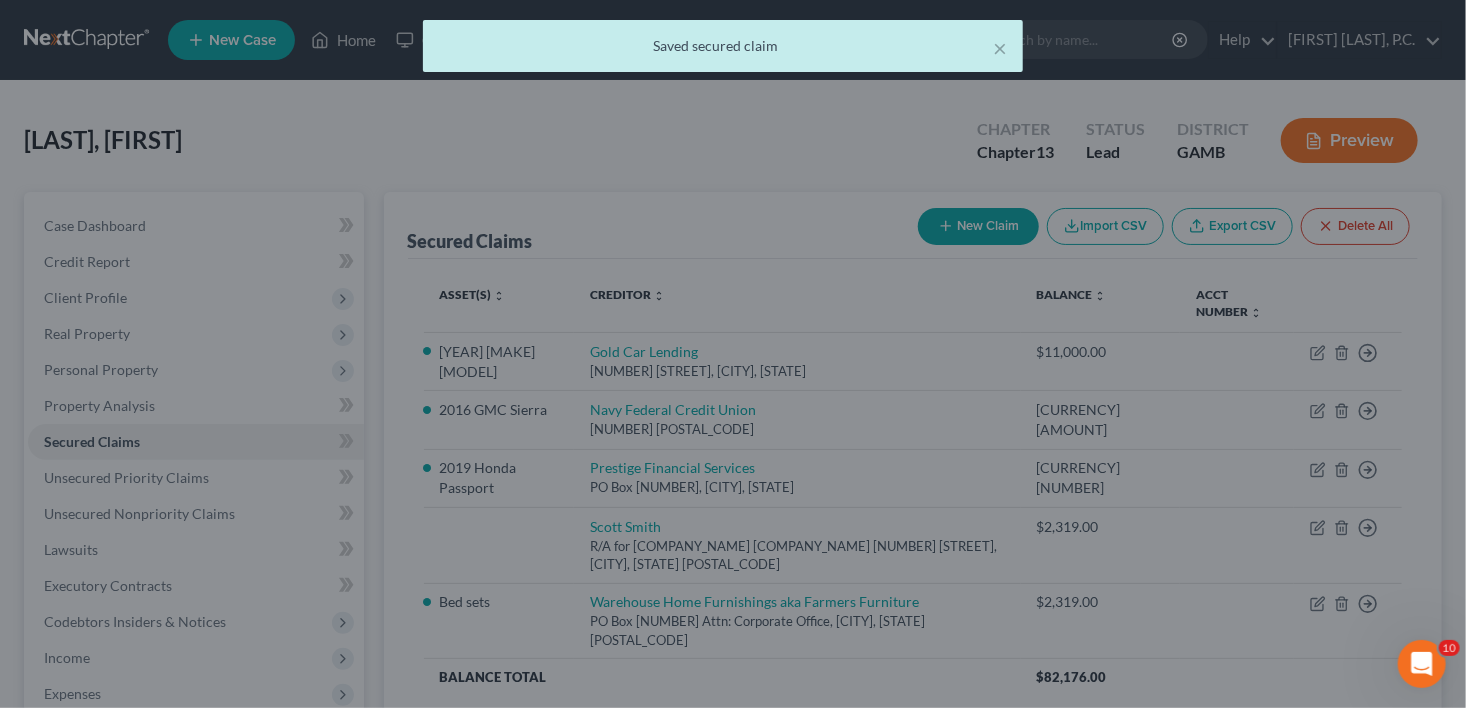 select on "5" 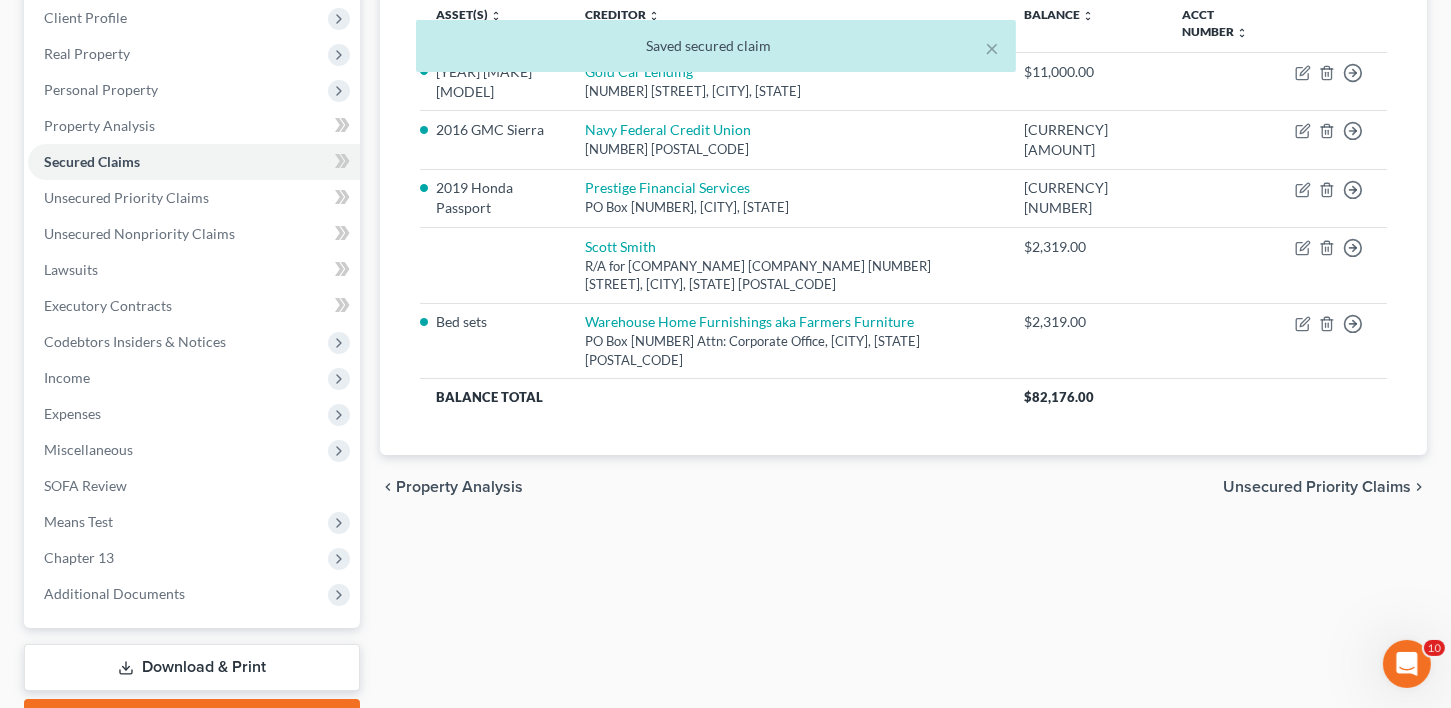 click on "Unsecured Priority Claims" at bounding box center (1317, 487) 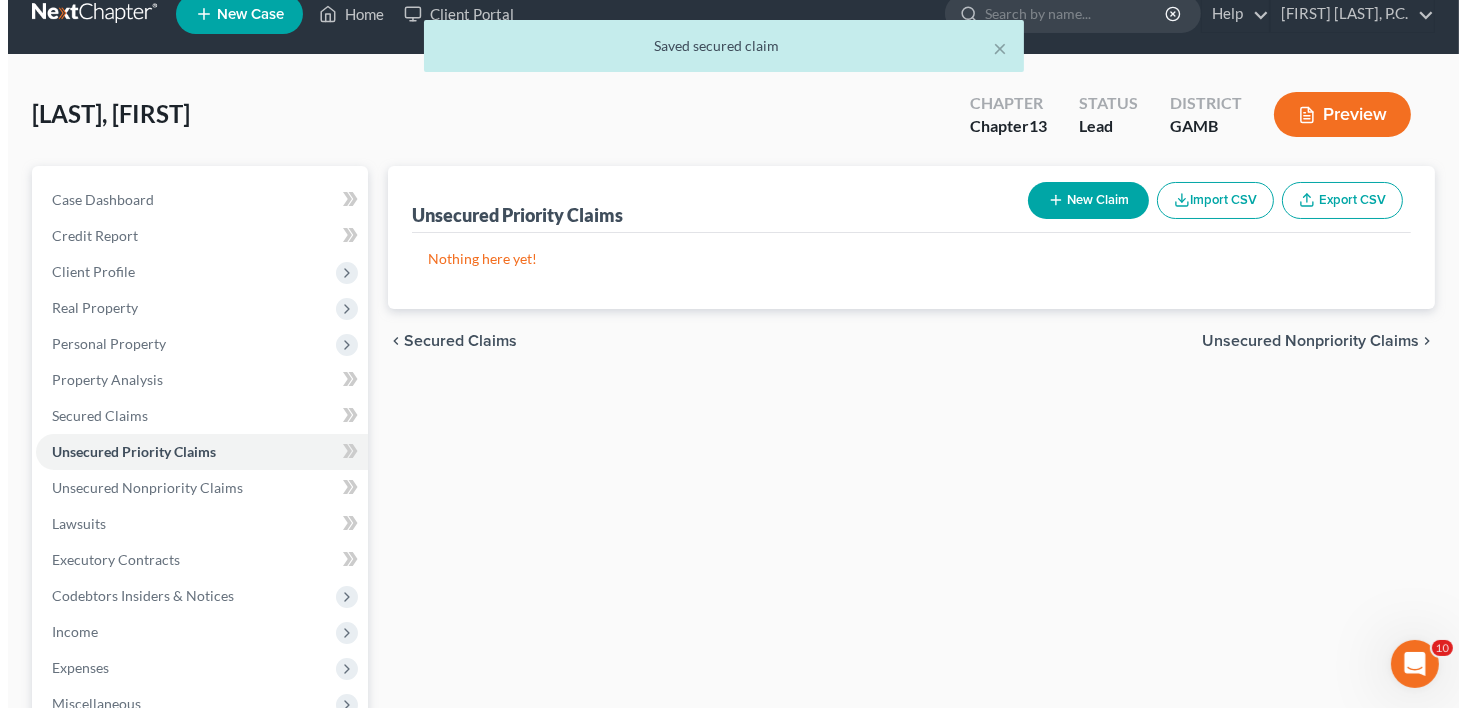 scroll, scrollTop: 0, scrollLeft: 0, axis: both 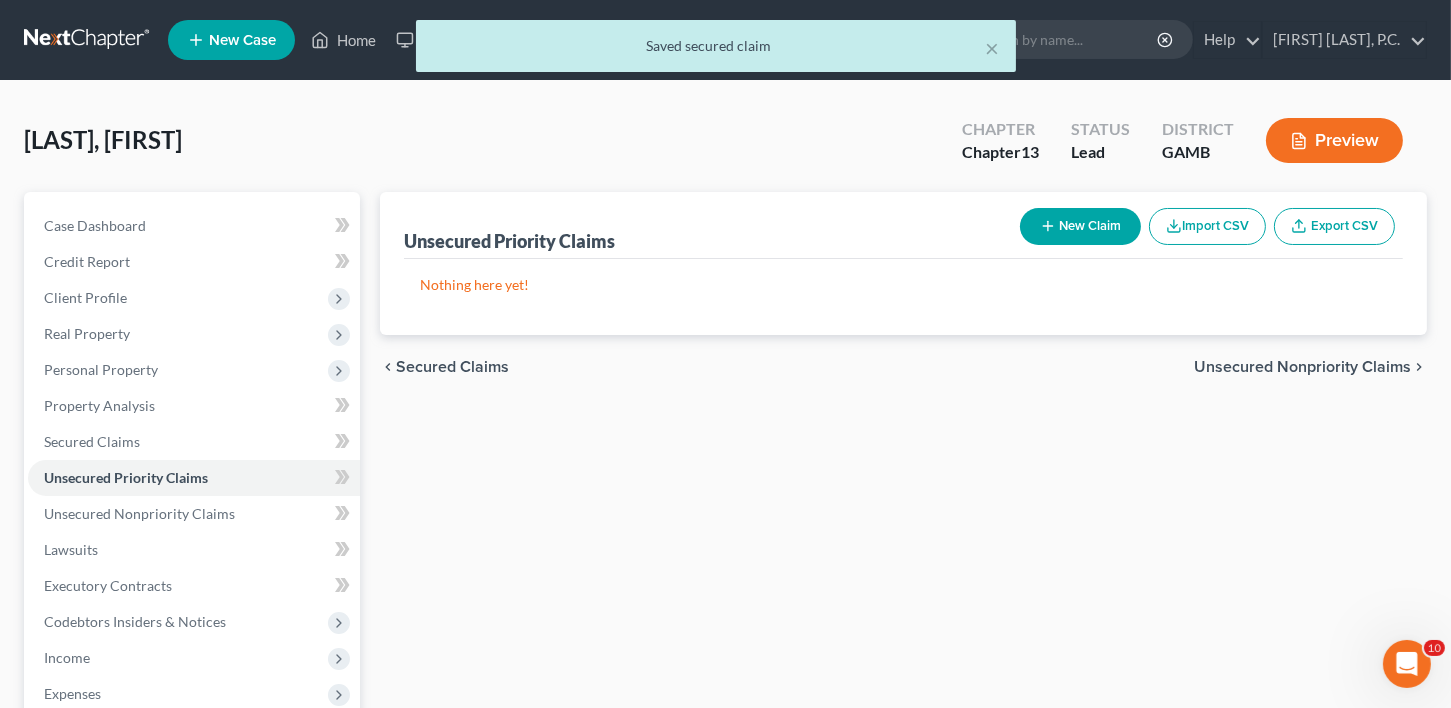 click on "New Claim" at bounding box center (1080, 226) 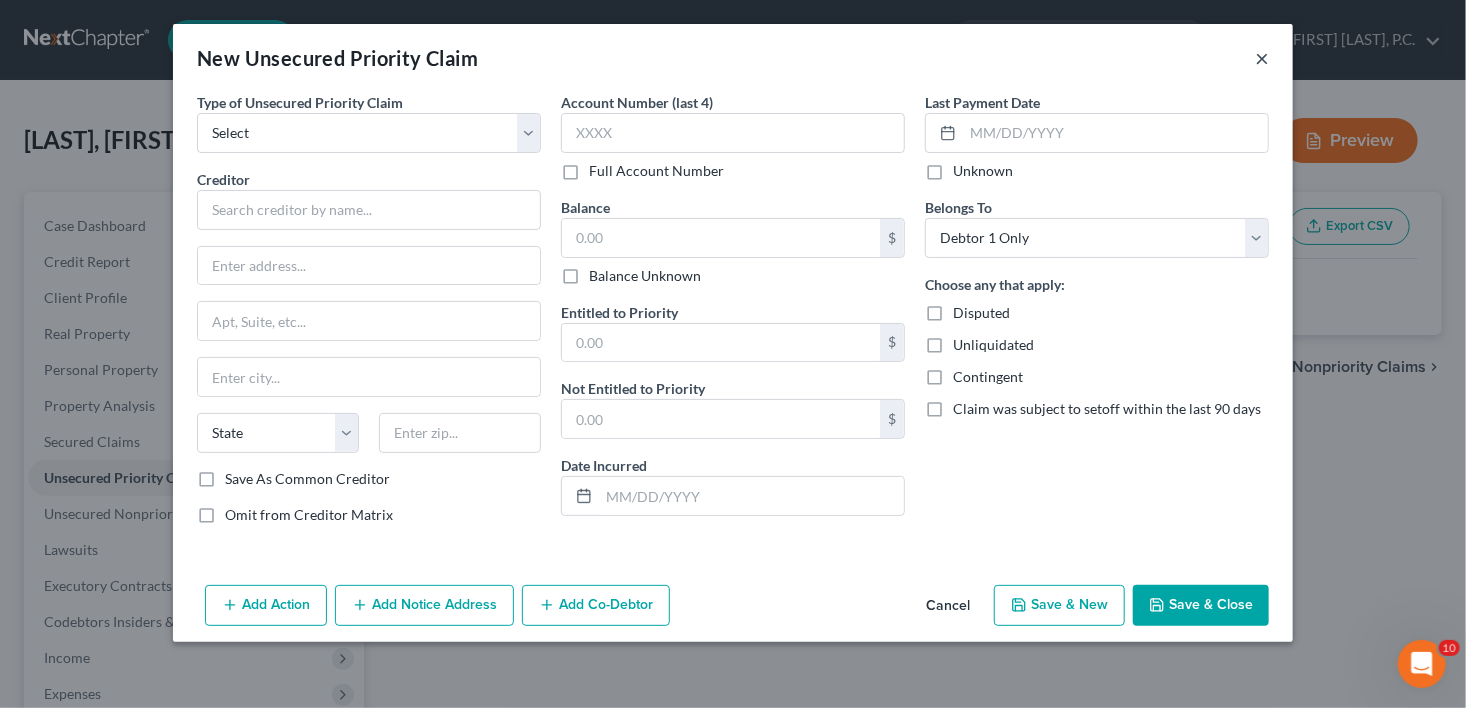 click on "×" at bounding box center (1262, 58) 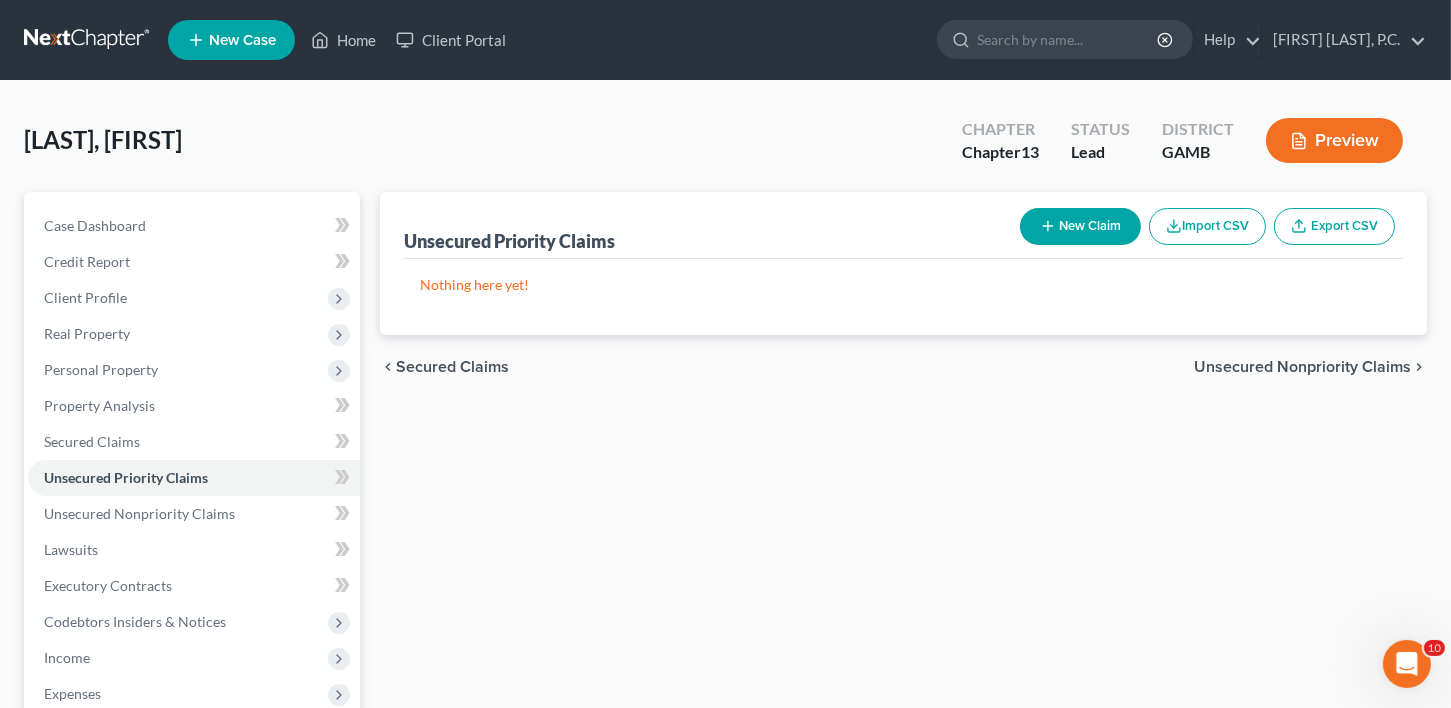 click on "chevron_left
Secured Claims
Unsecured Nonpriority Claims
chevron_right" at bounding box center [903, 367] 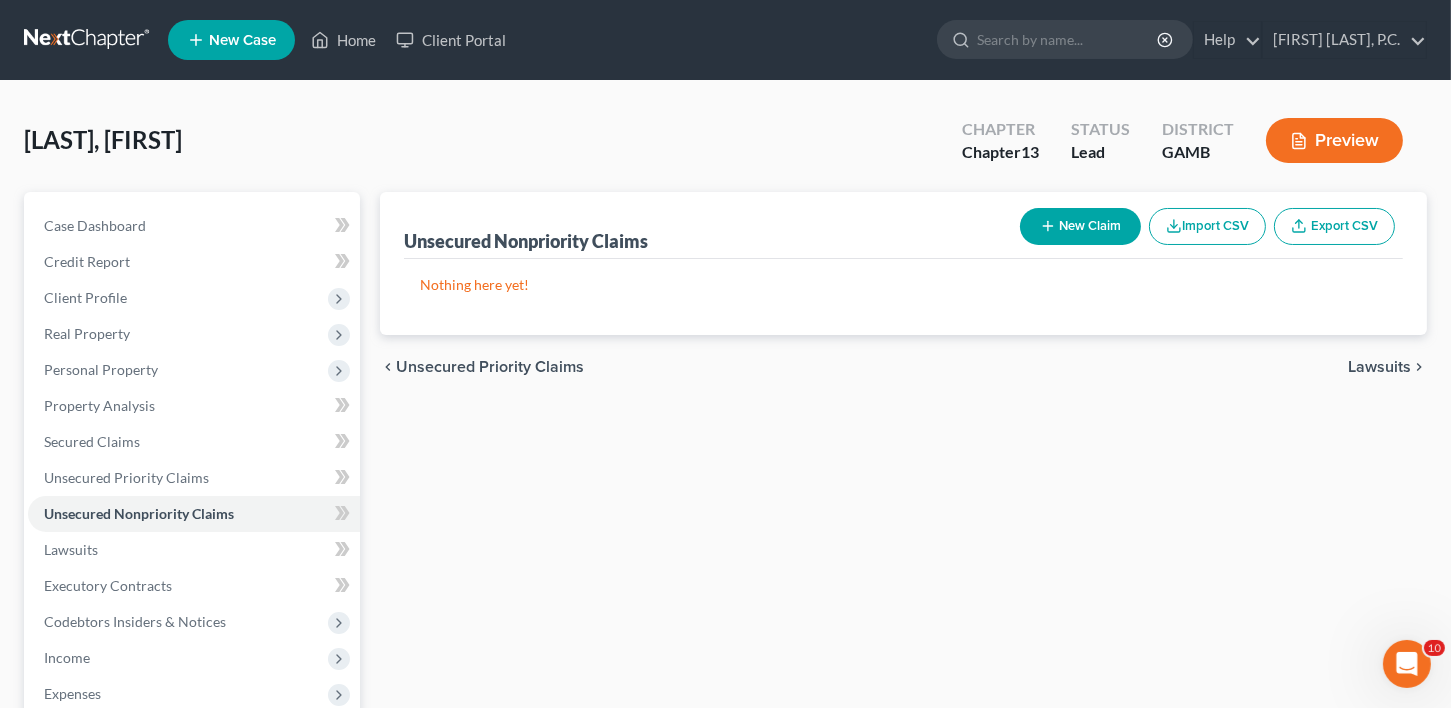 click on "New Claim" at bounding box center [1080, 226] 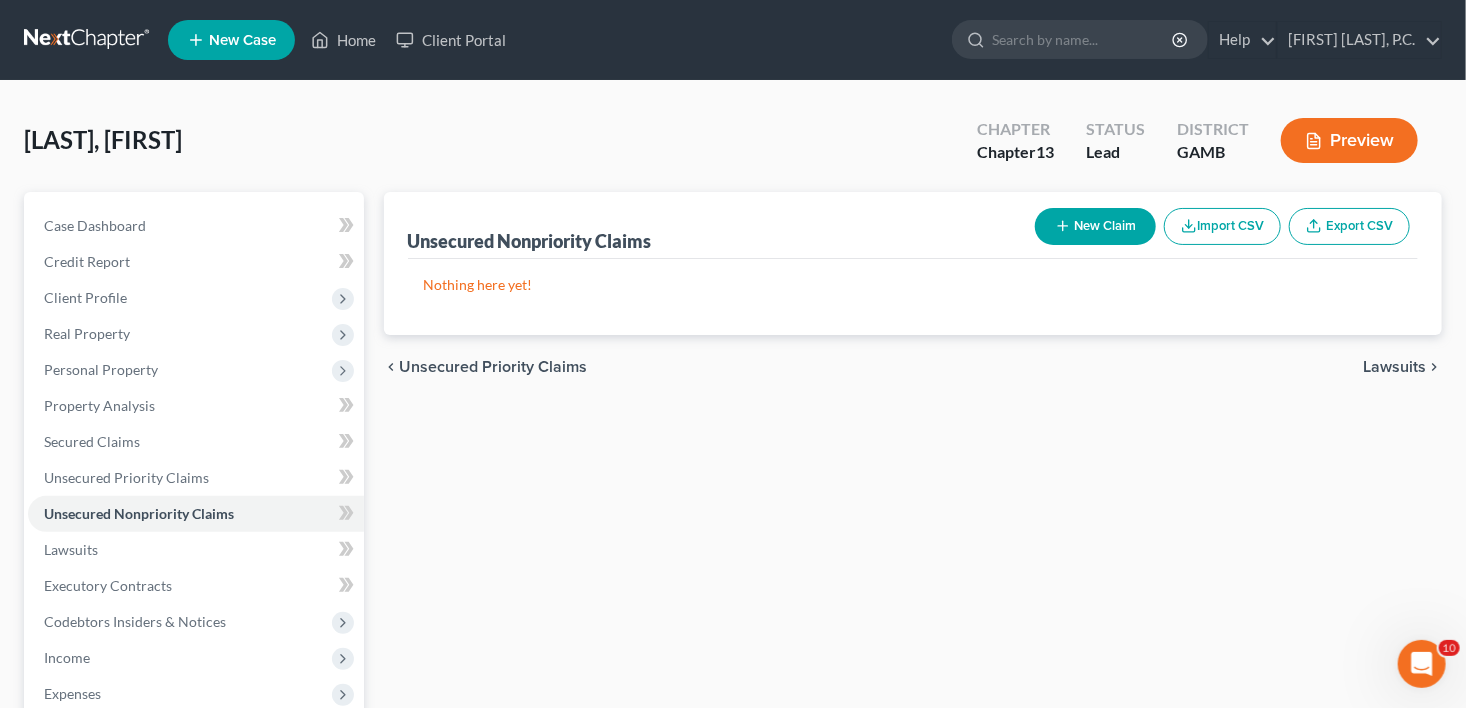 select on "0" 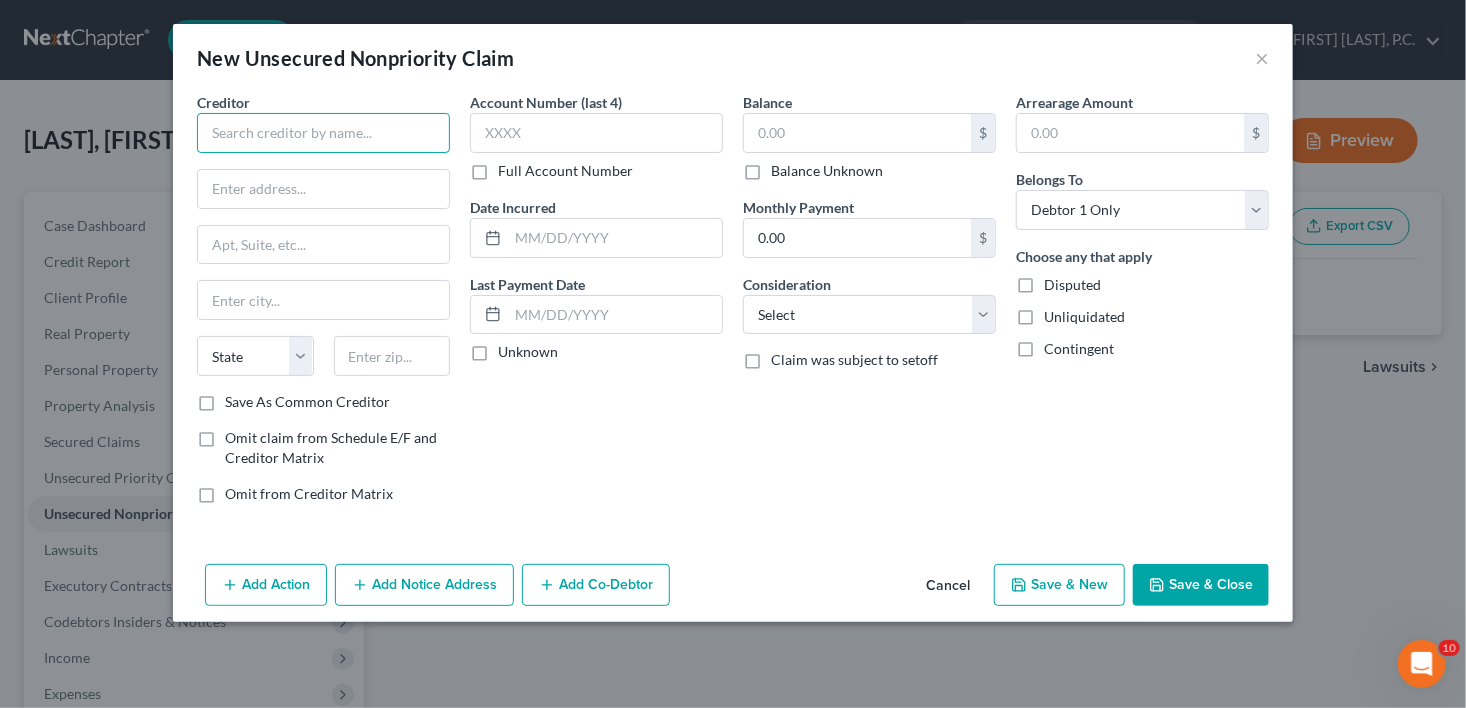 click at bounding box center [323, 133] 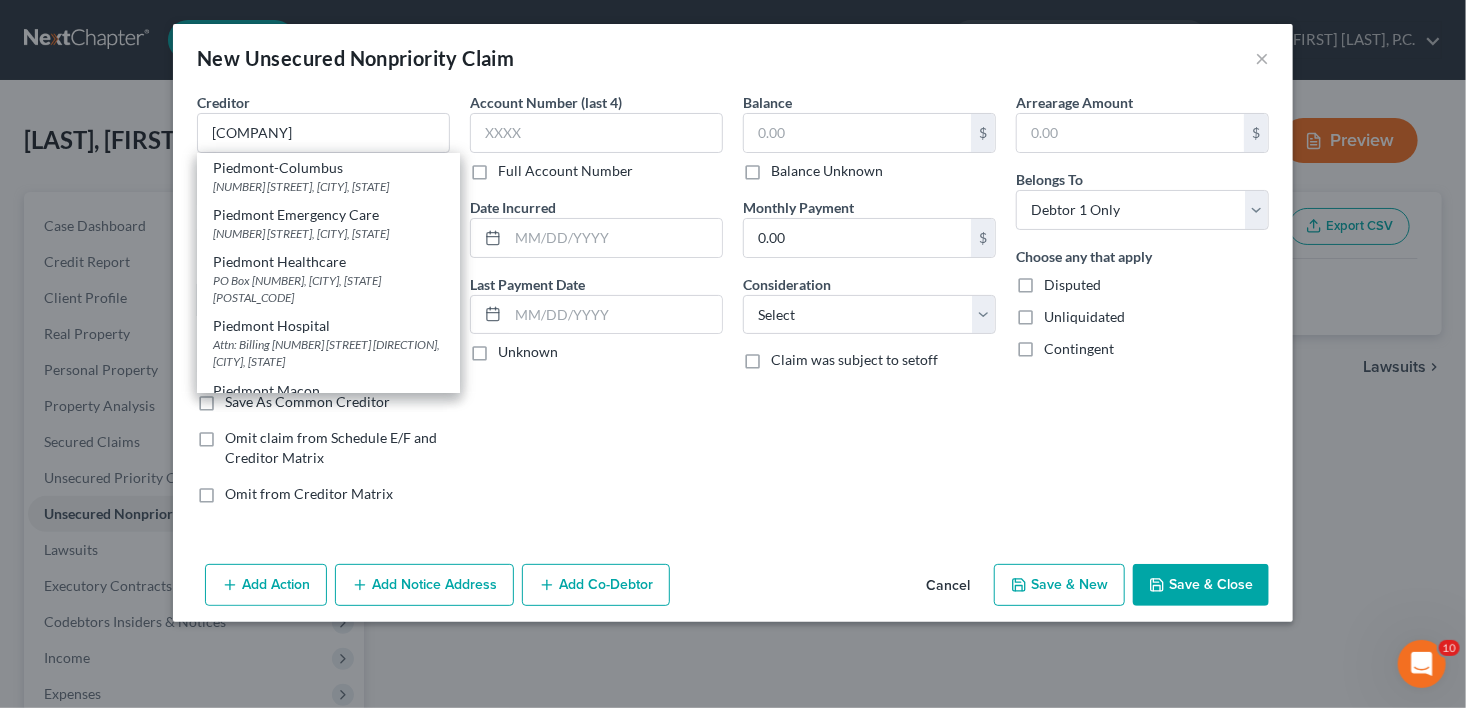 click on "PO Box [NUMBER], [CITY], [STATE] [POSTAL_CODE]" at bounding box center (328, 289) 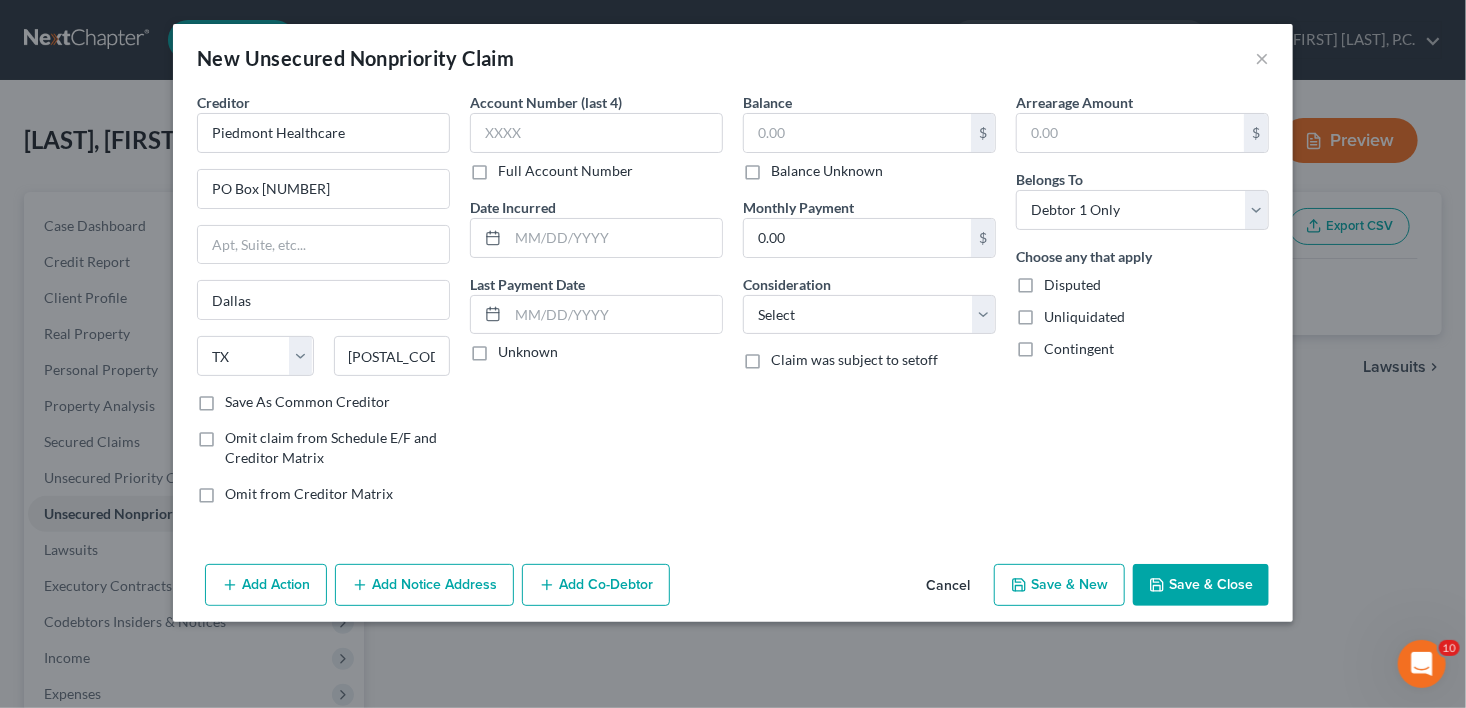 click on "Account Number (last 4)
Full Account Number
Date Incurred         Last Payment Date         Unknown" at bounding box center [596, 306] 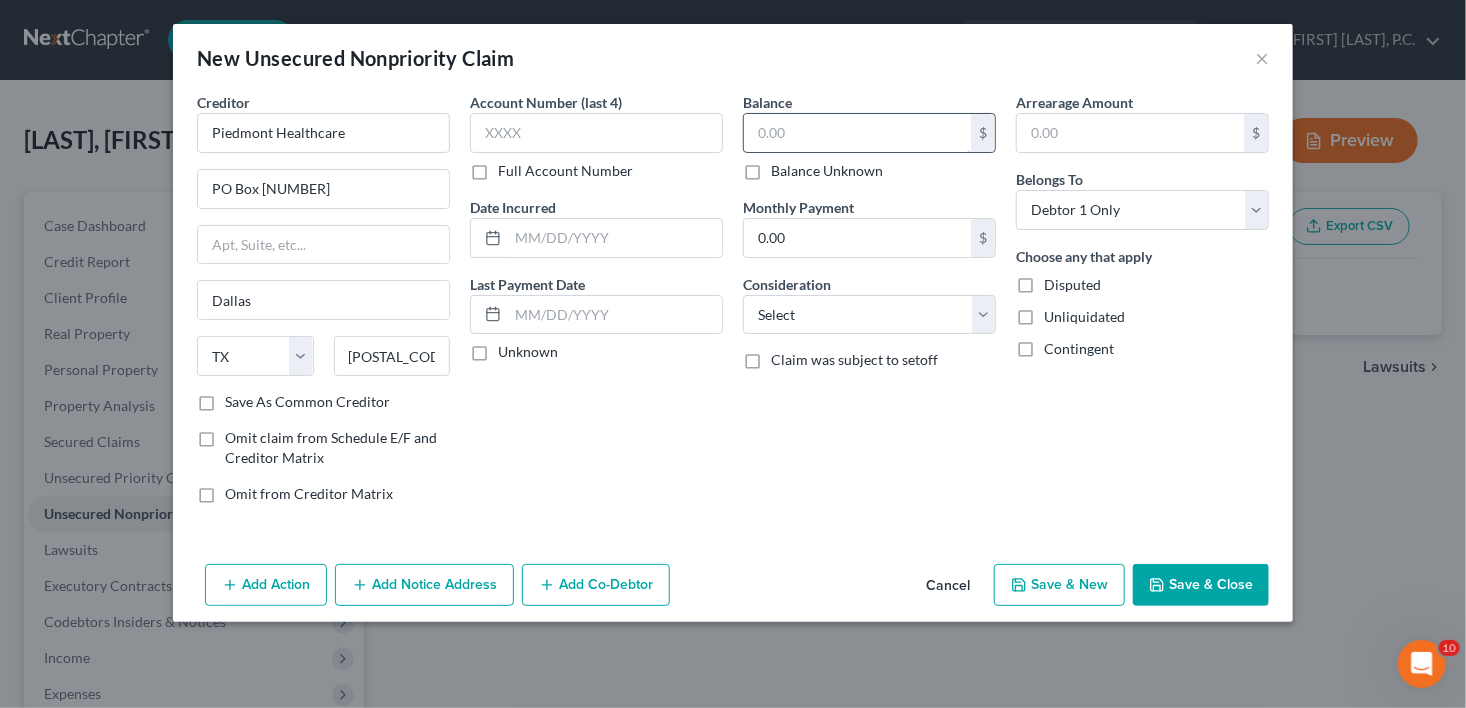 click at bounding box center [857, 133] 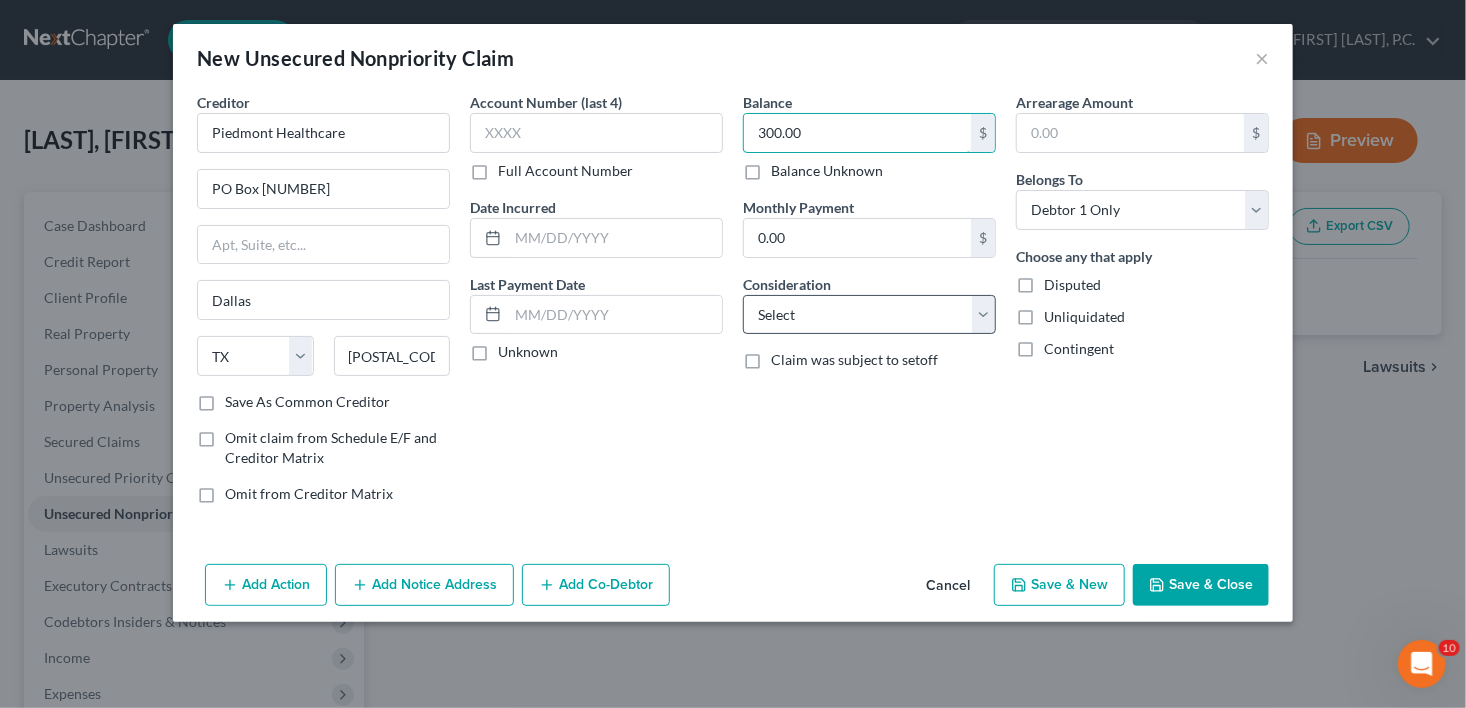 type on "300.00" 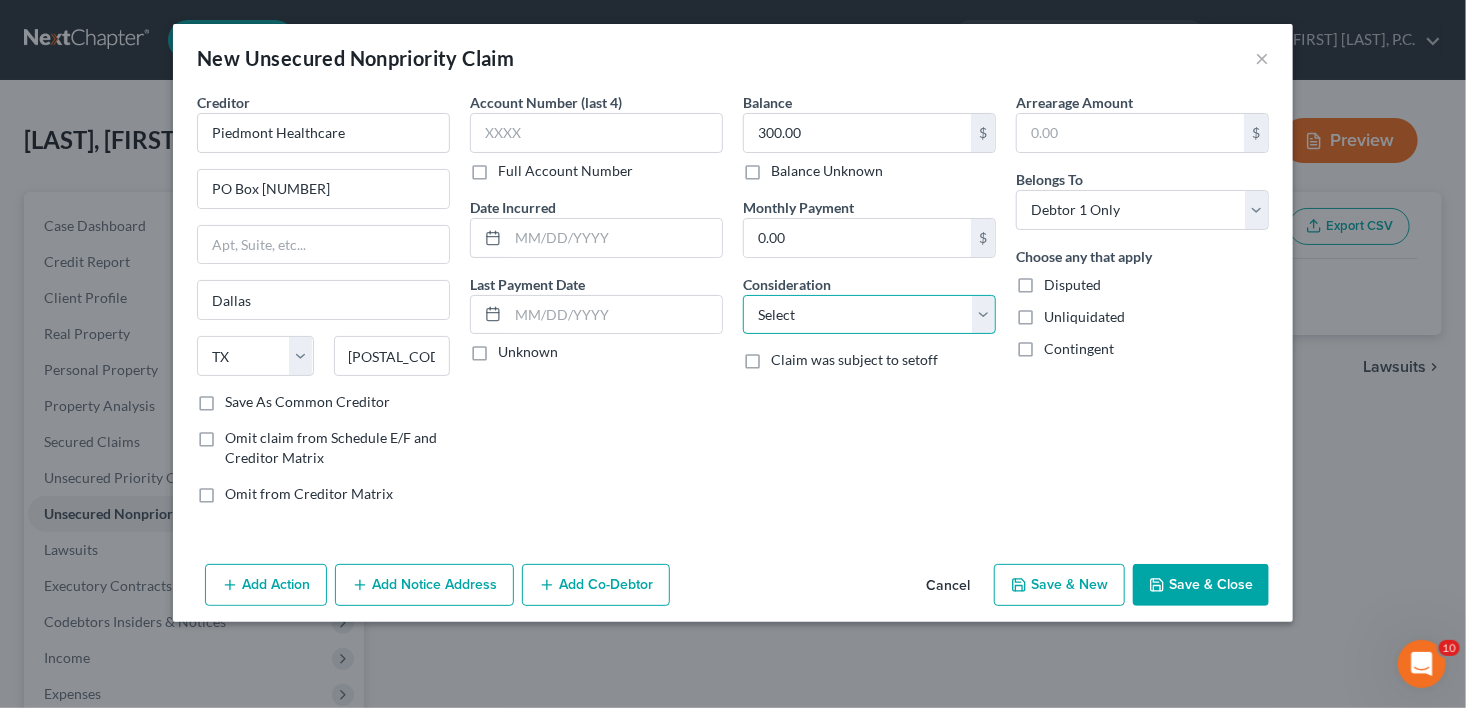 click on "Select Cable / Satellite Services Collection Agency Credit Card Debt Debt Counseling / Attorneys Deficiency Balance Domestic Support Obligations Home / Car Repairs Income Taxes Judgment Liens Medical Services Monies Loaned / Advanced Mortgage Obligation From Divorce Or Separation Obligation To Pensions Other Overdrawn Bank Account Promised To Help Pay Creditors Student Loans Suppliers And Vendors Telephone / Internet Services Utility Services" at bounding box center (869, 315) 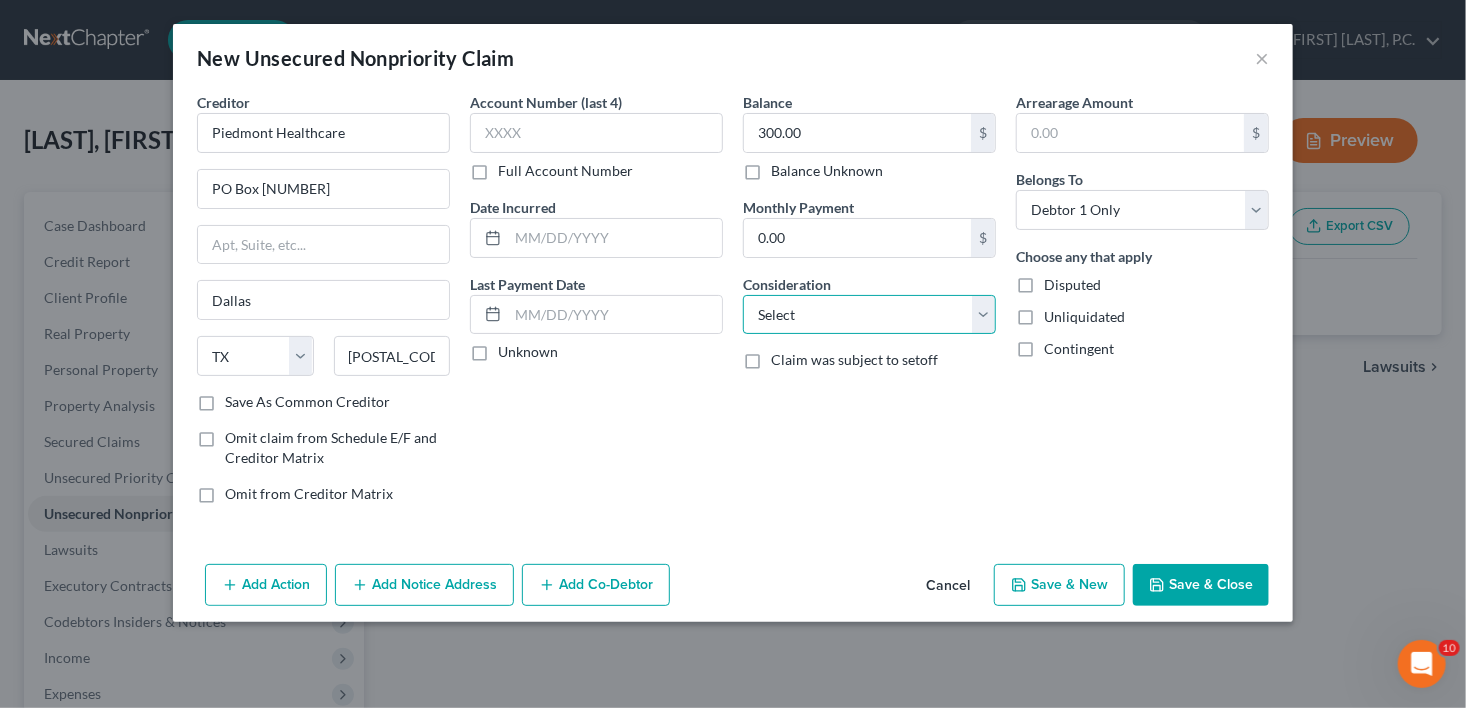 select on "9" 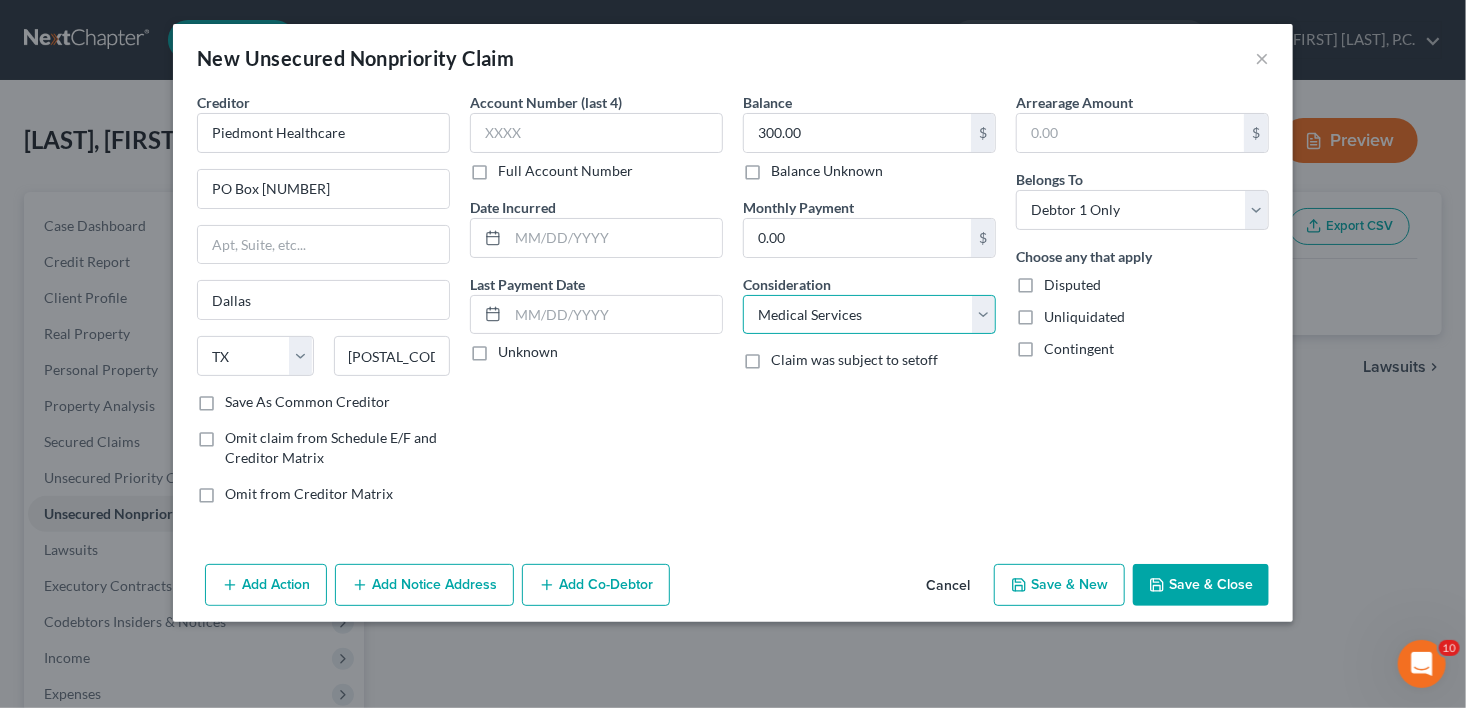 click on "Select Cable / Satellite Services Collection Agency Credit Card Debt Debt Counseling / Attorneys Deficiency Balance Domestic Support Obligations Home / Car Repairs Income Taxes Judgment Liens Medical Services Monies Loaned / Advanced Mortgage Obligation From Divorce Or Separation Obligation To Pensions Other Overdrawn Bank Account Promised To Help Pay Creditors Student Loans Suppliers And Vendors Telephone / Internet Services Utility Services" at bounding box center [869, 315] 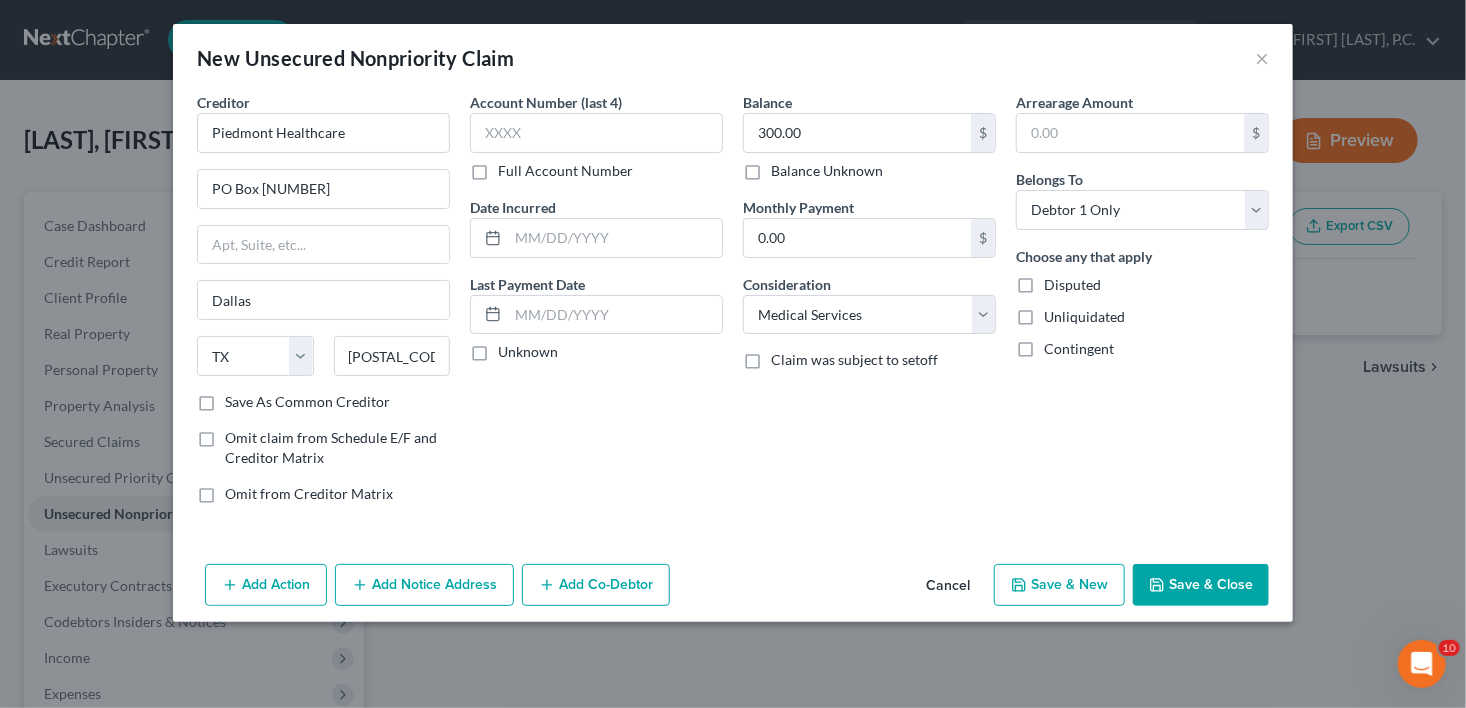 click on "Save & New" at bounding box center [1059, 585] 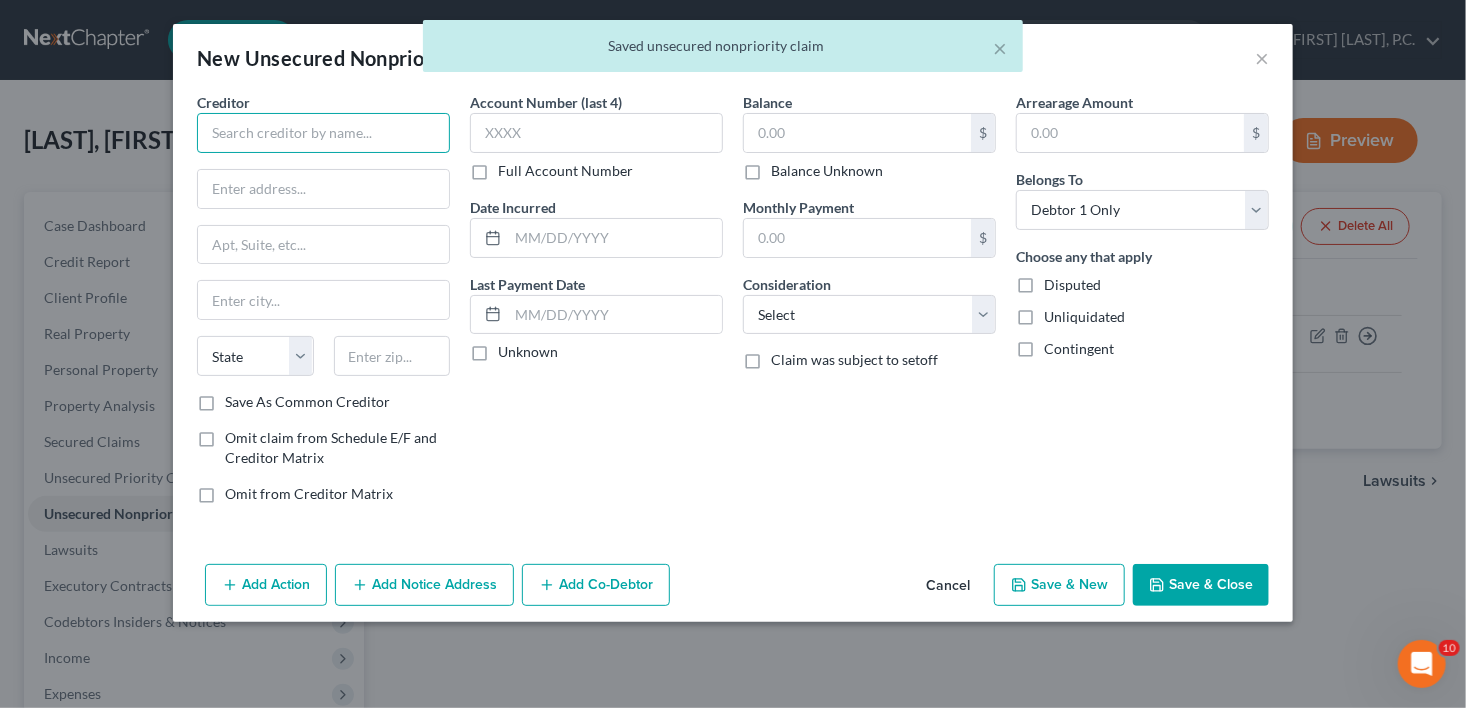 click at bounding box center [323, 133] 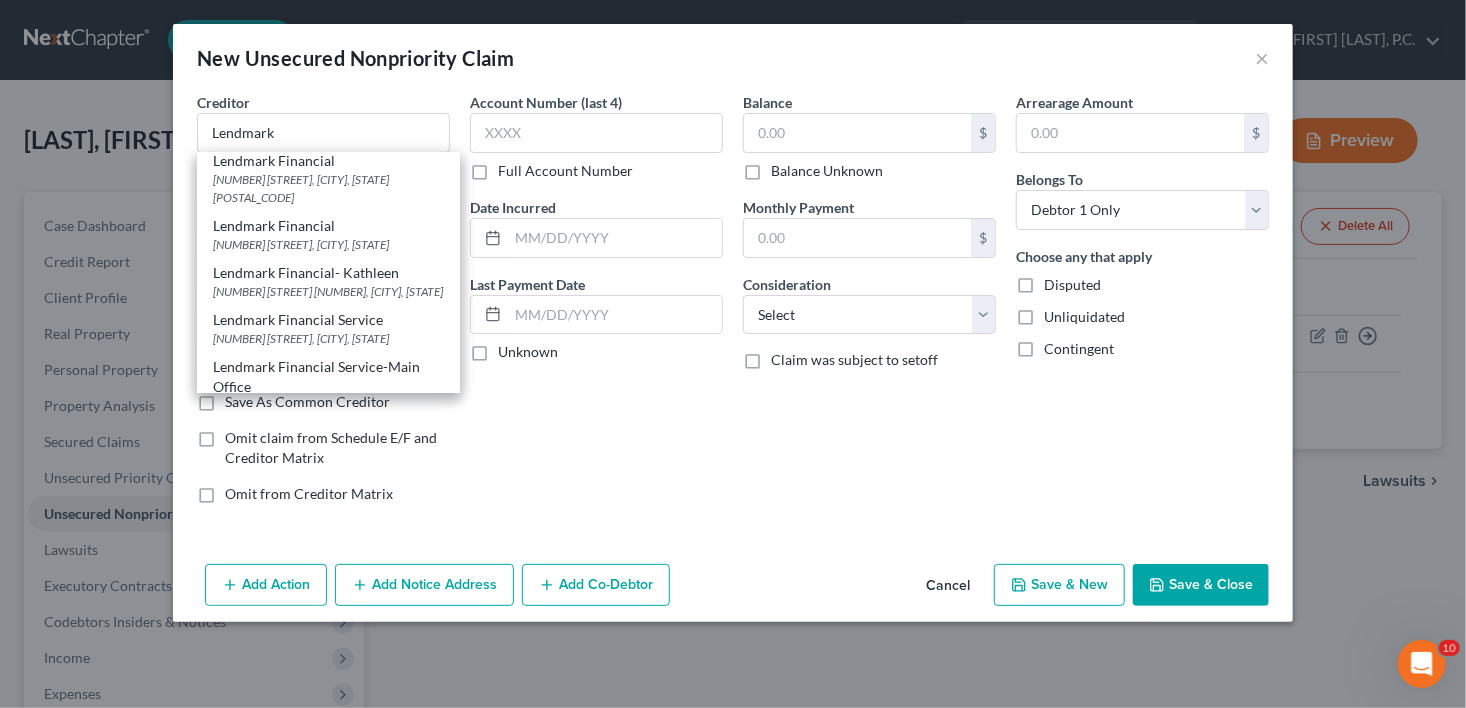 scroll, scrollTop: 435, scrollLeft: 0, axis: vertical 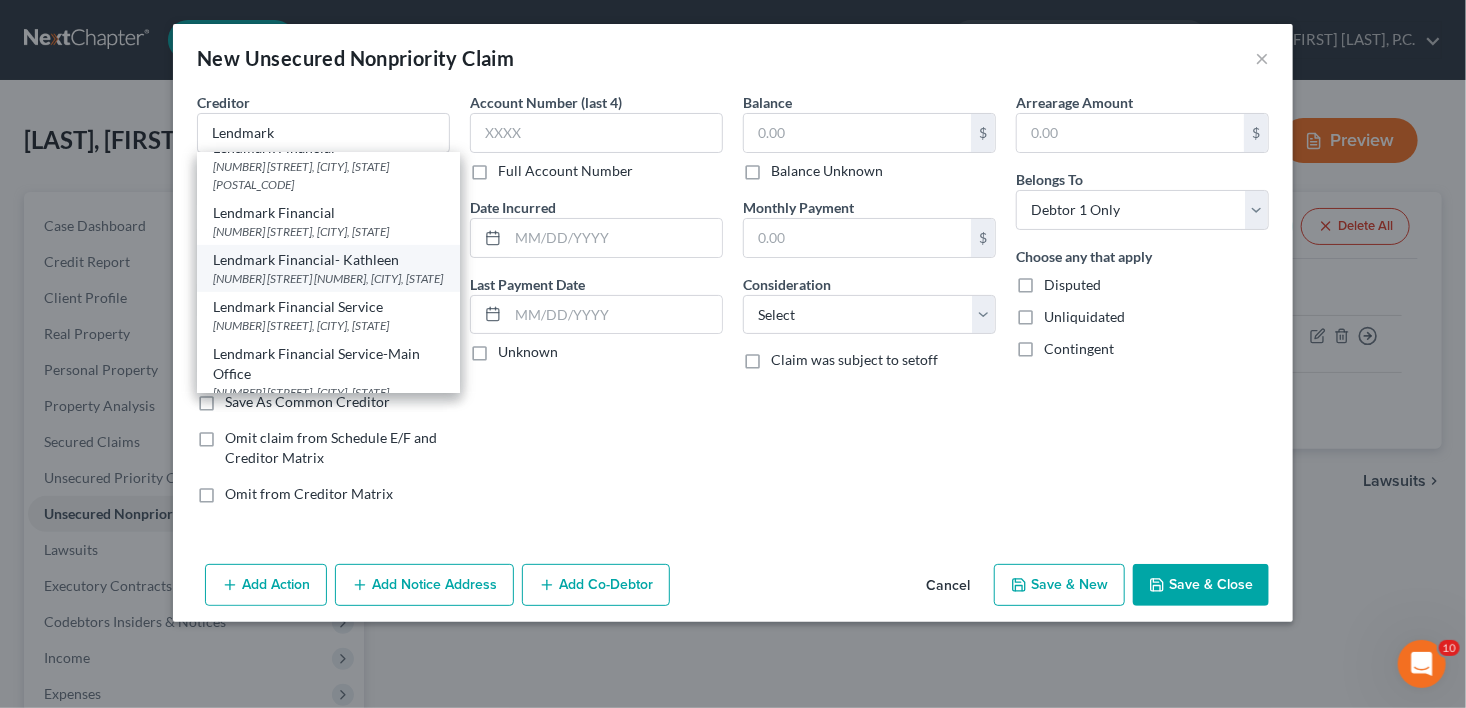 click on "[NUMBER] [STREET] [NUMBER], [CITY], [STATE]" at bounding box center (328, 278) 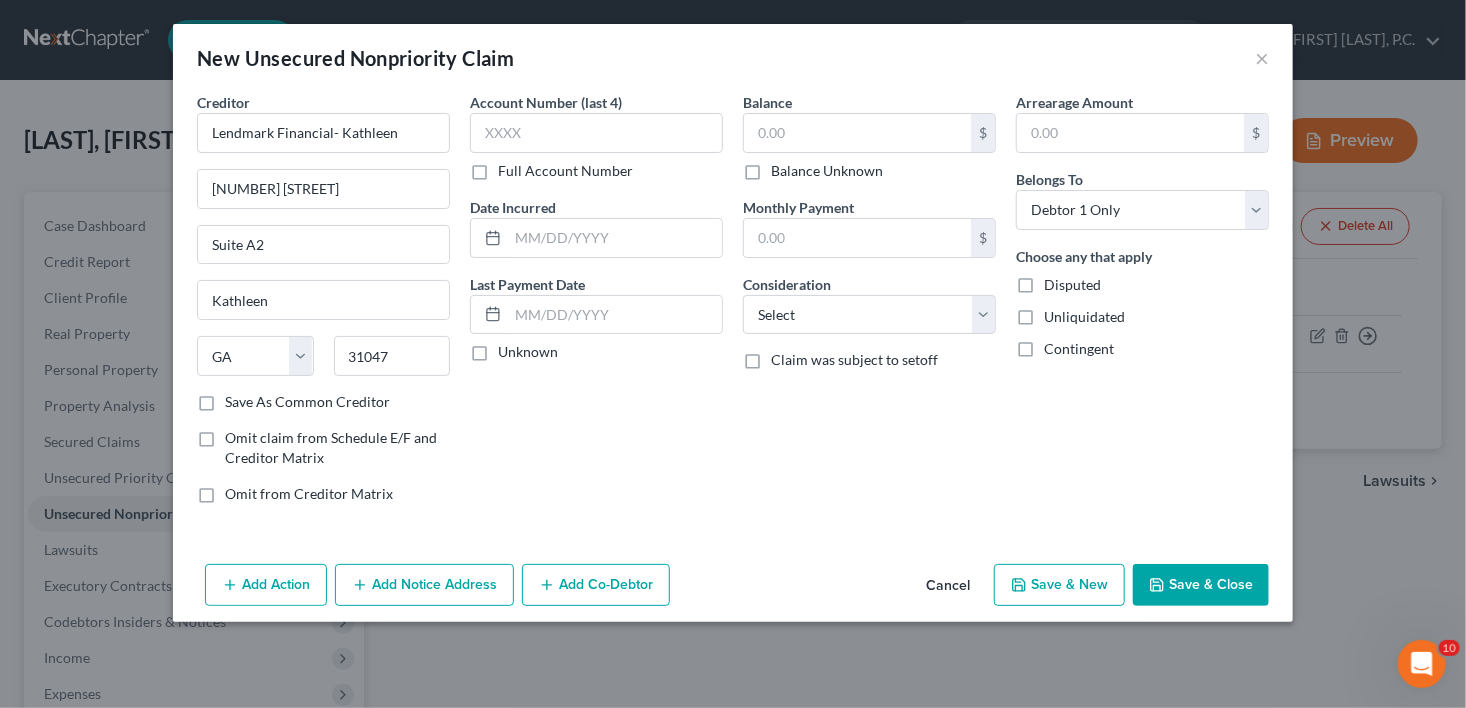 scroll, scrollTop: 0, scrollLeft: 0, axis: both 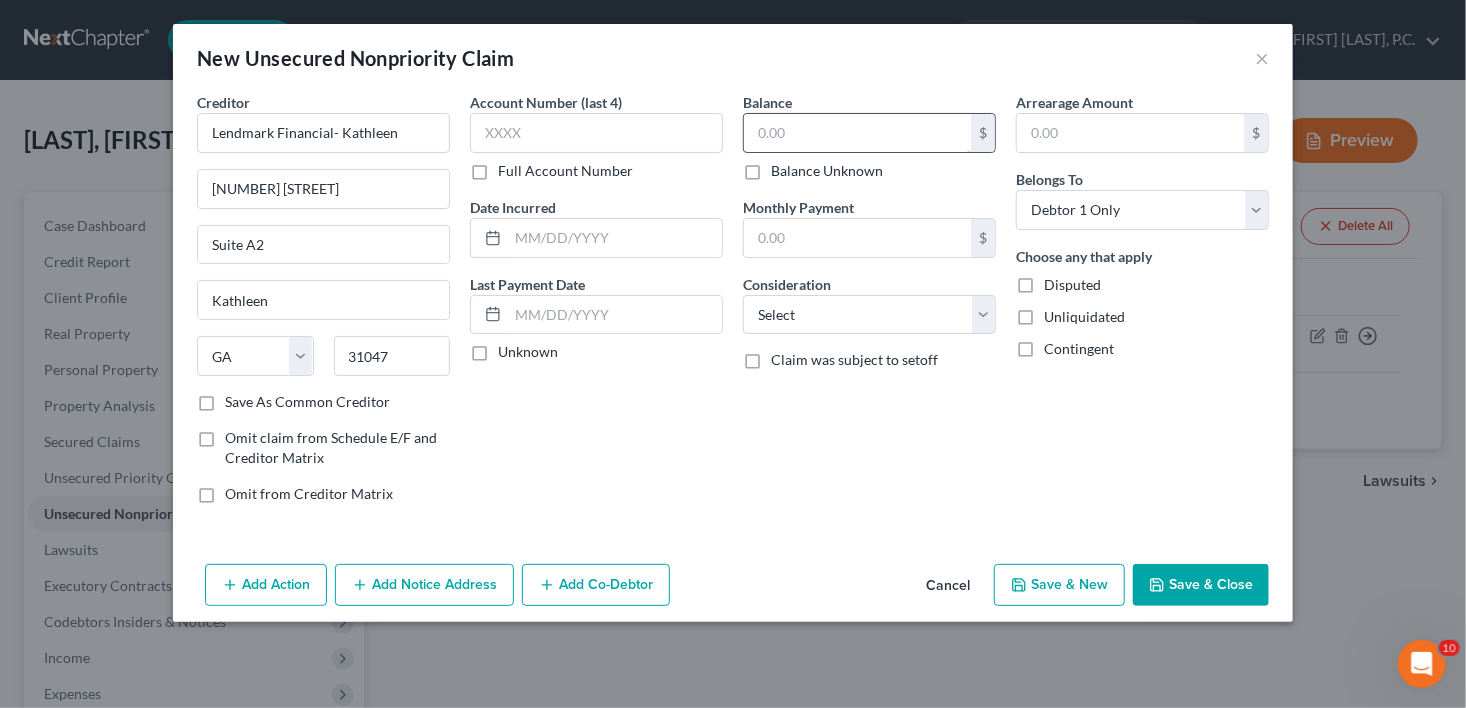 click at bounding box center [857, 133] 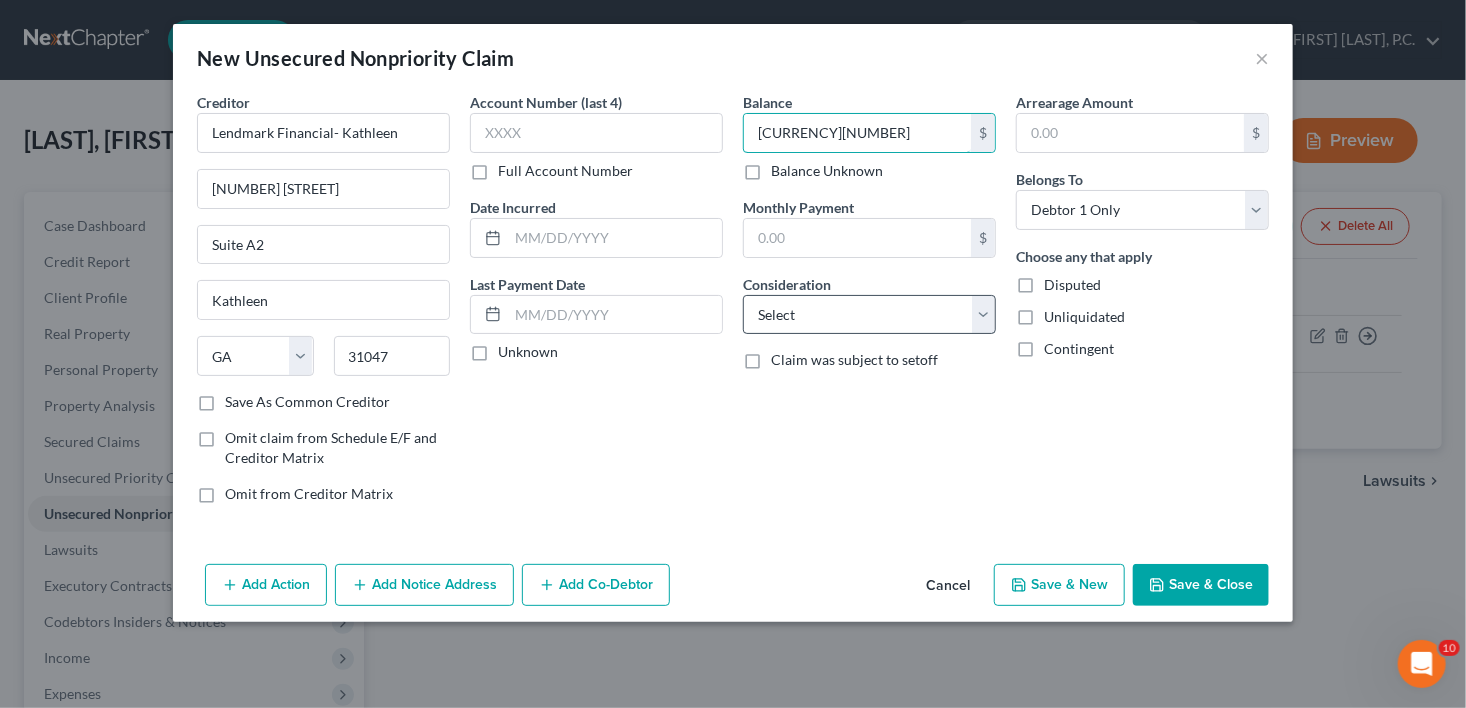 type on "[CURRENCY][NUMBER]" 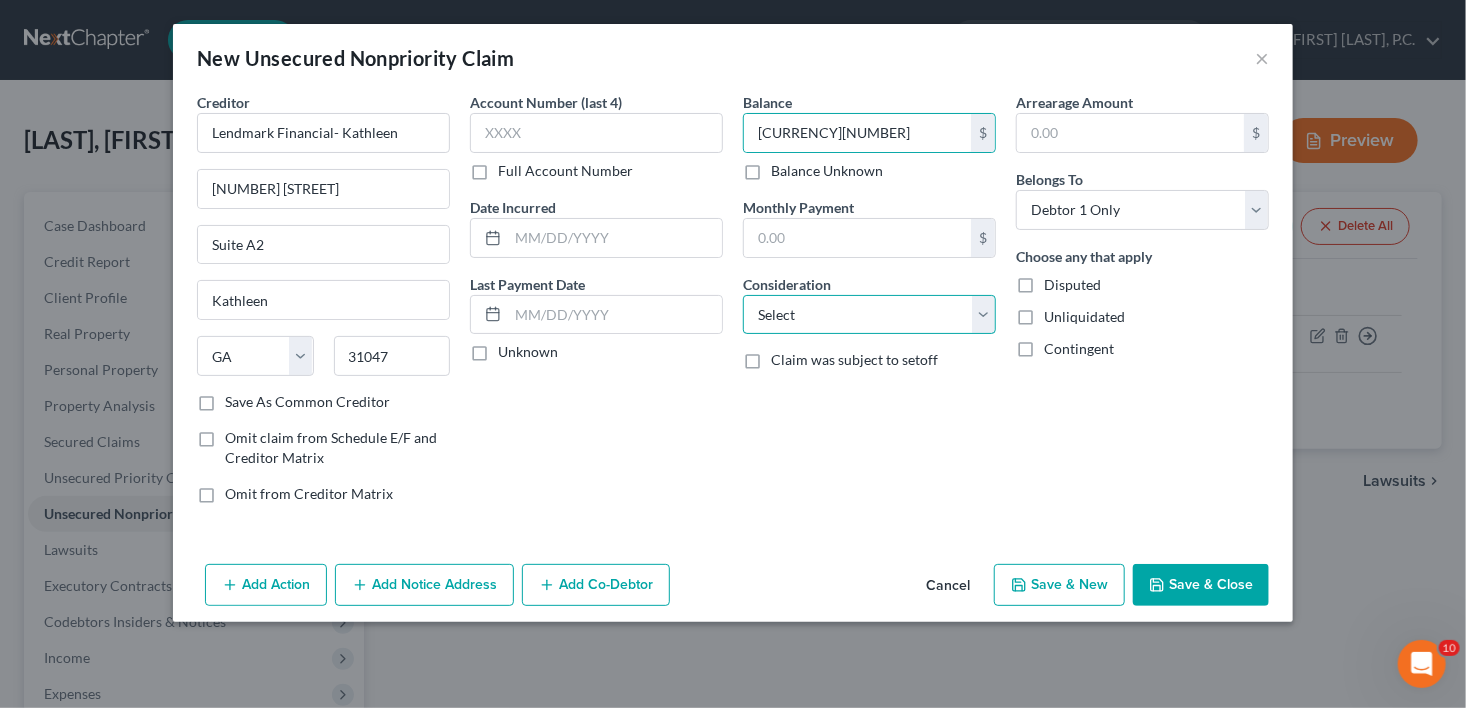 click on "Select Cable / Satellite Services Collection Agency Credit Card Debt Debt Counseling / Attorneys Deficiency Balance Domestic Support Obligations Home / Car Repairs Income Taxes Judgment Liens Medical Services Monies Loaned / Advanced Mortgage Obligation From Divorce Or Separation Obligation To Pensions Other Overdrawn Bank Account Promised To Help Pay Creditors Student Loans Suppliers And Vendors Telephone / Internet Services Utility Services" at bounding box center (869, 315) 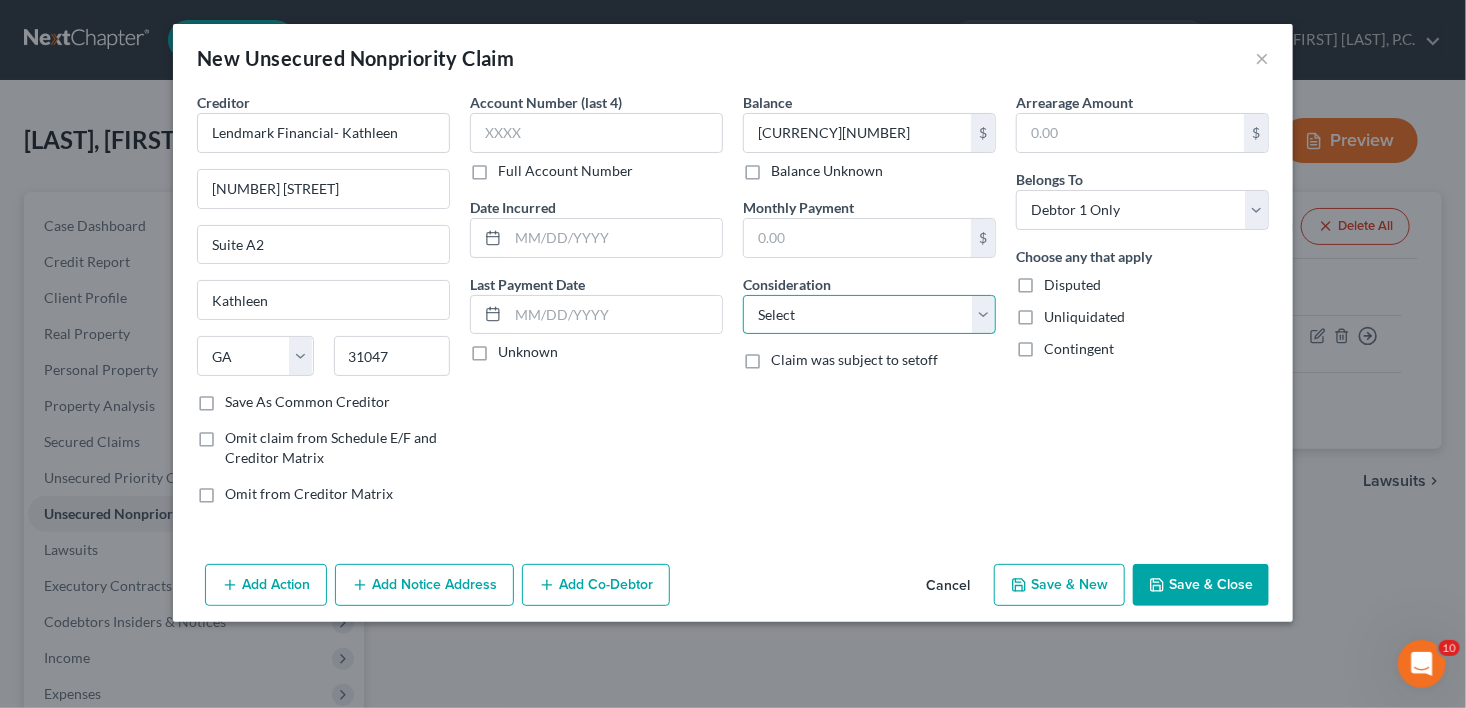 select on "10" 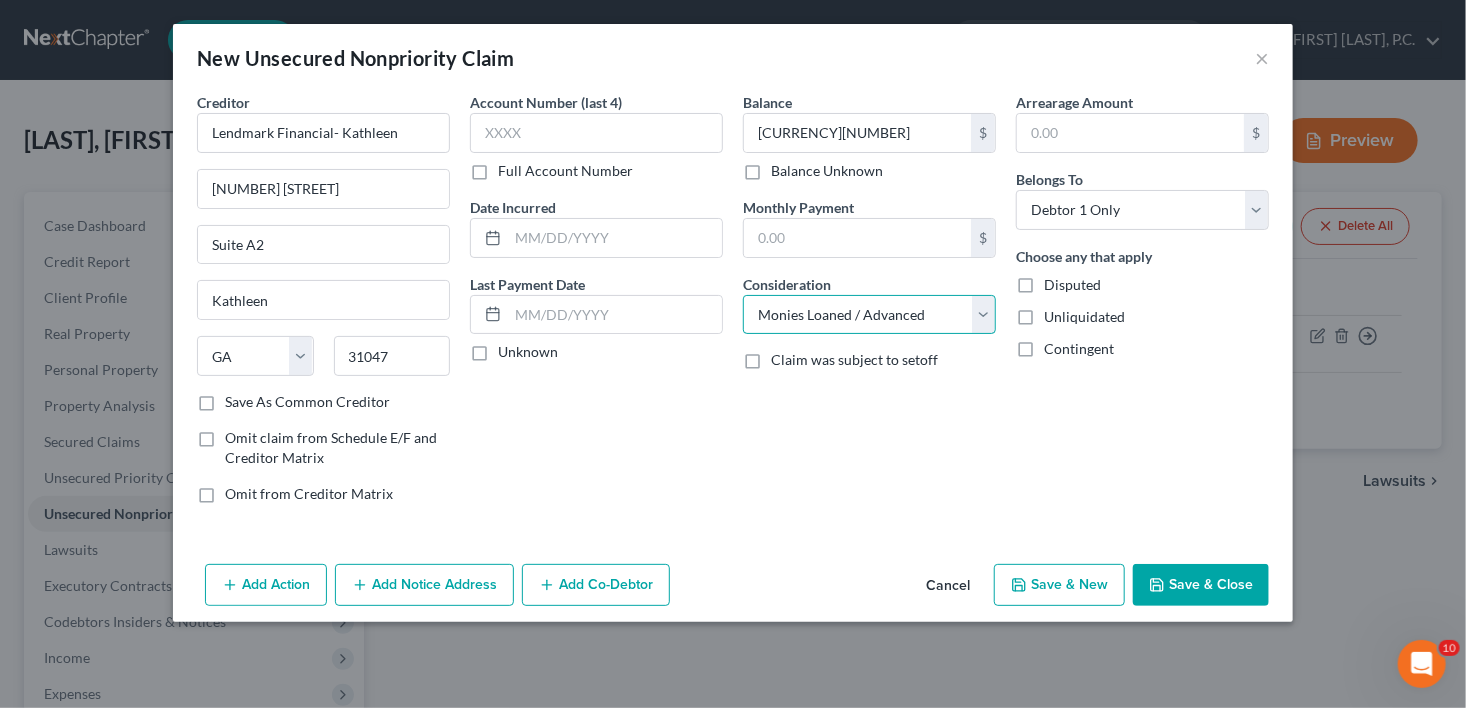 click on "Select Cable / Satellite Services Collection Agency Credit Card Debt Debt Counseling / Attorneys Deficiency Balance Domestic Support Obligations Home / Car Repairs Income Taxes Judgment Liens Medical Services Monies Loaned / Advanced Mortgage Obligation From Divorce Or Separation Obligation To Pensions Other Overdrawn Bank Account Promised To Help Pay Creditors Student Loans Suppliers And Vendors Telephone / Internet Services Utility Services" at bounding box center (869, 315) 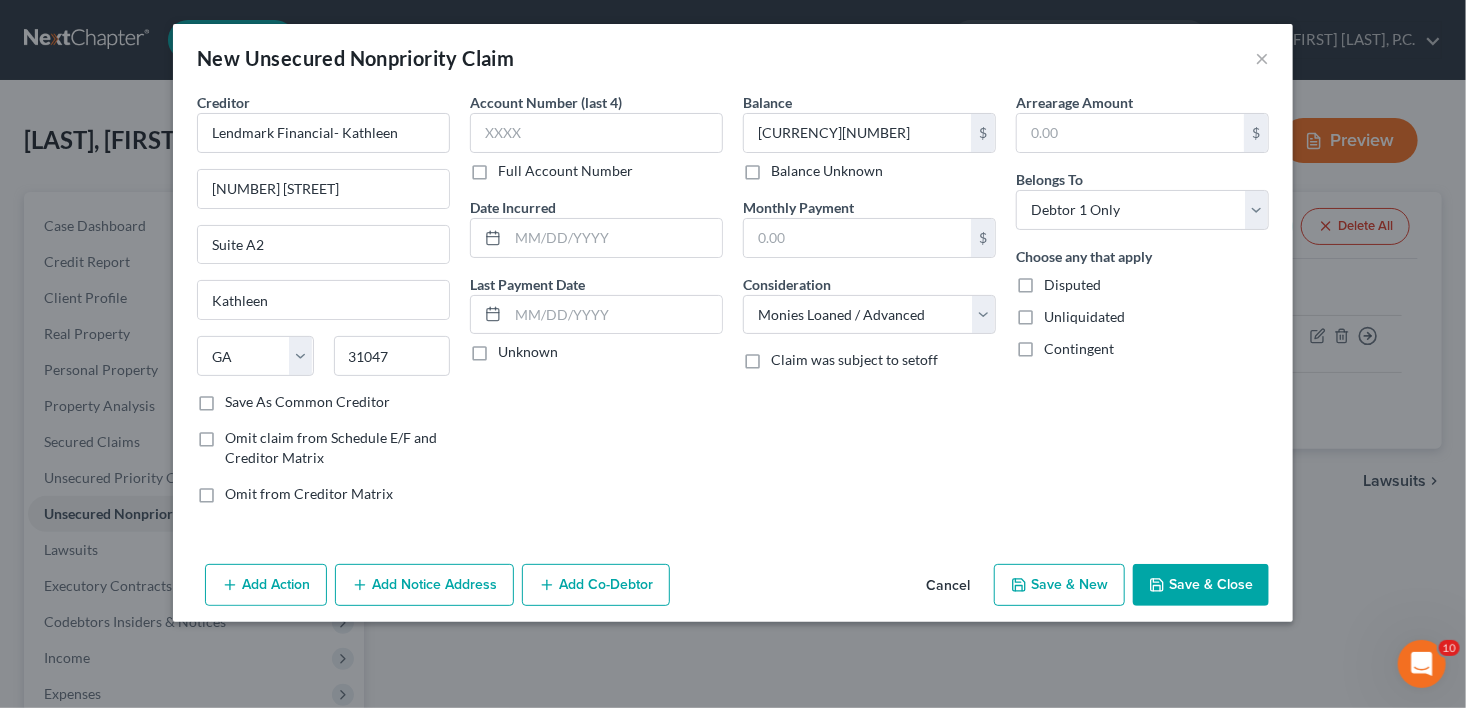 click on "Save & New" at bounding box center (1059, 585) 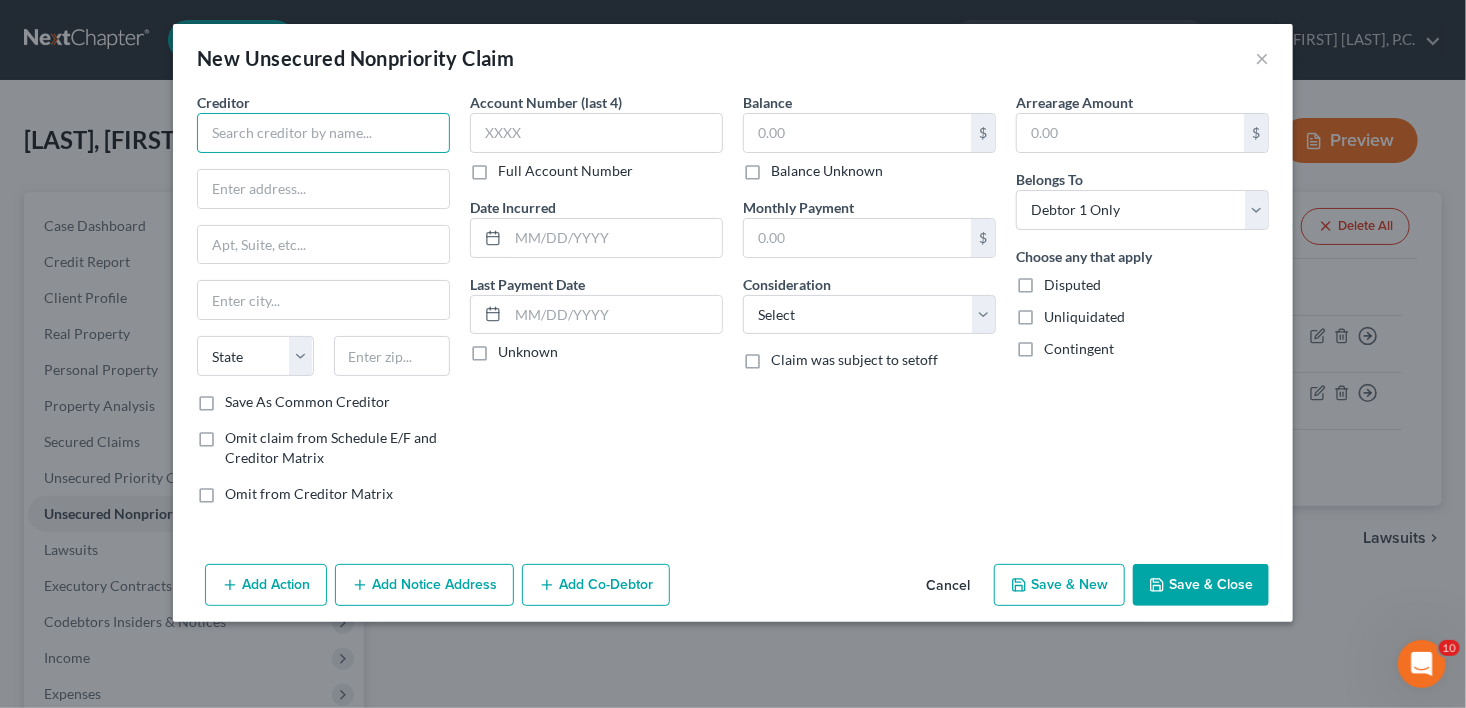 click at bounding box center (323, 133) 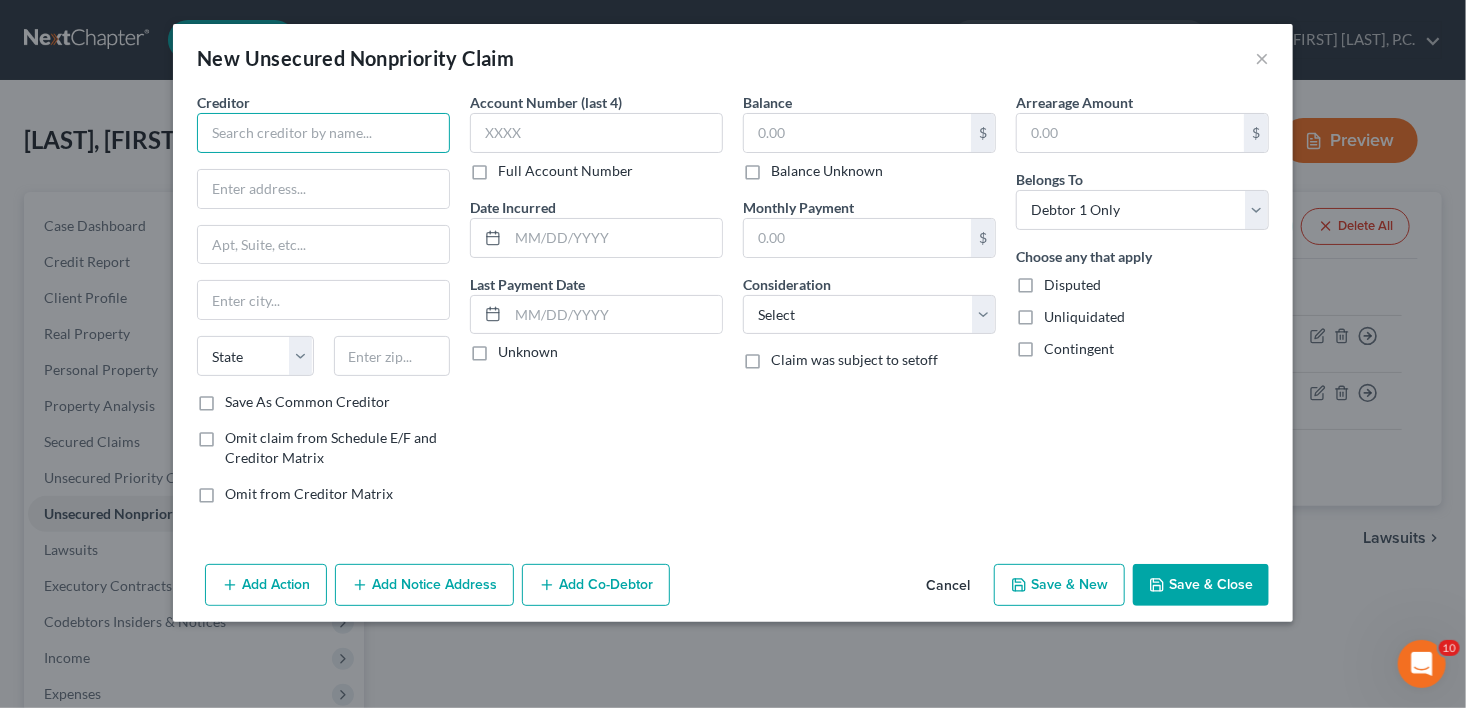 paste on "C T CORPORATION SYSTEM Physical Address:	[NUMBER] S Culver St, [CITY], [STATE], [POSTAL_CODE], USA" 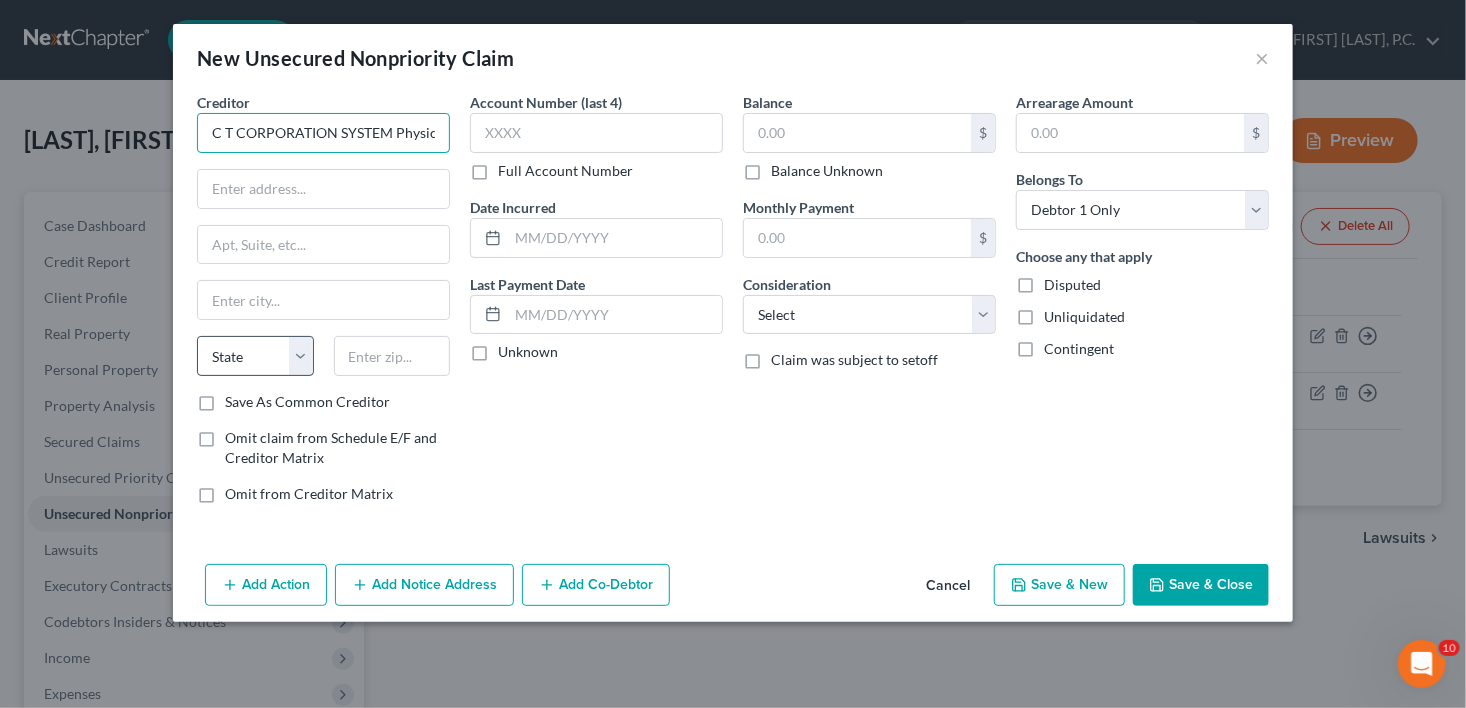 scroll, scrollTop: 0, scrollLeft: 404, axis: horizontal 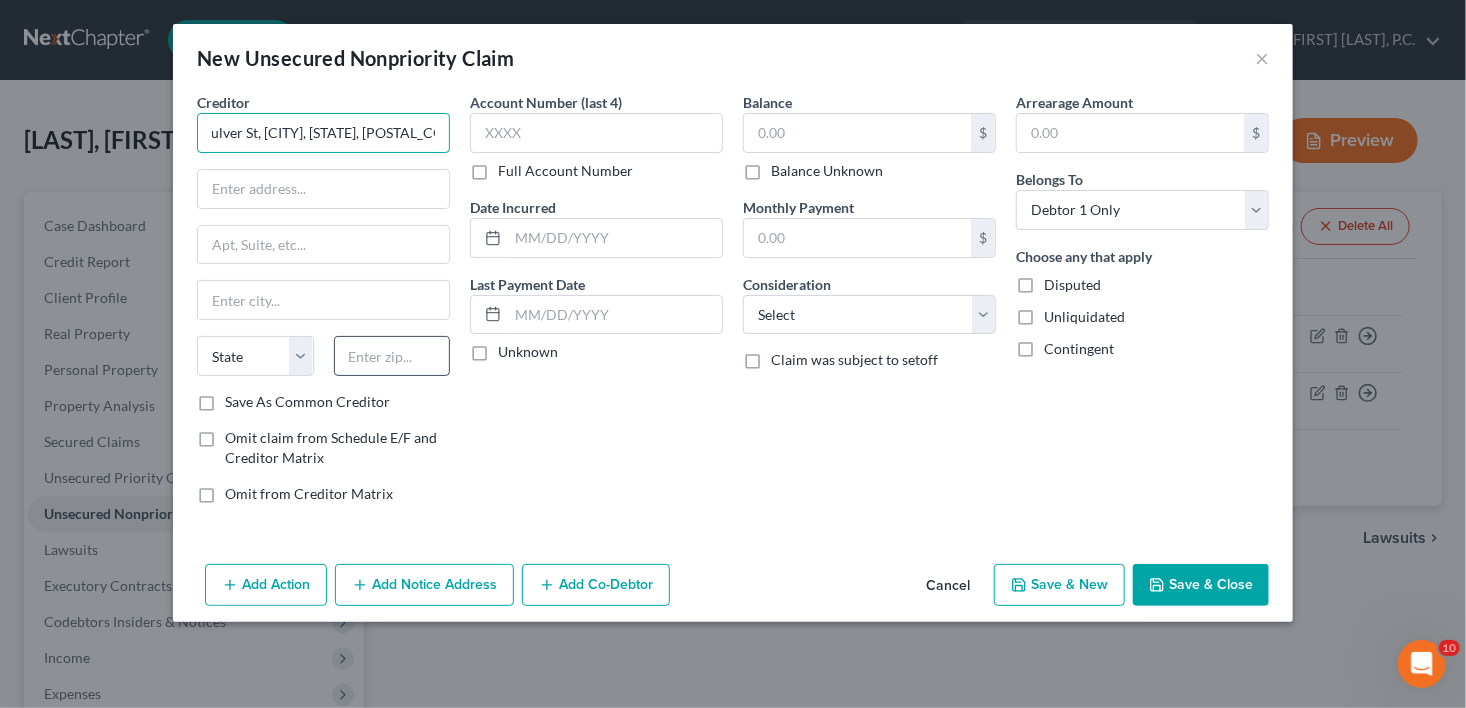 type on "C T CORPORATION SYSTEM Physical Address:	[NUMBER] S Culver St, [CITY], [STATE], [POSTAL_CODE], USA" 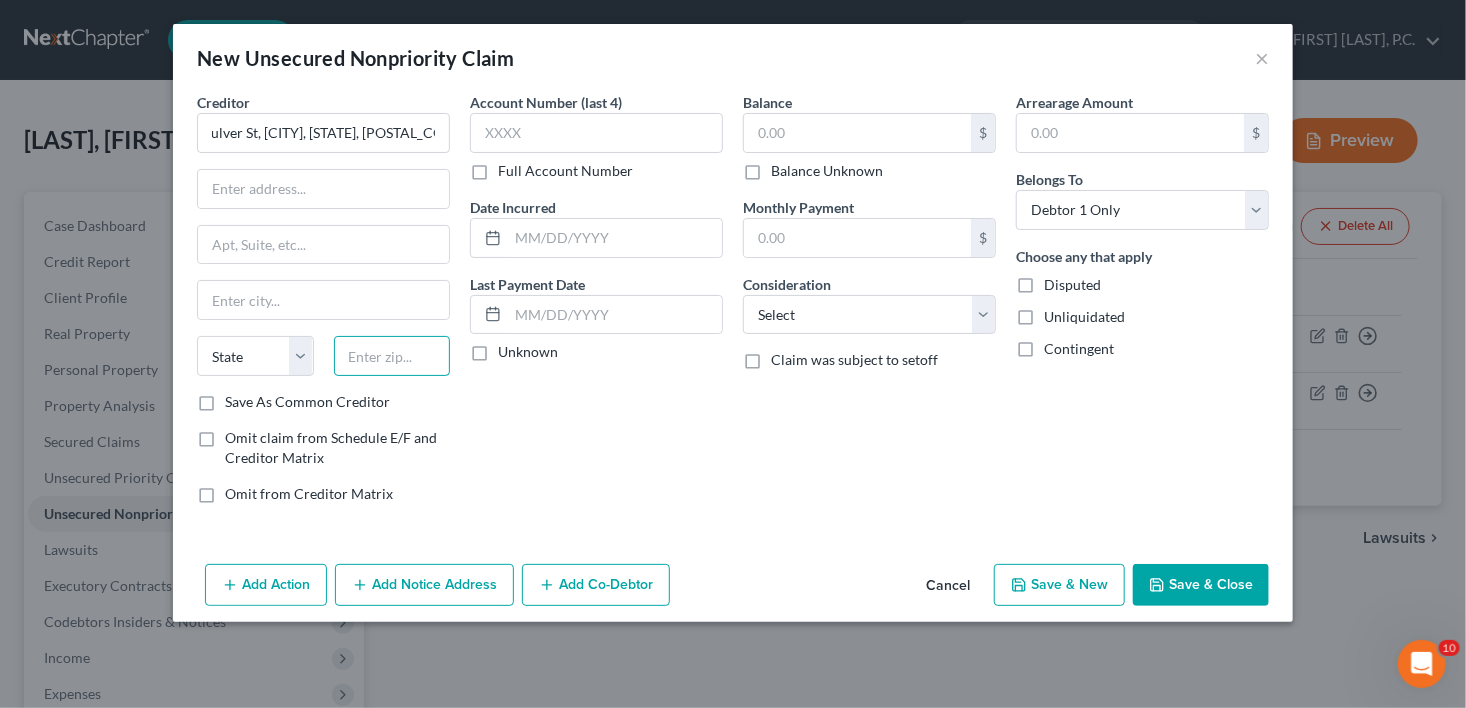 scroll, scrollTop: 0, scrollLeft: 0, axis: both 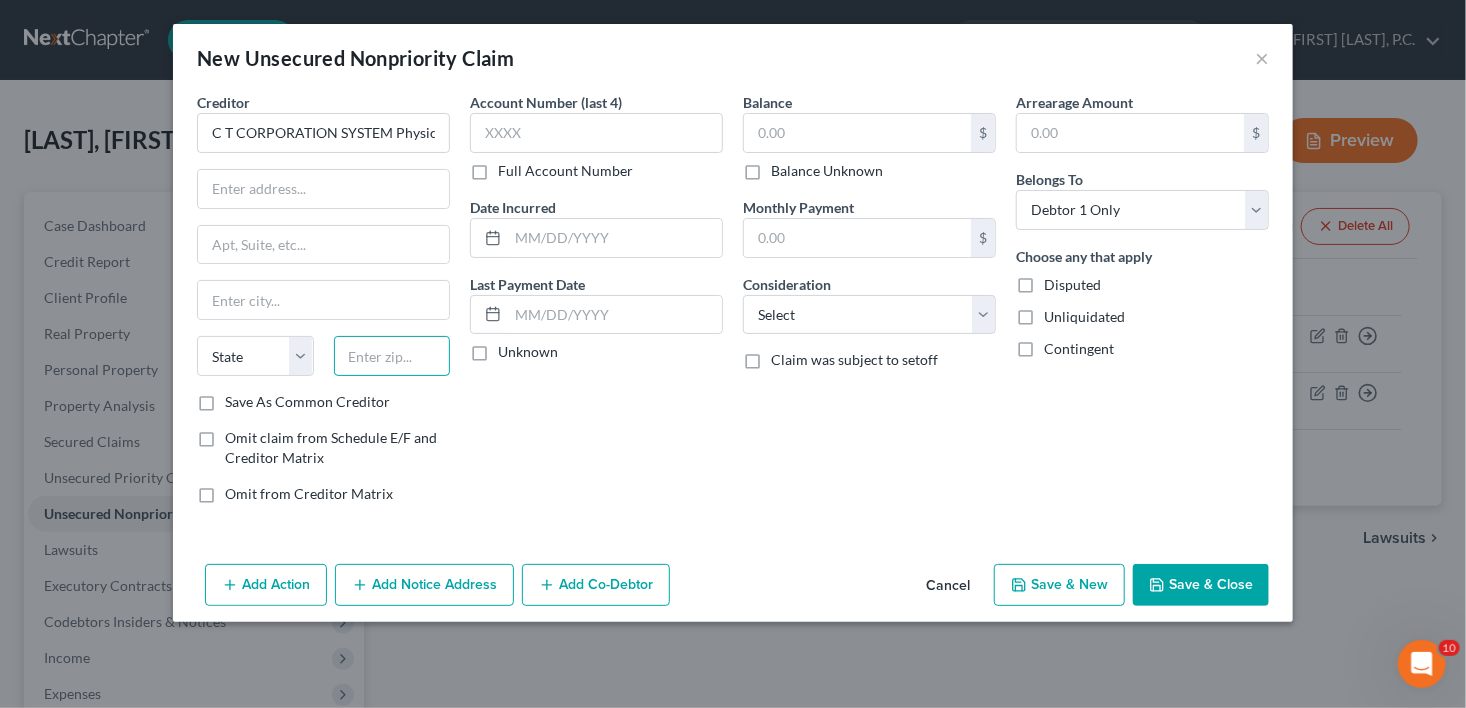 click at bounding box center [392, 356] 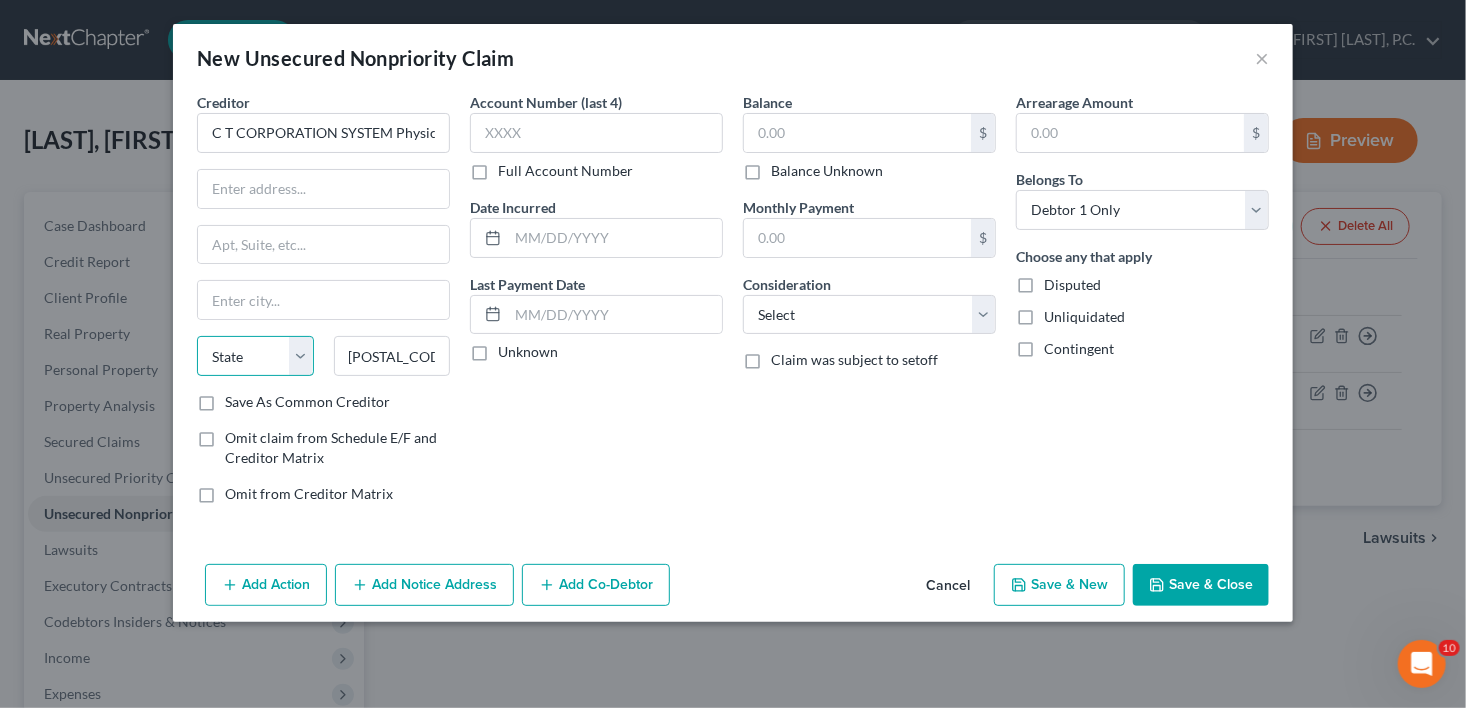 click on "State AL AK AR AZ CA CO CT DE DC FL GA GU HI ID IL IN IA KS KY LA ME MD MA MI MN MS MO MT NC ND NE NV NH NJ NM NY OH OK OR PA PR RI SC SD TN TX UT VI VA VT WA WV WI WY" at bounding box center [255, 356] 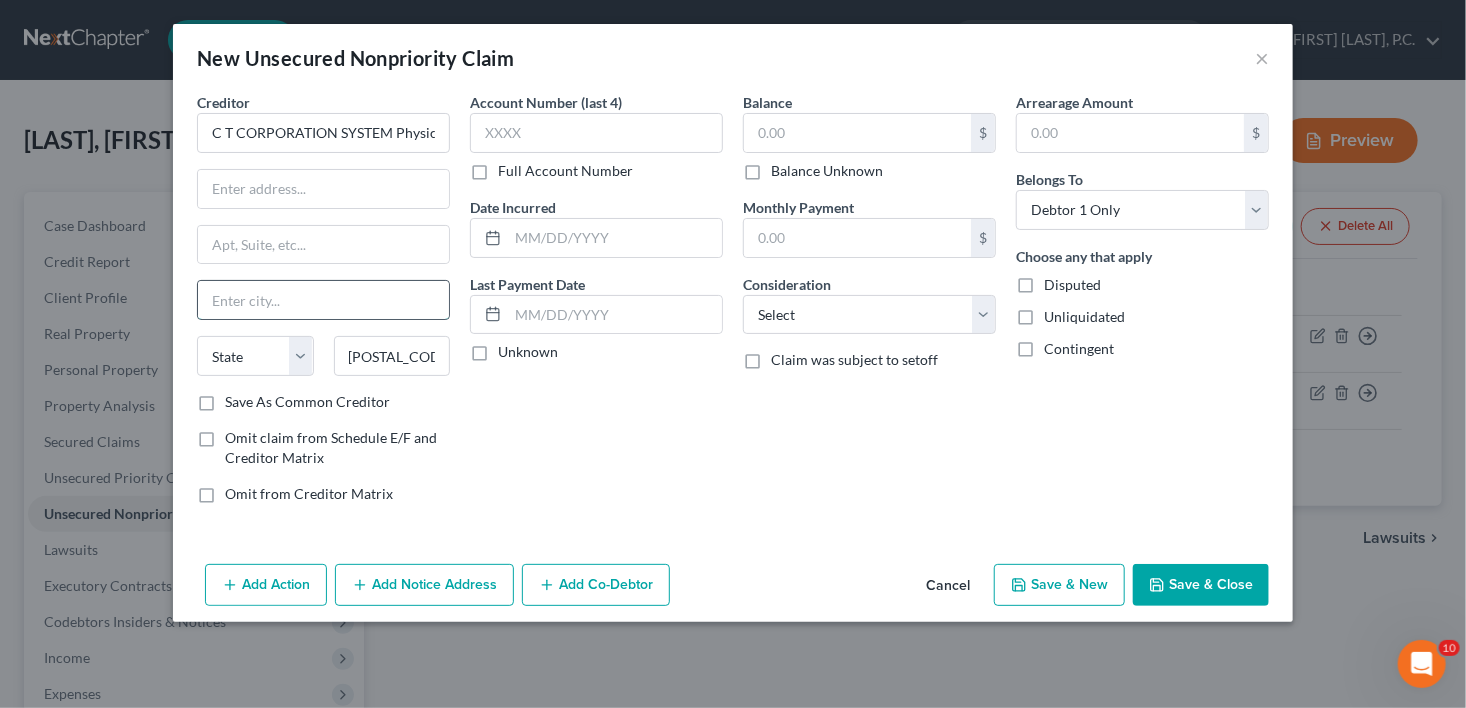 click at bounding box center (323, 300) 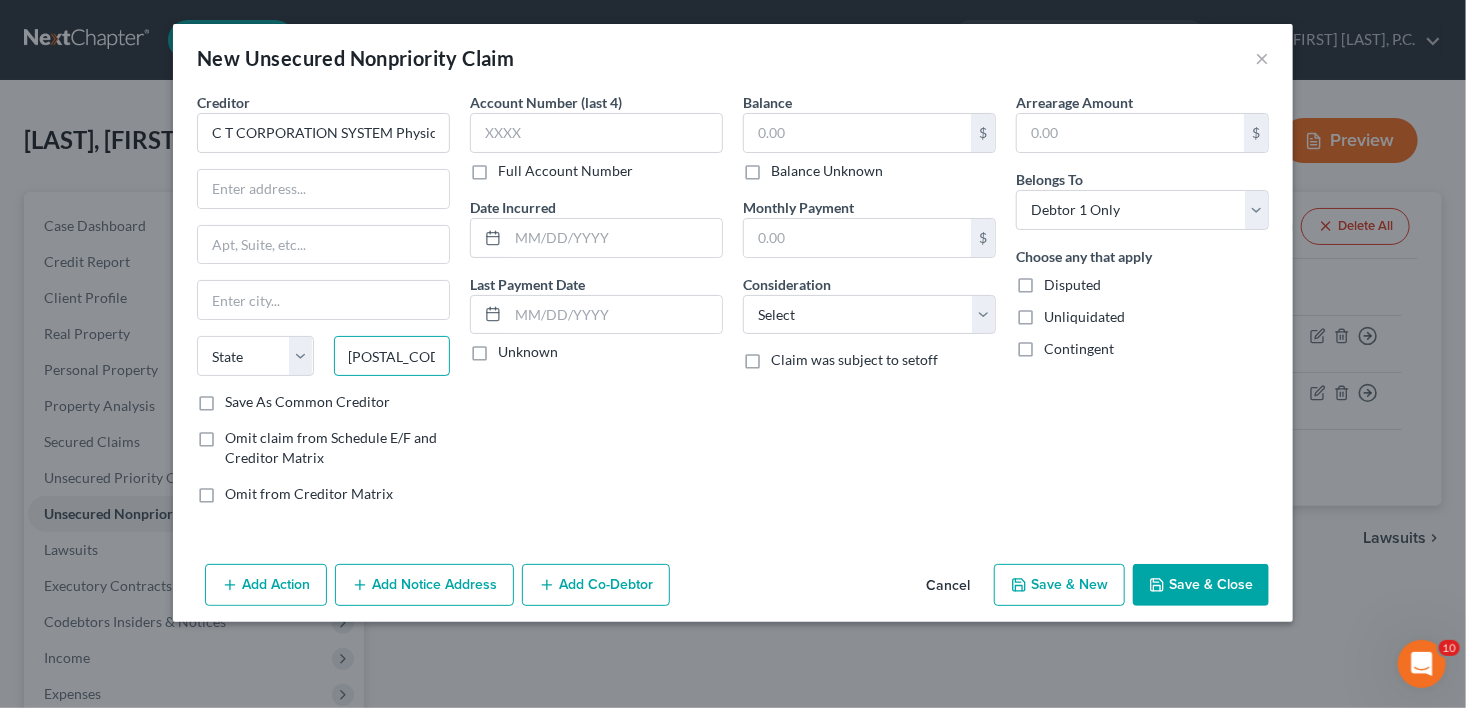 click on "[POSTAL_CODE]" at bounding box center (392, 356) 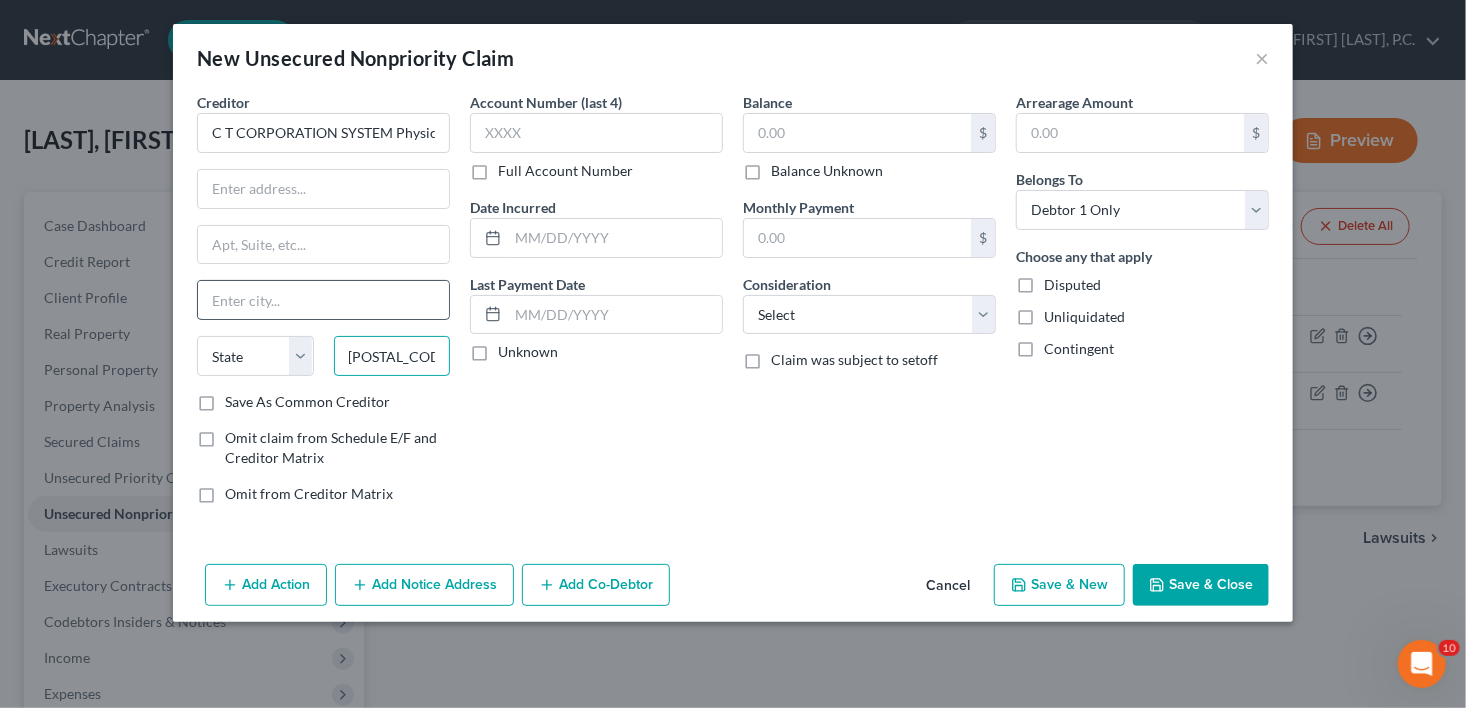 type on "[POSTAL_CODE]" 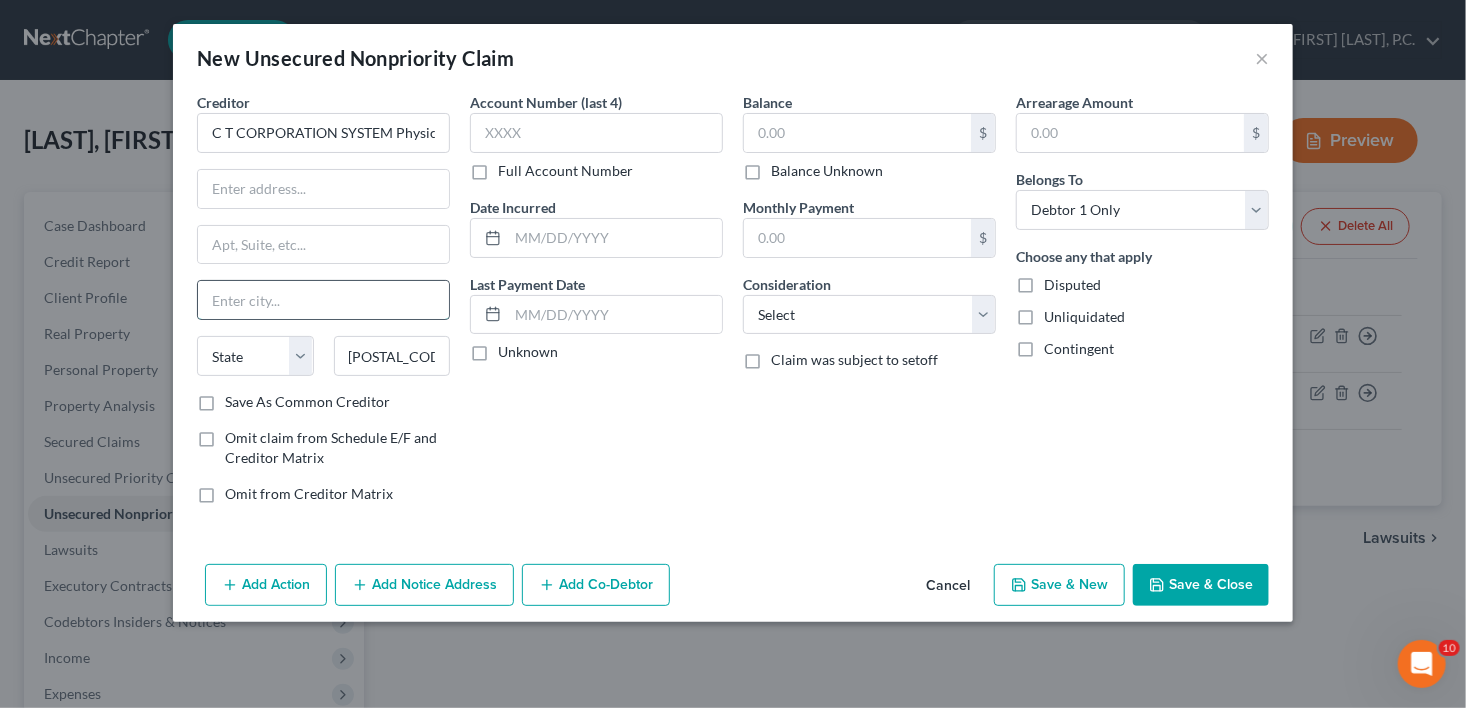 type on "[CITY]" 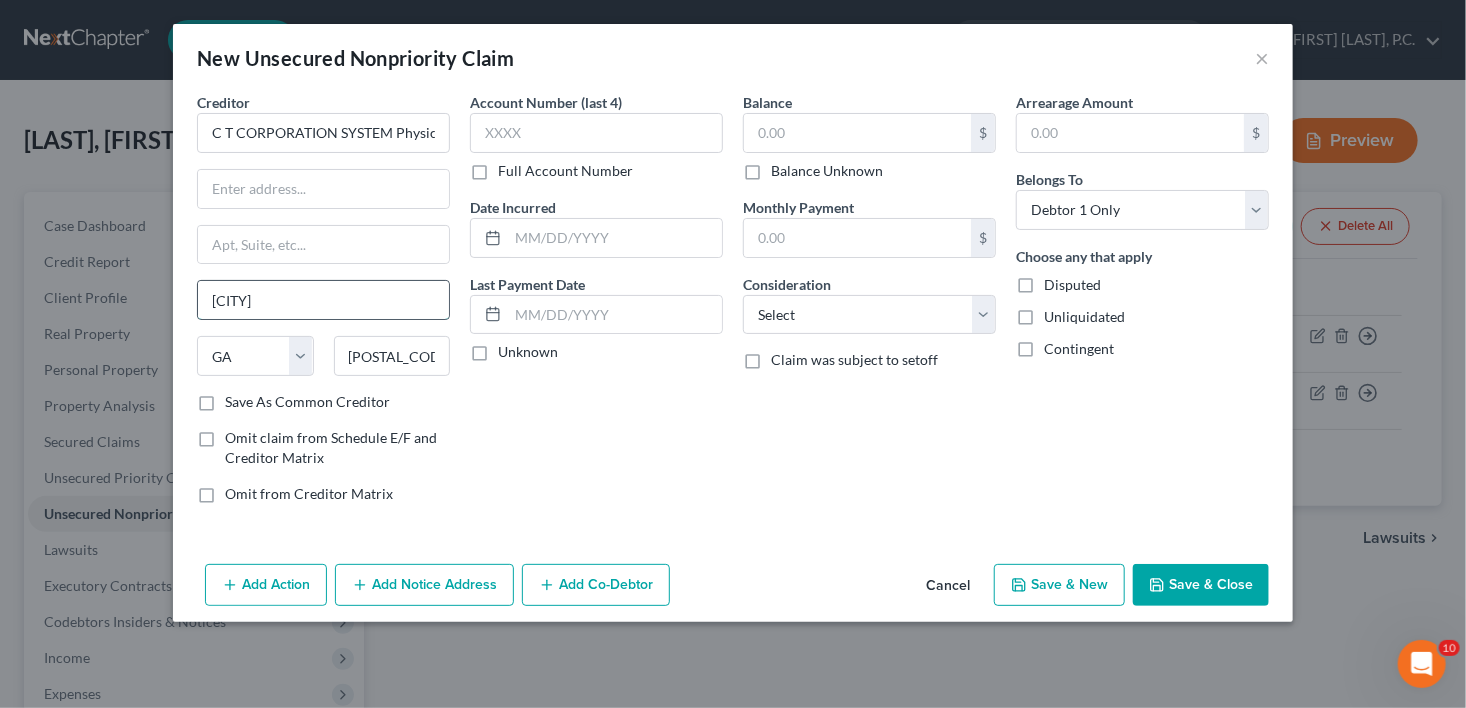 click on "[CITY]" at bounding box center [323, 300] 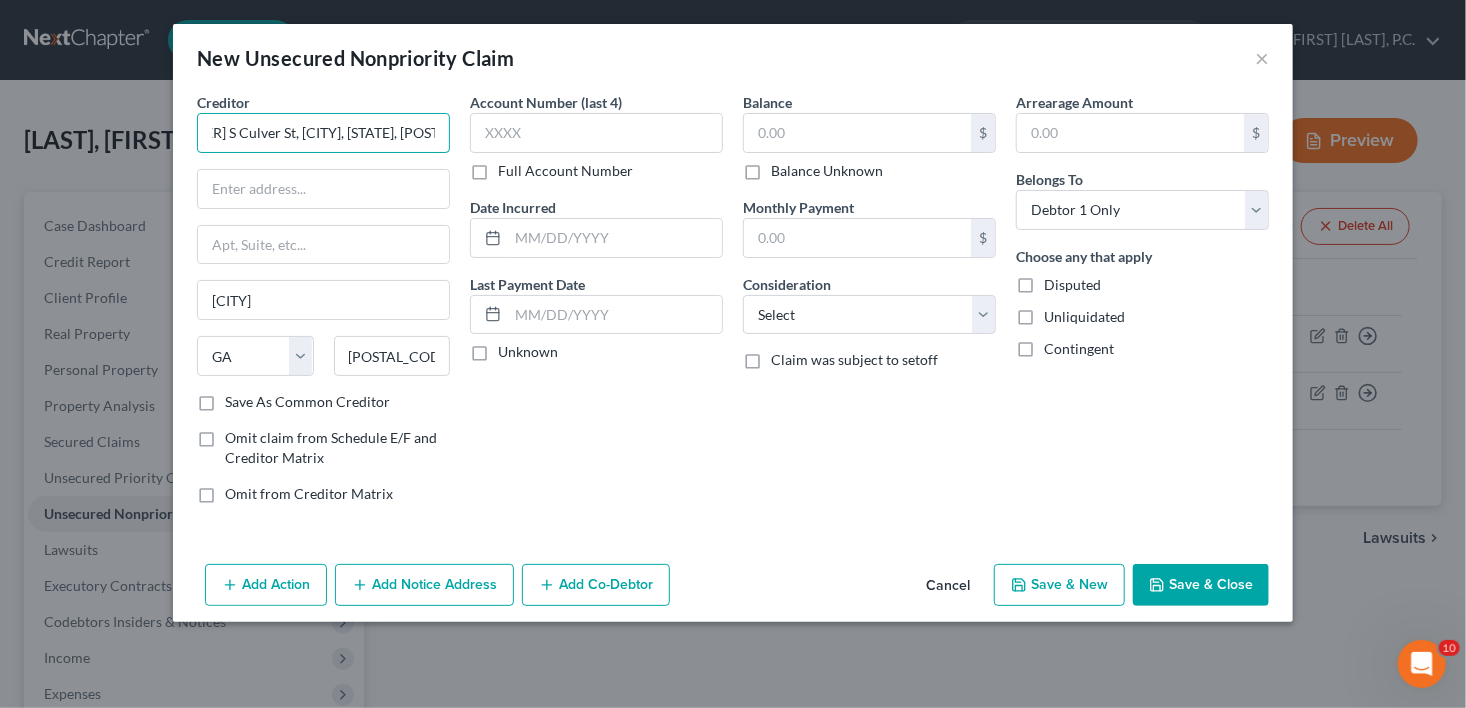 scroll, scrollTop: 0, scrollLeft: 404, axis: horizontal 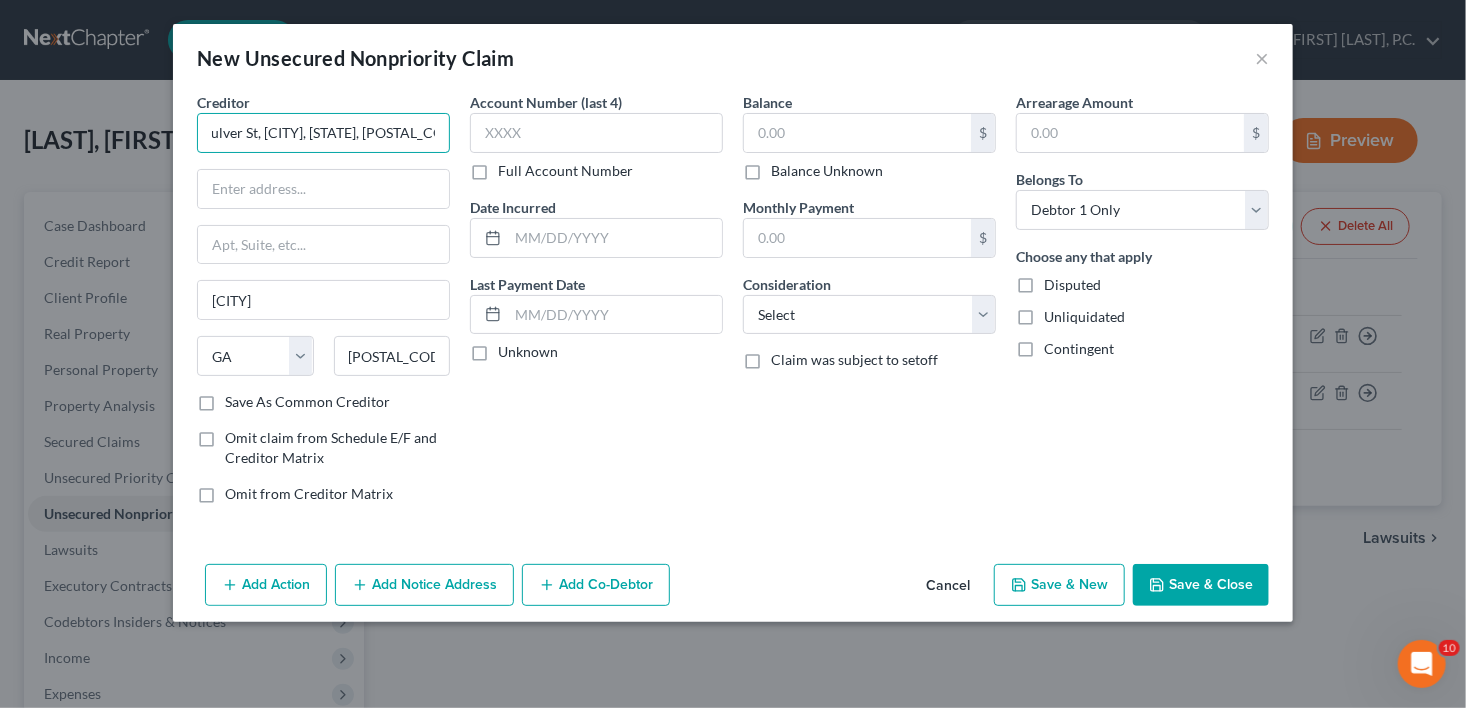 drag, startPoint x: 398, startPoint y: 129, endPoint x: 437, endPoint y: 135, distance: 39.45884 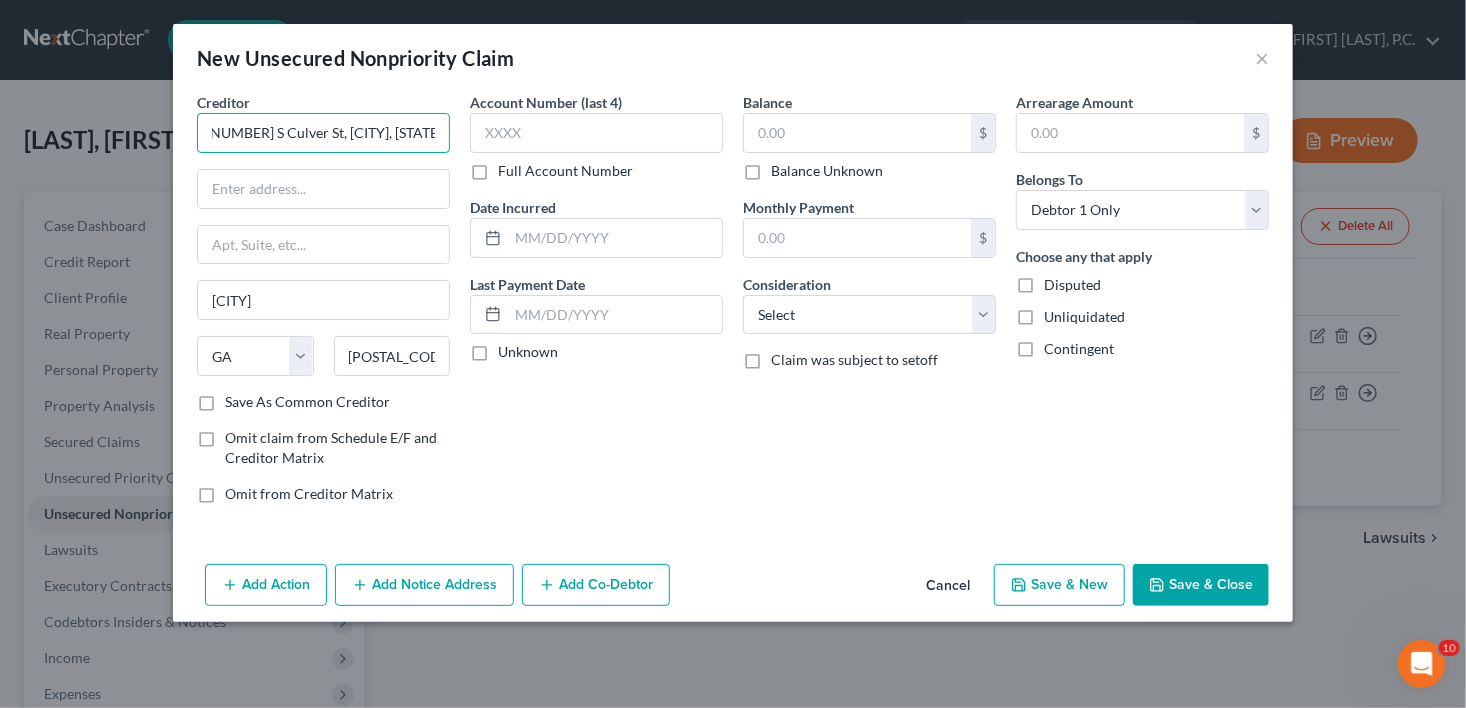 scroll, scrollTop: 0, scrollLeft: 340, axis: horizontal 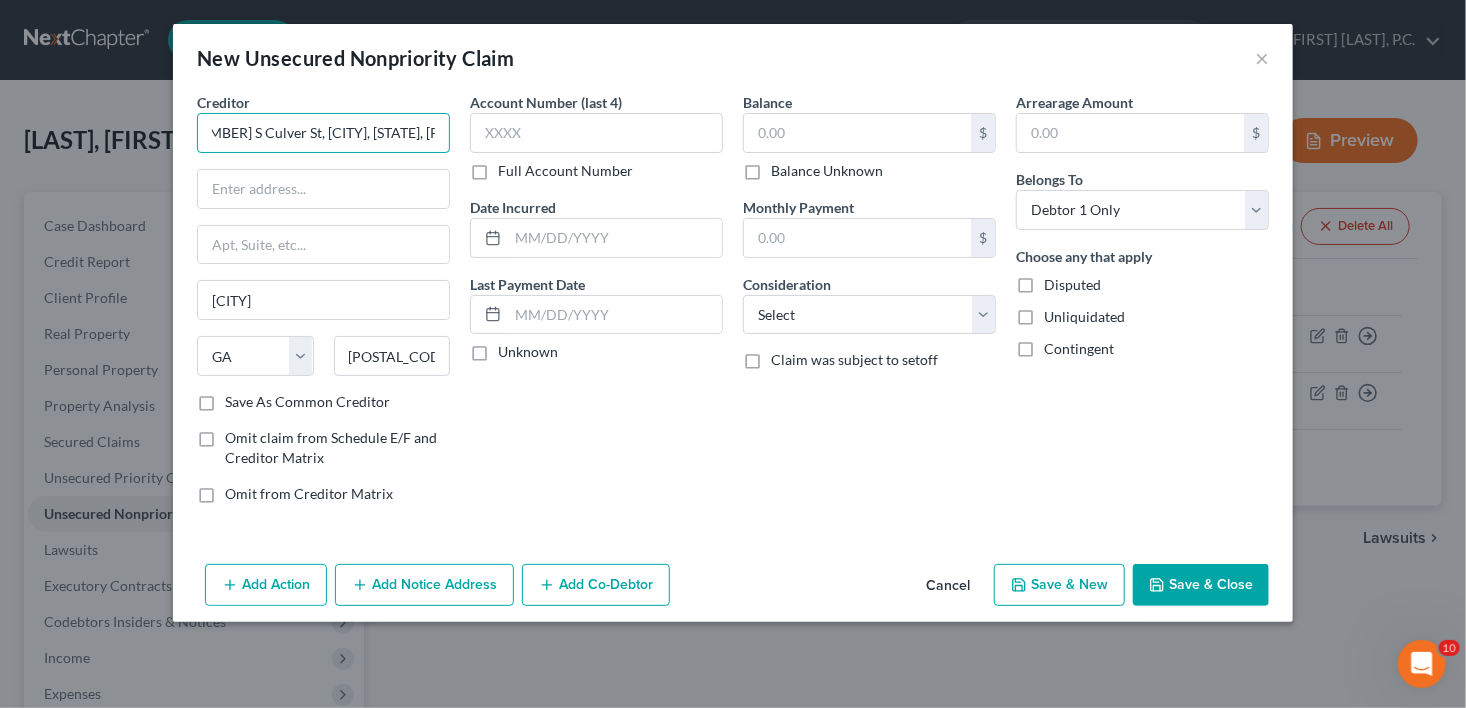 drag, startPoint x: 441, startPoint y: 133, endPoint x: 271, endPoint y: 134, distance: 170.00294 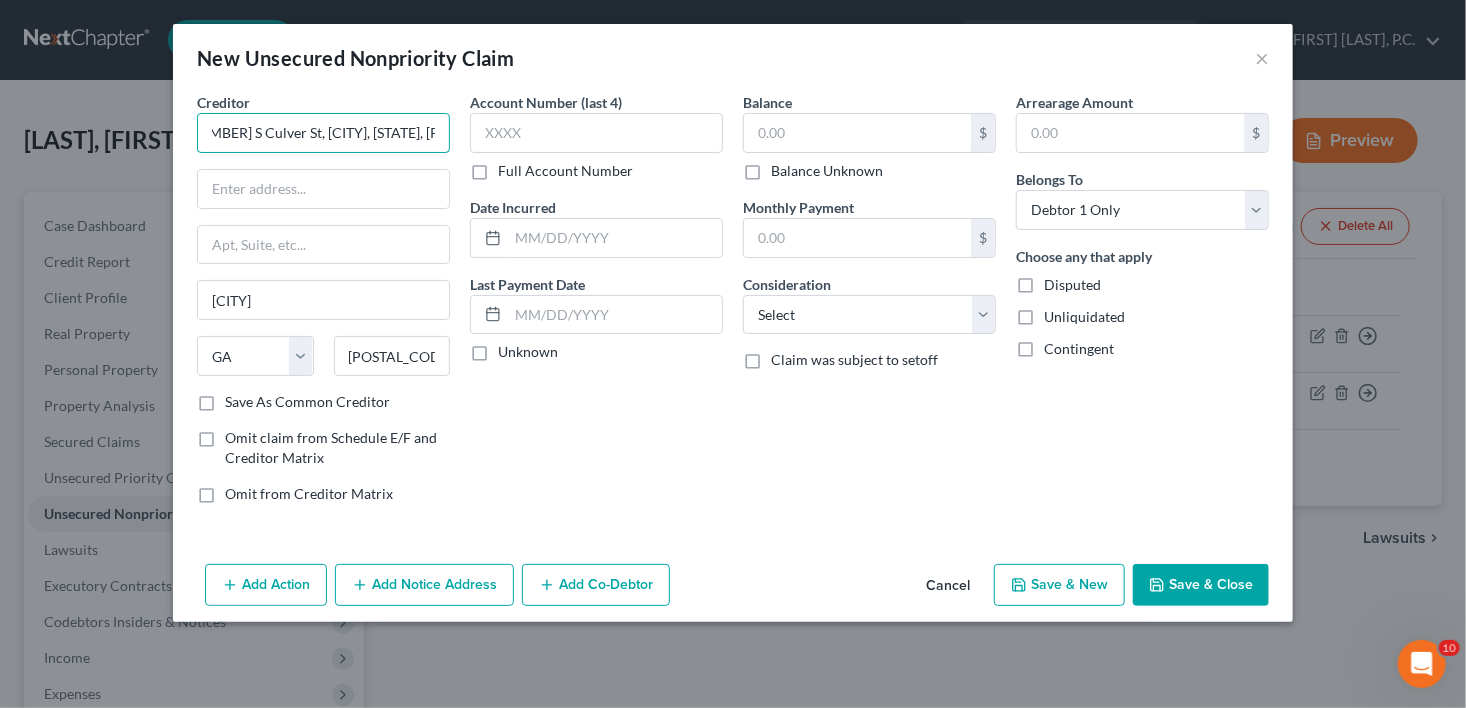 click on "C T CORPORATION SYSTEM Physical Address:	[NUMBER] S Culver St, [CITY], [STATE], [POSTAL_CODE], USA" at bounding box center [323, 133] 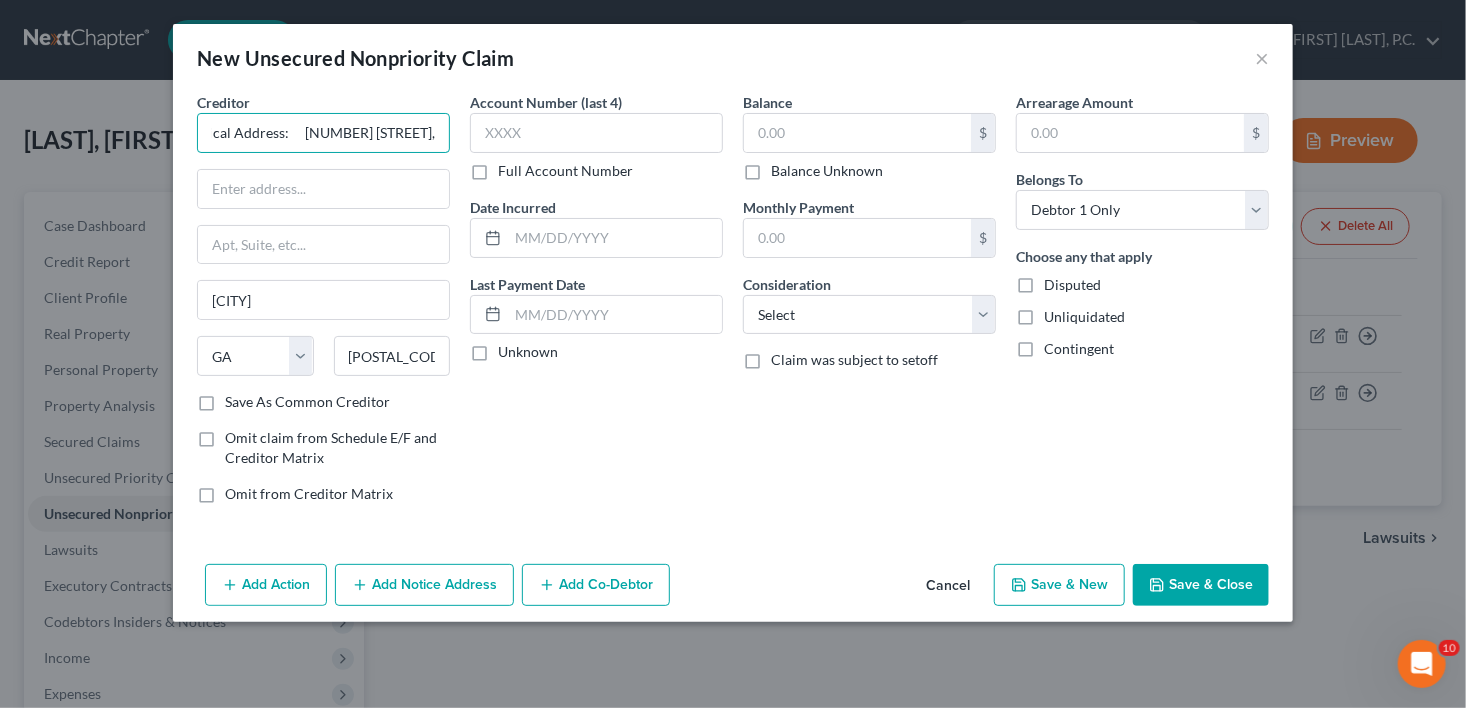 scroll, scrollTop: 0, scrollLeft: 175, axis: horizontal 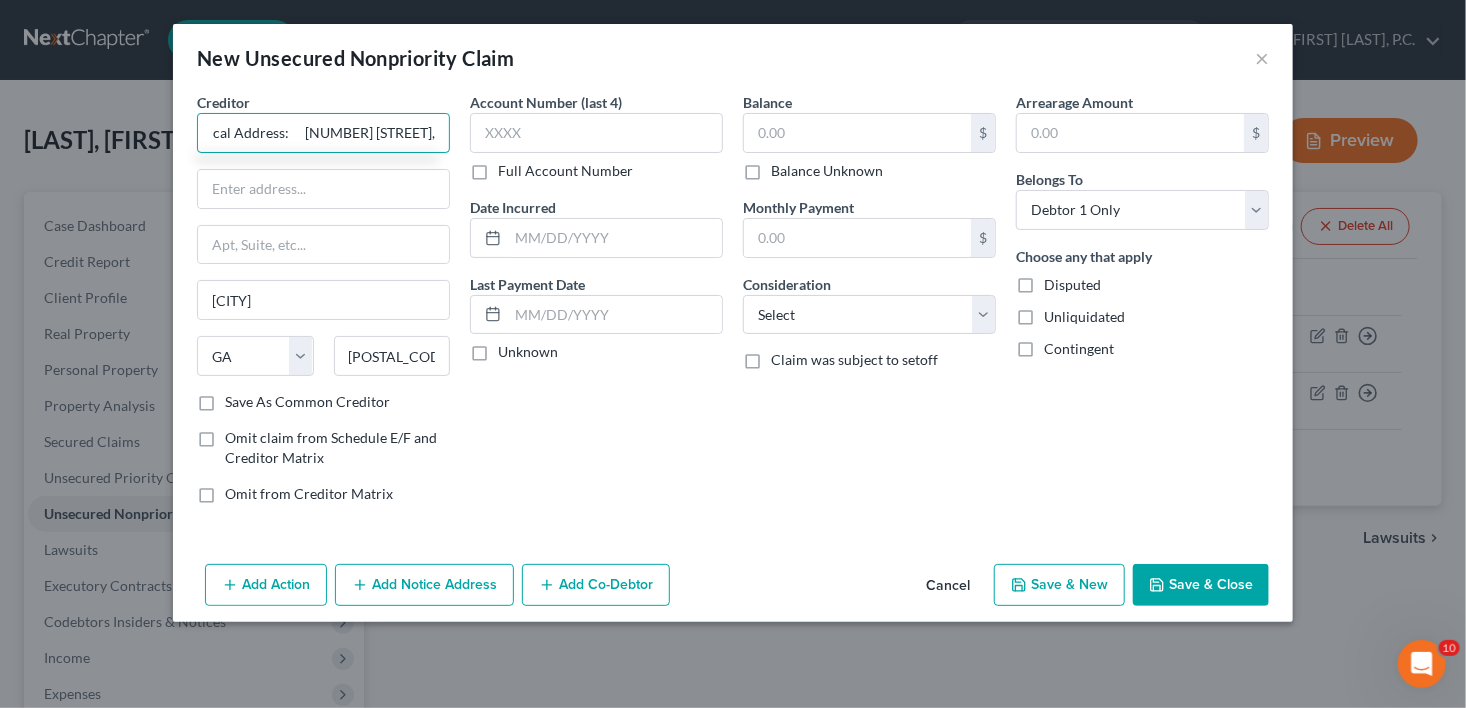 drag, startPoint x: 343, startPoint y: 128, endPoint x: 353, endPoint y: 129, distance: 10.049875 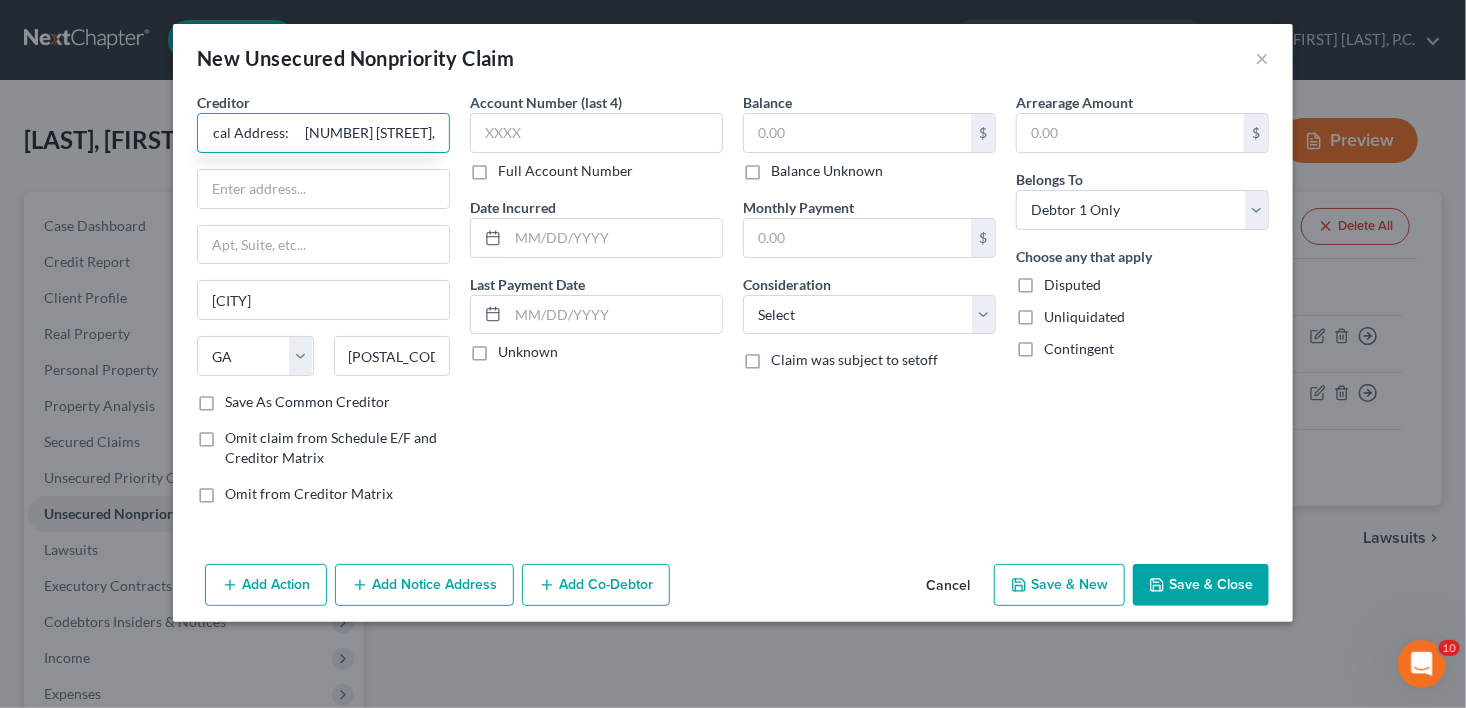 drag, startPoint x: 335, startPoint y: 129, endPoint x: 431, endPoint y: 137, distance: 96.332756 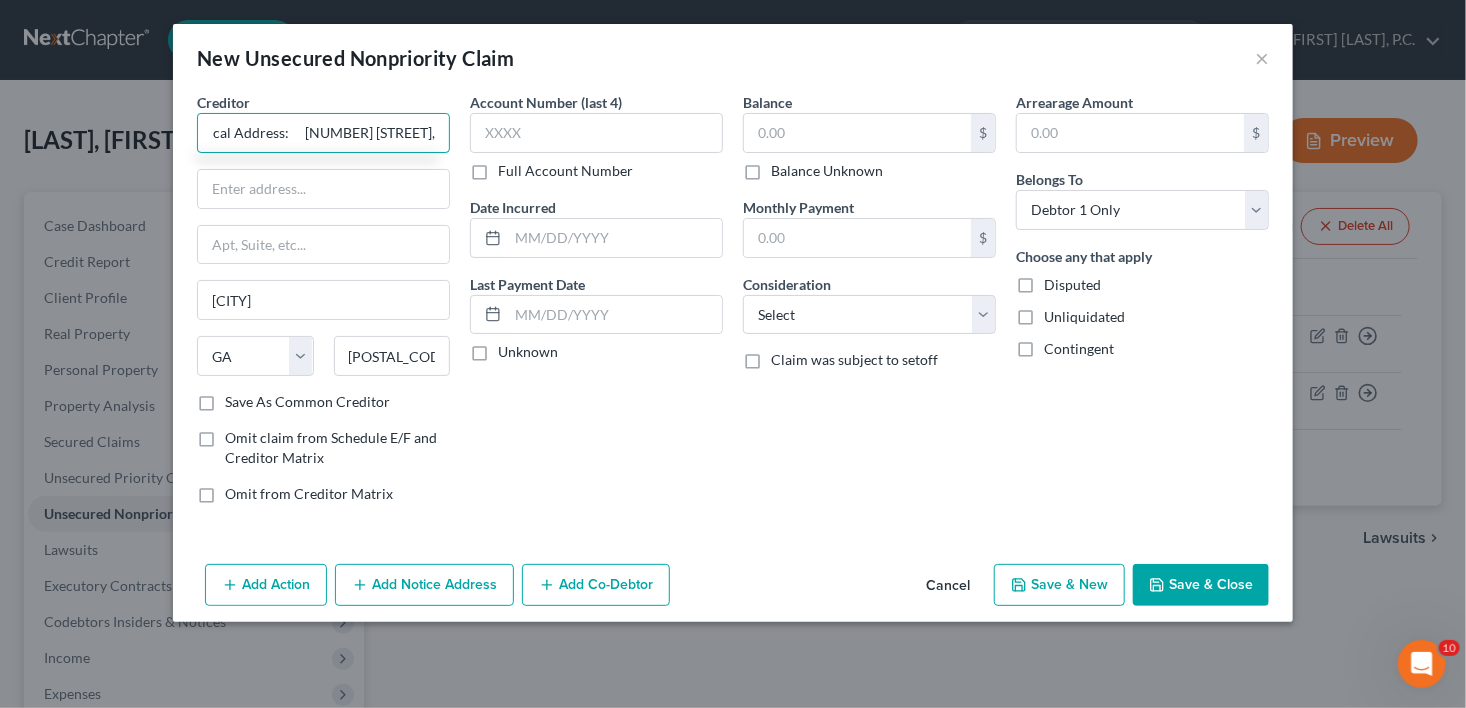 click on "CT Co Physical Address:	[NUMBER] [STREET]," at bounding box center (323, 133) 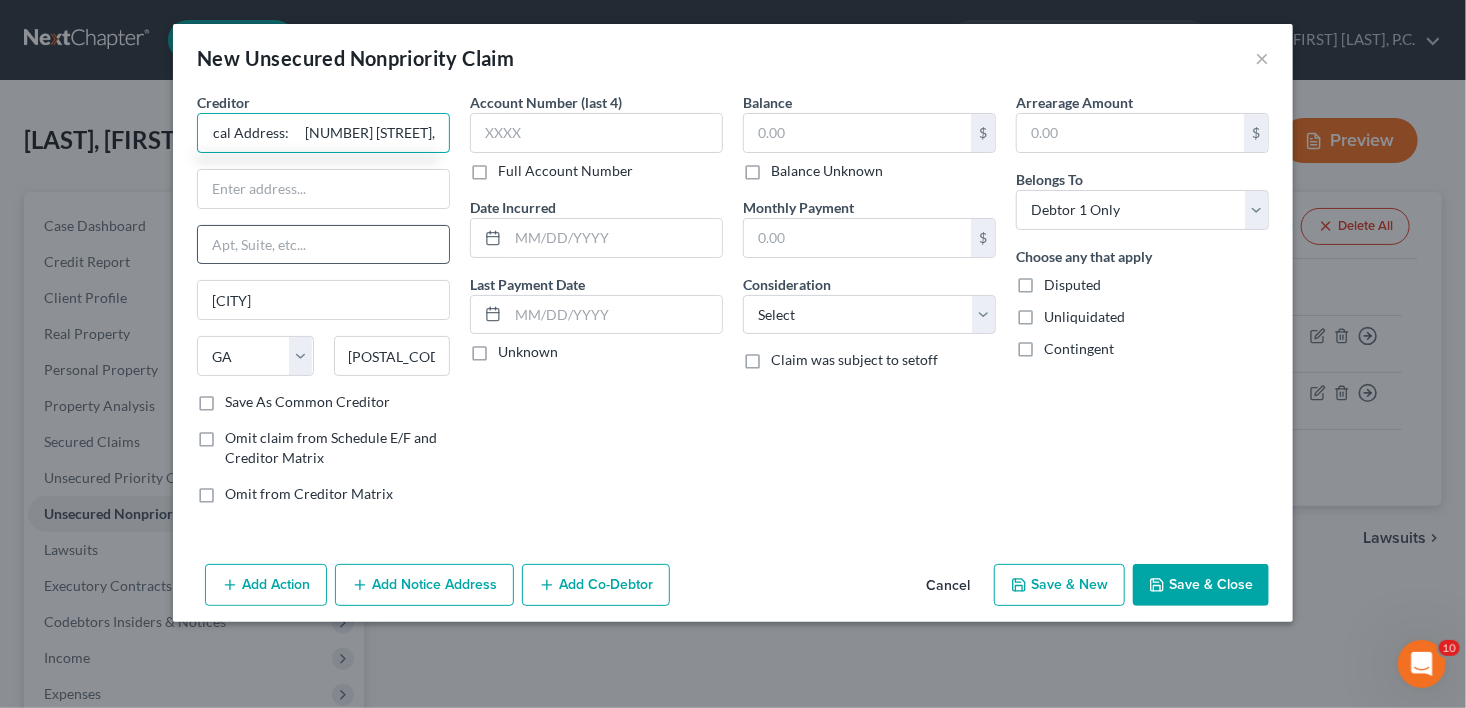 type on "CT Co Physical Address:	[NUMBER] [STREET]," 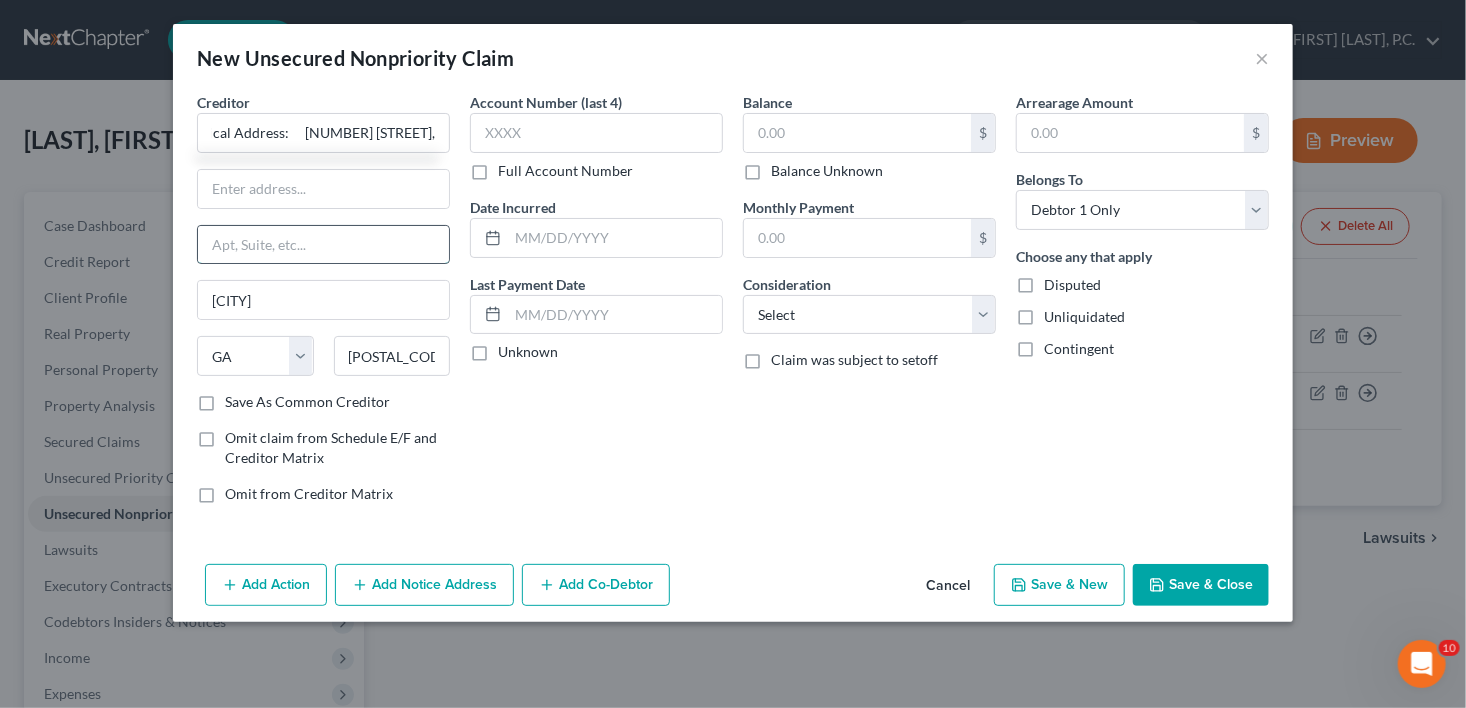 scroll, scrollTop: 0, scrollLeft: 0, axis: both 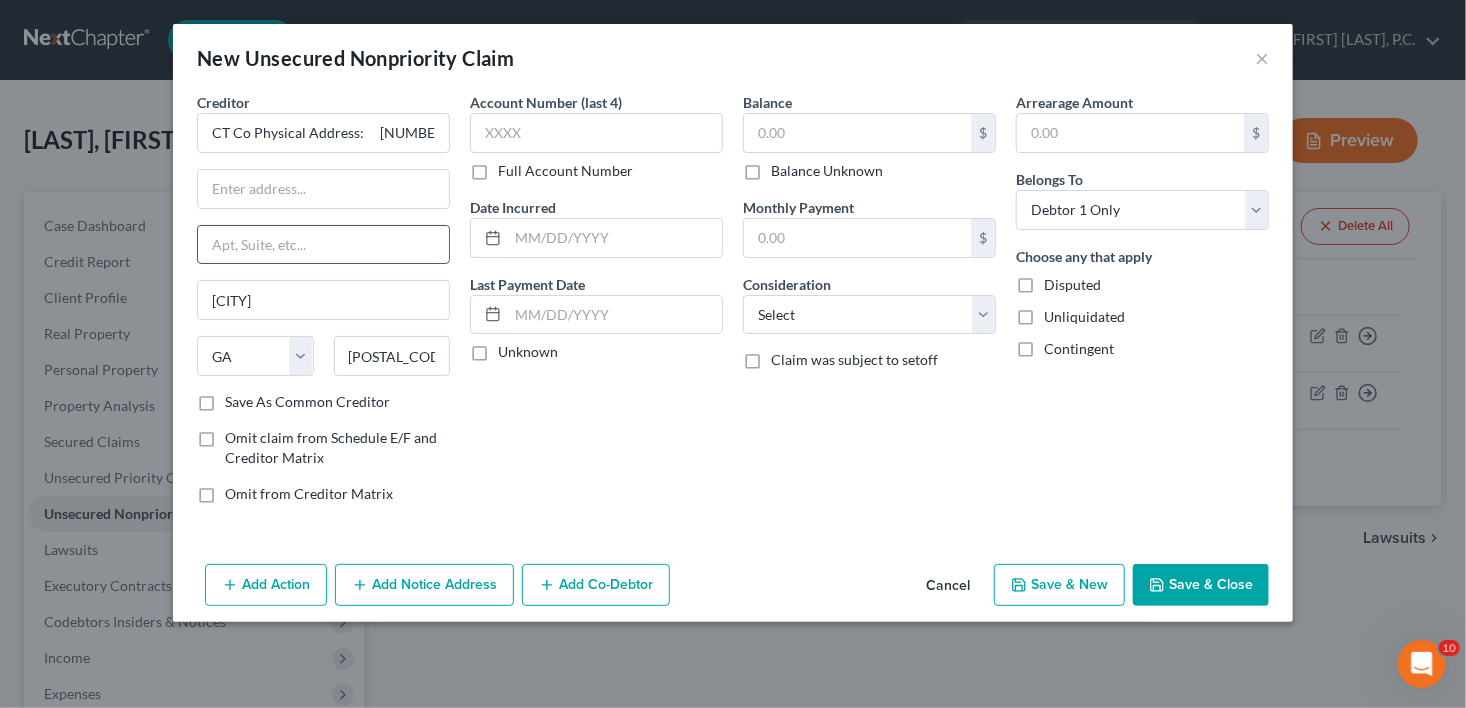 click at bounding box center [323, 245] 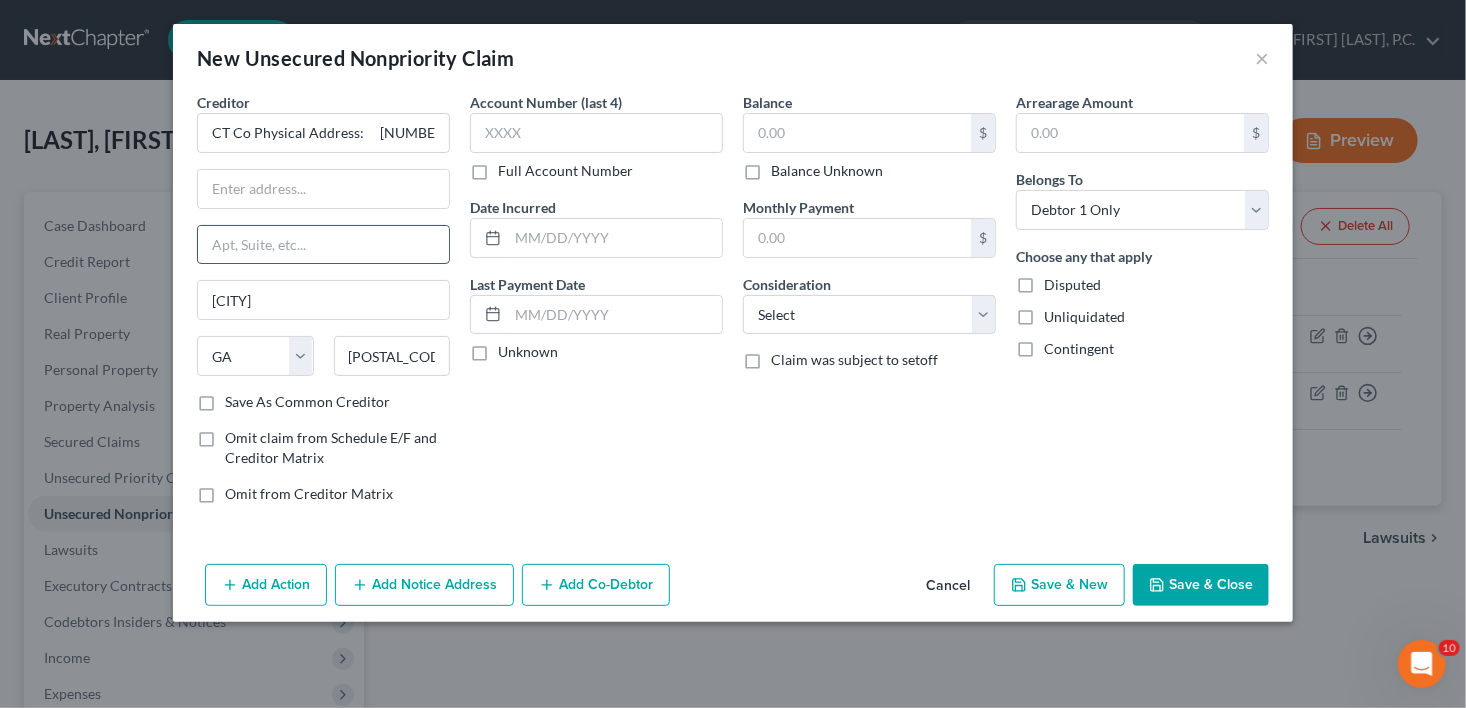 paste on "[NUMBER] [STREET]" 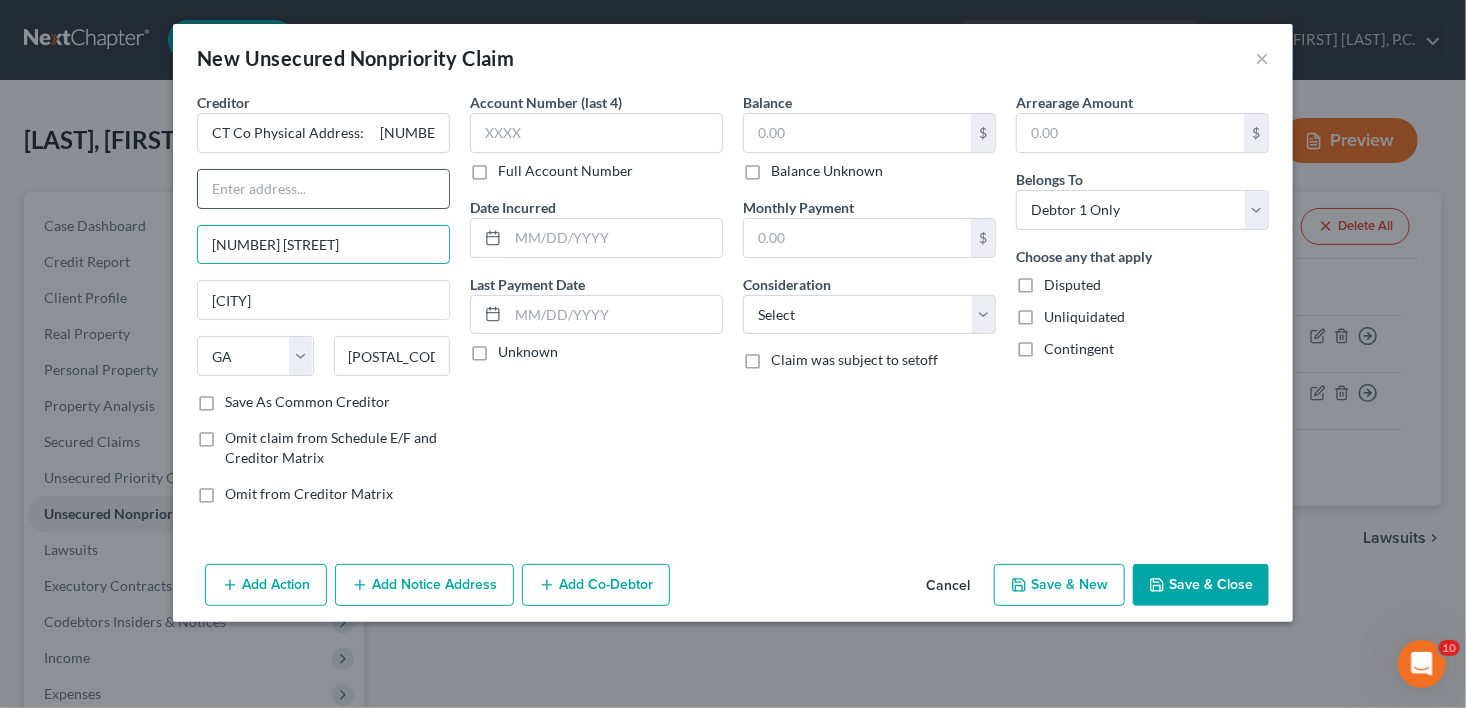 type on "[NUMBER] [STREET]" 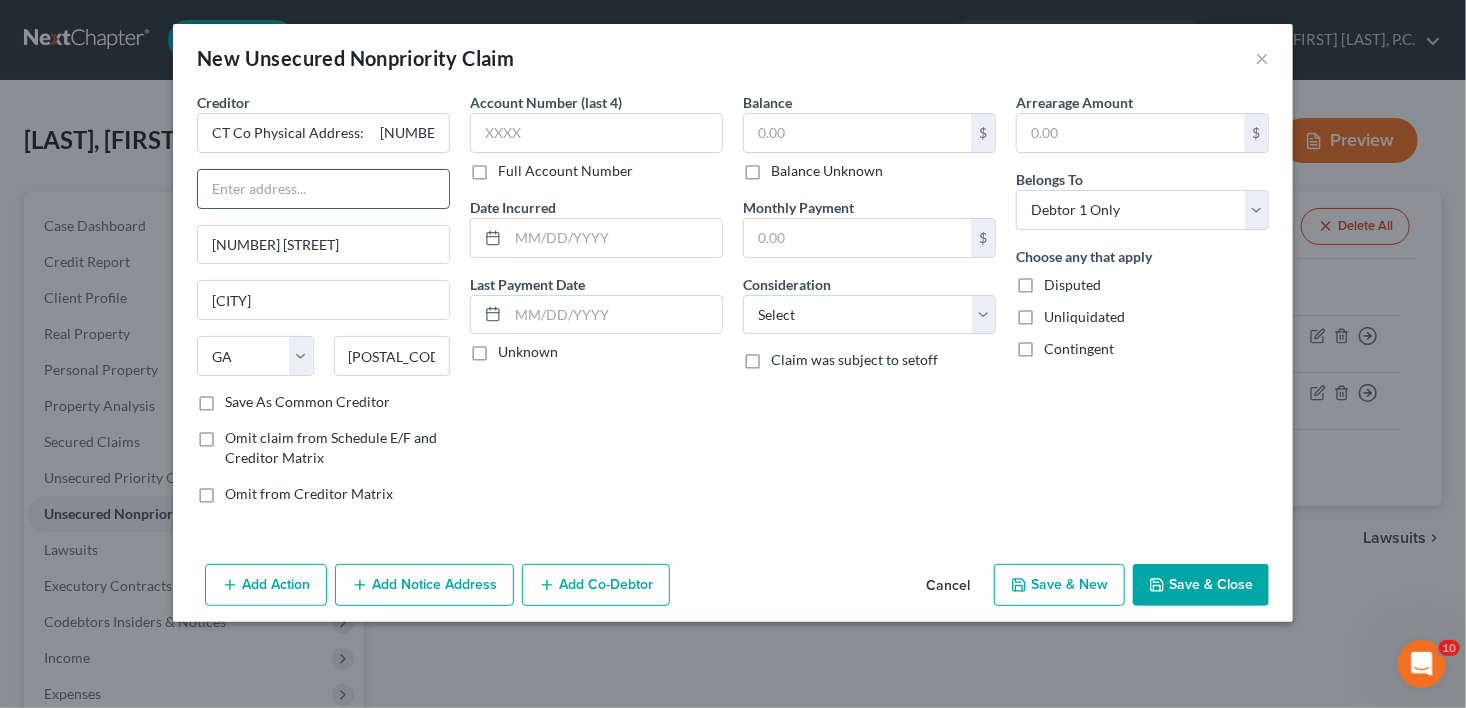 click at bounding box center (323, 189) 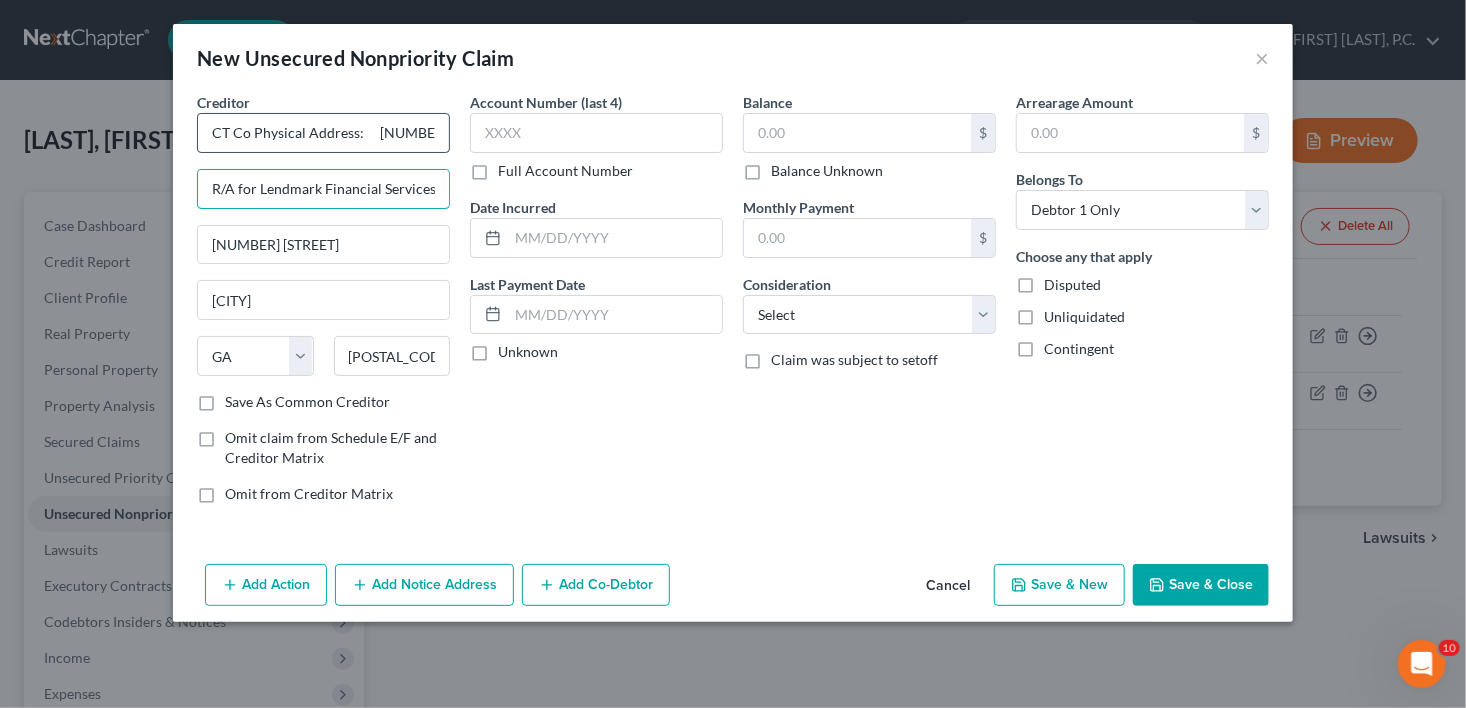 type on "R/A for Lendmark Financial Services" 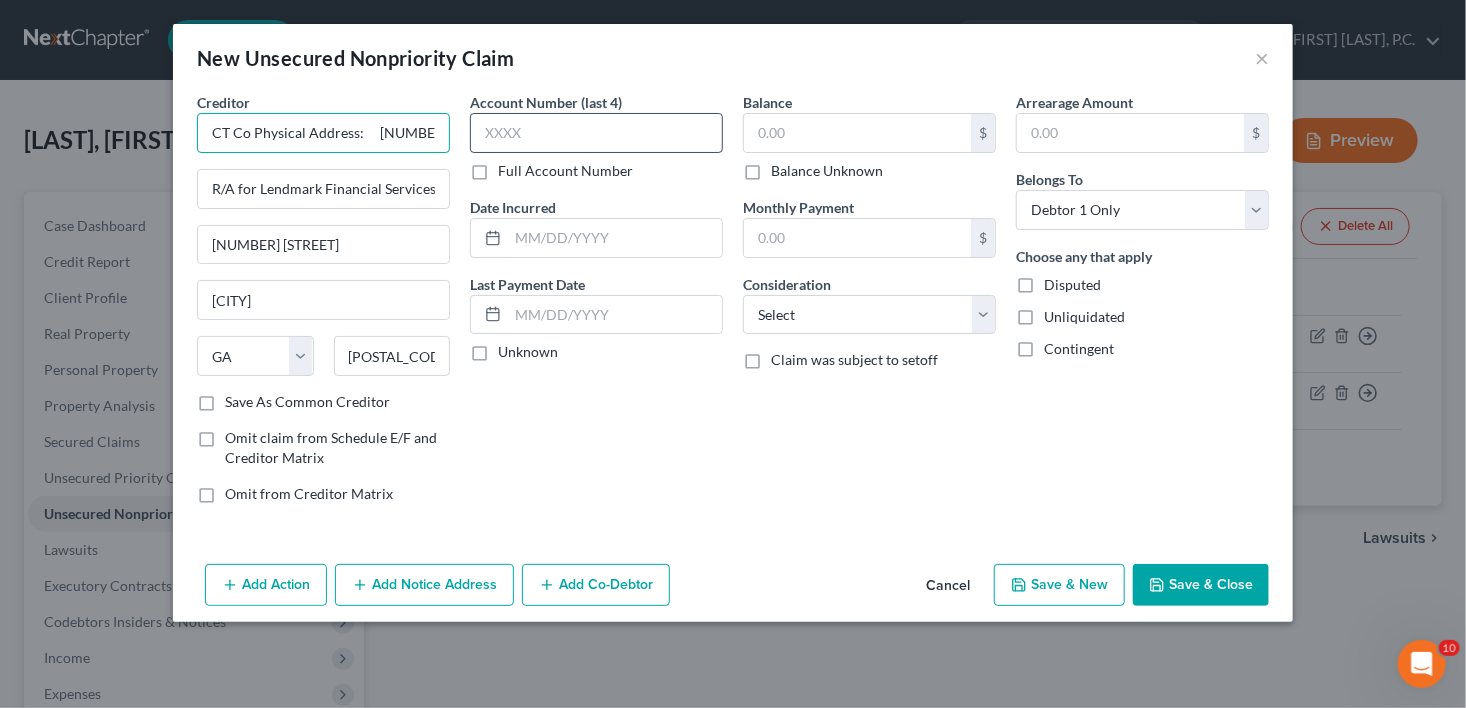 scroll, scrollTop: 0, scrollLeft: 175, axis: horizontal 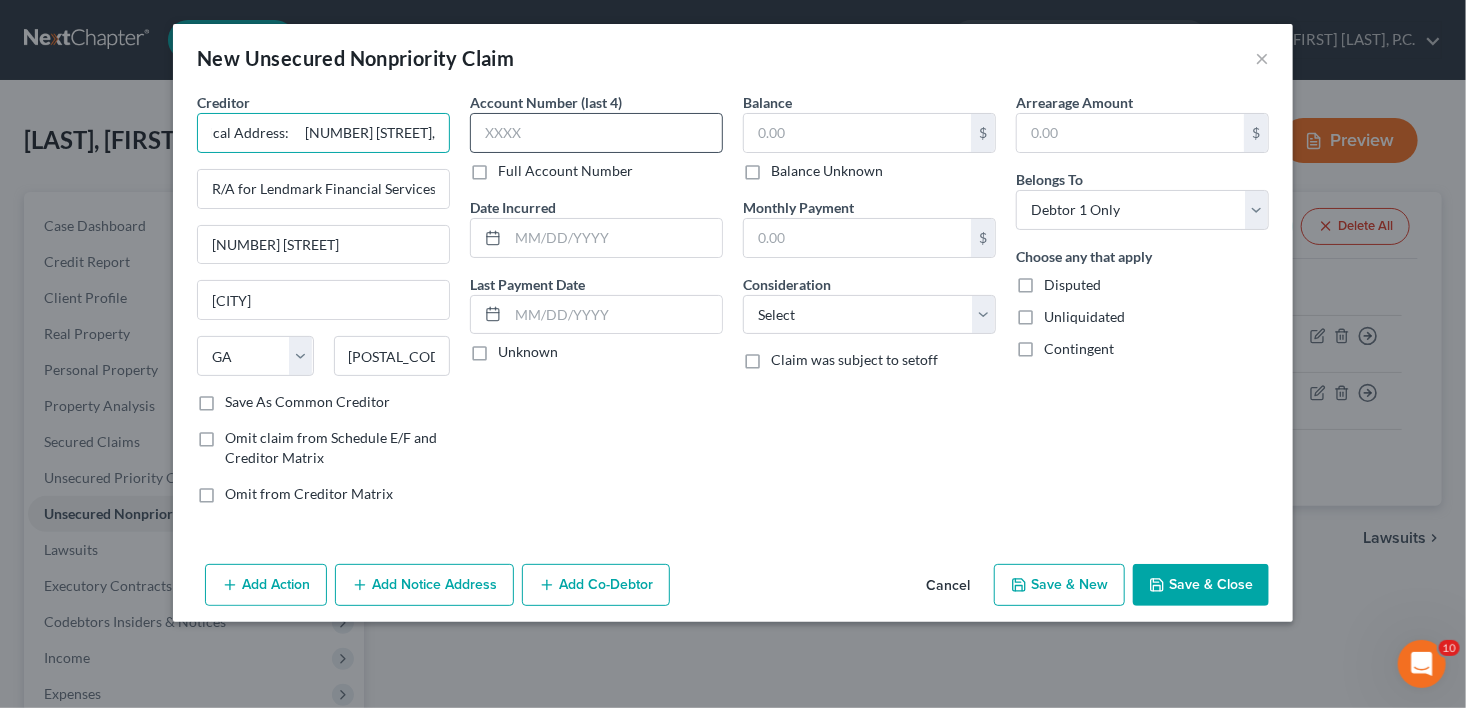 drag, startPoint x: 396, startPoint y: 131, endPoint x: 514, endPoint y: 138, distance: 118.20744 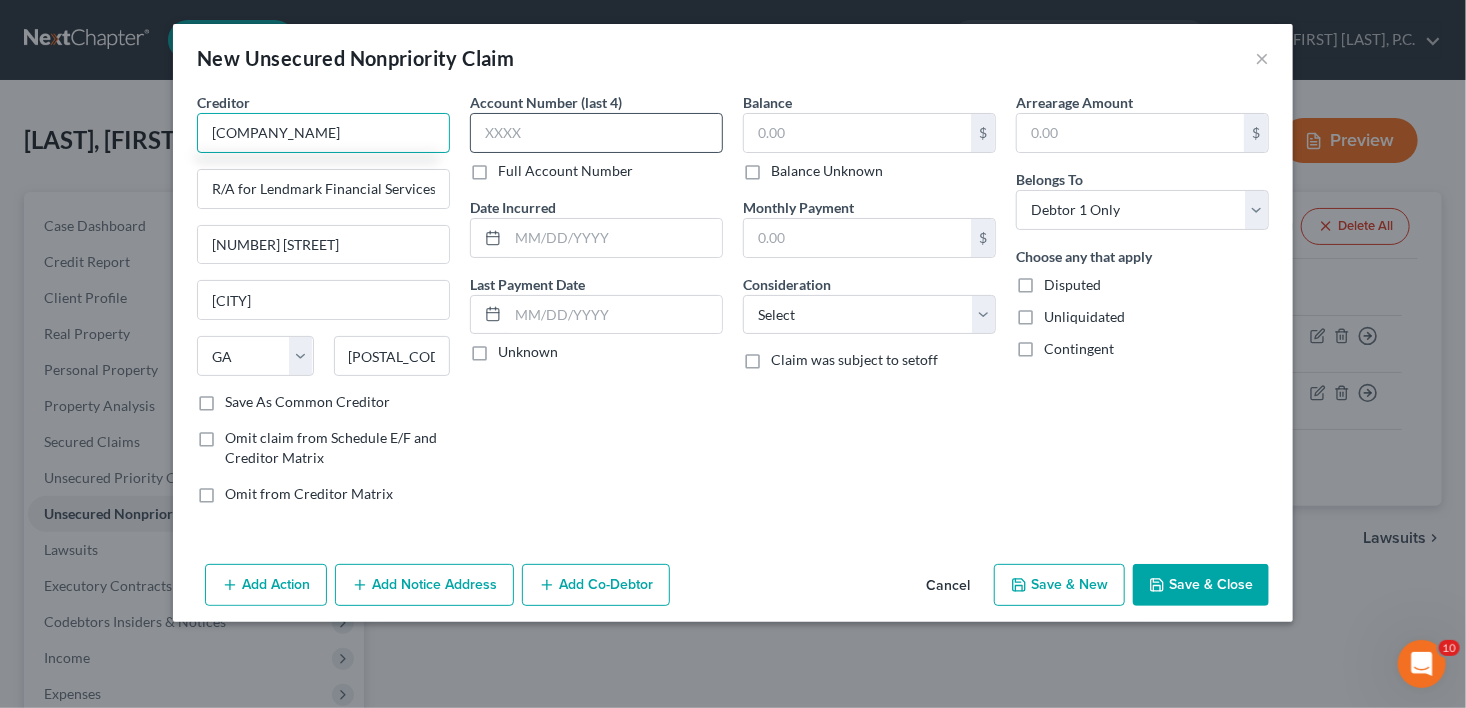scroll, scrollTop: 0, scrollLeft: 0, axis: both 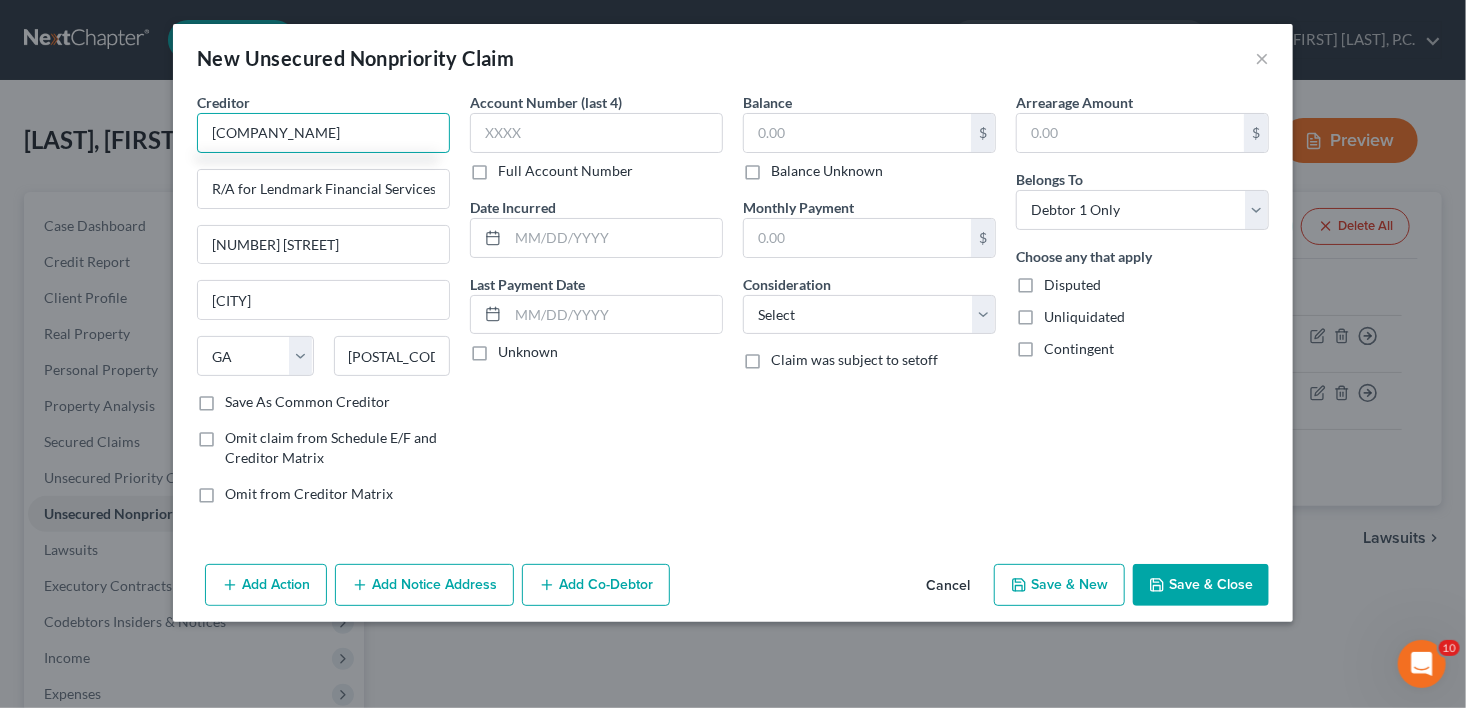 type on "[COMPANY_NAME]" 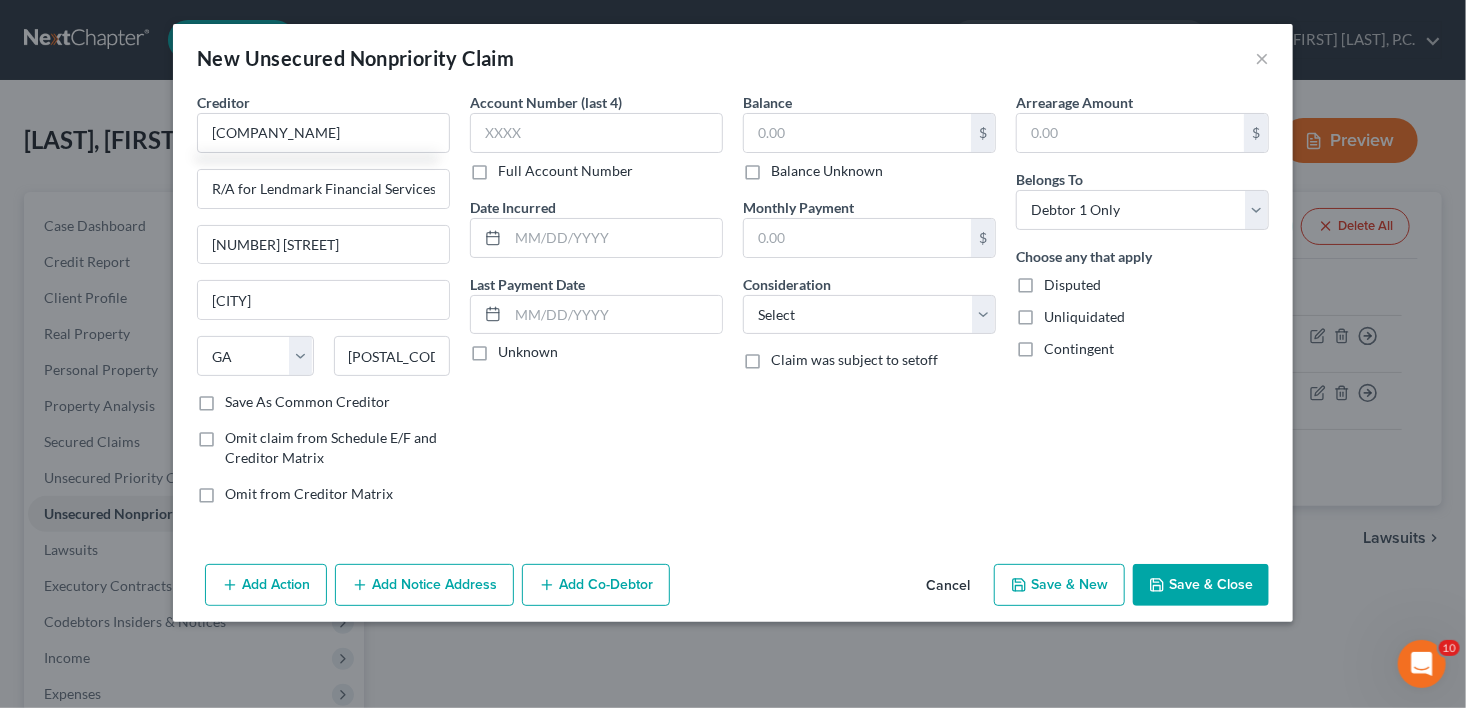 click on "Save As Common Creditor" at bounding box center (307, 402) 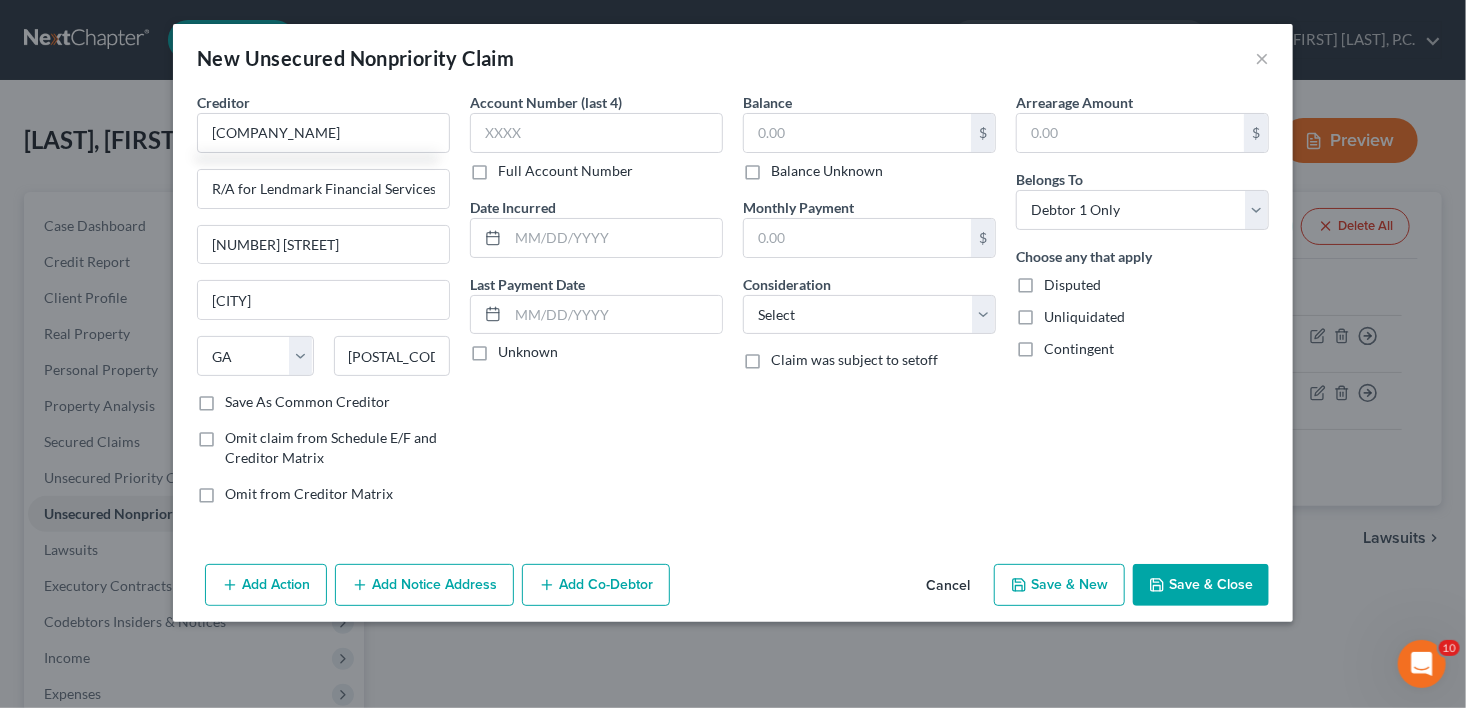 click on "Save As Common Creditor" at bounding box center (239, 398) 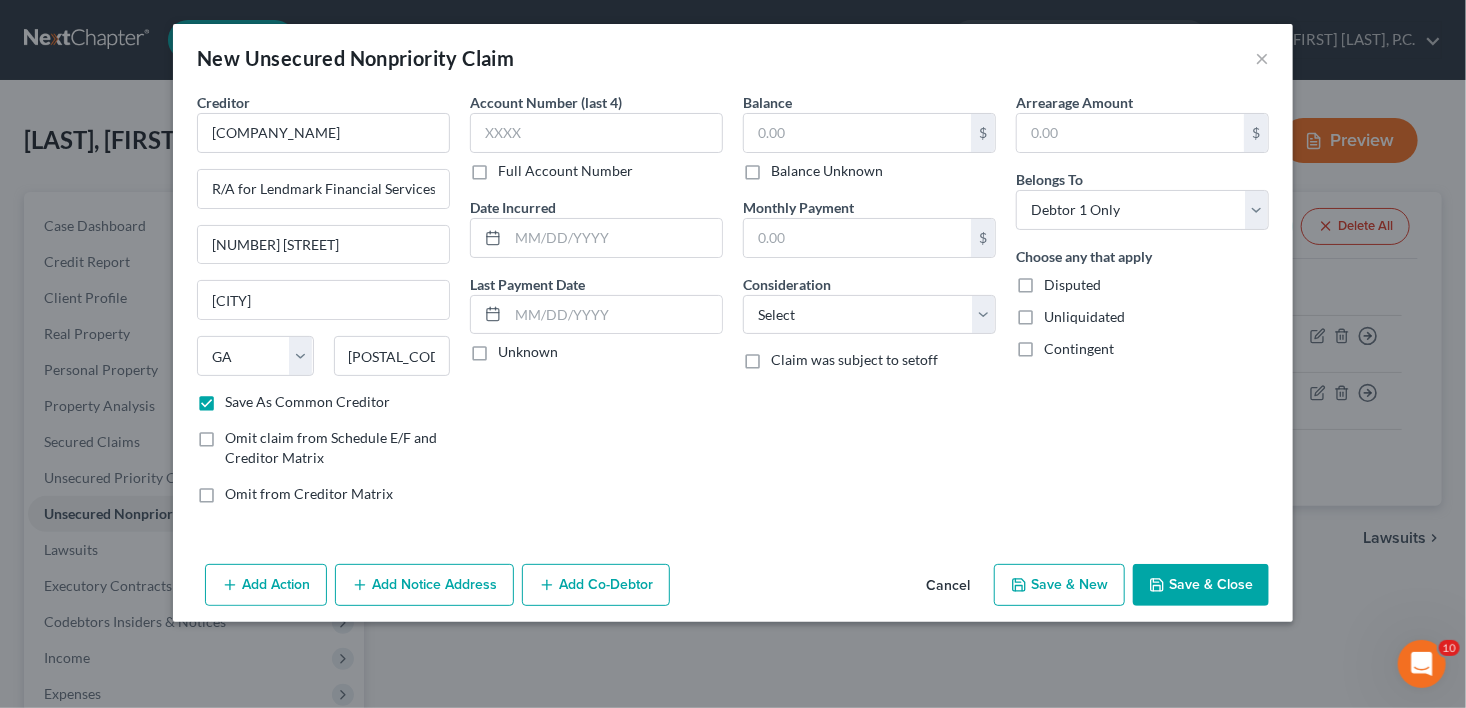 type on "[COMPANY_NAME]" 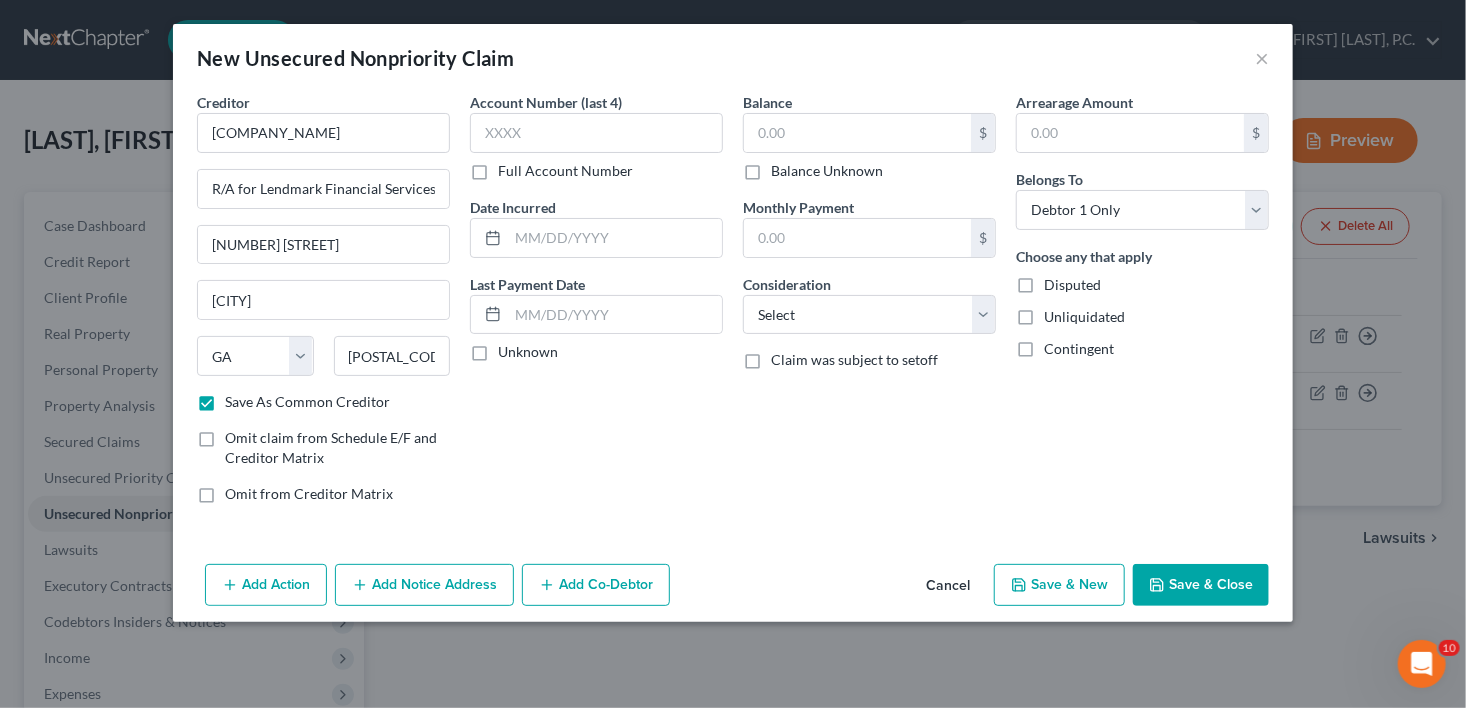 click on "Add Action Add Notice Address Add Co-Debtor Cancel Save & New Save & Close" at bounding box center (733, 589) 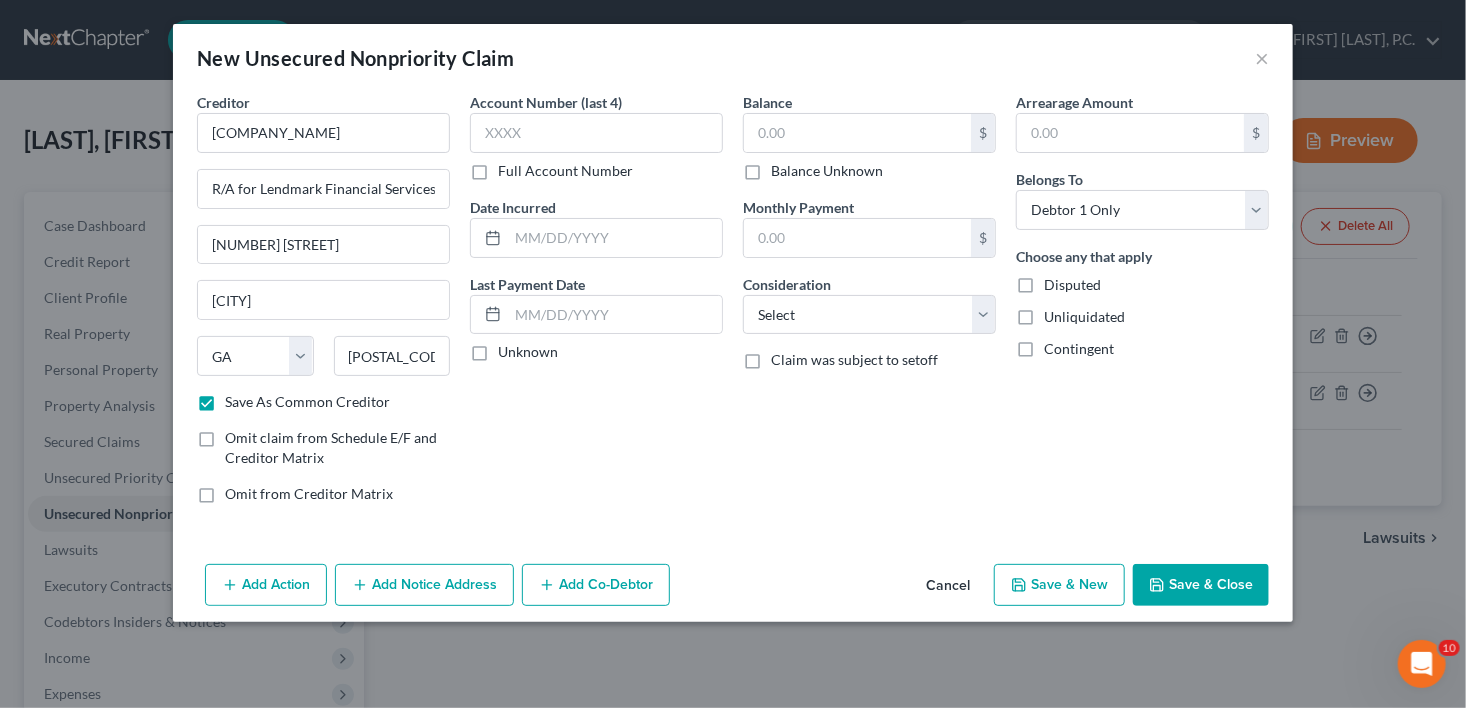 click 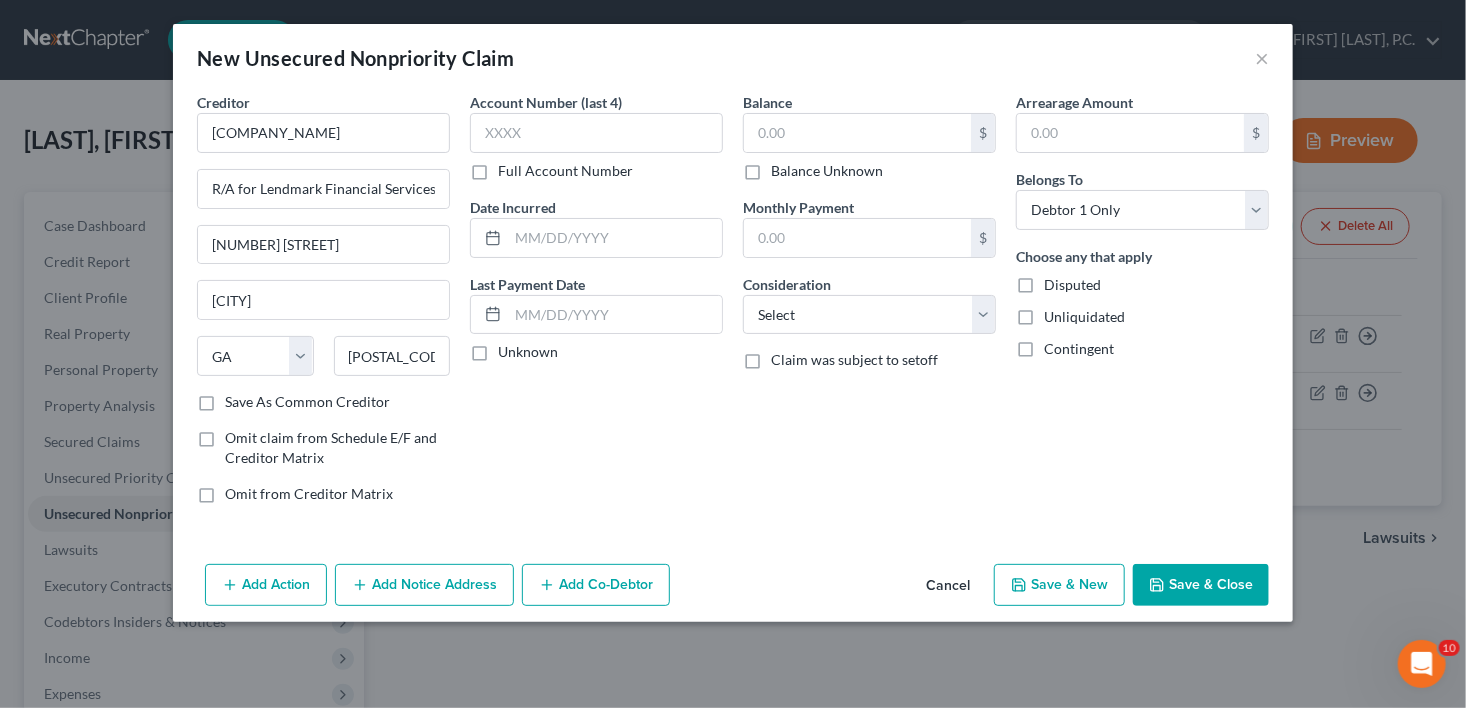 checkbox on "false" 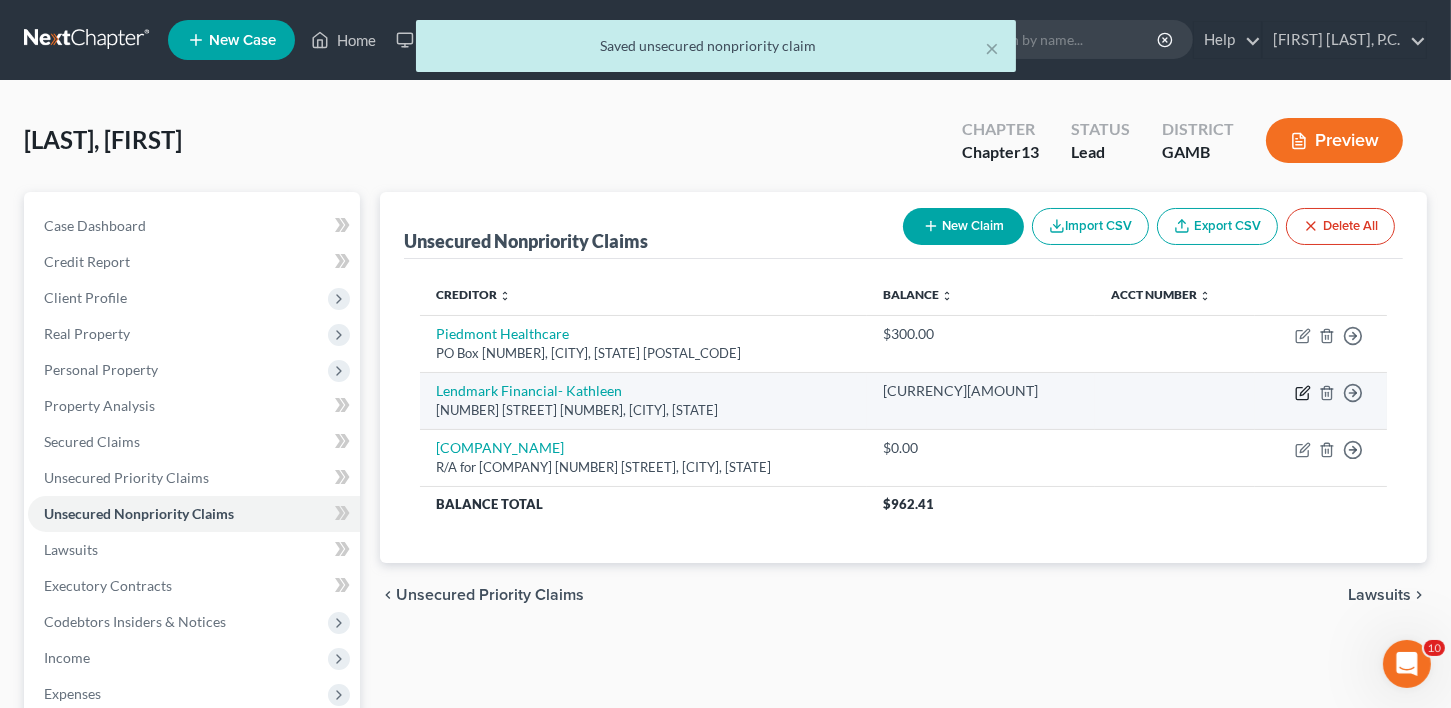 click 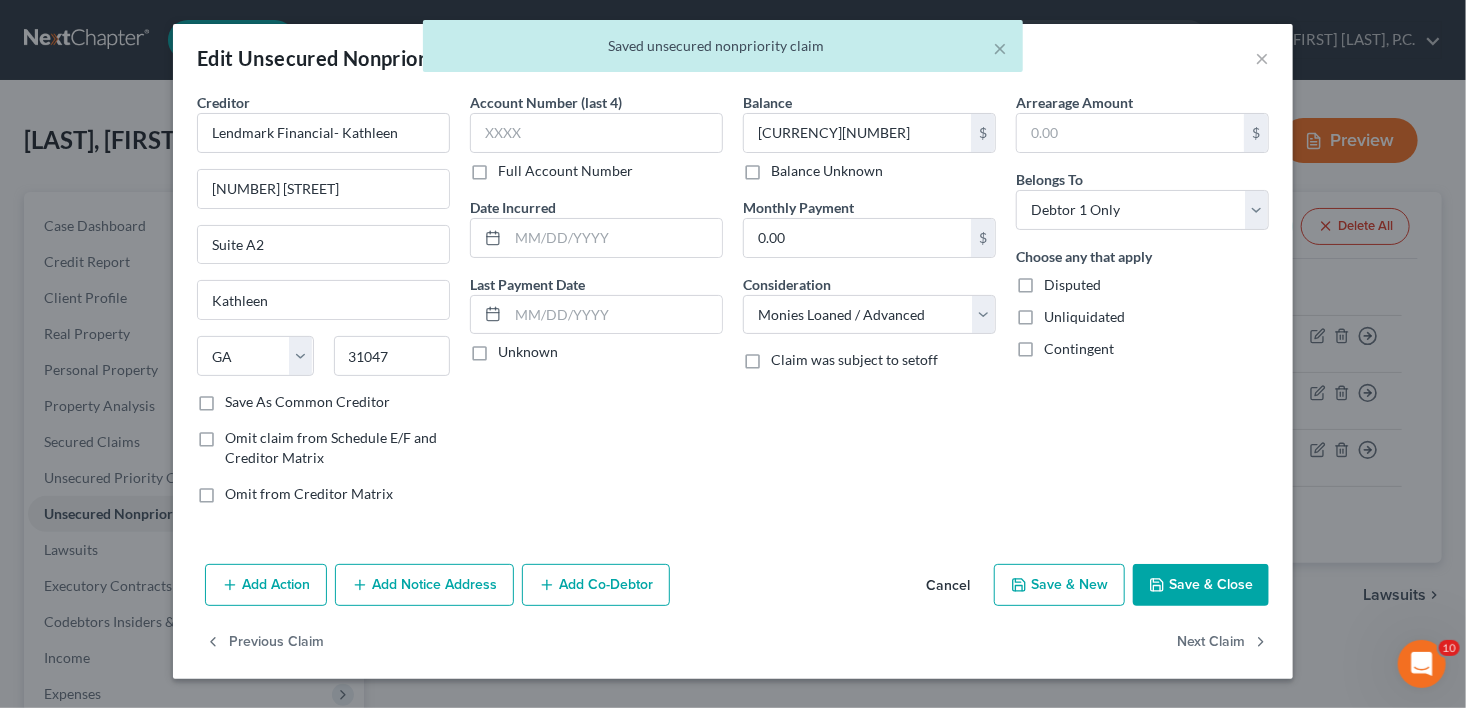 click on "Add Notice Address" at bounding box center [424, 585] 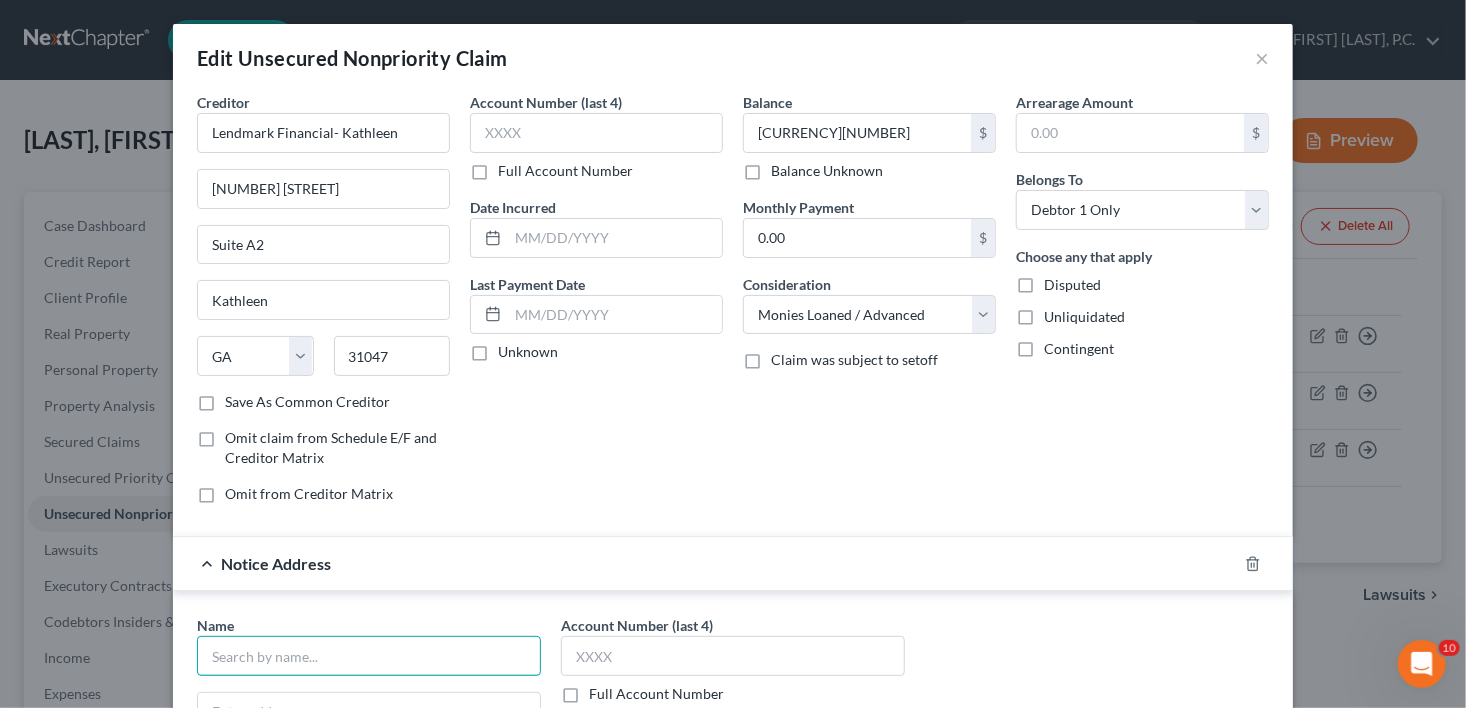 click at bounding box center (369, 656) 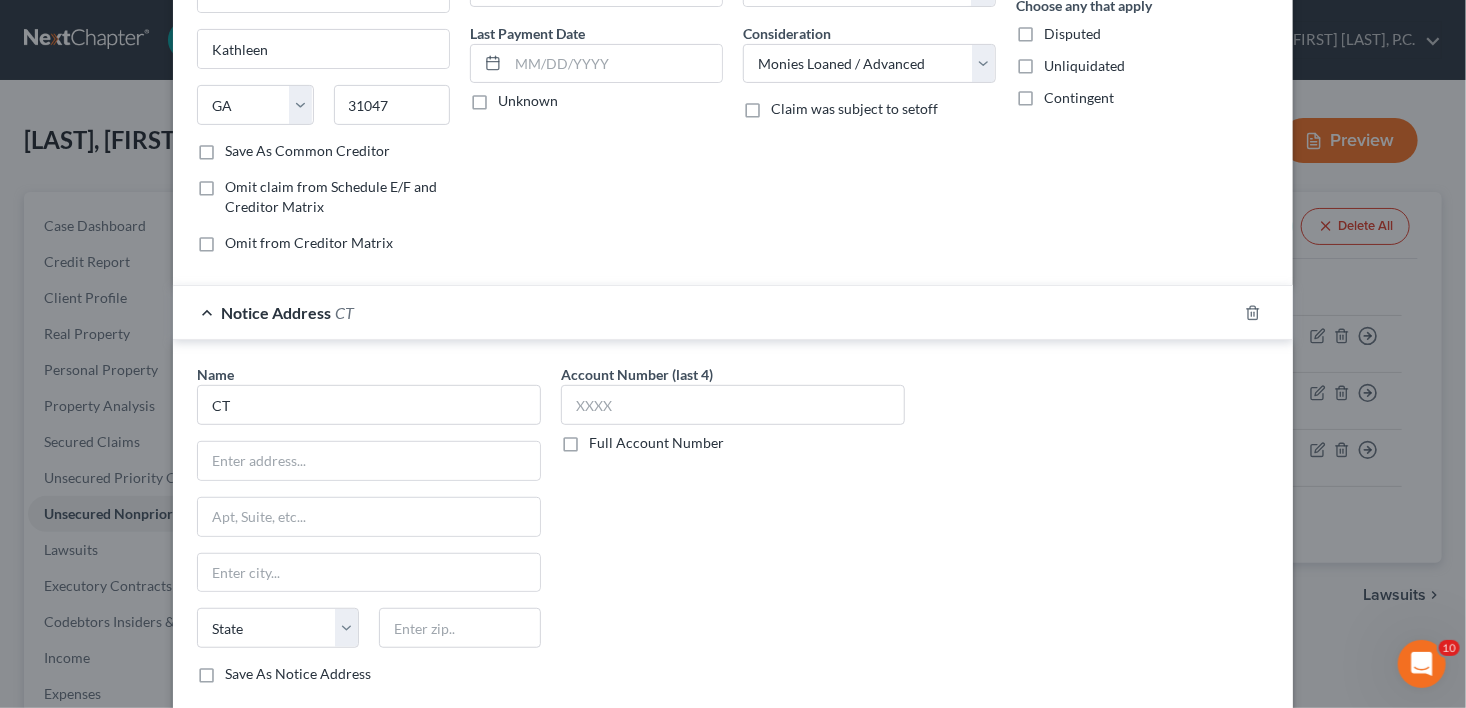 scroll, scrollTop: 310, scrollLeft: 0, axis: vertical 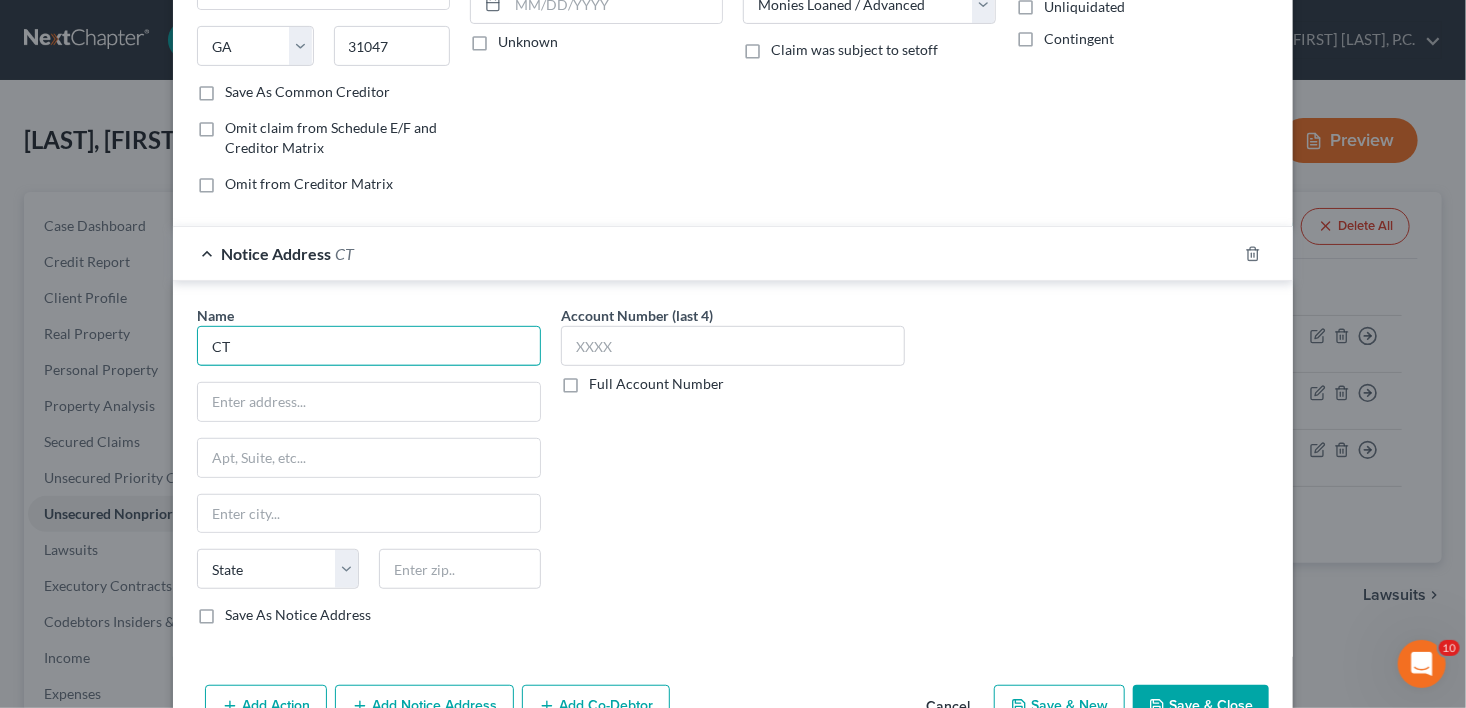click on "CT" at bounding box center [369, 346] 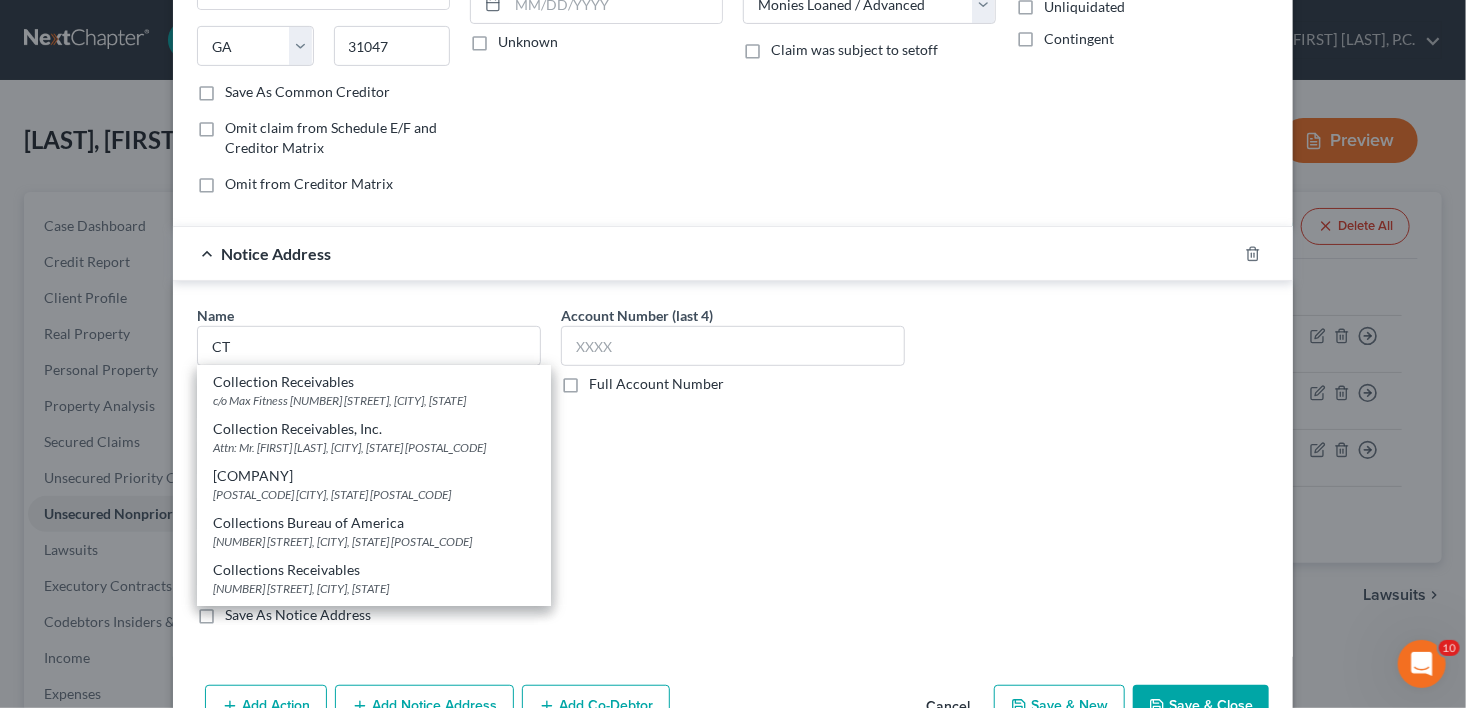 scroll, scrollTop: 2187, scrollLeft: 0, axis: vertical 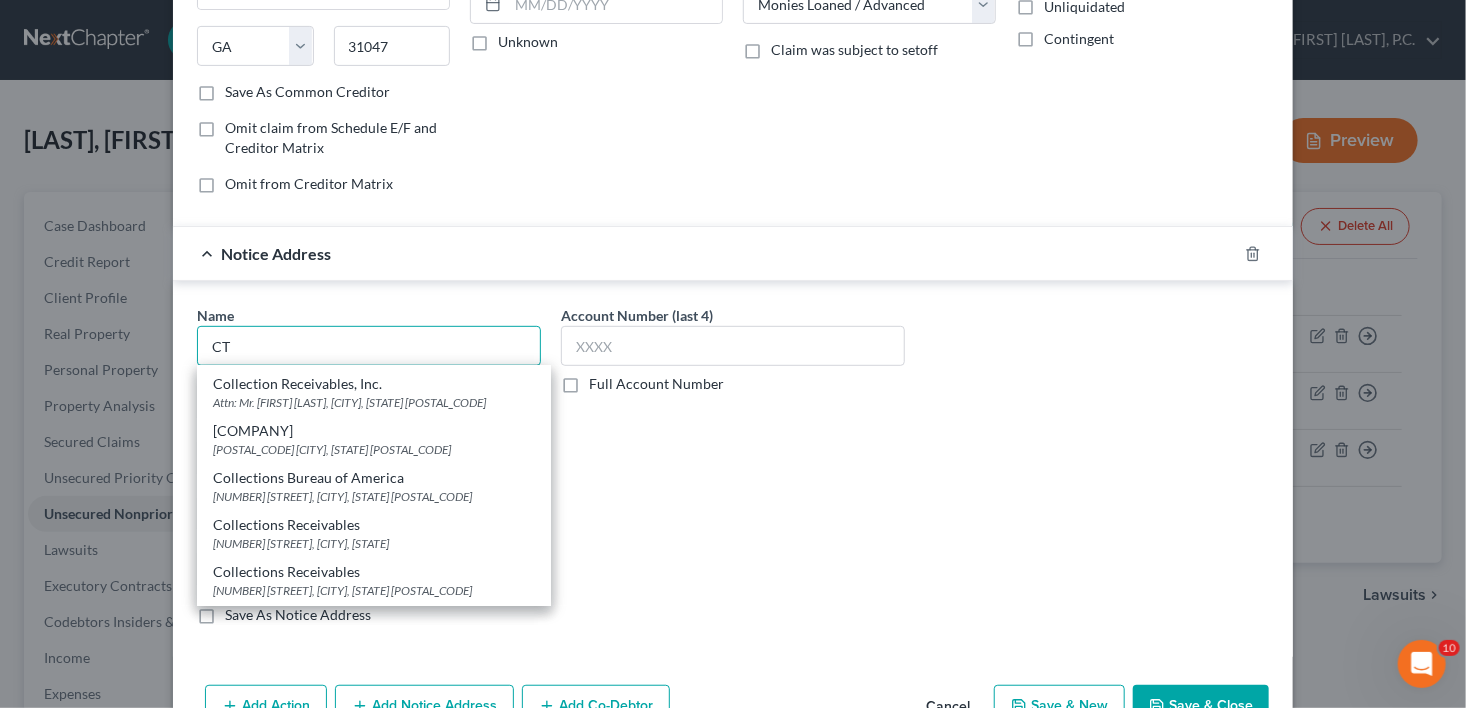 click on "CT" at bounding box center (369, 346) 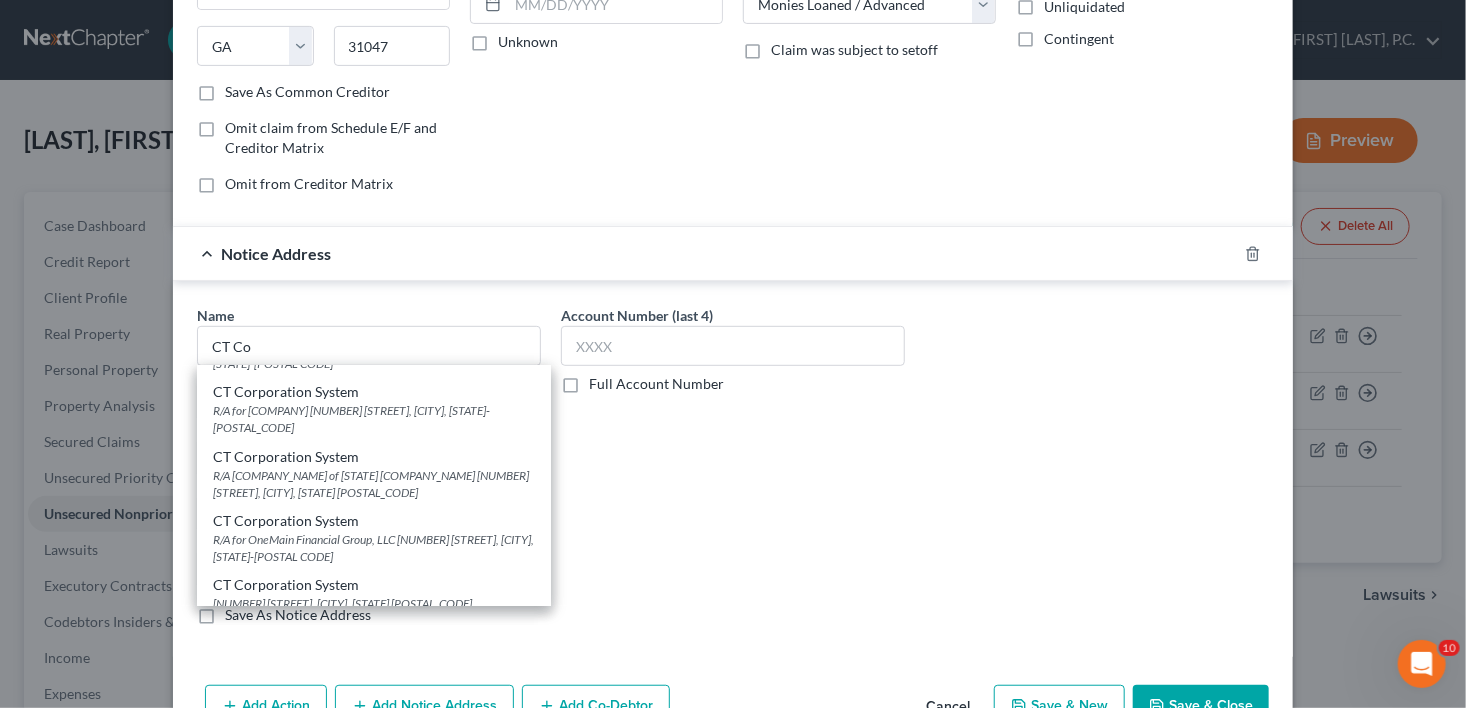 scroll, scrollTop: 303, scrollLeft: 0, axis: vertical 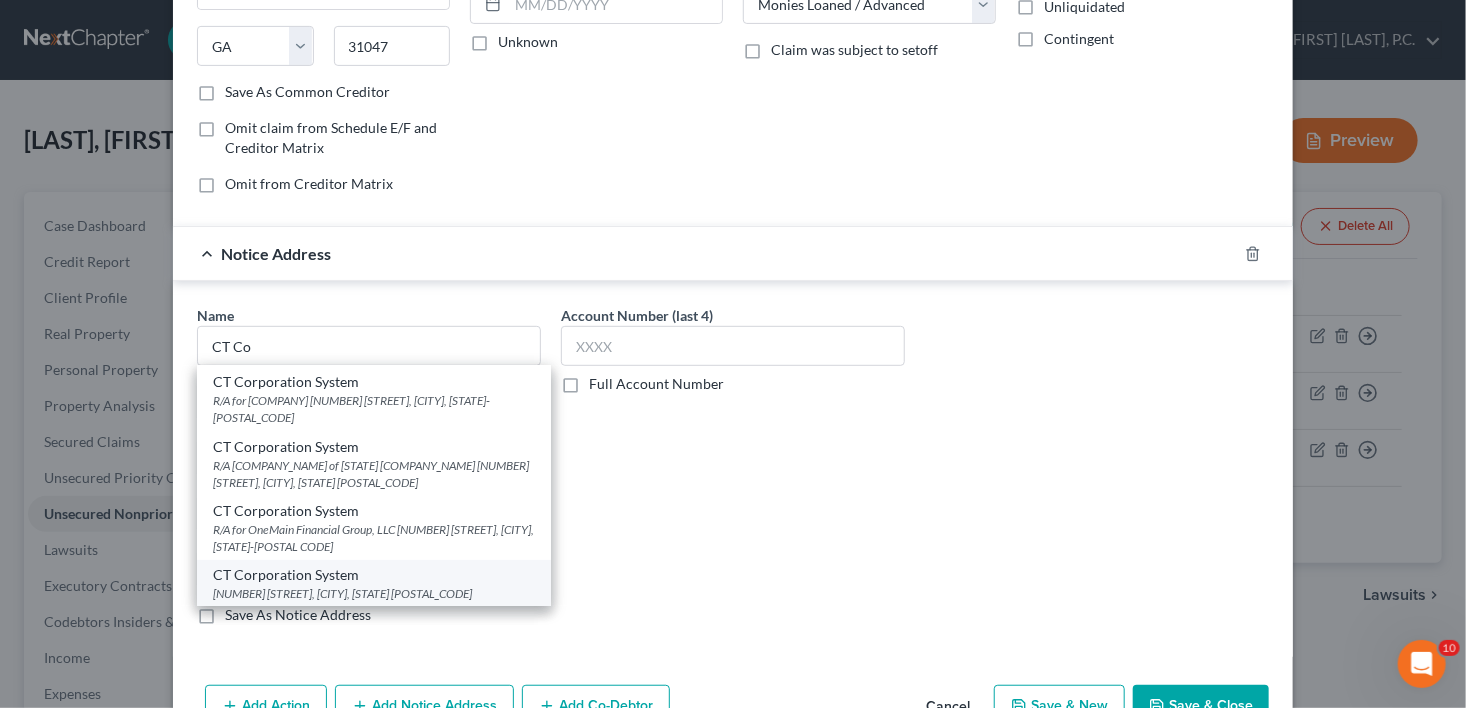 click on "[NUMBER] [STREET], [CITY], [STATE] [POSTAL_CODE]" at bounding box center [374, 593] 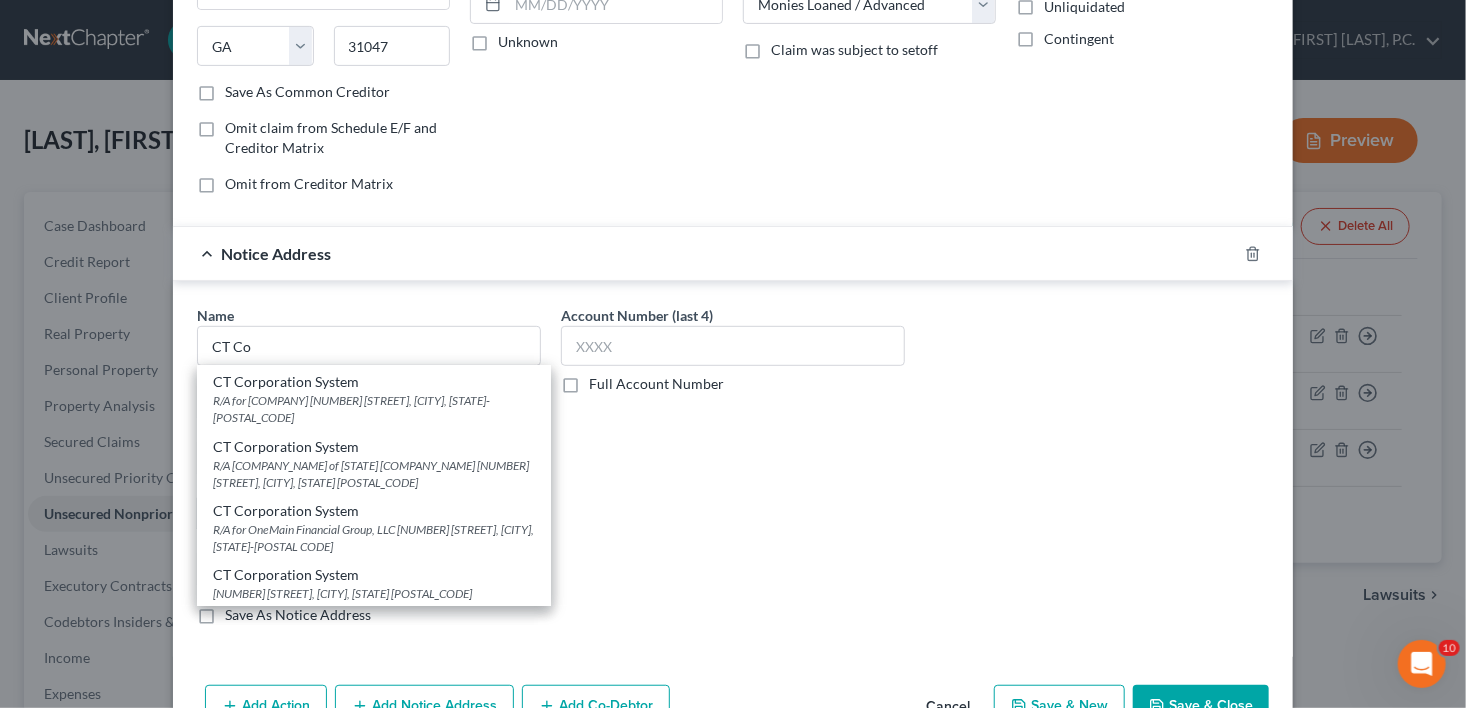type on "CT Corporation System" 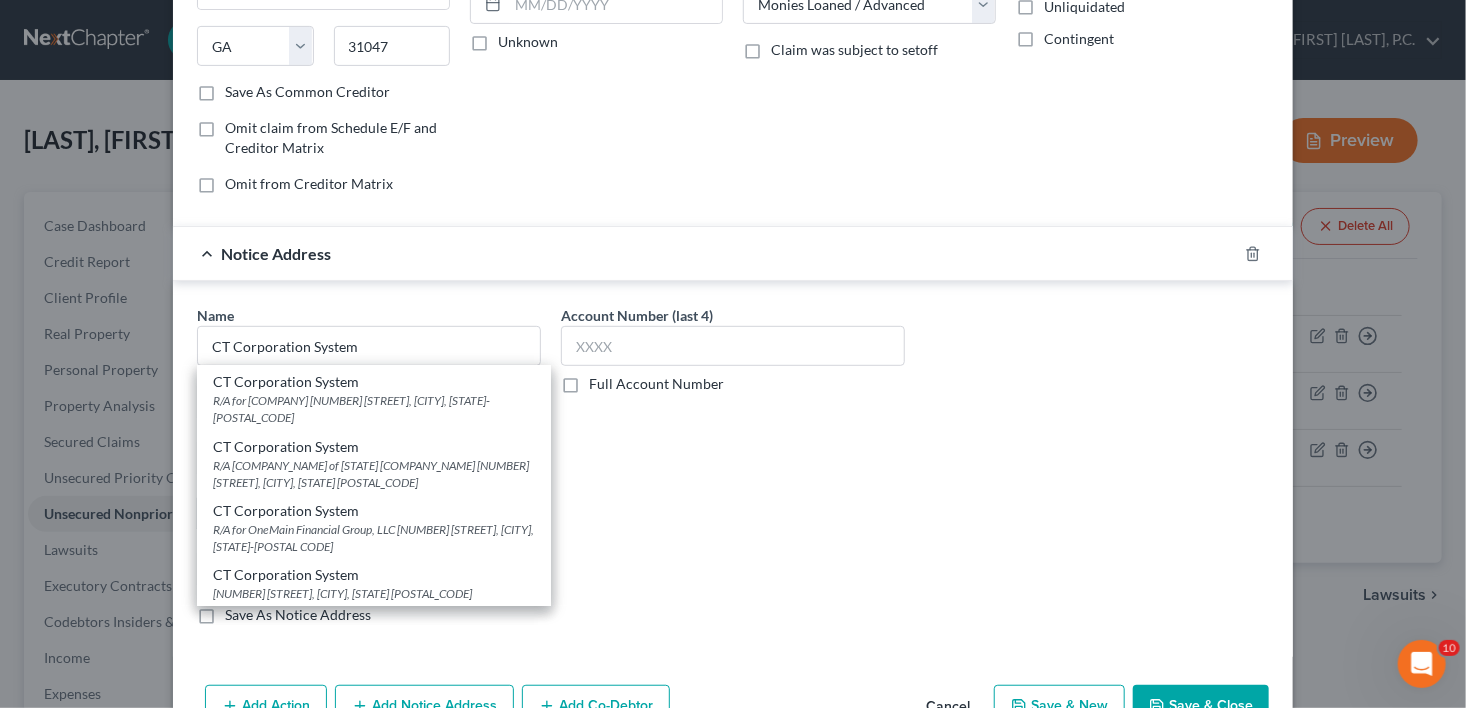 scroll, scrollTop: 0, scrollLeft: 0, axis: both 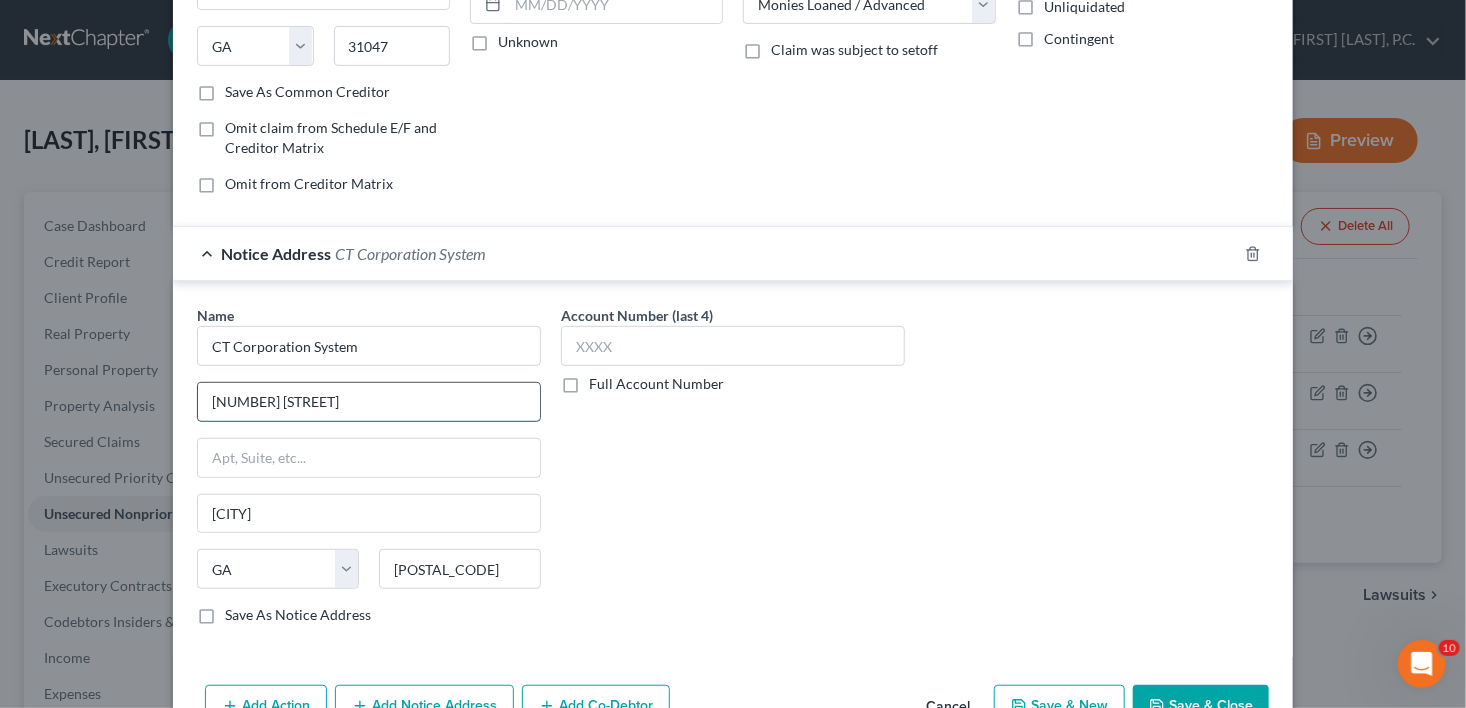 drag, startPoint x: 340, startPoint y: 405, endPoint x: 189, endPoint y: 405, distance: 151 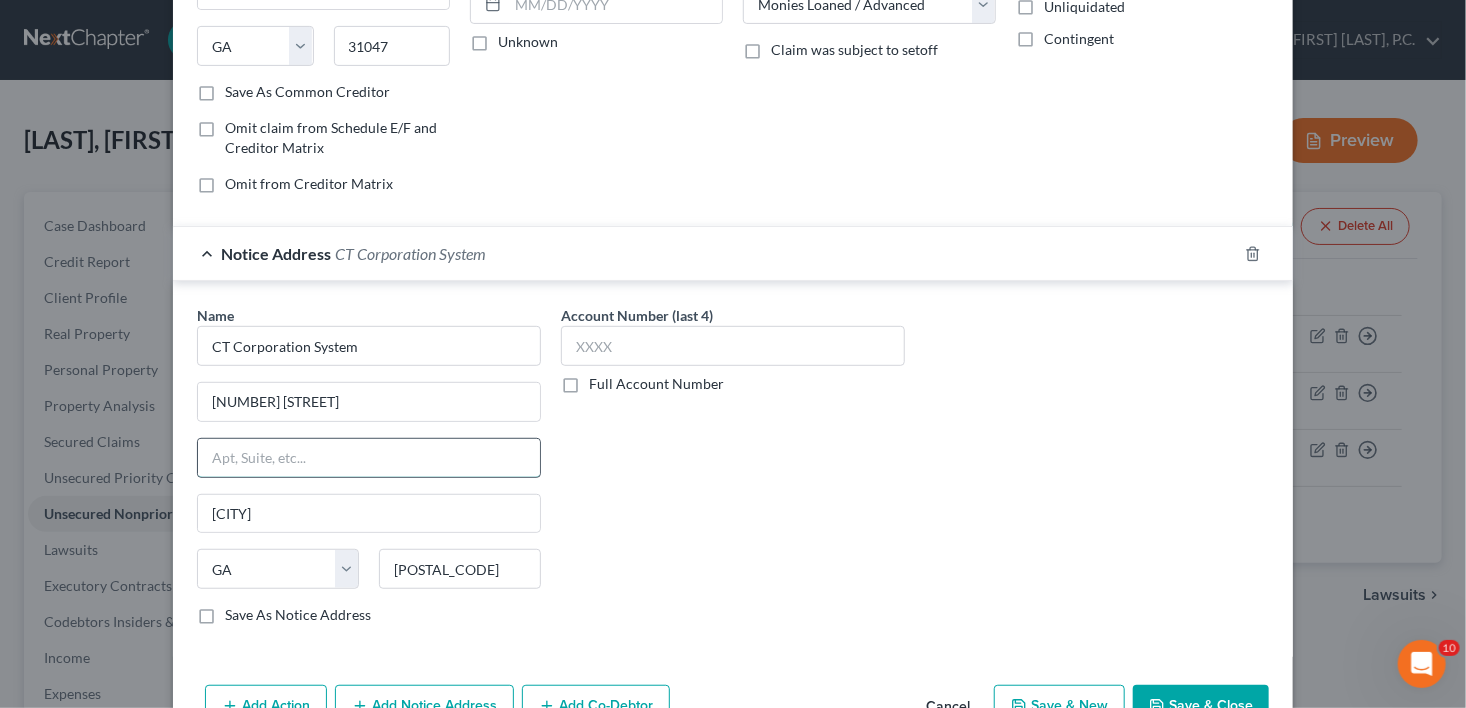 paste on "[NUMBER] [STREET]" 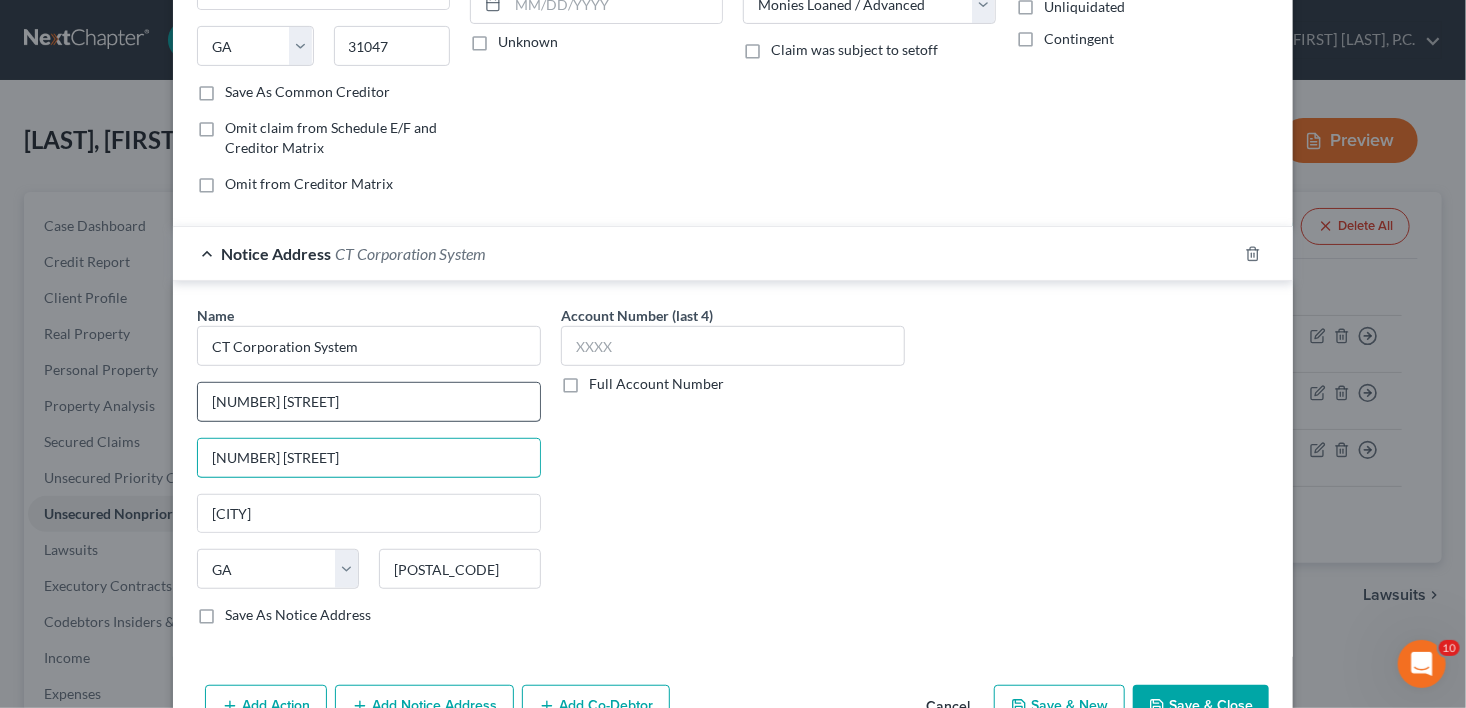 type on "[NUMBER] [STREET]" 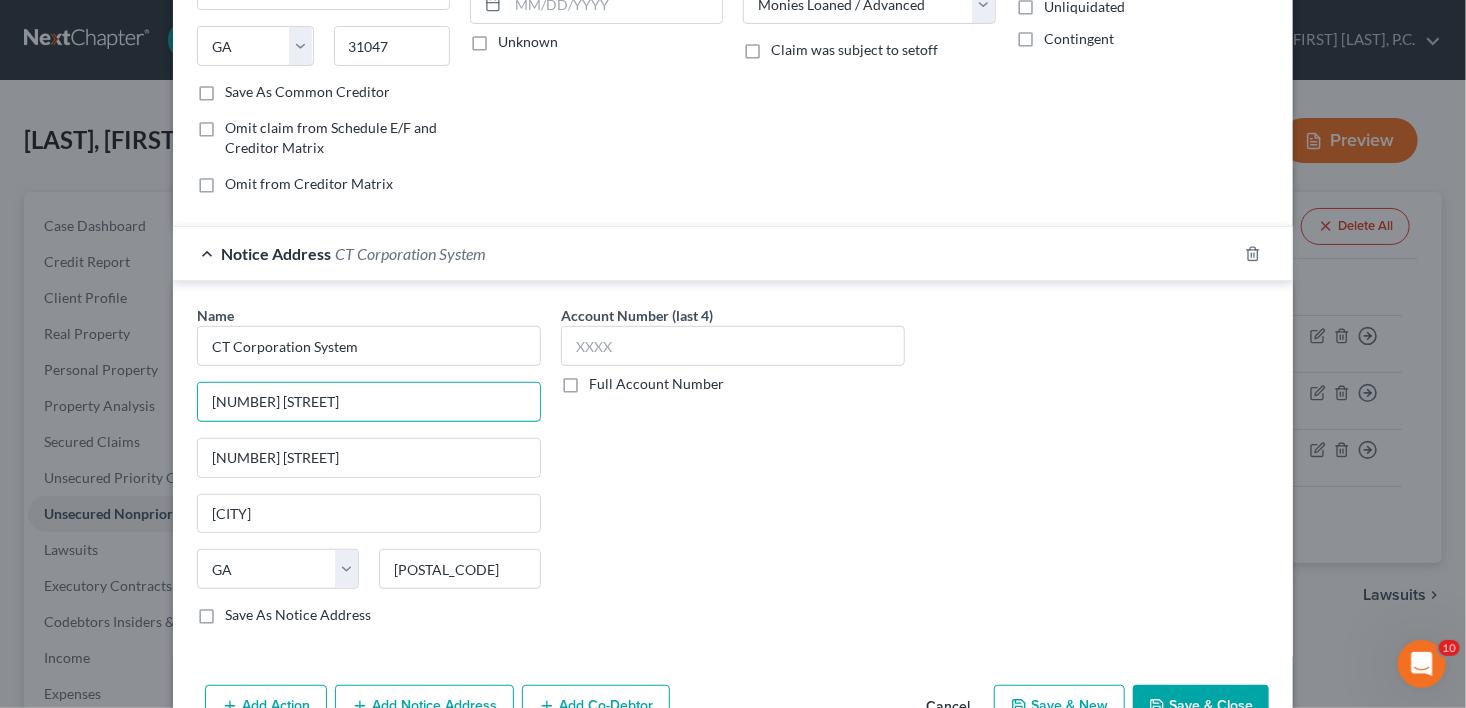 drag, startPoint x: 325, startPoint y: 398, endPoint x: 149, endPoint y: 401, distance: 176.02557 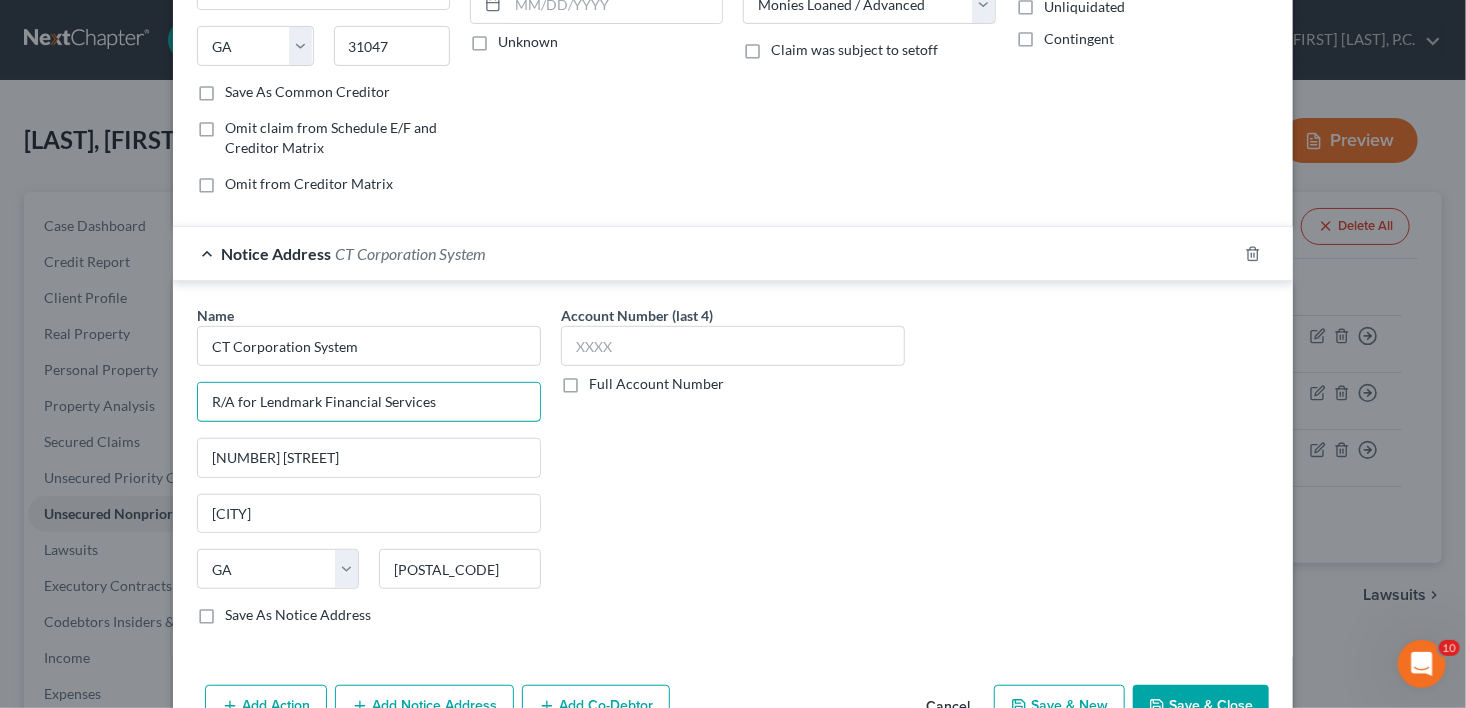 type on "R/A for Lendmark Financial Services" 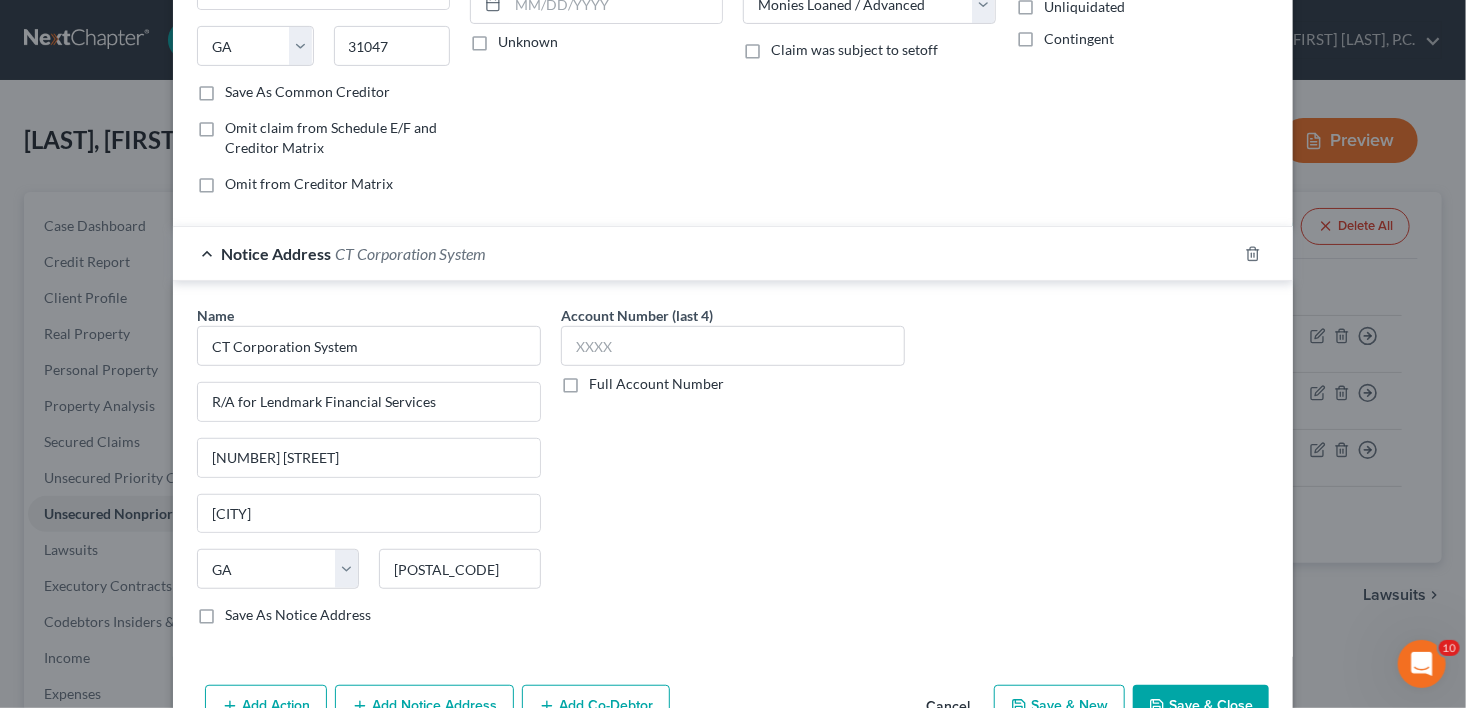 click on "Save & New" at bounding box center [1059, 706] 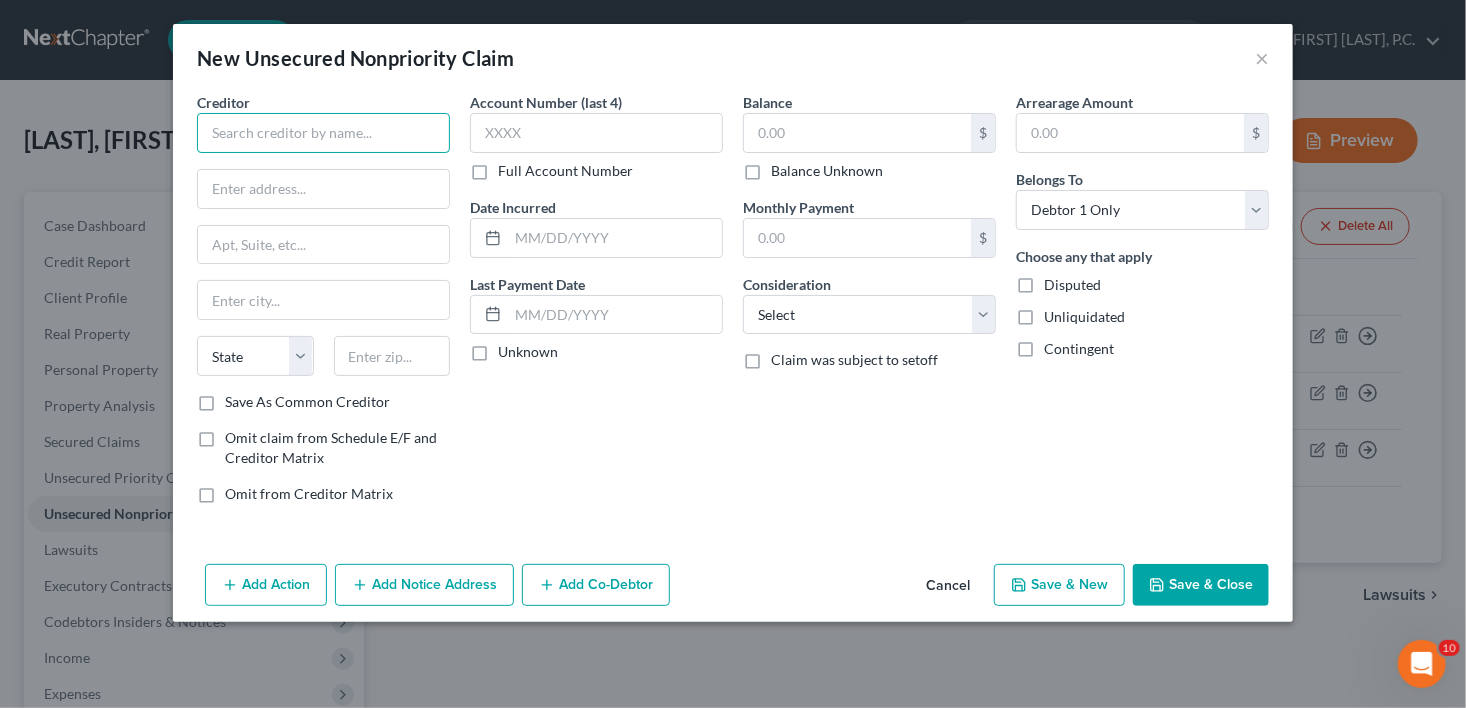 click at bounding box center [323, 133] 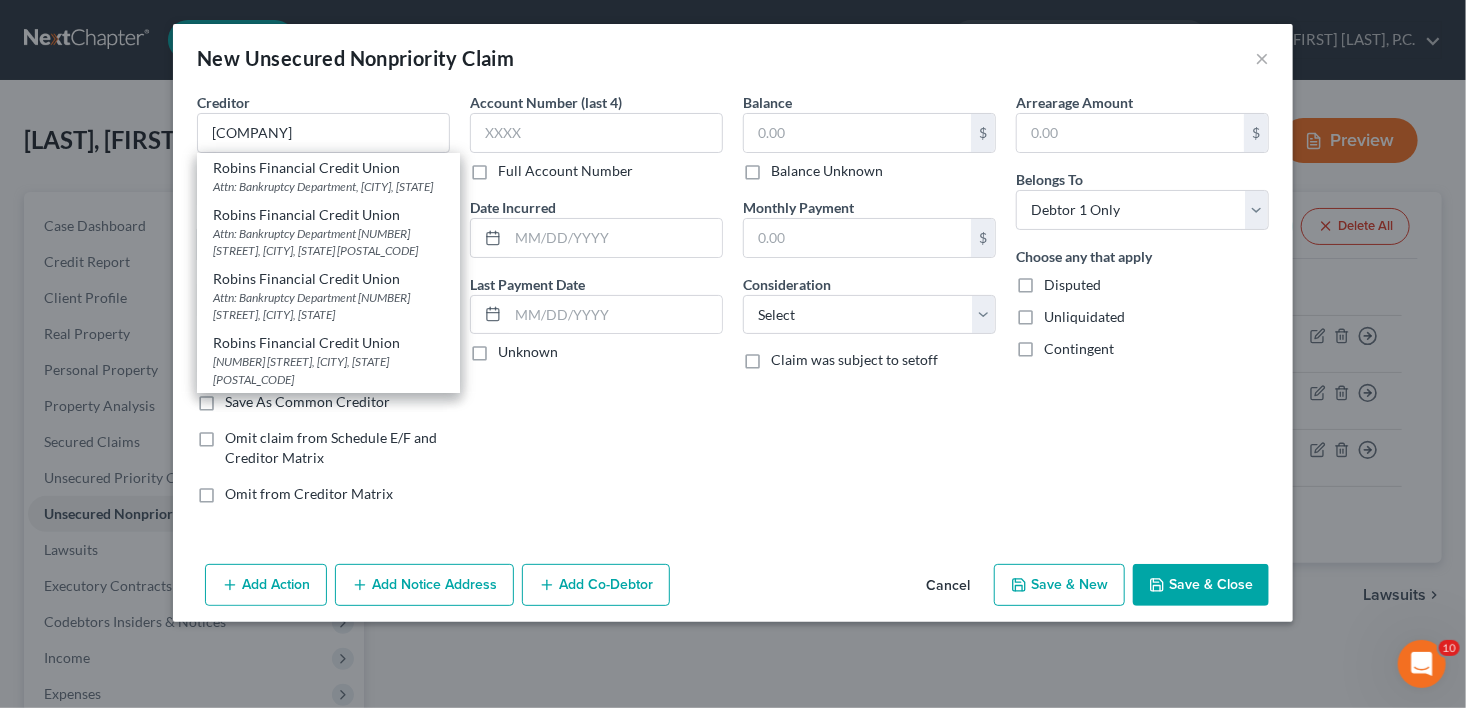 drag, startPoint x: 323, startPoint y: 254, endPoint x: 337, endPoint y: 260, distance: 15.231546 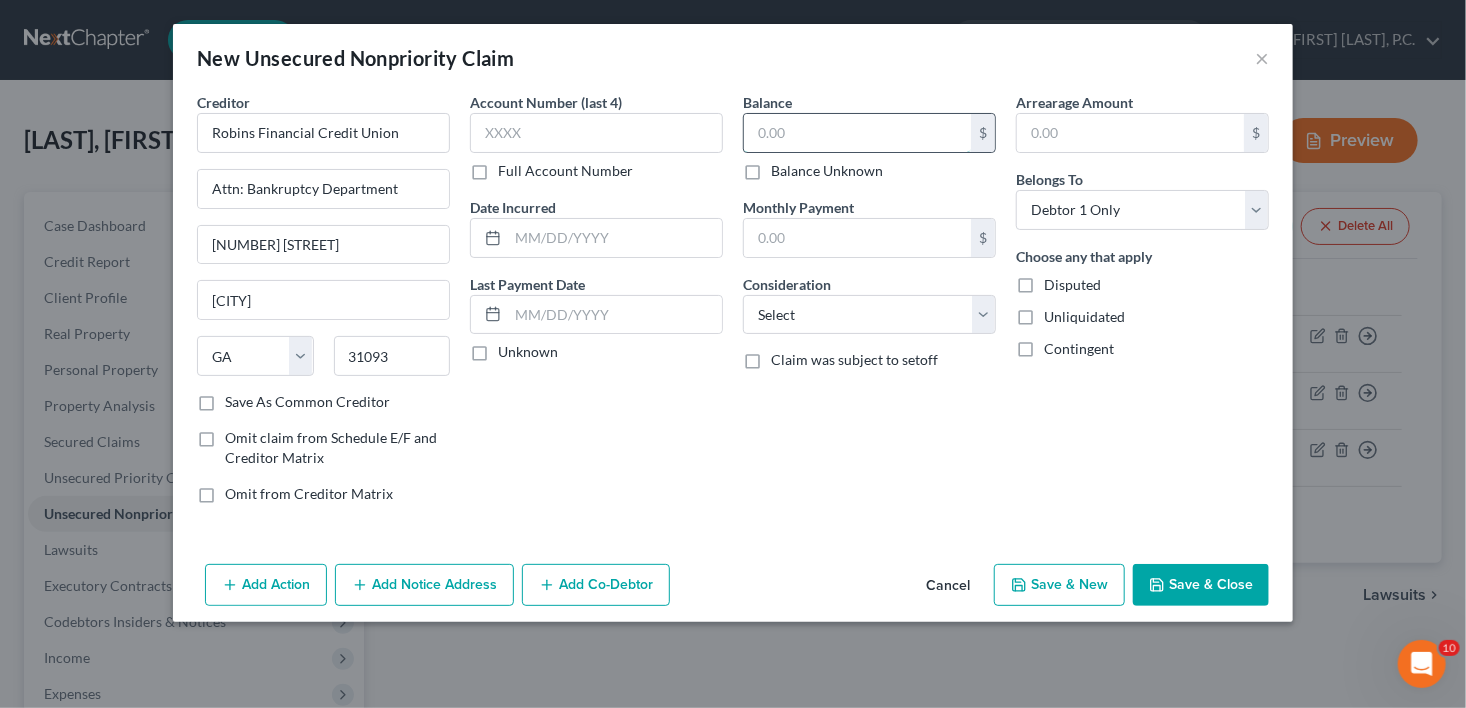 click at bounding box center (857, 133) 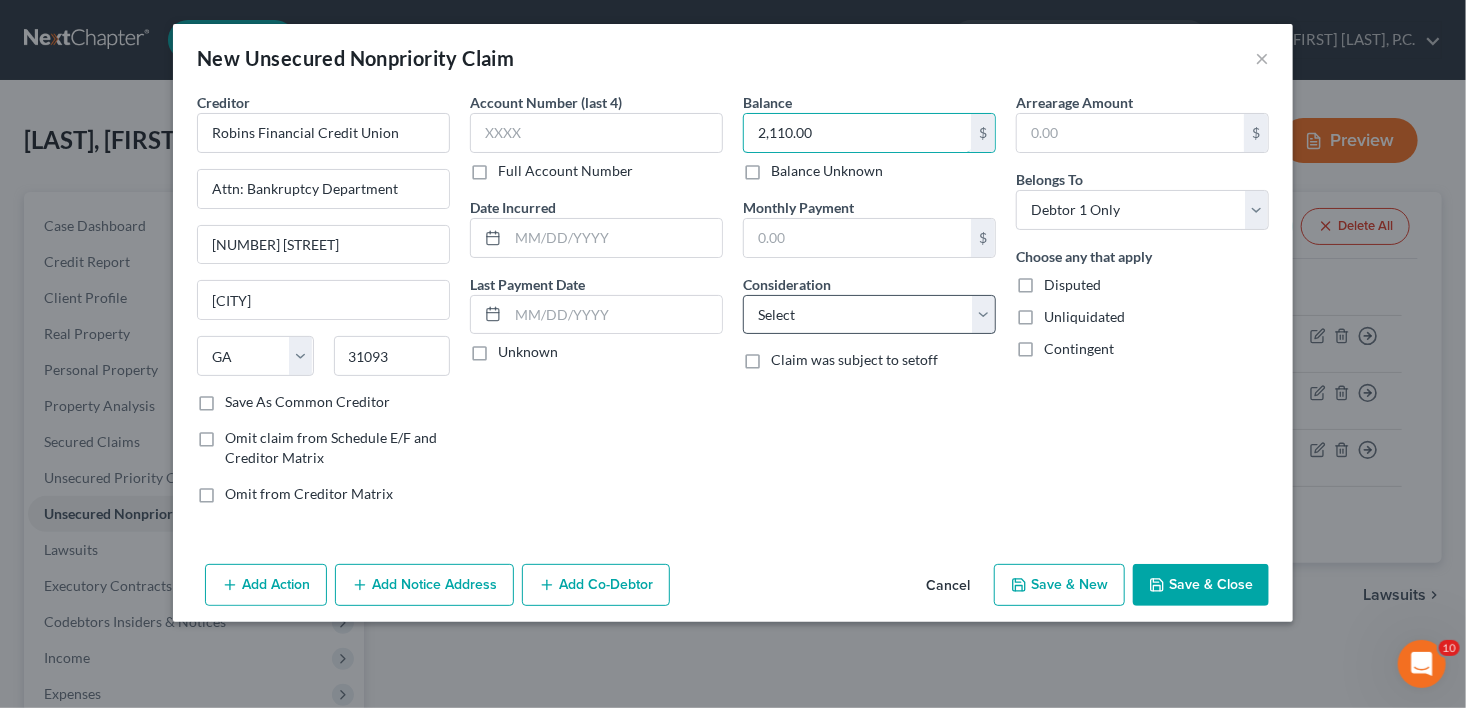 type on "2,110.00" 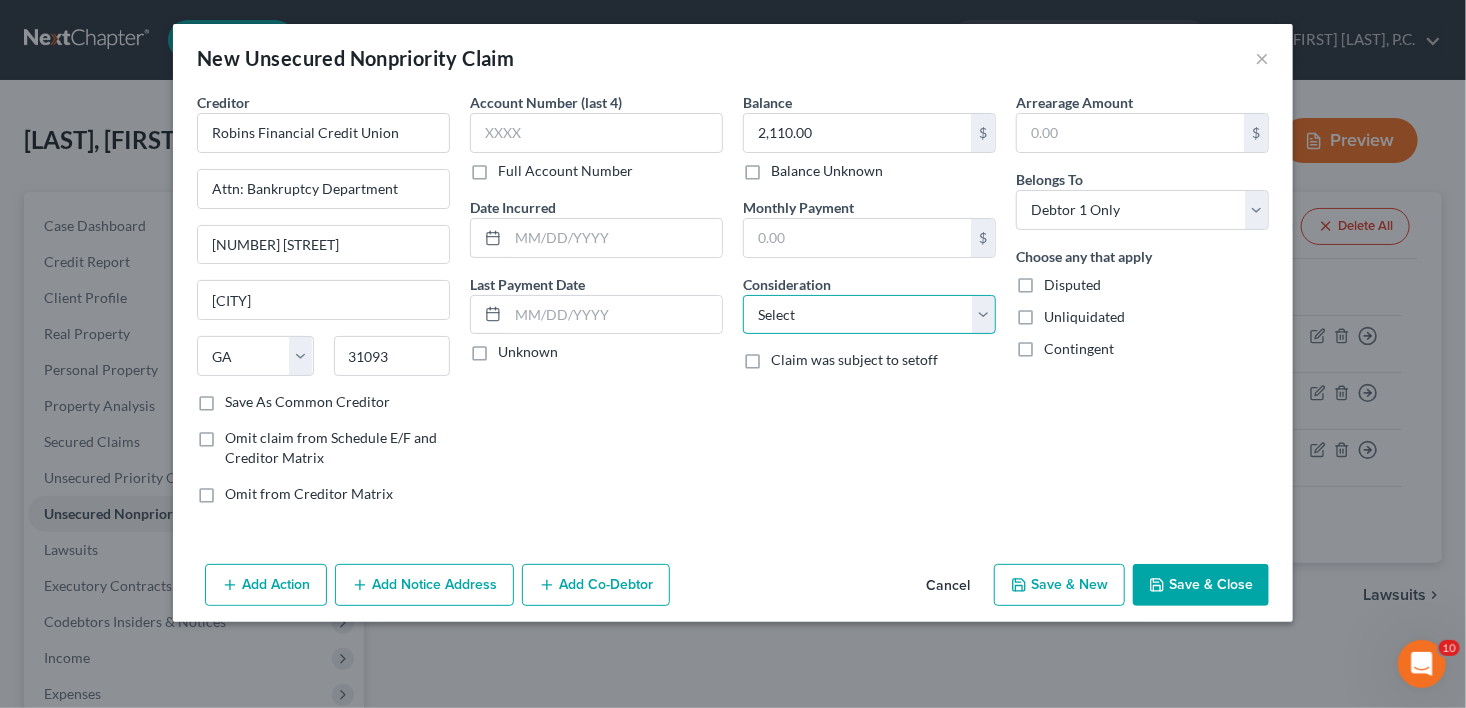 click on "Select Cable / Satellite Services Collection Agency Credit Card Debt Debt Counseling / Attorneys Deficiency Balance Domestic Support Obligations Home / Car Repairs Income Taxes Judgment Liens Medical Services Monies Loaned / Advanced Mortgage Obligation From Divorce Or Separation Obligation To Pensions Other Overdrawn Bank Account Promised To Help Pay Creditors Student Loans Suppliers And Vendors Telephone / Internet Services Utility Services" at bounding box center [869, 315] 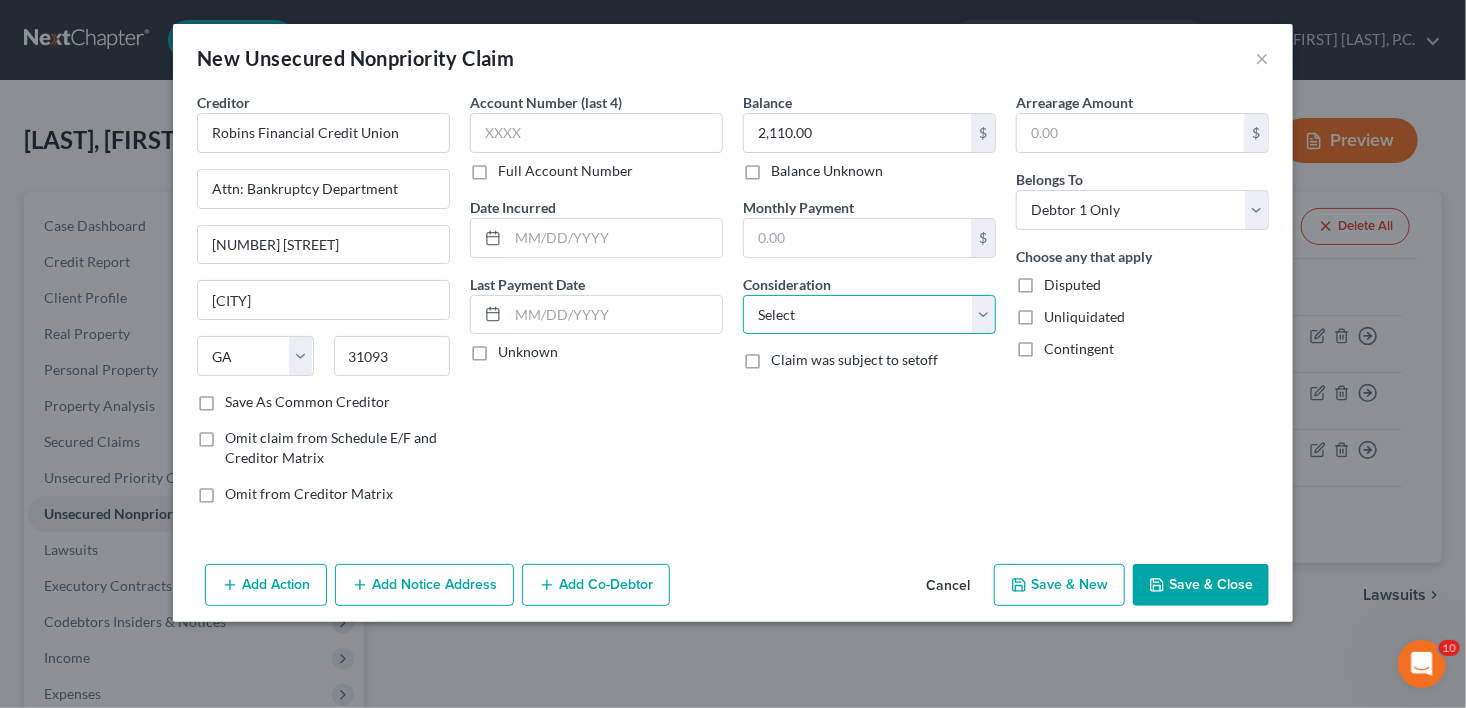 select on "10" 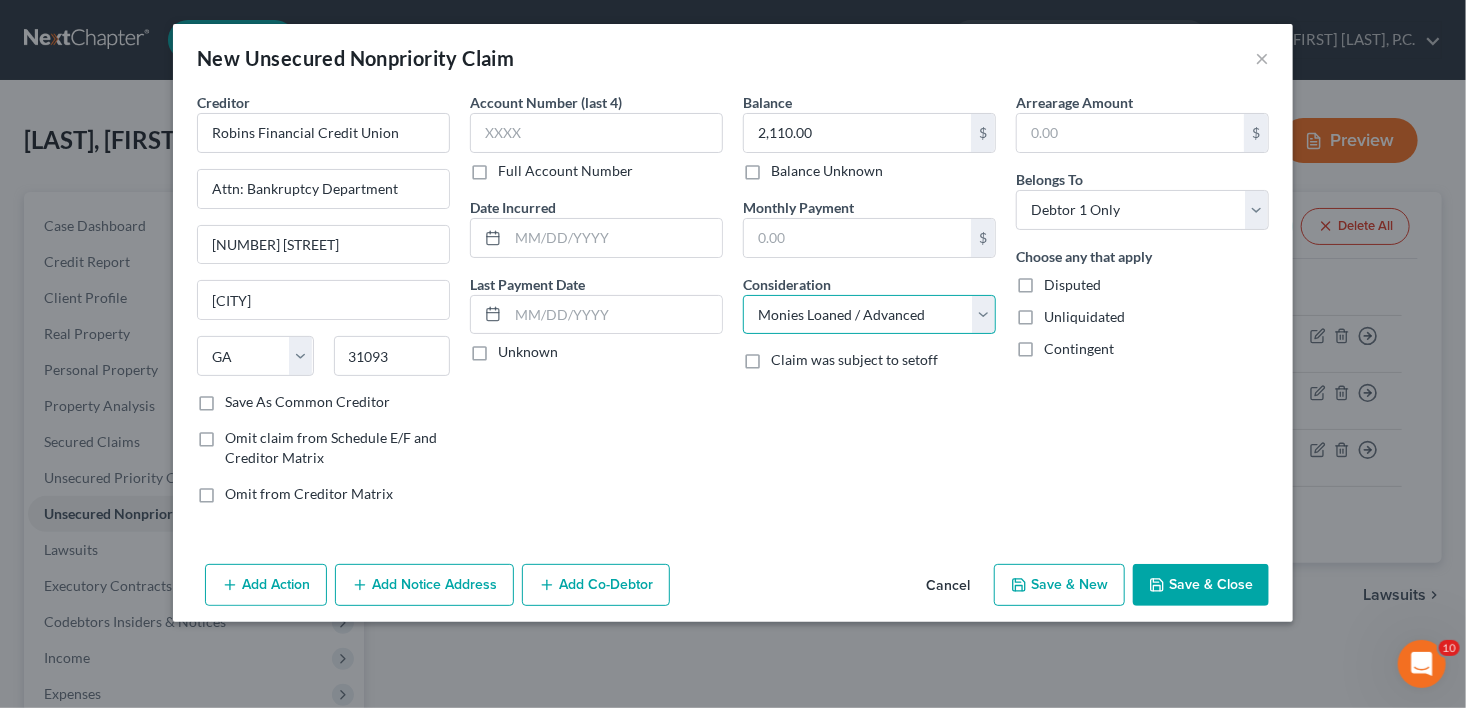 click on "Select Cable / Satellite Services Collection Agency Credit Card Debt Debt Counseling / Attorneys Deficiency Balance Domestic Support Obligations Home / Car Repairs Income Taxes Judgment Liens Medical Services Monies Loaned / Advanced Mortgage Obligation From Divorce Or Separation Obligation To Pensions Other Overdrawn Bank Account Promised To Help Pay Creditors Student Loans Suppliers And Vendors Telephone / Internet Services Utility Services" at bounding box center [869, 315] 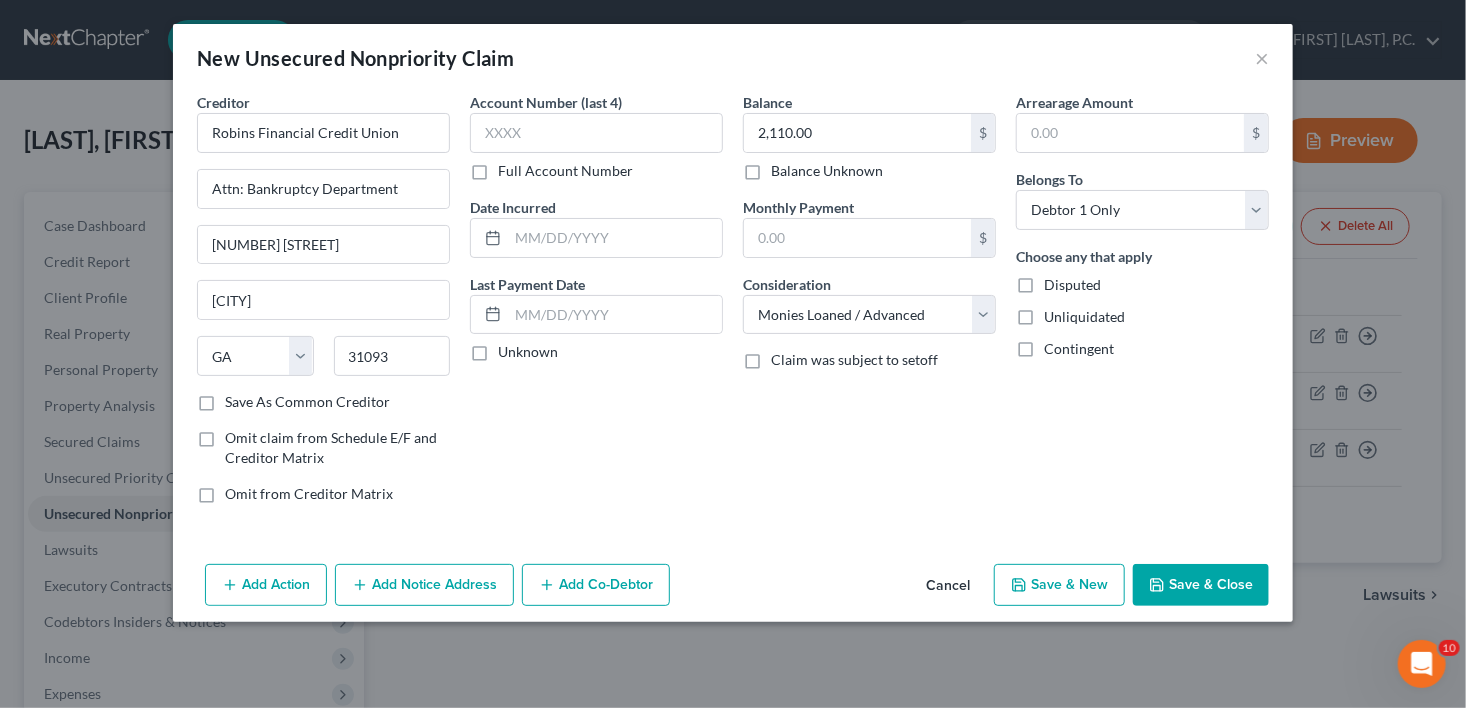 click on "Save & New" at bounding box center (1059, 585) 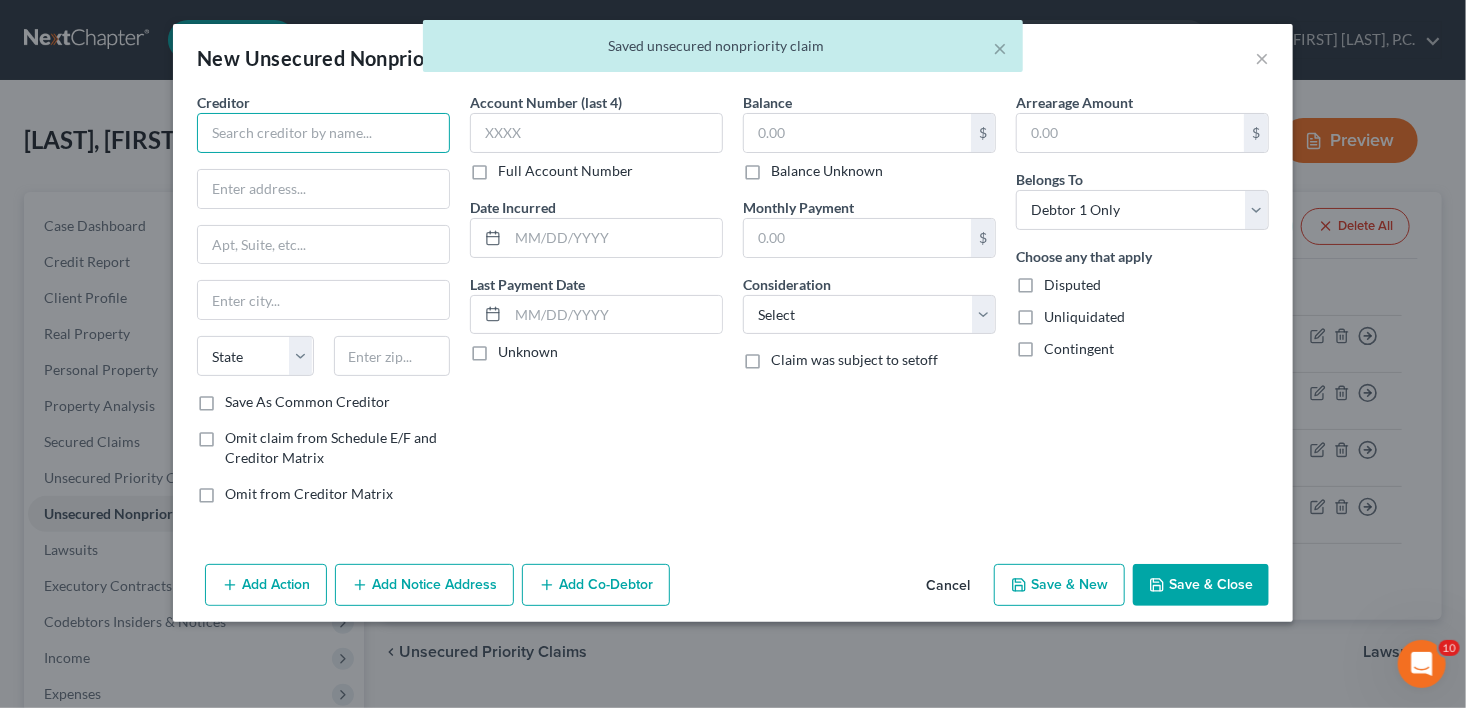 click at bounding box center (323, 133) 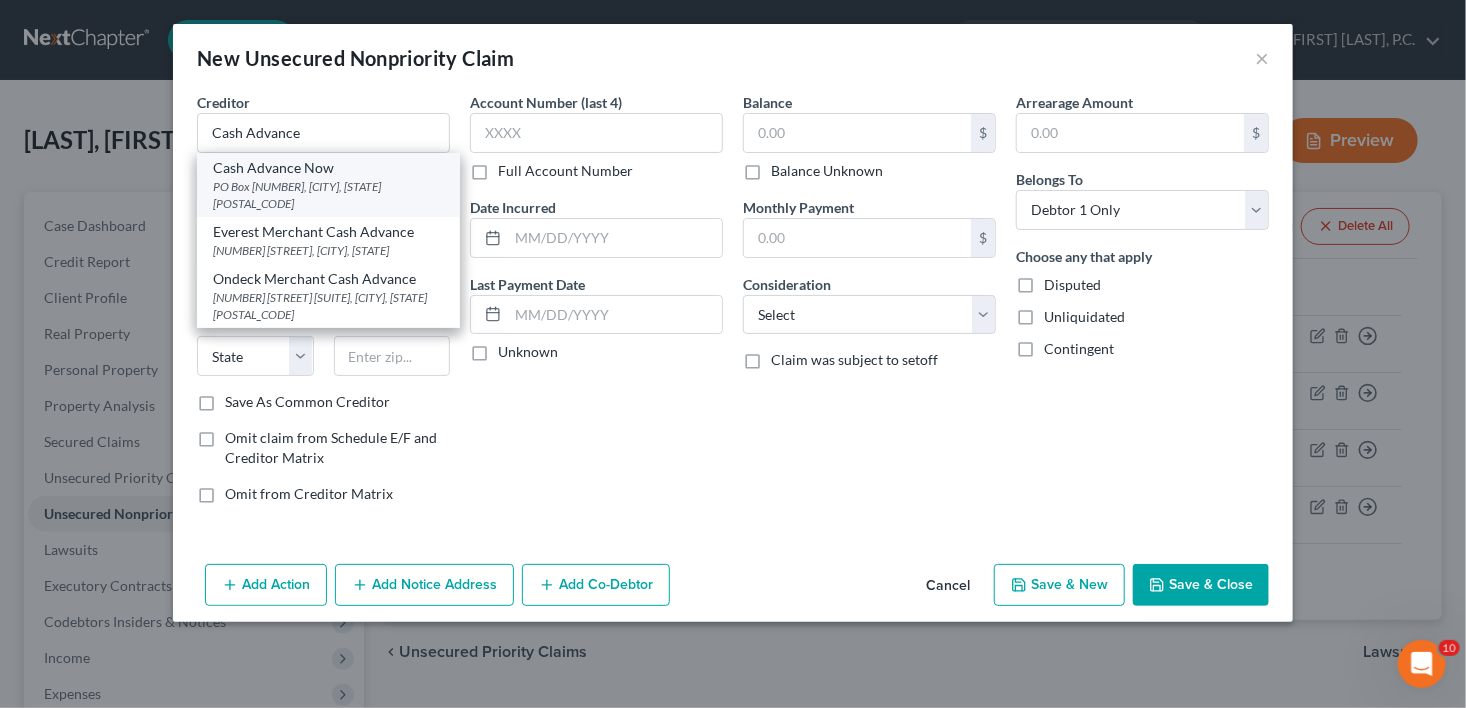 click on "PO Box [NUMBER], [CITY], [STATE] [POSTAL_CODE]" at bounding box center (328, 195) 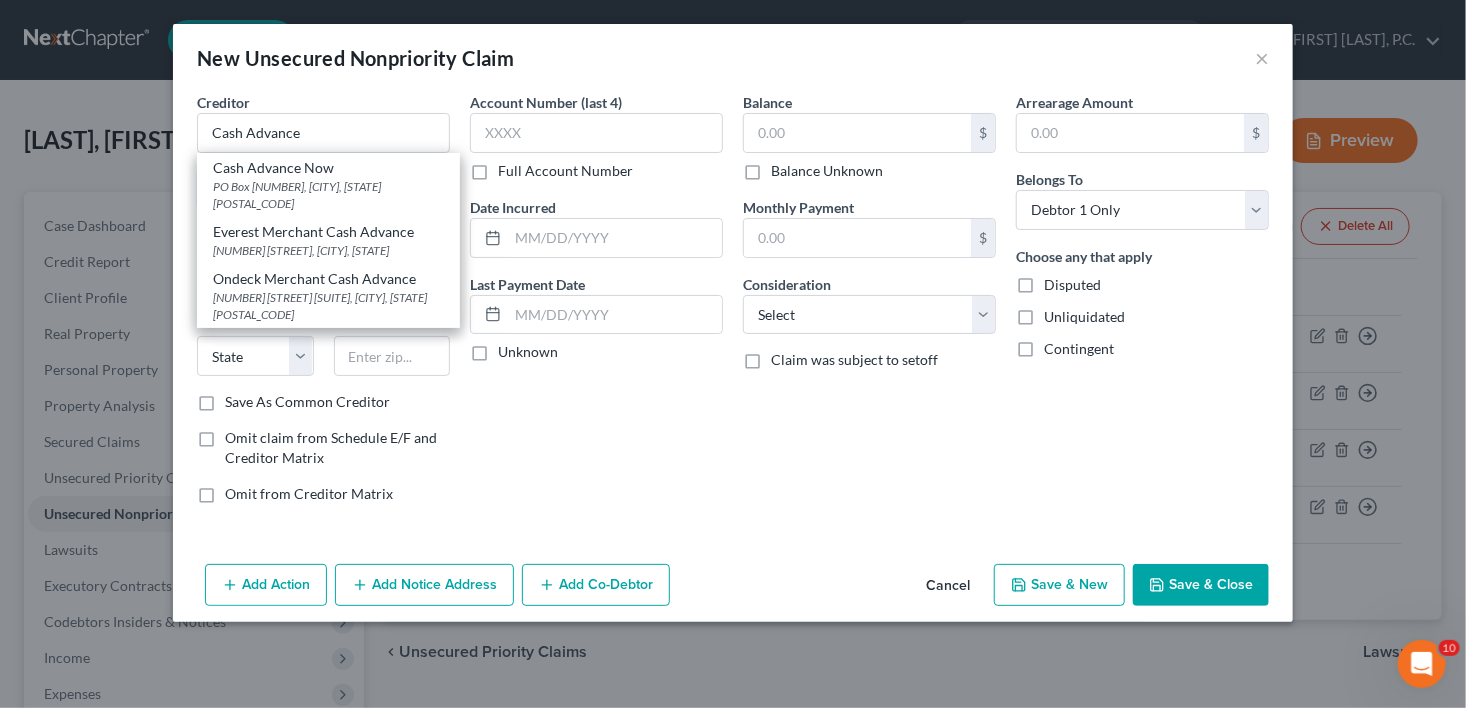 type on "Cash Advance Now" 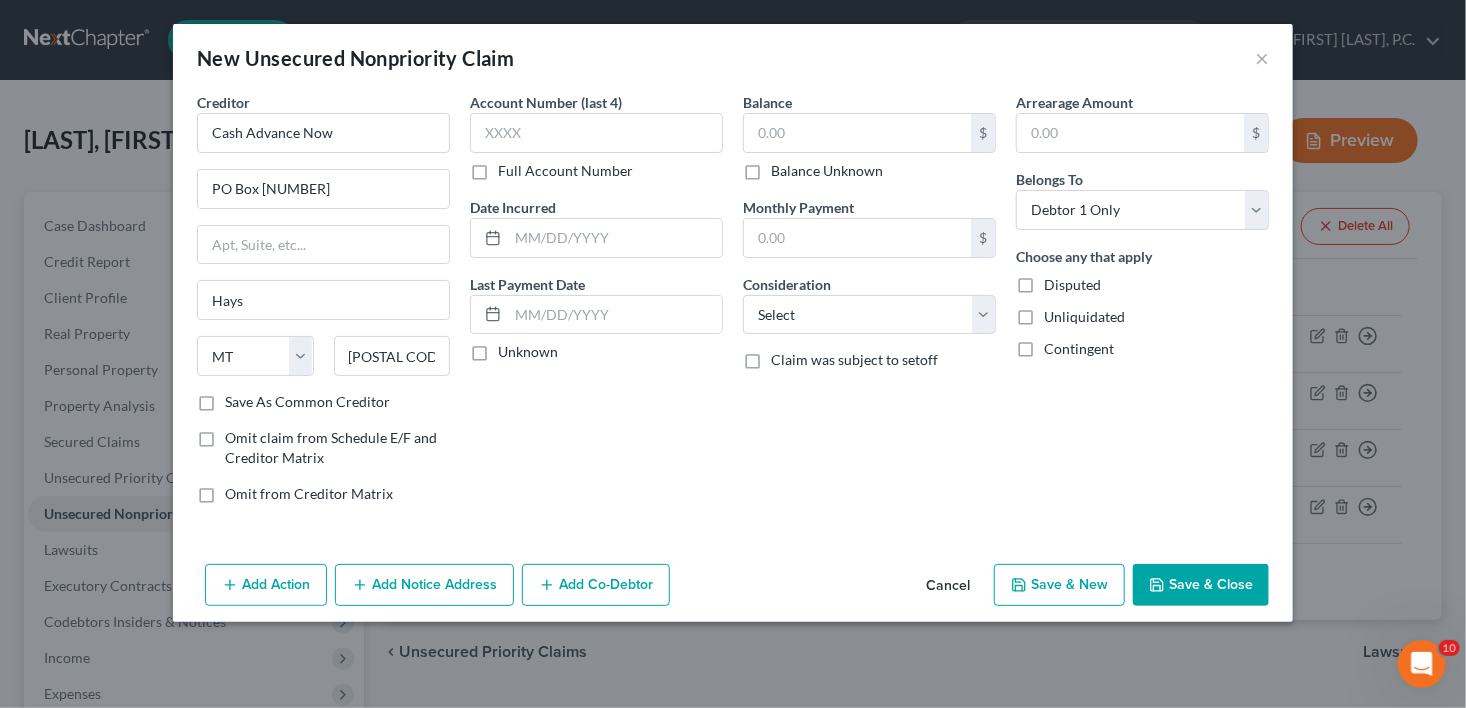 click on "Balance Unknown" at bounding box center (827, 171) 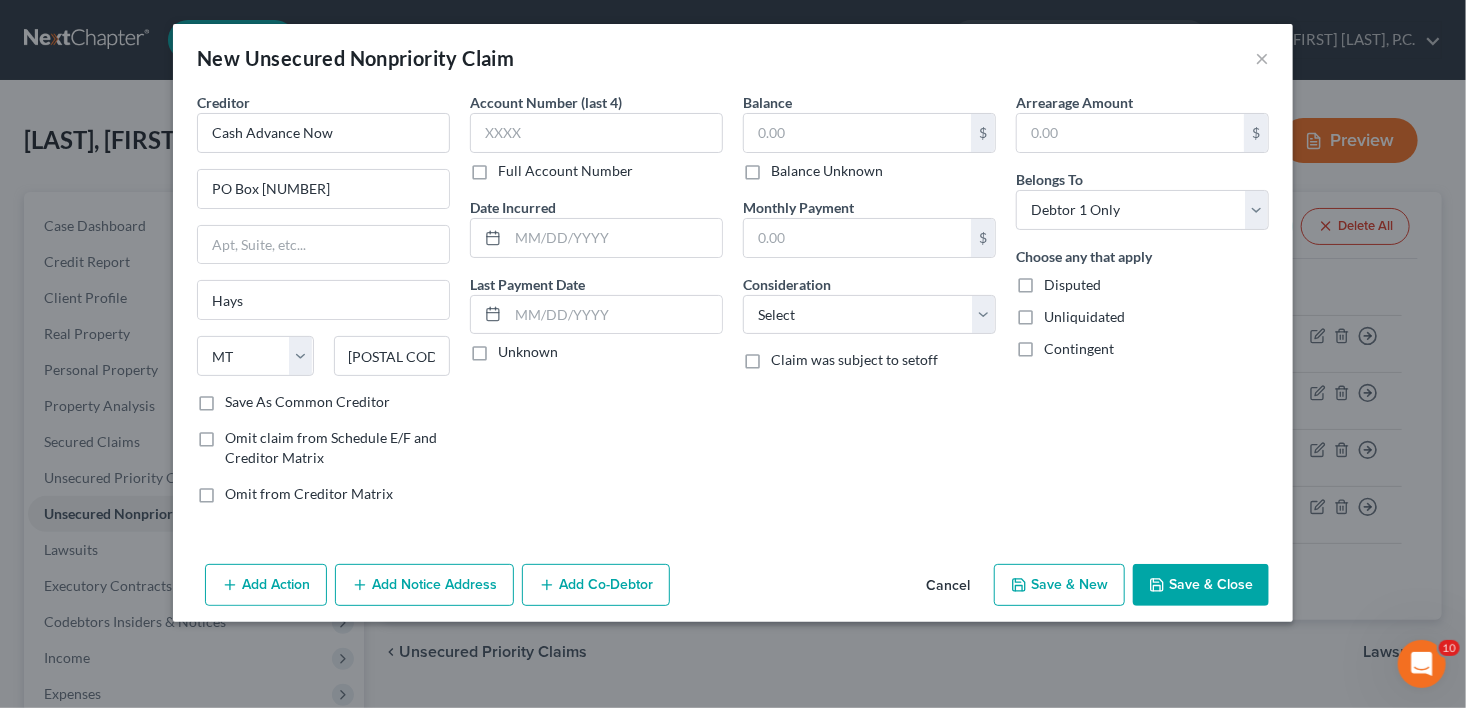 click on "Balance Unknown" at bounding box center [785, 167] 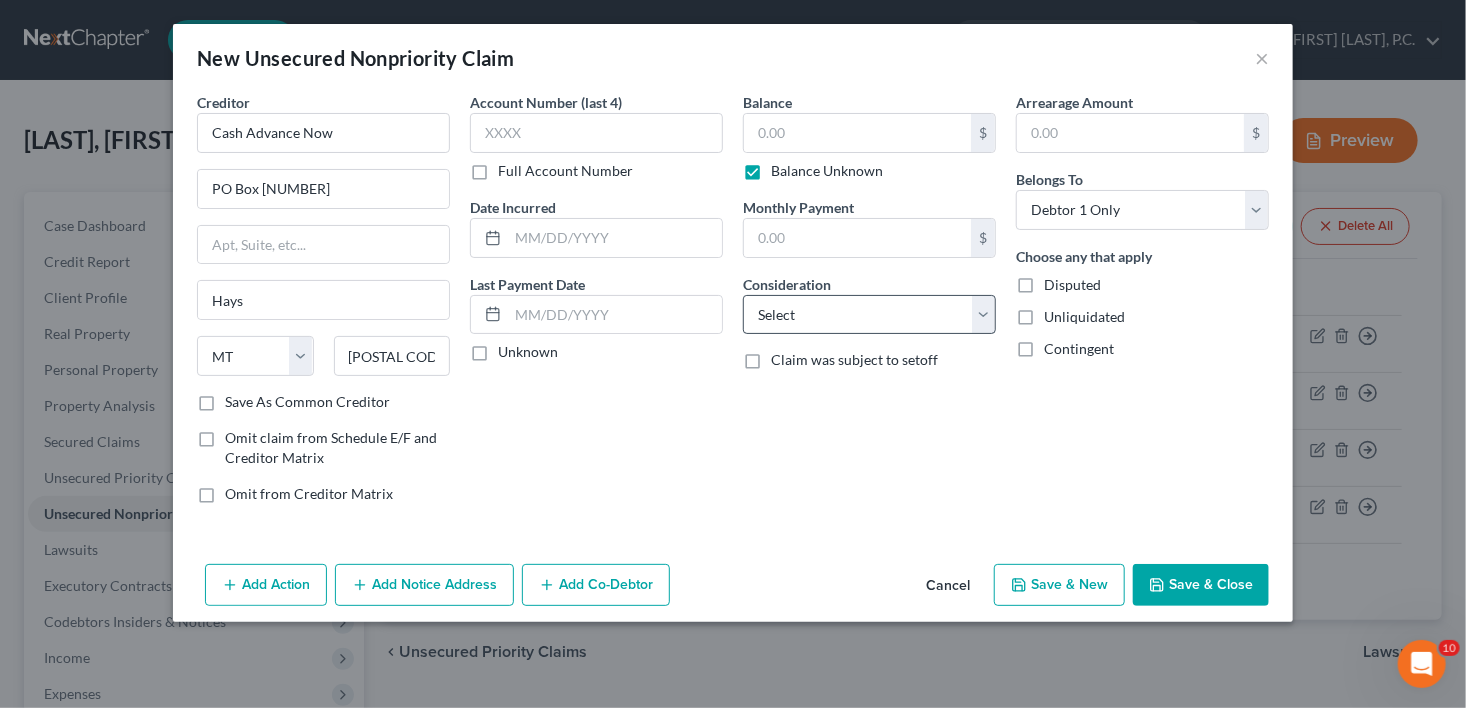 type on "0.00" 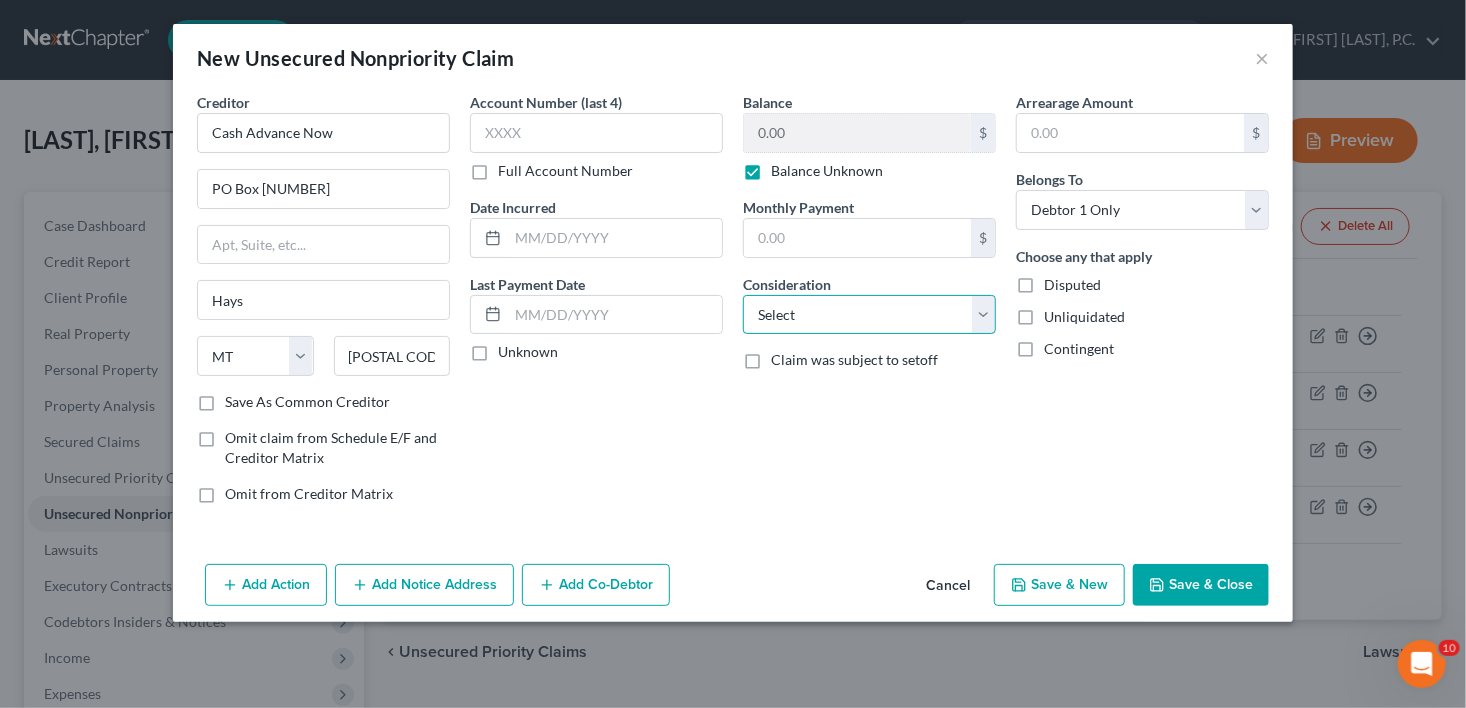 click on "Select Cable / Satellite Services Collection Agency Credit Card Debt Debt Counseling / Attorneys Deficiency Balance Domestic Support Obligations Home / Car Repairs Income Taxes Judgment Liens Medical Services Monies Loaned / Advanced Mortgage Obligation From Divorce Or Separation Obligation To Pensions Other Overdrawn Bank Account Promised To Help Pay Creditors Student Loans Suppliers And Vendors Telephone / Internet Services Utility Services" at bounding box center [869, 315] 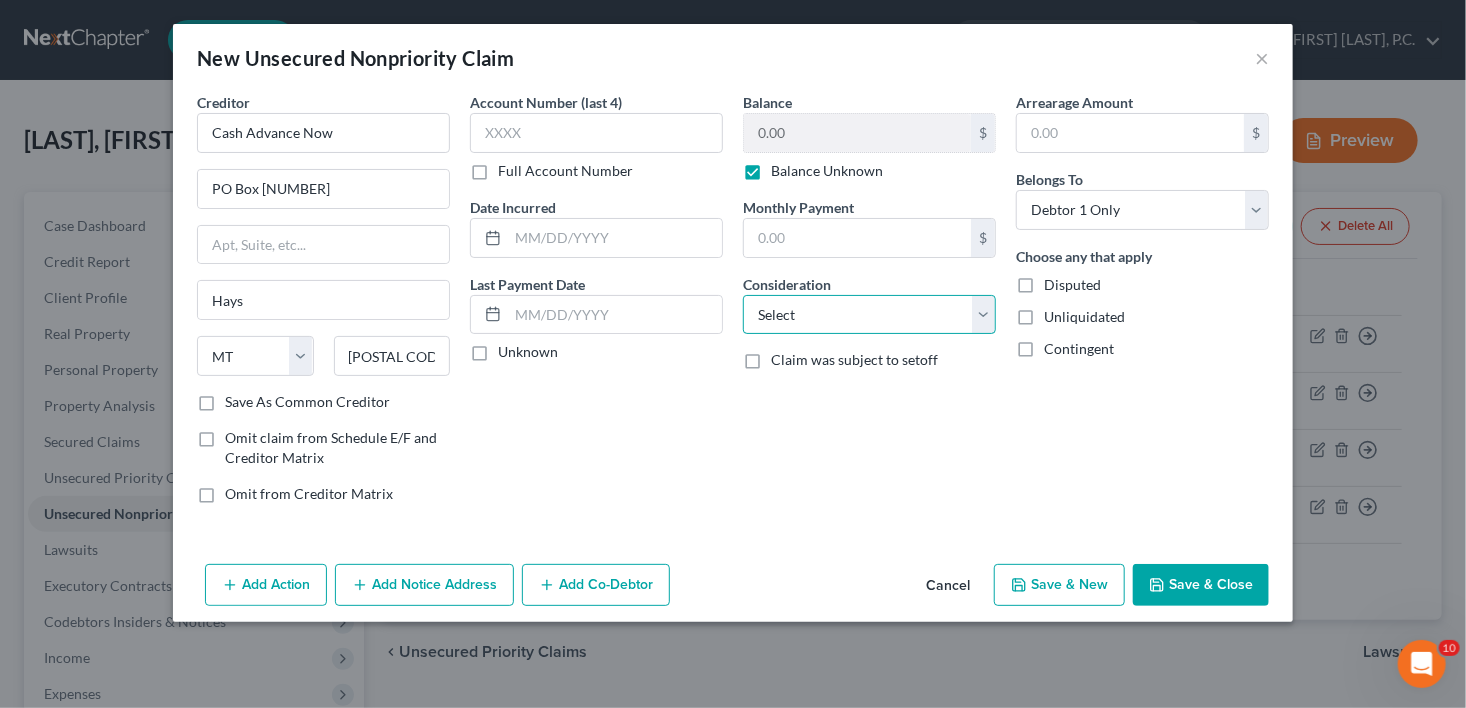 select on "10" 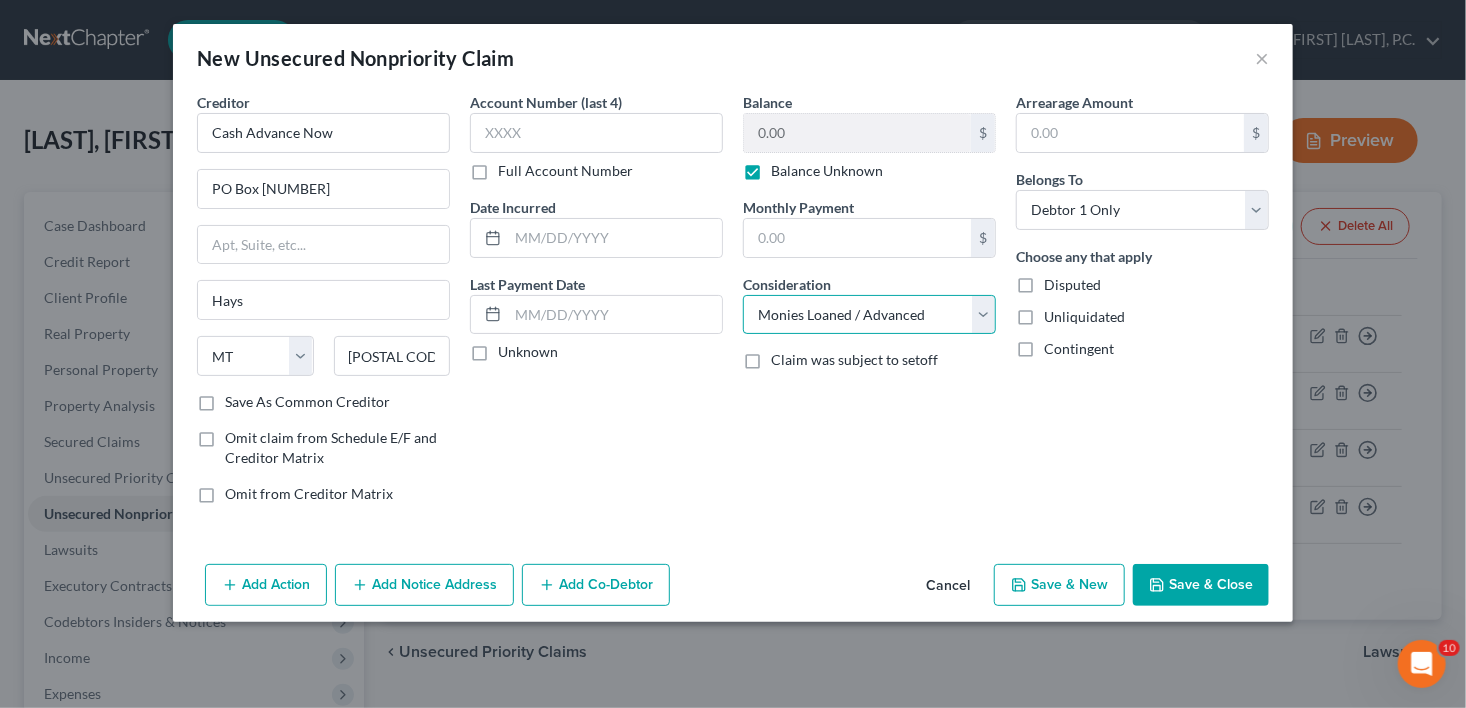click on "Select Cable / Satellite Services Collection Agency Credit Card Debt Debt Counseling / Attorneys Deficiency Balance Domestic Support Obligations Home / Car Repairs Income Taxes Judgment Liens Medical Services Monies Loaned / Advanced Mortgage Obligation From Divorce Or Separation Obligation To Pensions Other Overdrawn Bank Account Promised To Help Pay Creditors Student Loans Suppliers And Vendors Telephone / Internet Services Utility Services" at bounding box center [869, 315] 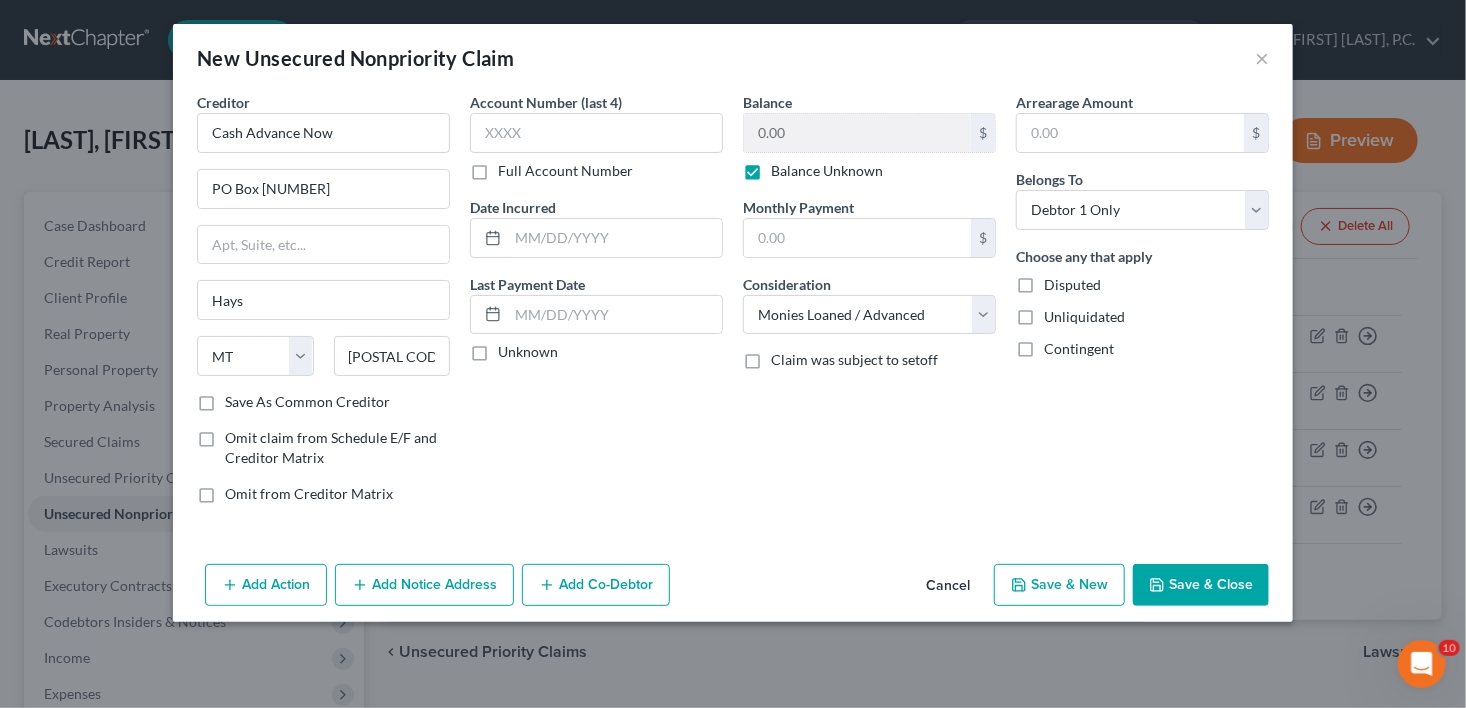 click on "Save & New" at bounding box center (1059, 585) 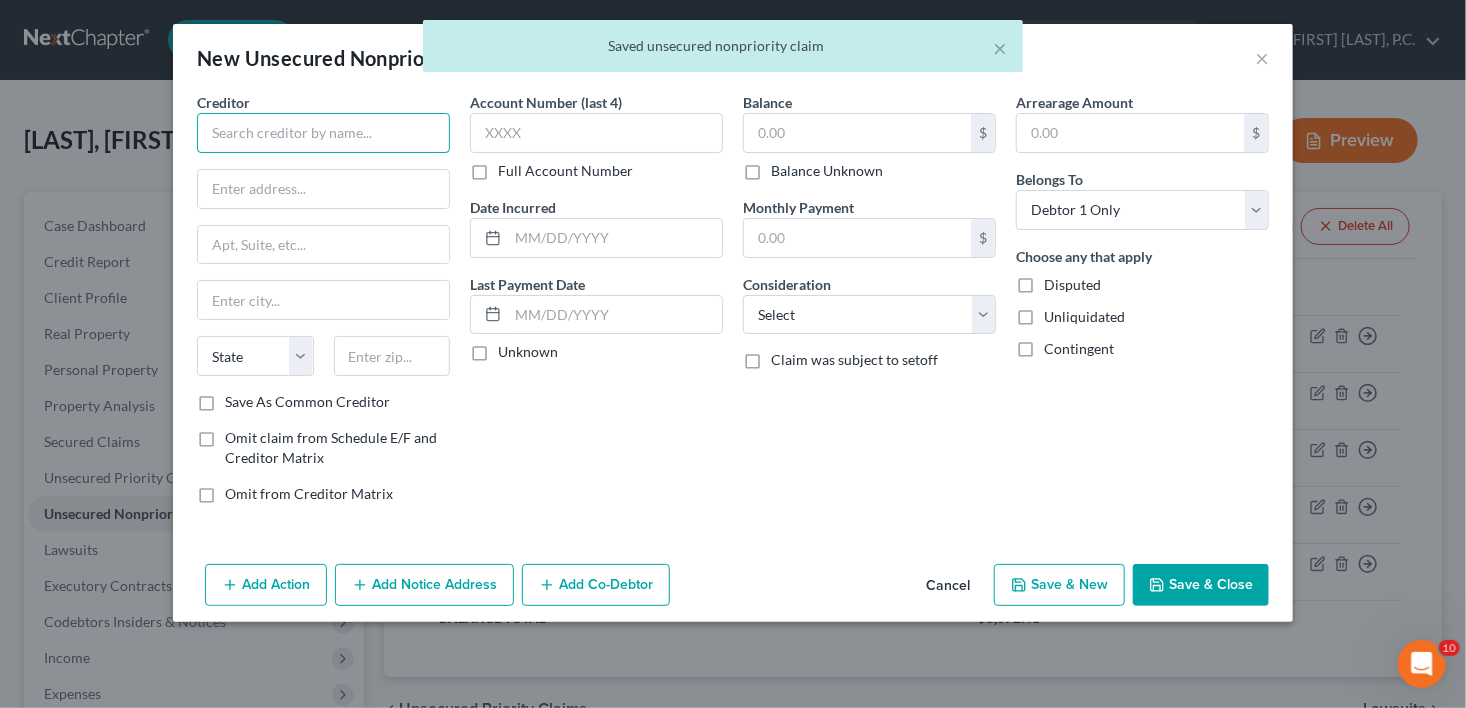 click at bounding box center (323, 133) 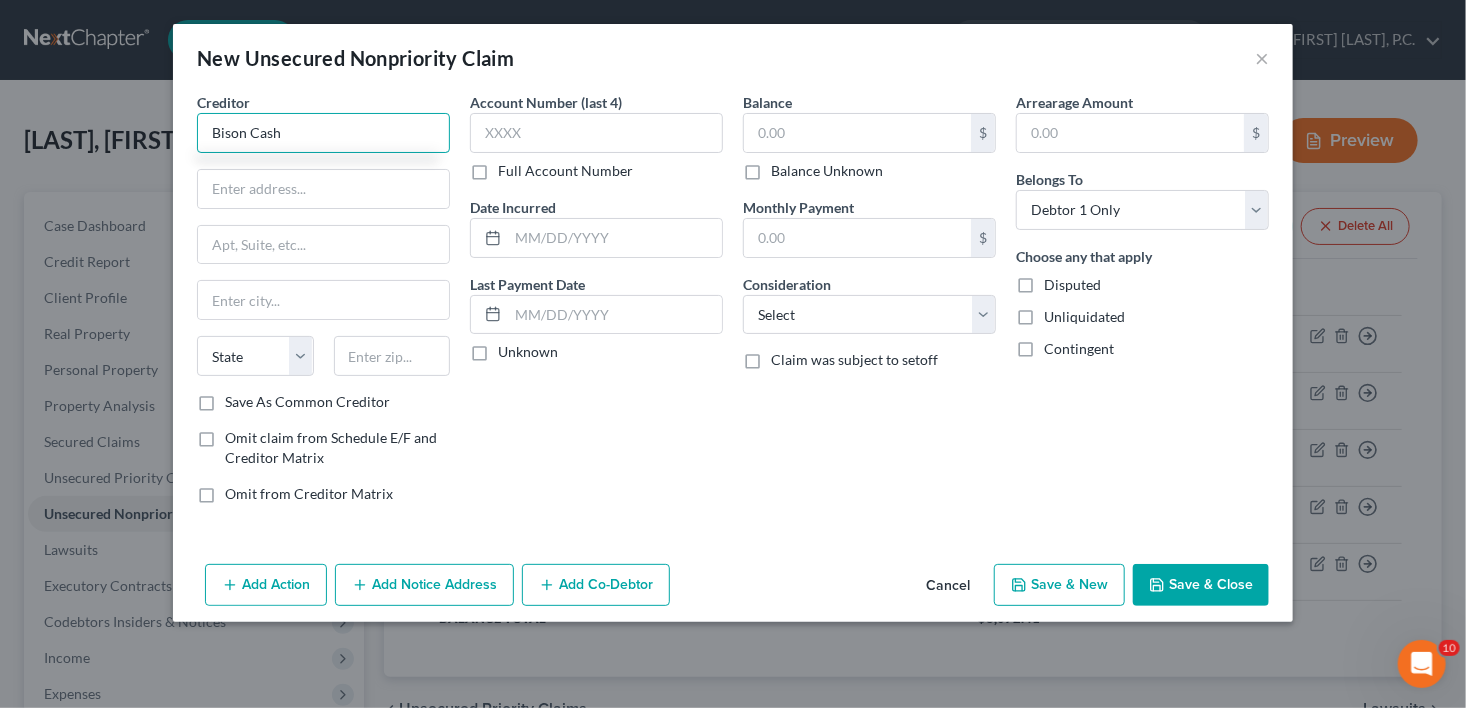 type on "Bison Cash" 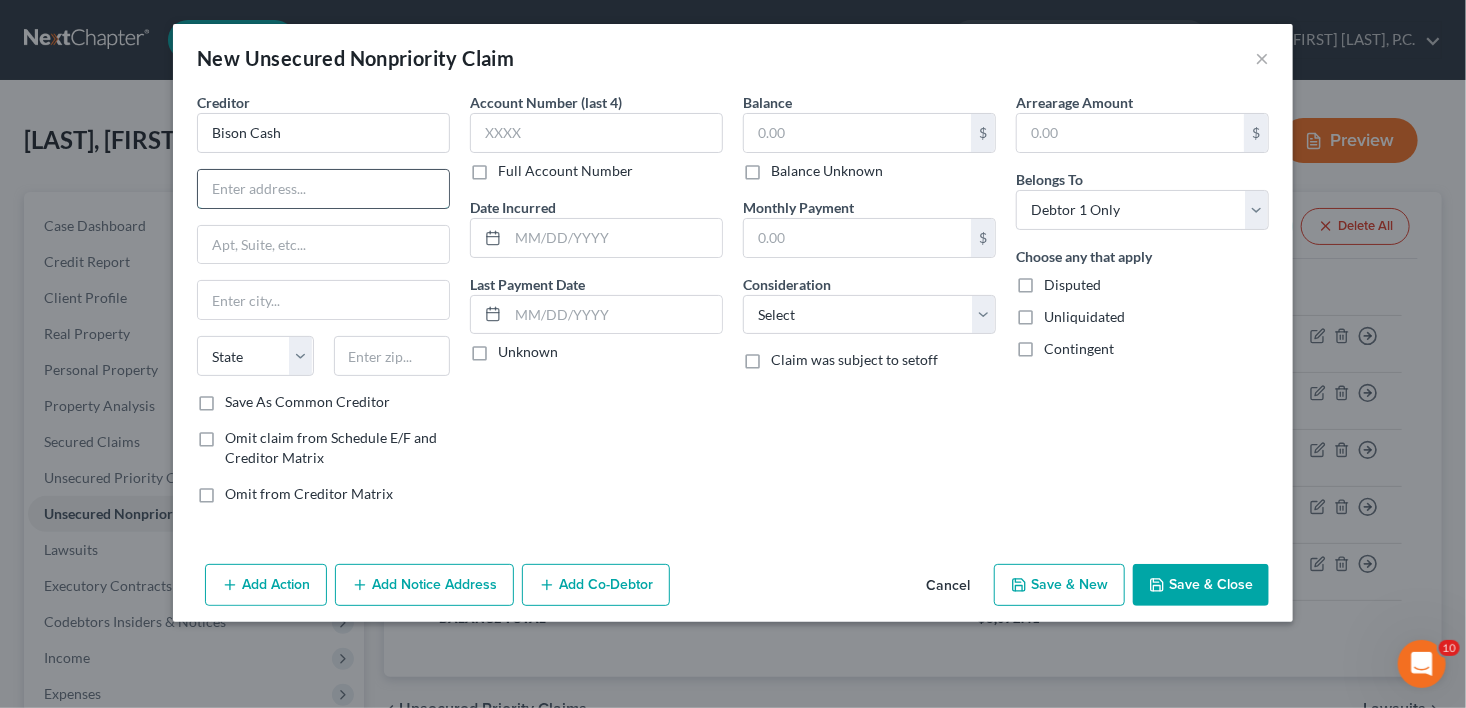 click at bounding box center [323, 189] 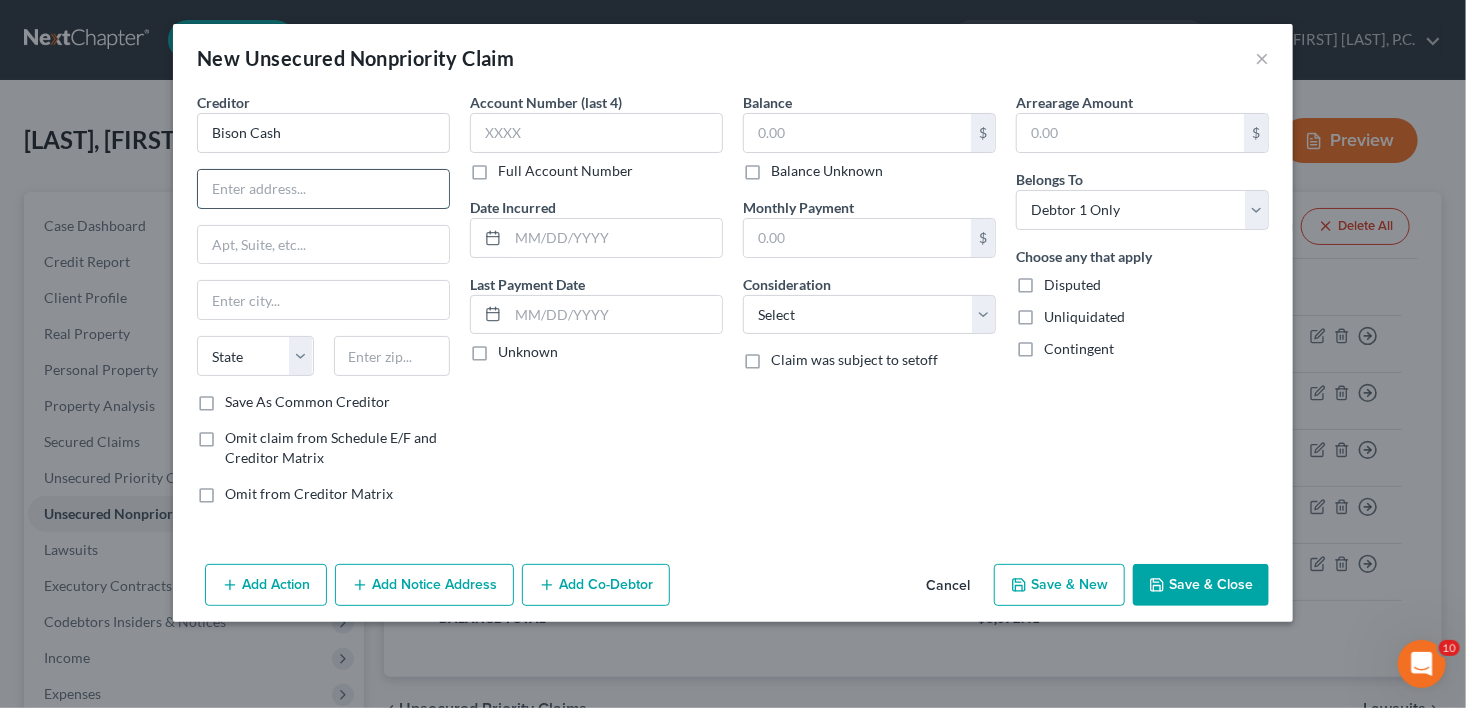 paste on "[NUMBER] [STREET] [SUITE] [CITY], [STATE]" 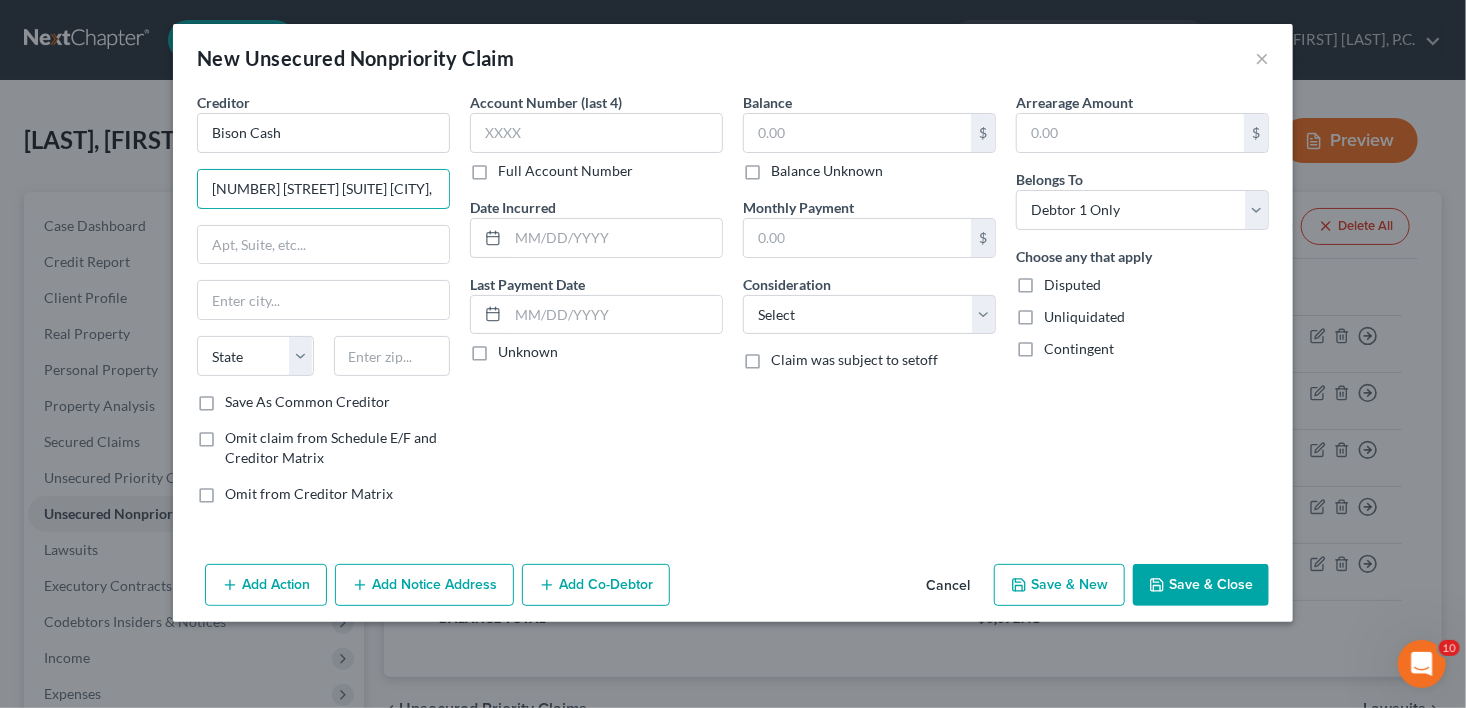 scroll, scrollTop: 0, scrollLeft: 50, axis: horizontal 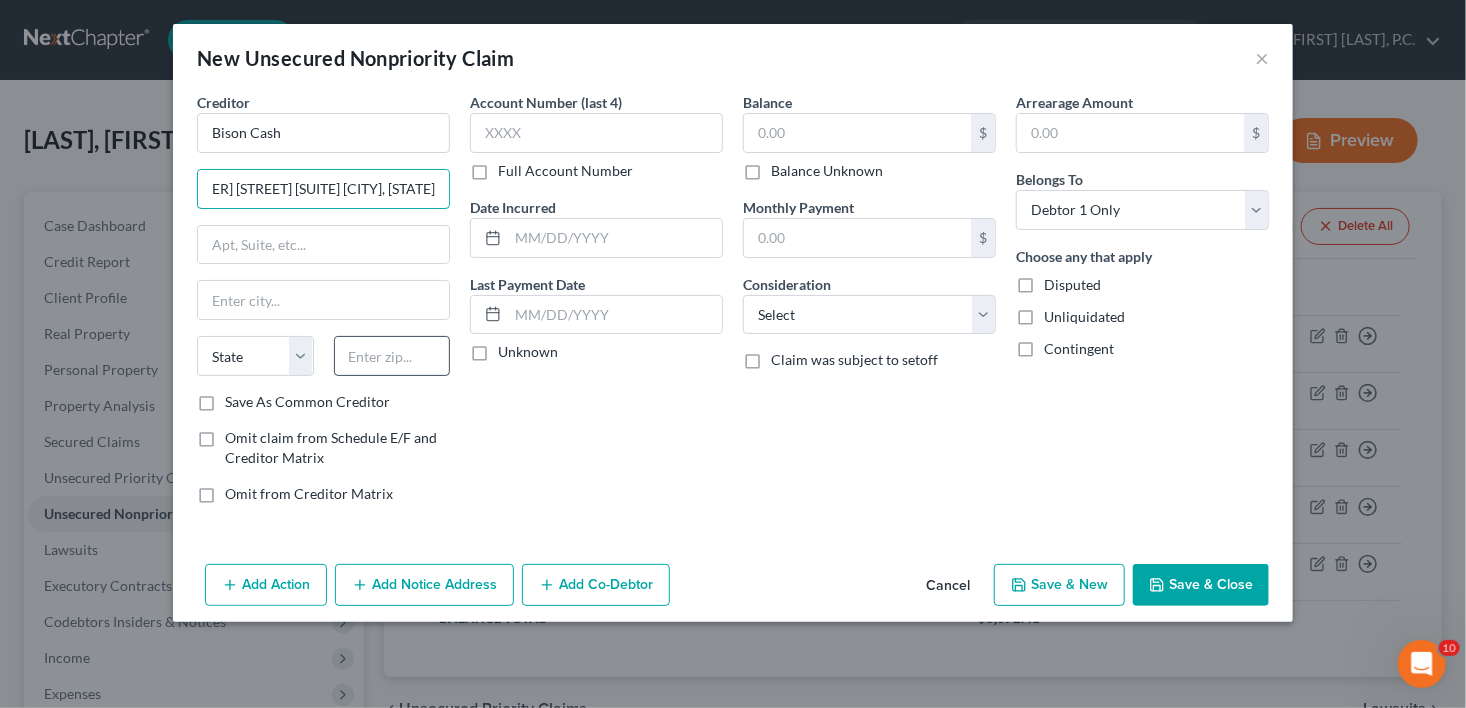 type on "[NUMBER] [STREET] [SUITE] [CITY], [STATE]" 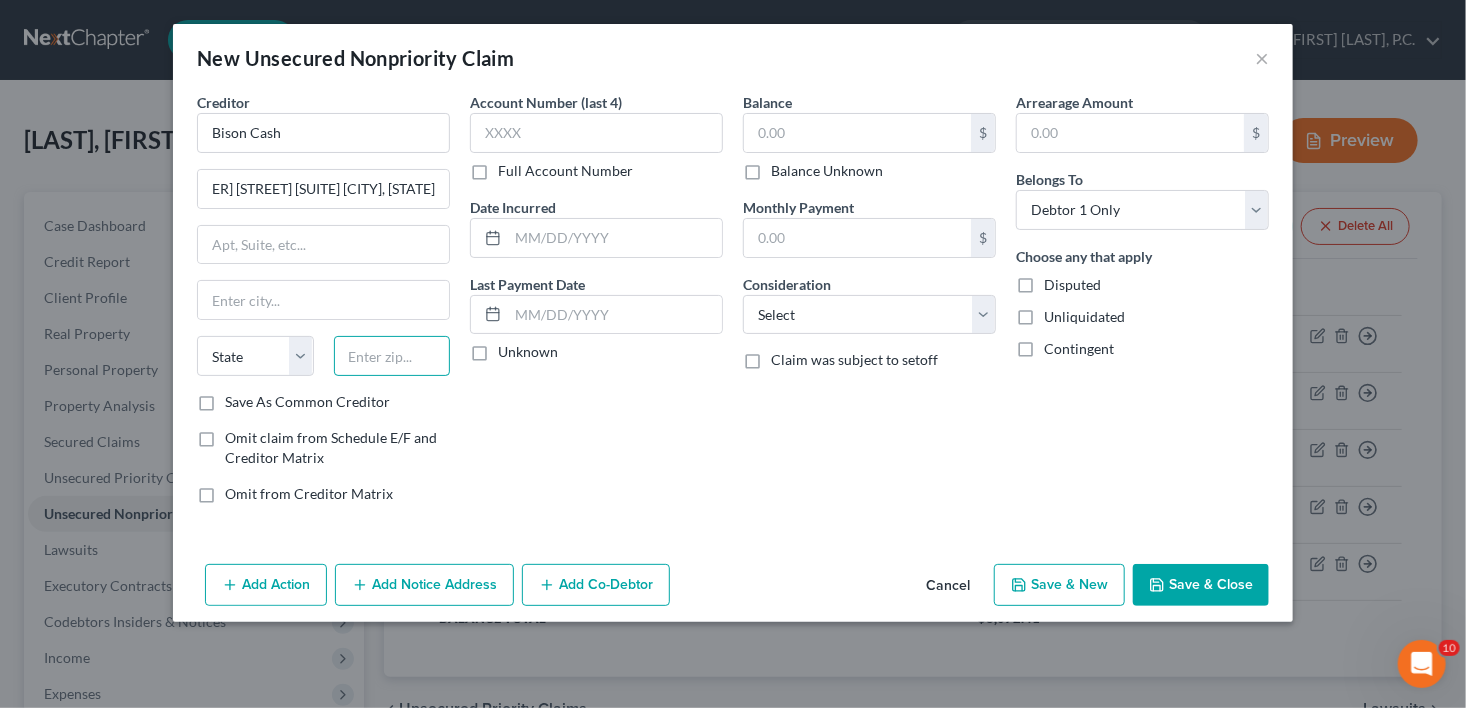 scroll, scrollTop: 0, scrollLeft: 0, axis: both 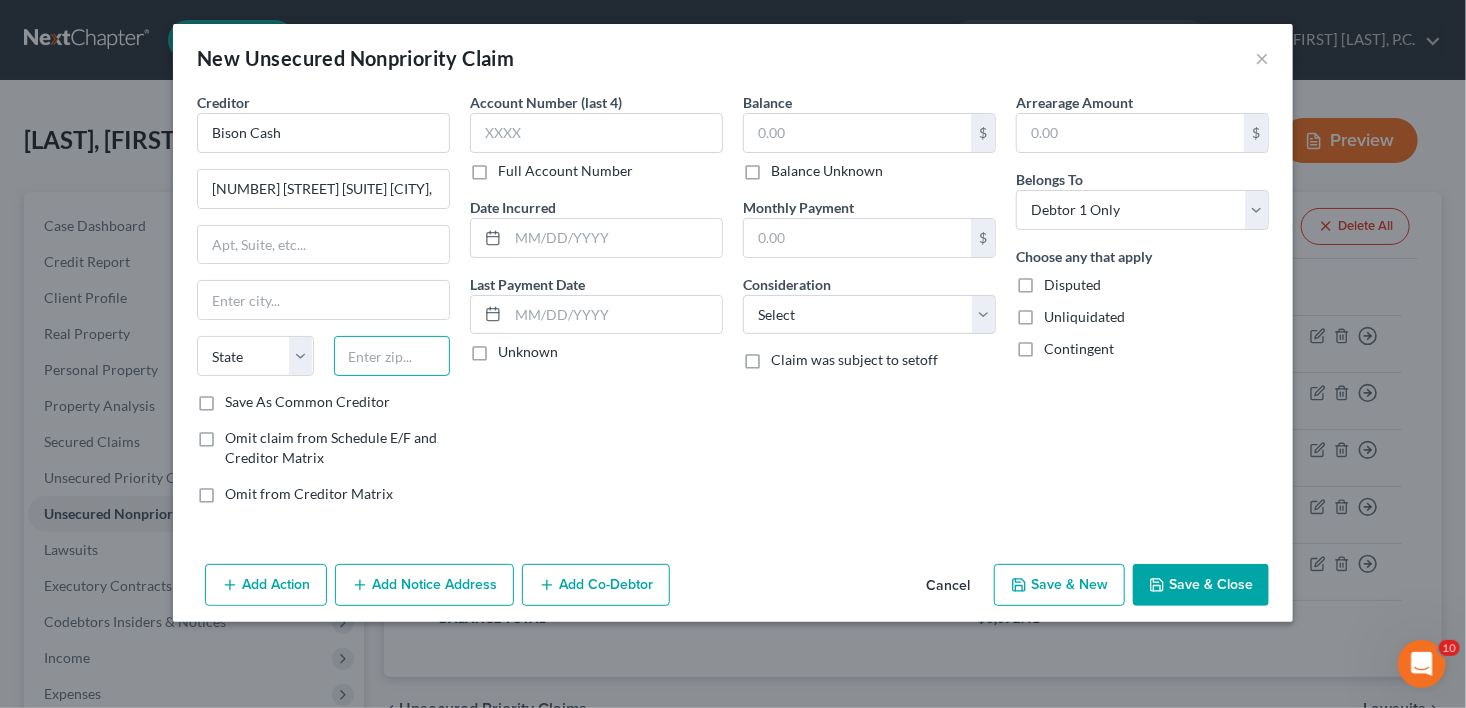 click at bounding box center (392, 356) 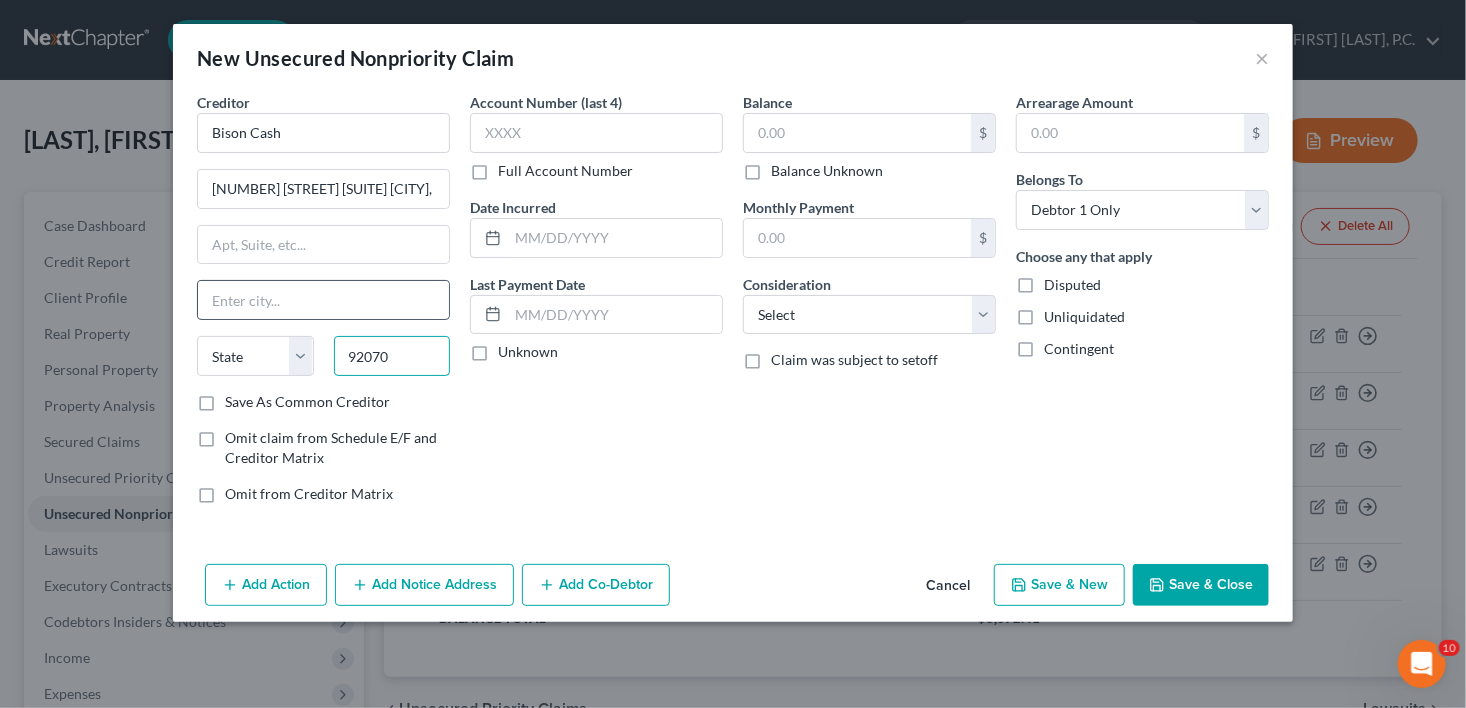 type on "92070" 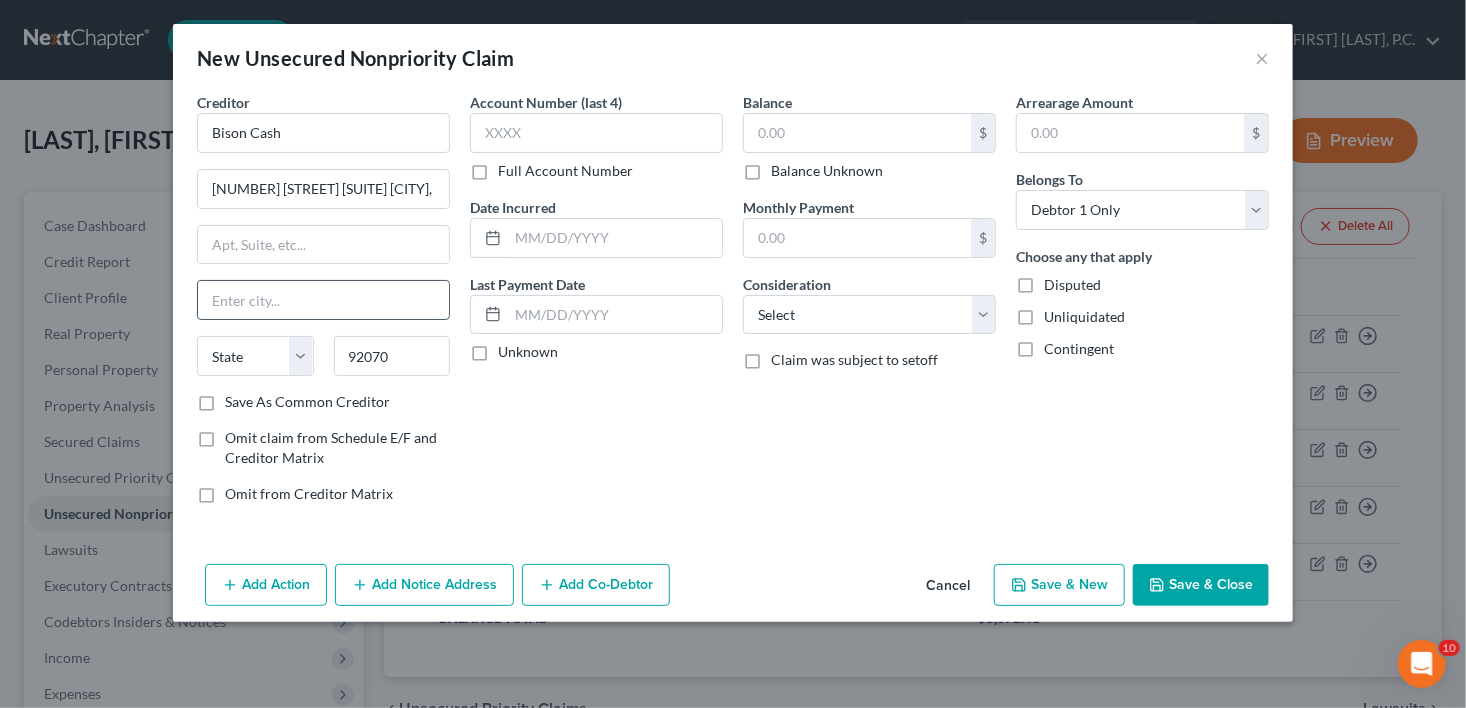 click at bounding box center [323, 300] 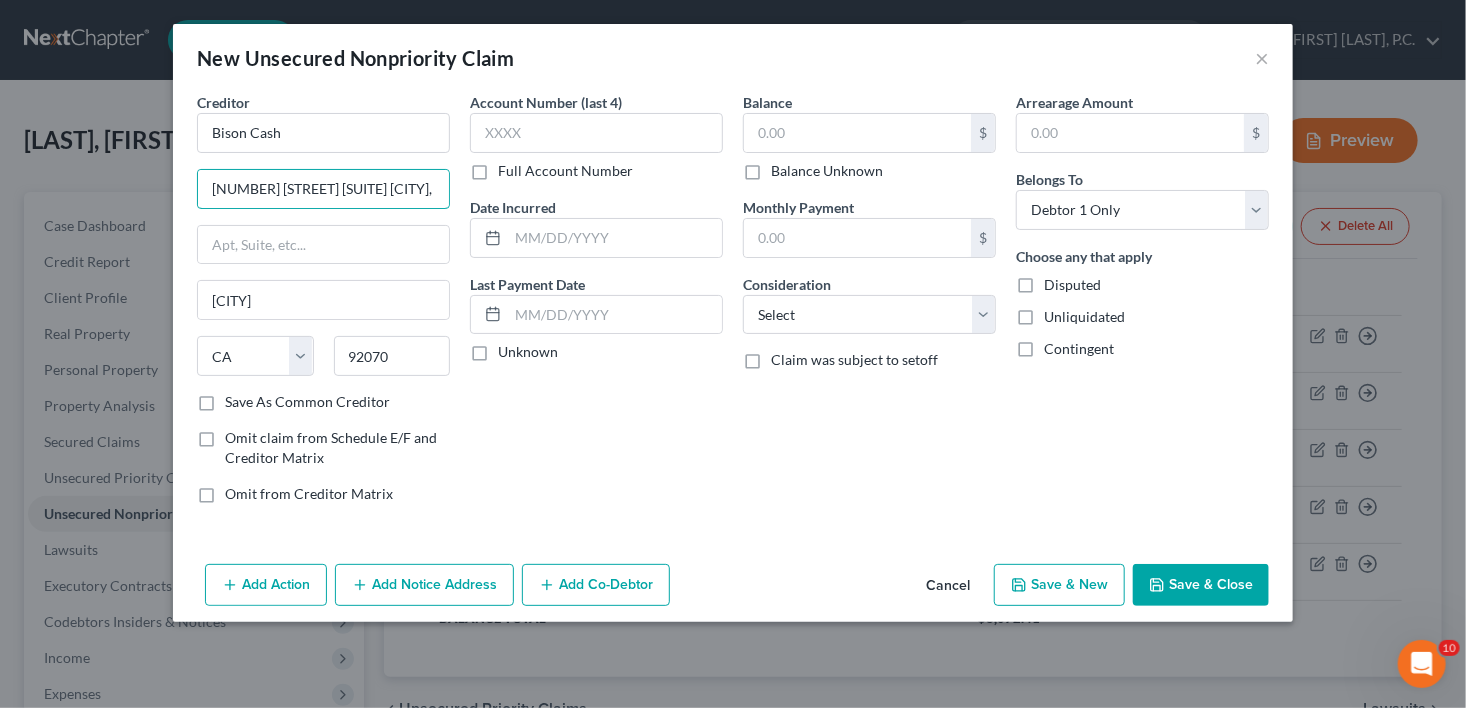 scroll, scrollTop: 0, scrollLeft: 50, axis: horizontal 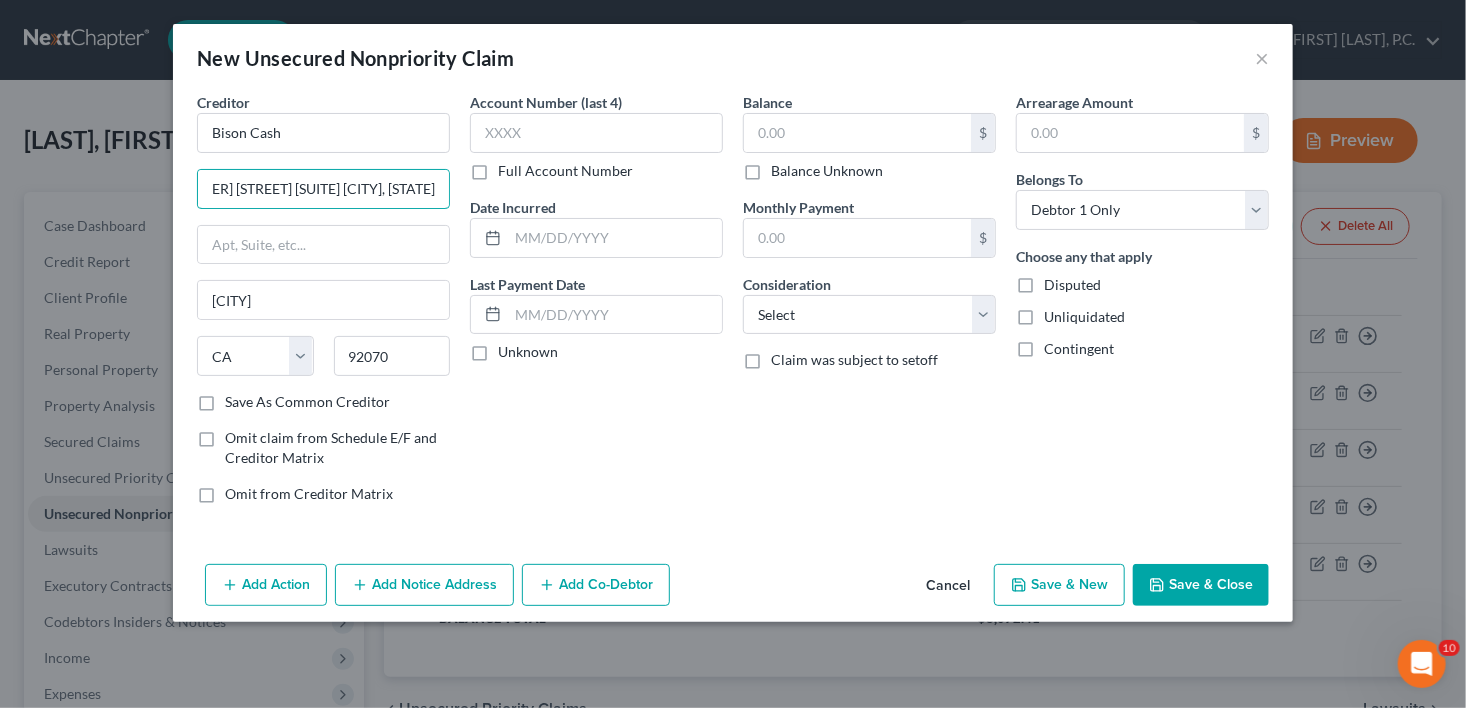 drag, startPoint x: 341, startPoint y: 184, endPoint x: 456, endPoint y: 193, distance: 115.35164 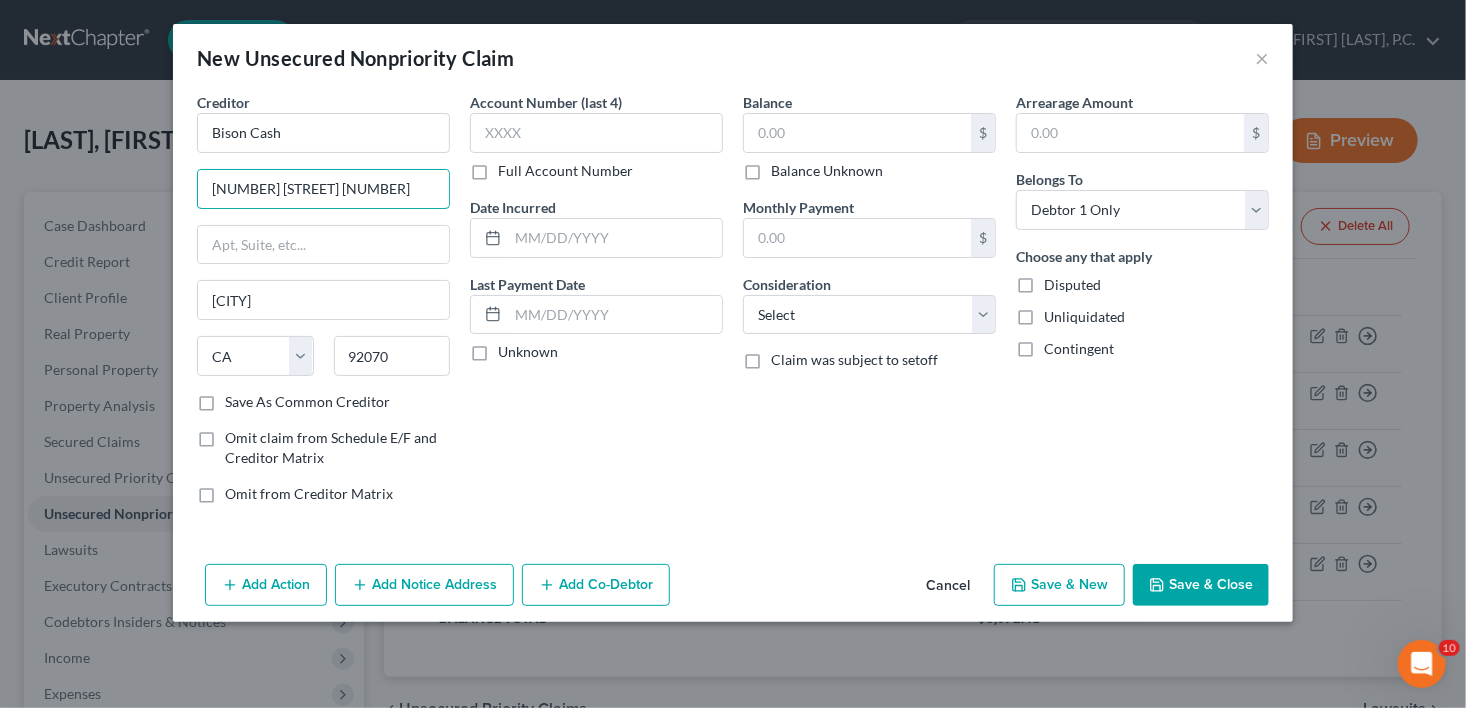 scroll, scrollTop: 0, scrollLeft: 0, axis: both 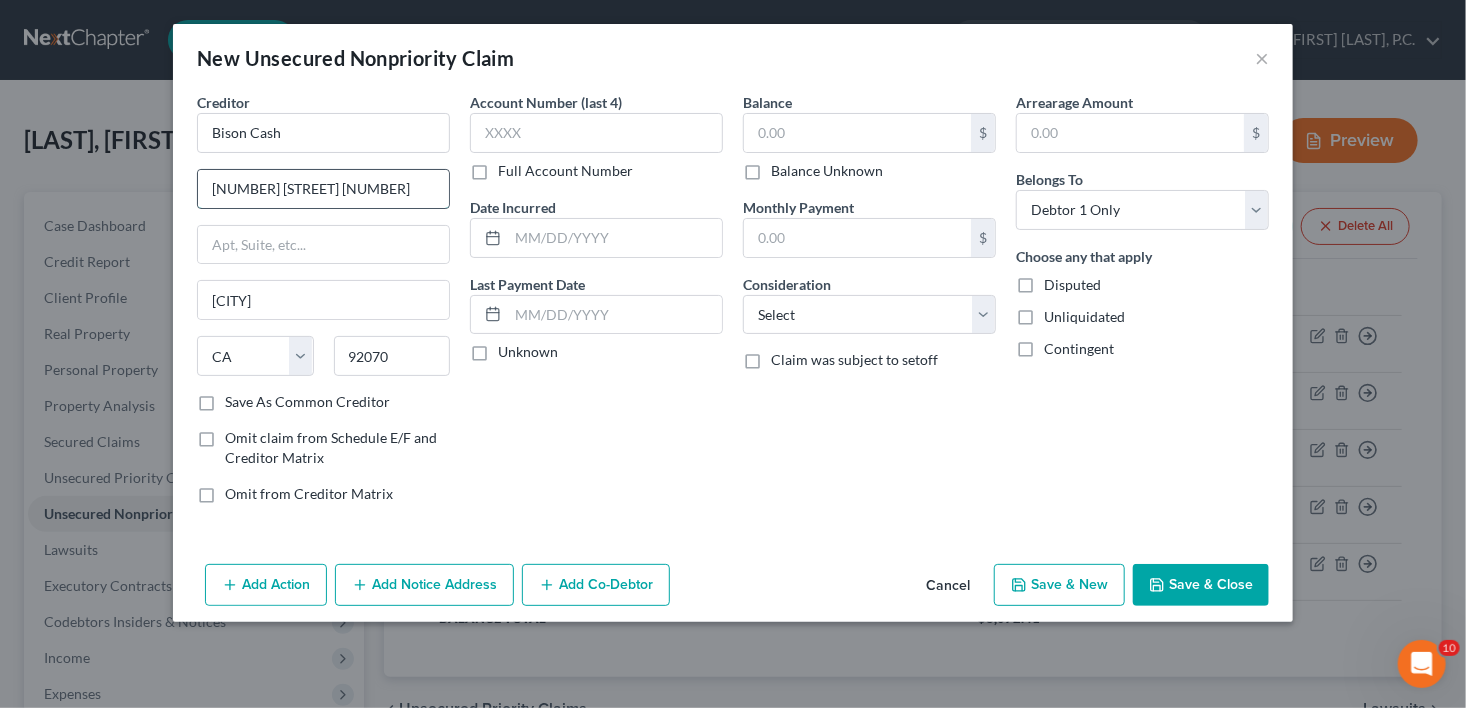 click on "[NUMBER] [STREET] [NUMBER]" at bounding box center (323, 189) 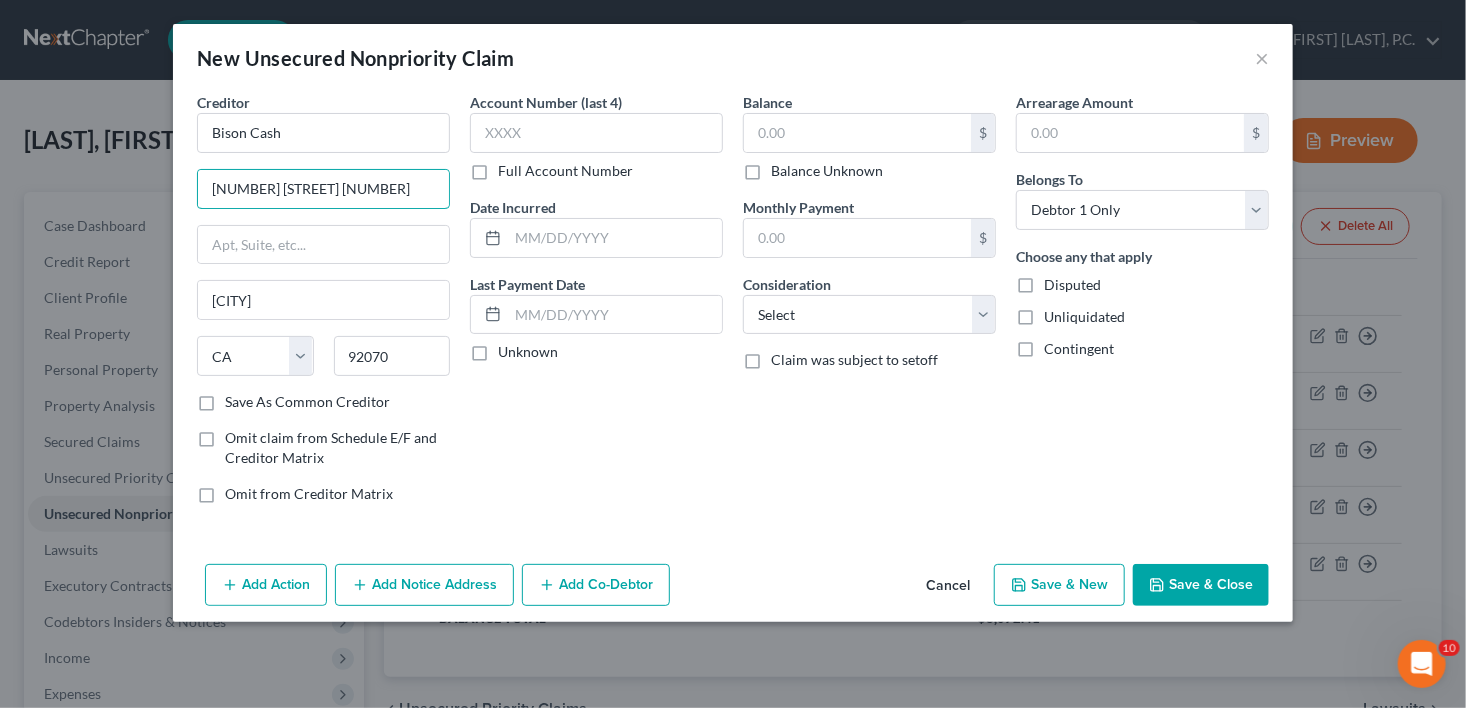 type on "[NUMBER] [STREET] [NUMBER]" 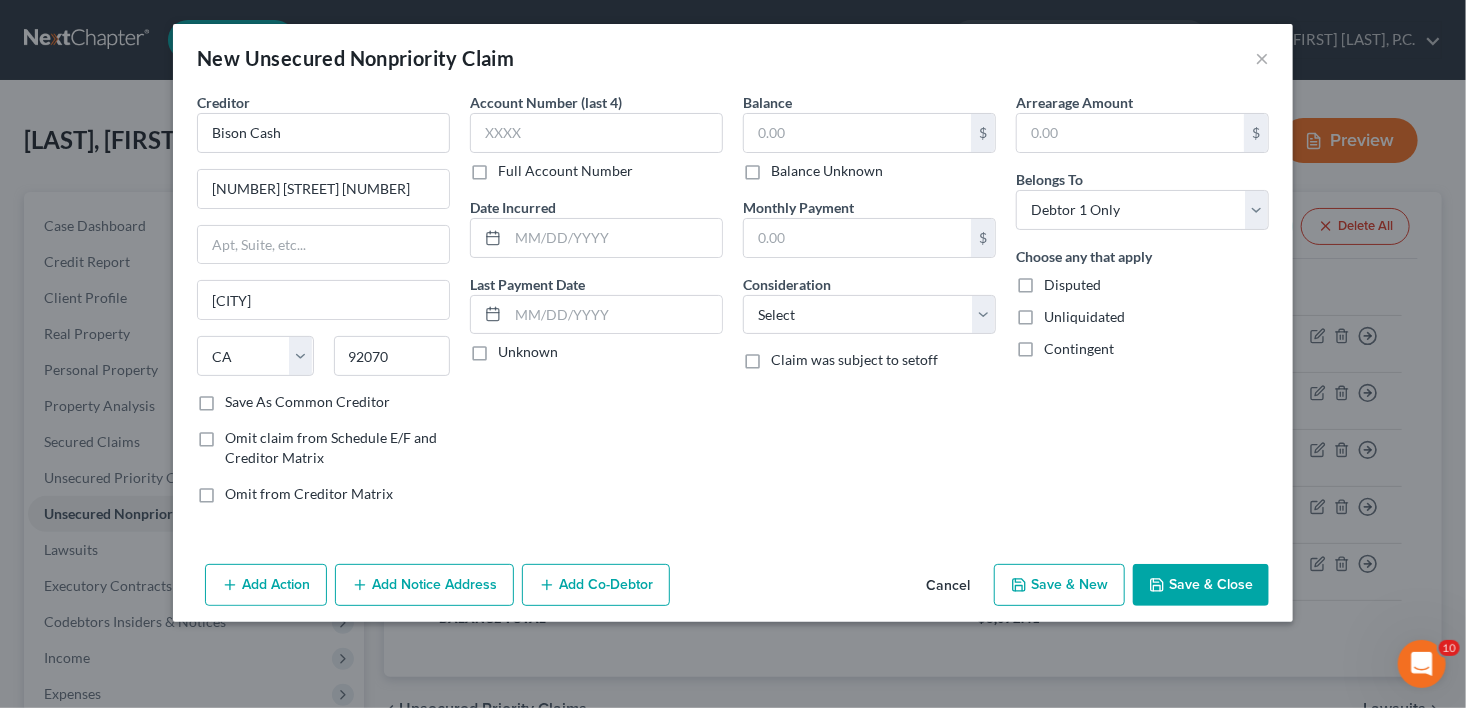 click on "Save As Common Creditor" at bounding box center [307, 402] 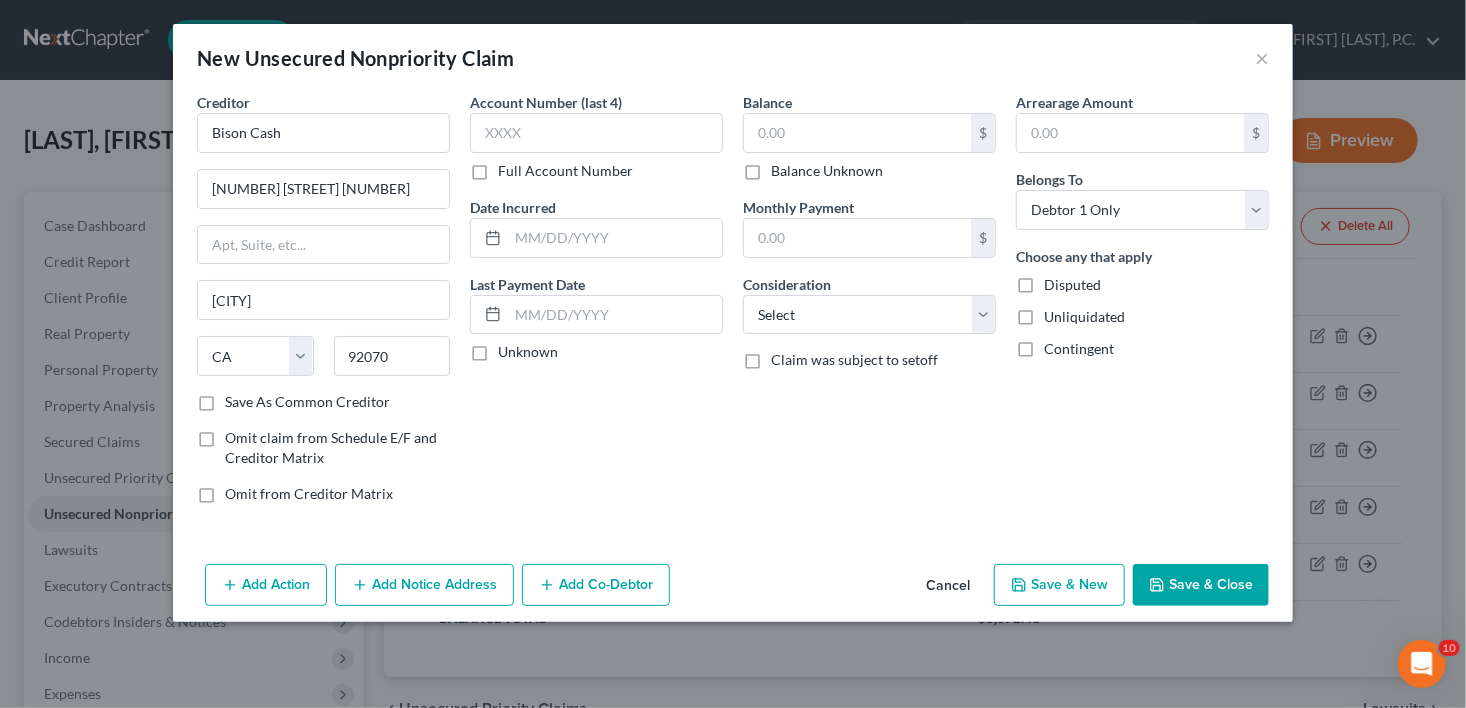 click on "Save As Common Creditor" at bounding box center [239, 398] 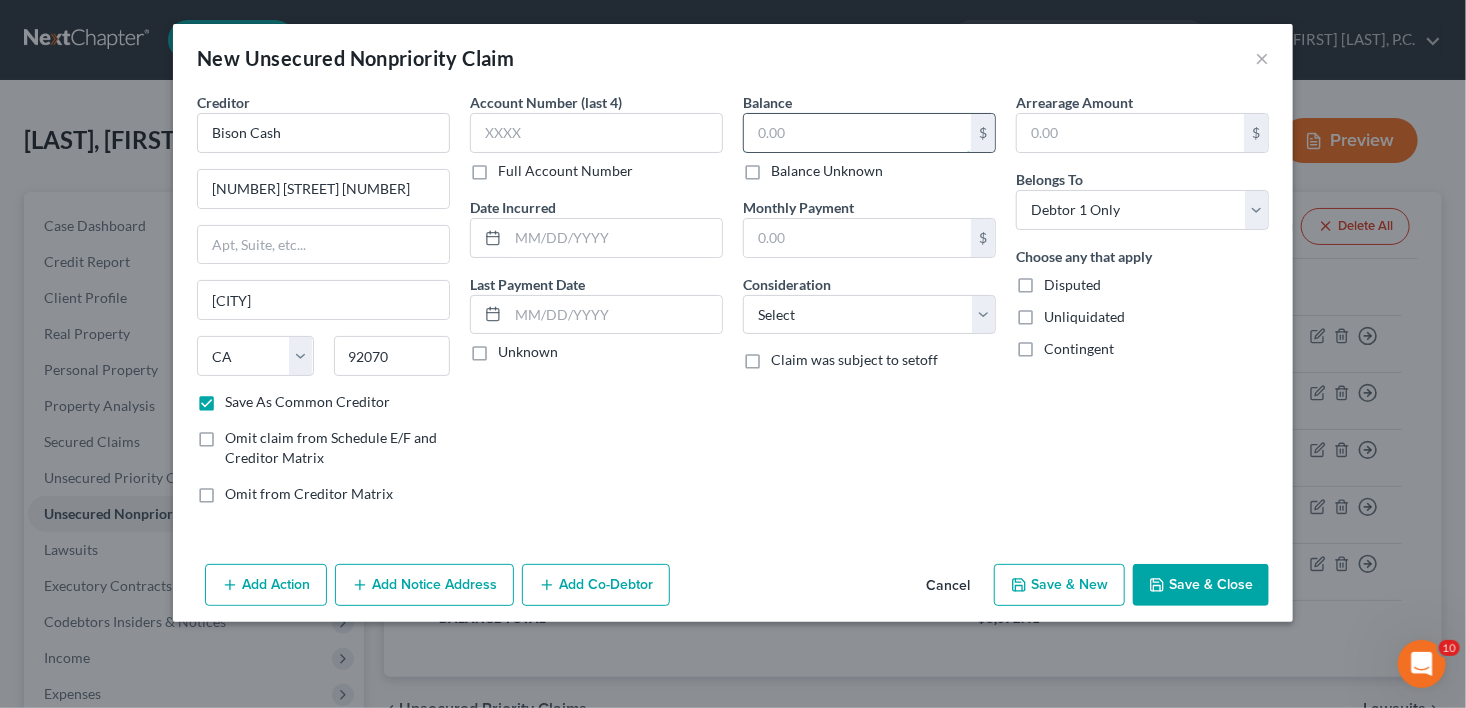 click at bounding box center (857, 133) 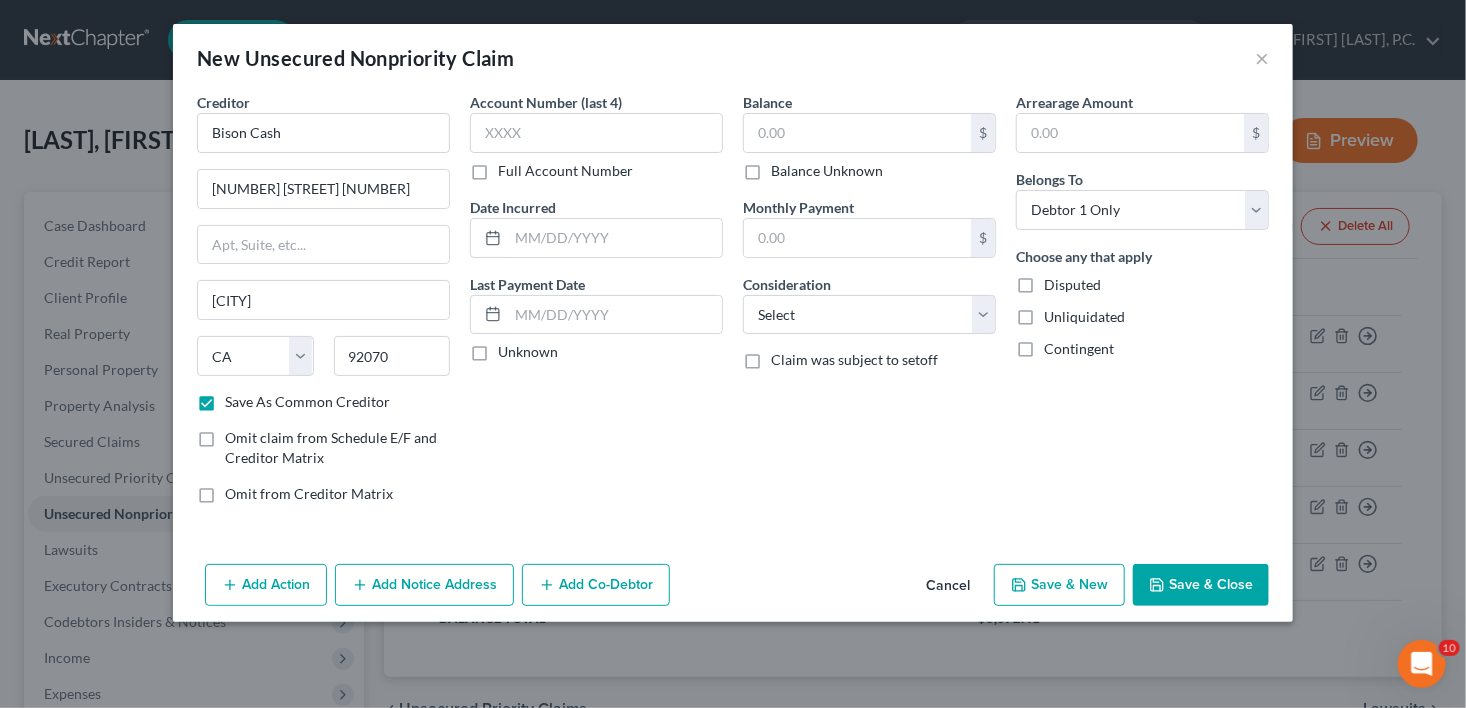 click on "Balance Unknown" at bounding box center [827, 171] 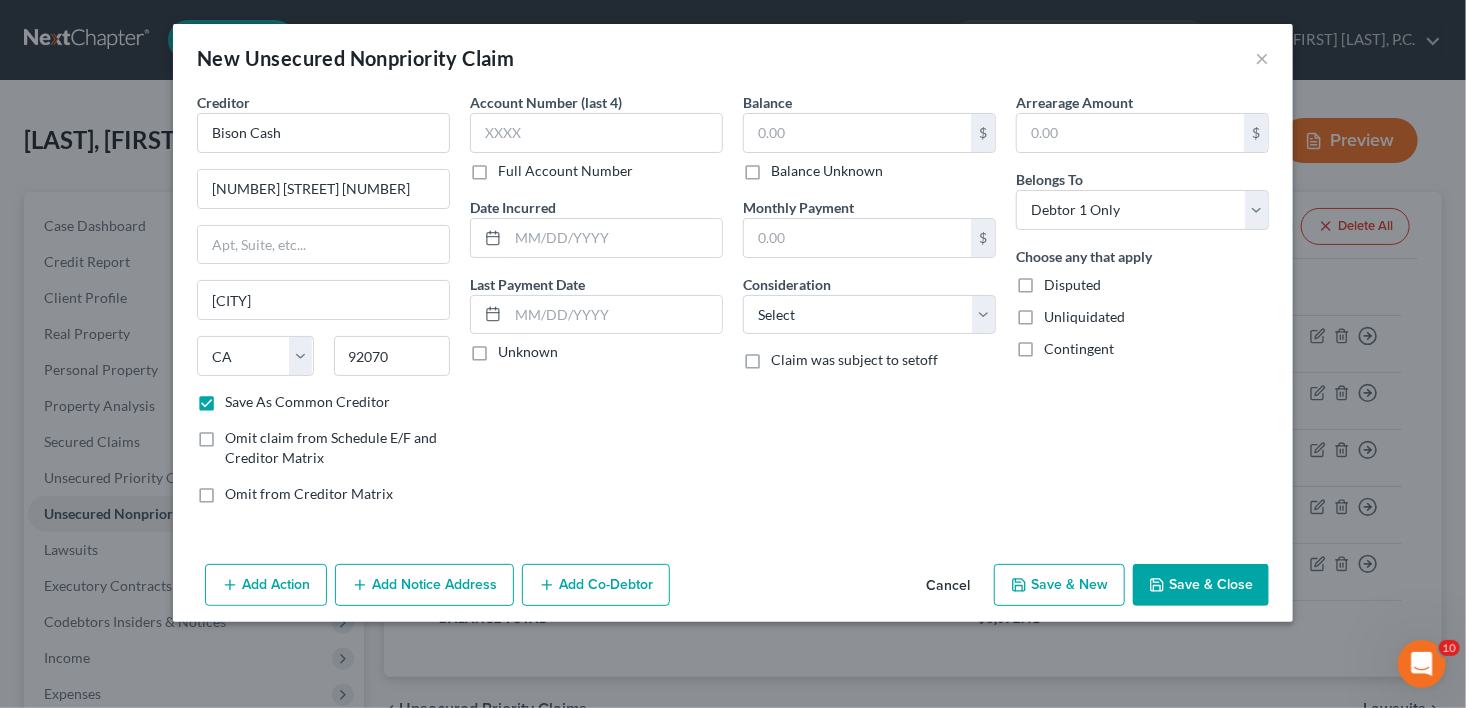 click on "Balance Unknown" at bounding box center (785, 167) 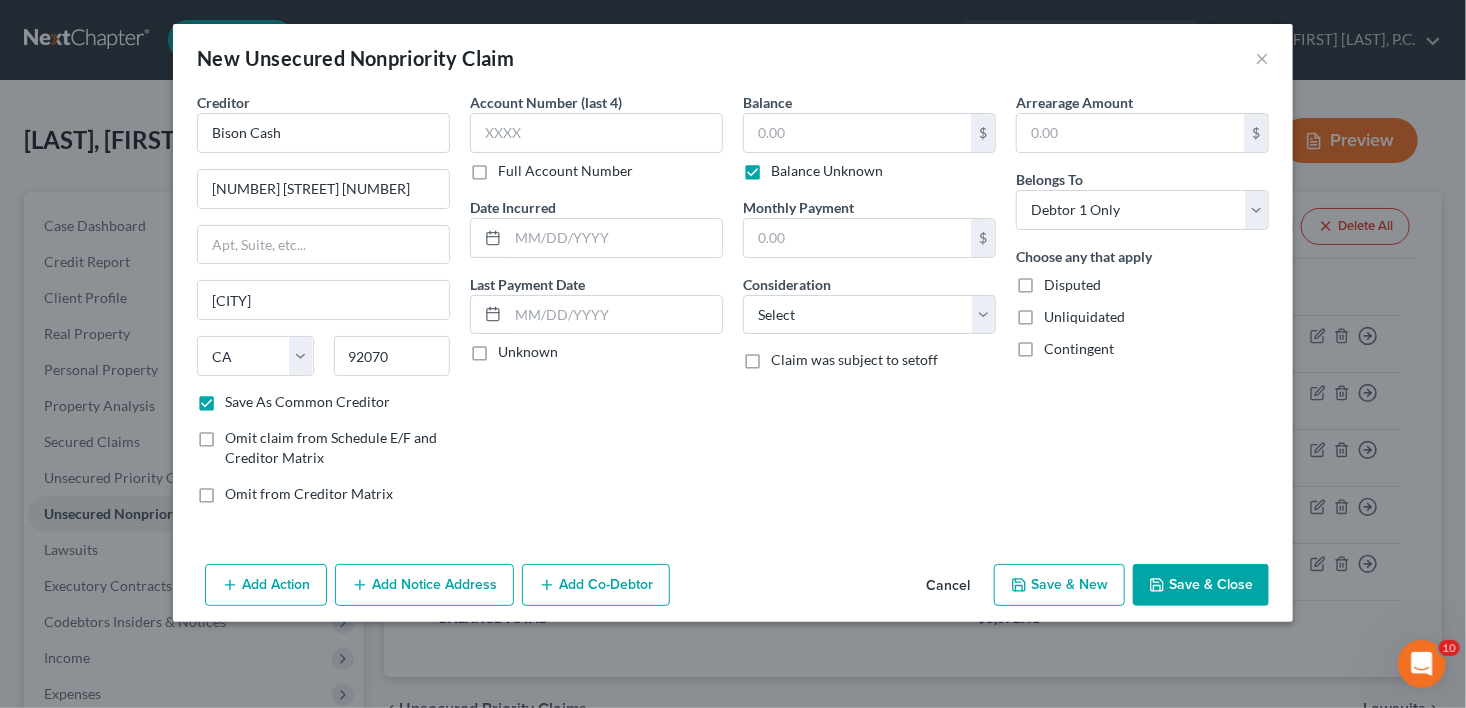 type on "0.00" 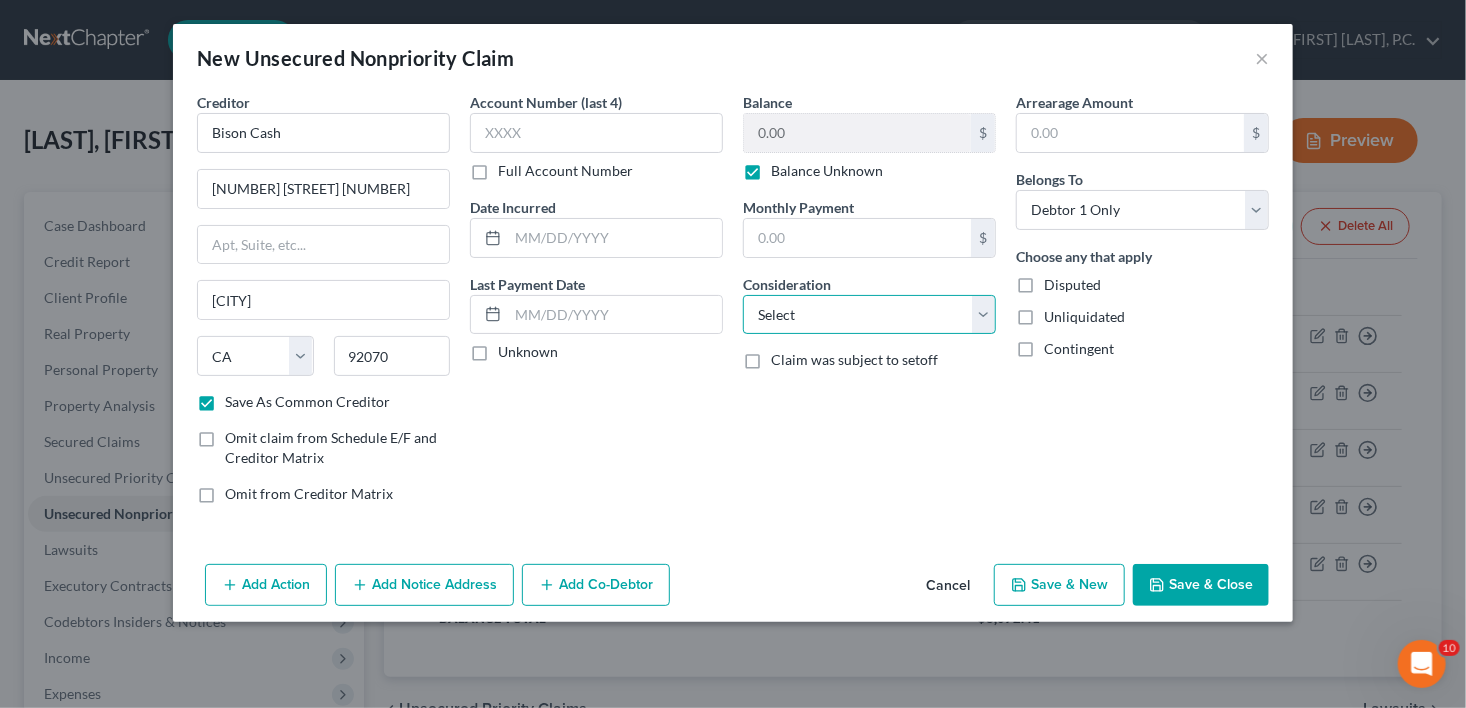 click on "Select Cable / Satellite Services Collection Agency Credit Card Debt Debt Counseling / Attorneys Deficiency Balance Domestic Support Obligations Home / Car Repairs Income Taxes Judgment Liens Medical Services Monies Loaned / Advanced Mortgage Obligation From Divorce Or Separation Obligation To Pensions Other Overdrawn Bank Account Promised To Help Pay Creditors Student Loans Suppliers And Vendors Telephone / Internet Services Utility Services" at bounding box center (869, 315) 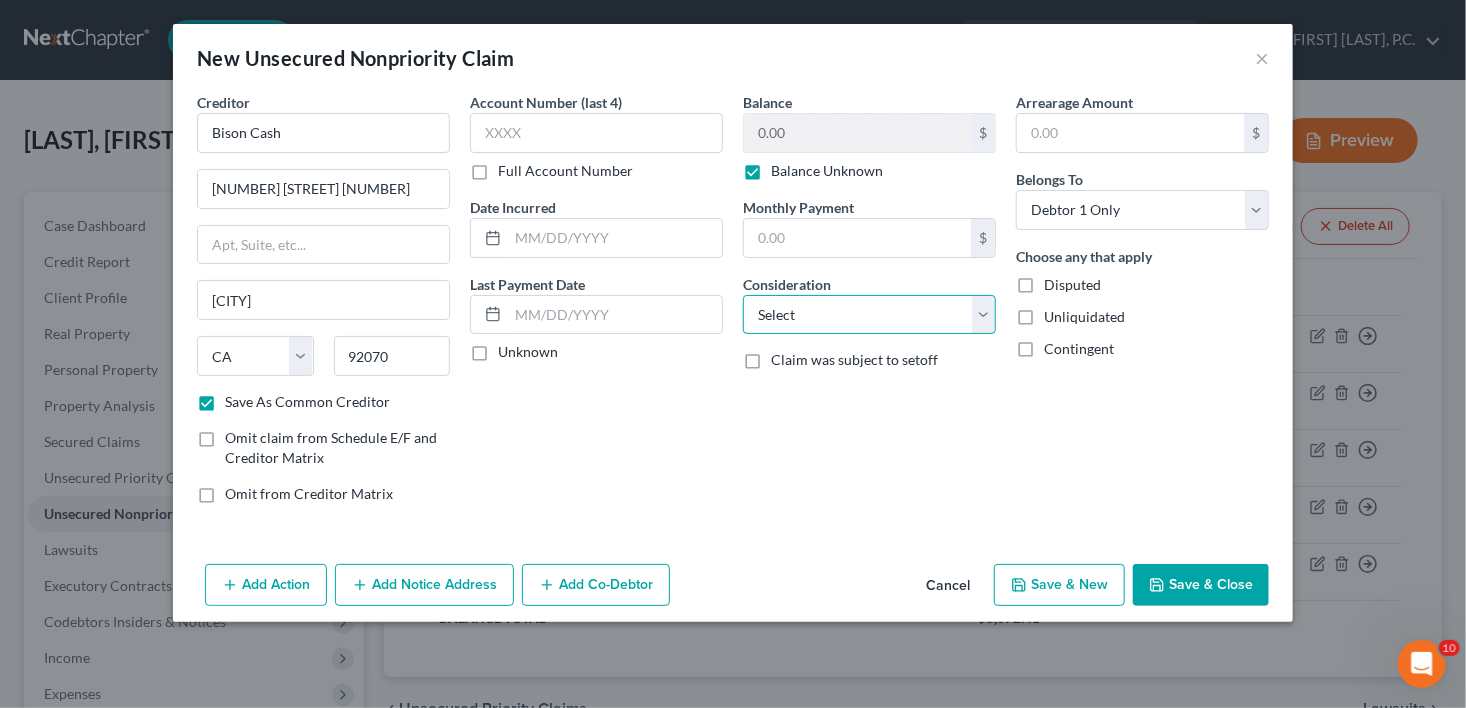 select on "10" 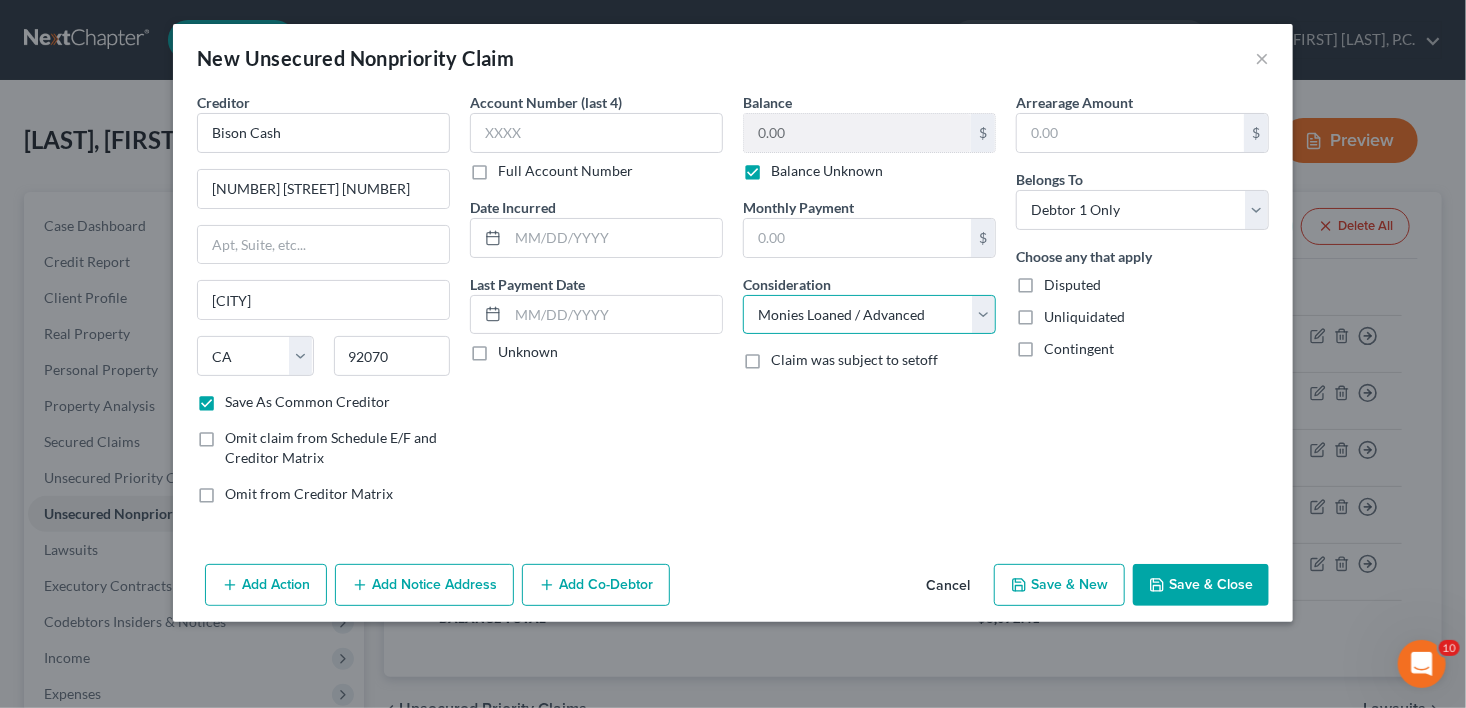 click on "Select Cable / Satellite Services Collection Agency Credit Card Debt Debt Counseling / Attorneys Deficiency Balance Domestic Support Obligations Home / Car Repairs Income Taxes Judgment Liens Medical Services Monies Loaned / Advanced Mortgage Obligation From Divorce Or Separation Obligation To Pensions Other Overdrawn Bank Account Promised To Help Pay Creditors Student Loans Suppliers And Vendors Telephone / Internet Services Utility Services" at bounding box center [869, 315] 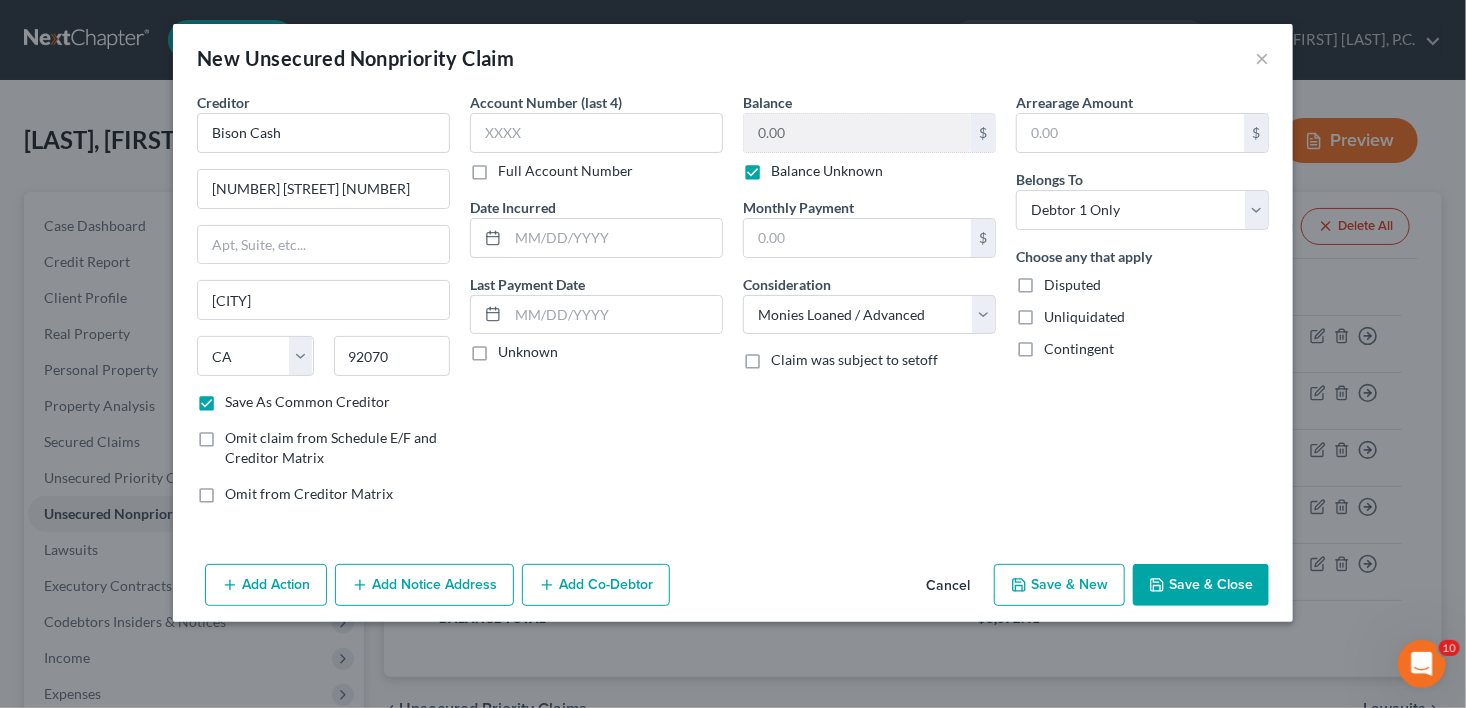 click on "Save & New" at bounding box center [1059, 585] 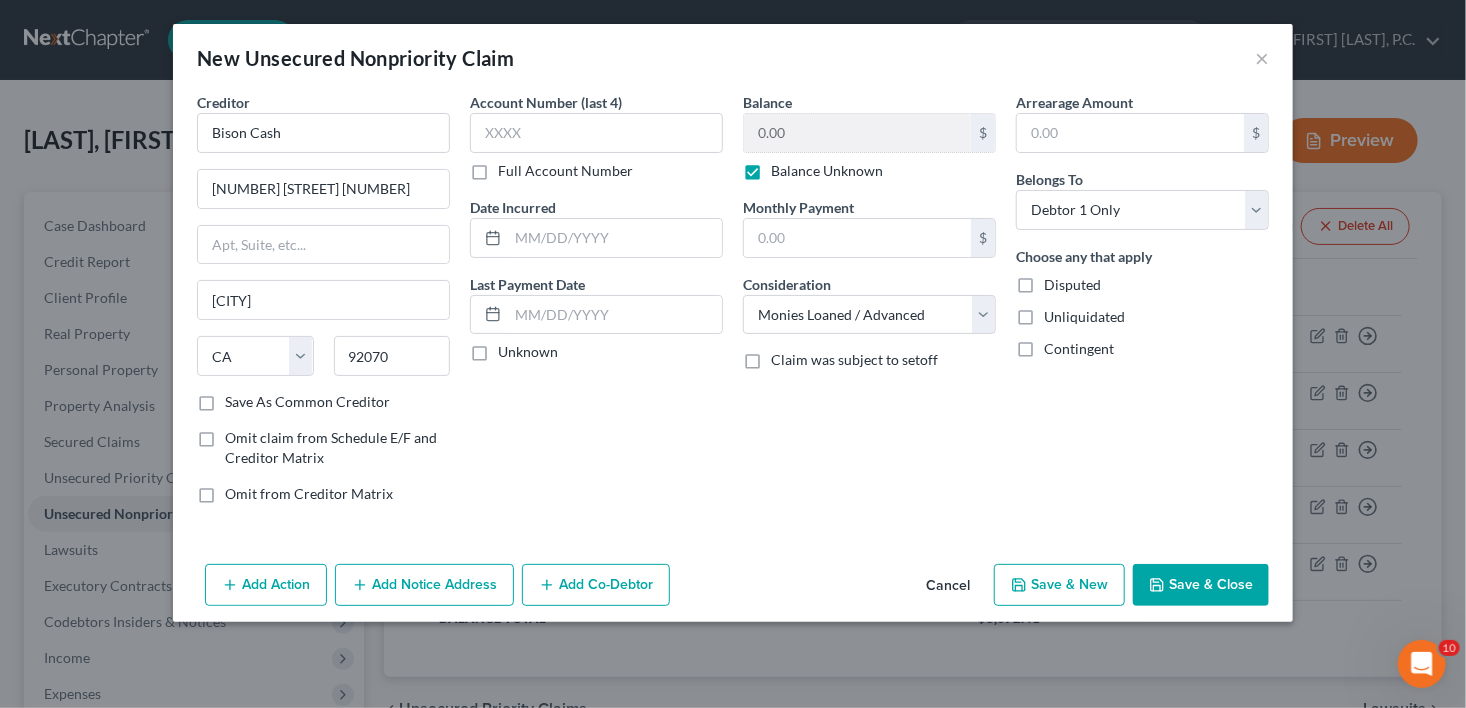 select on "0" 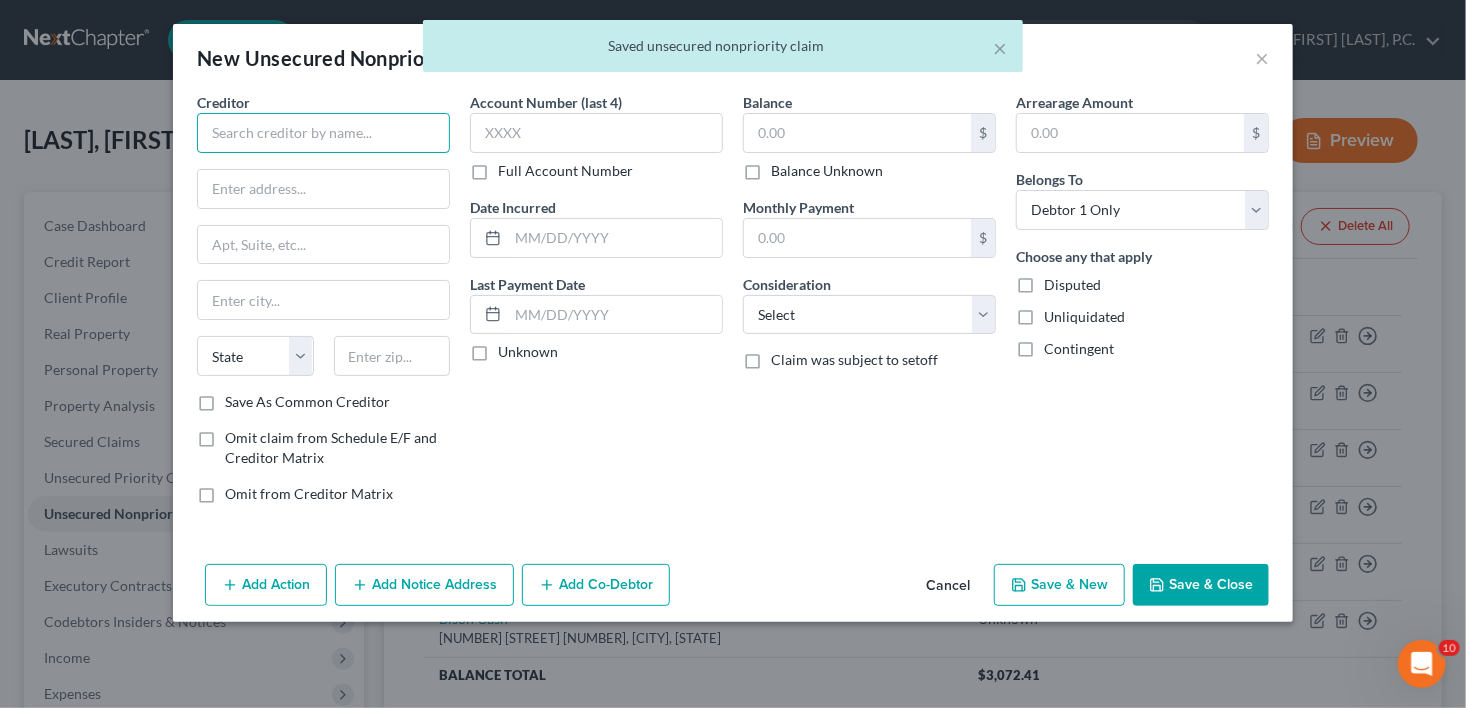 click at bounding box center (323, 133) 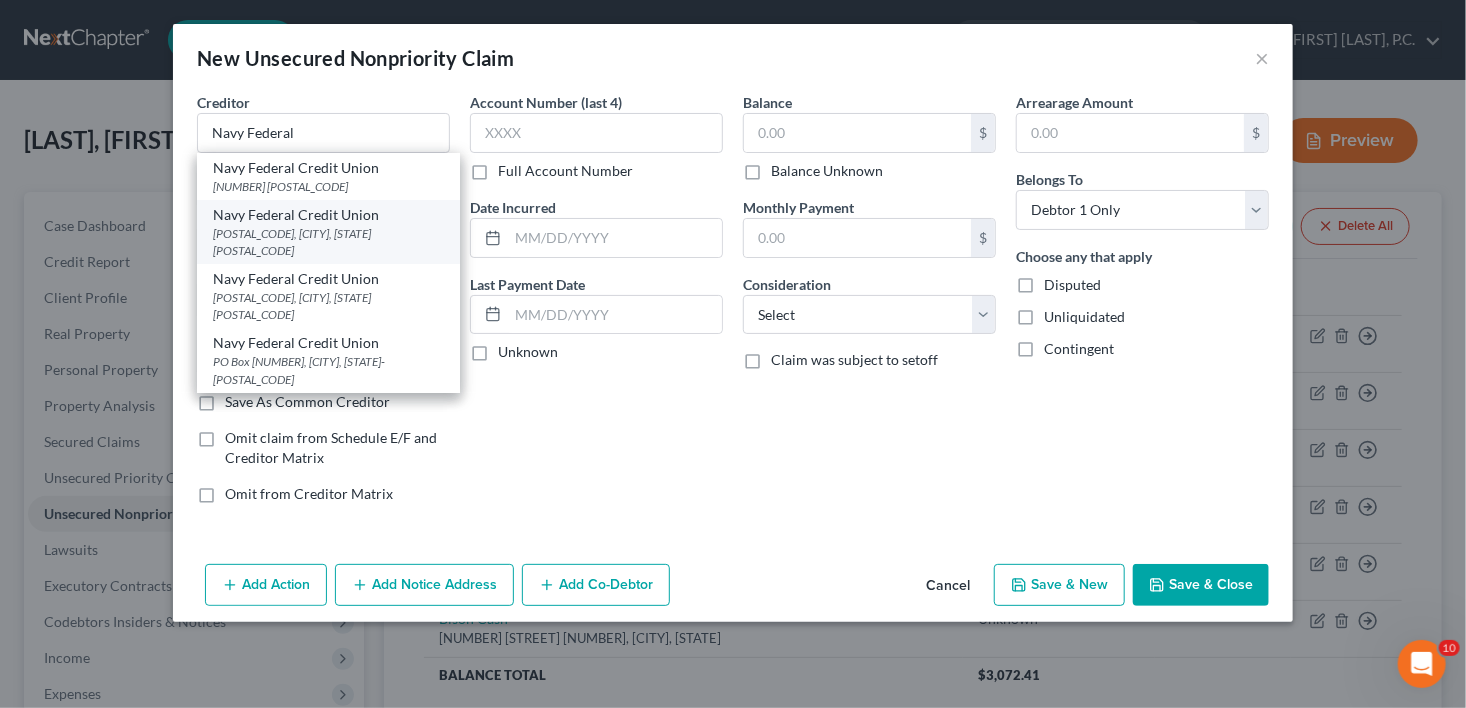 click on "[POSTAL_CODE], [CITY], [STATE] [POSTAL_CODE]" at bounding box center [328, 242] 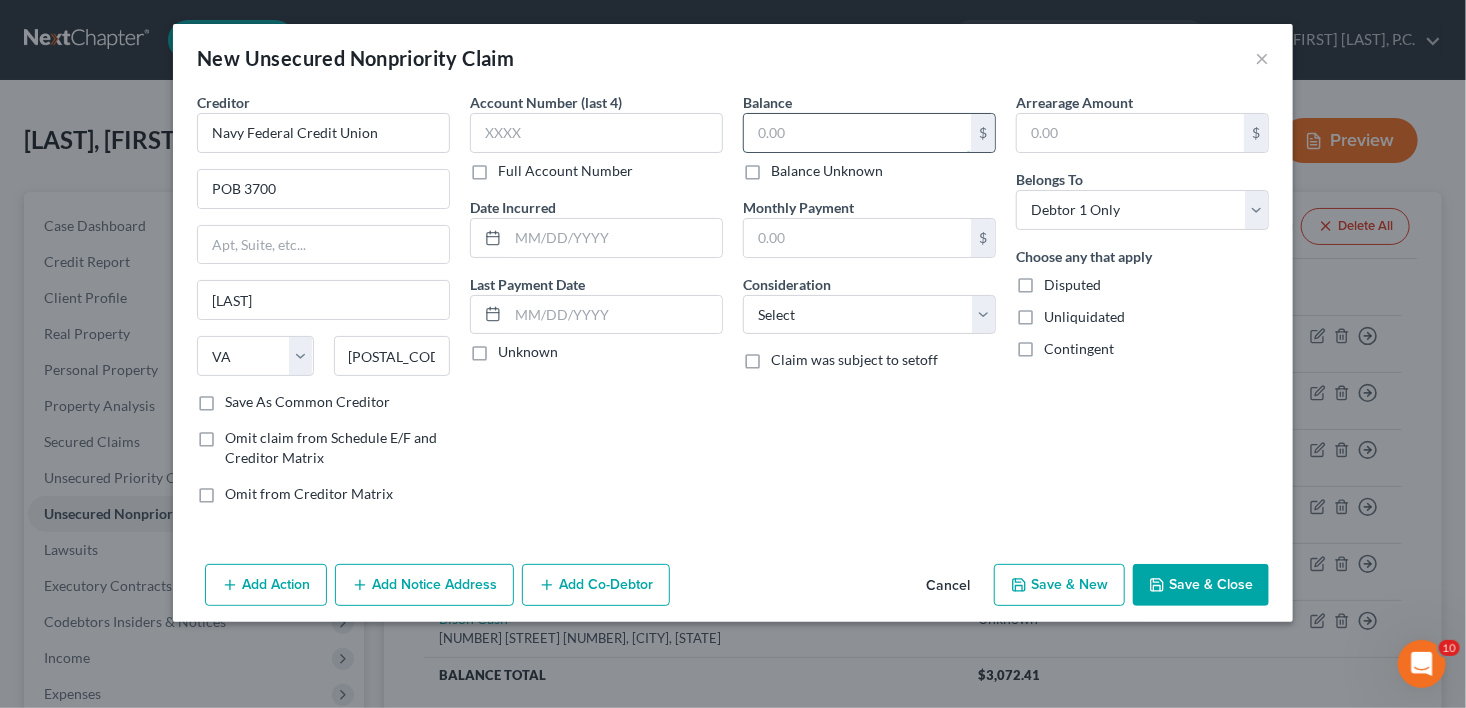 click at bounding box center [857, 133] 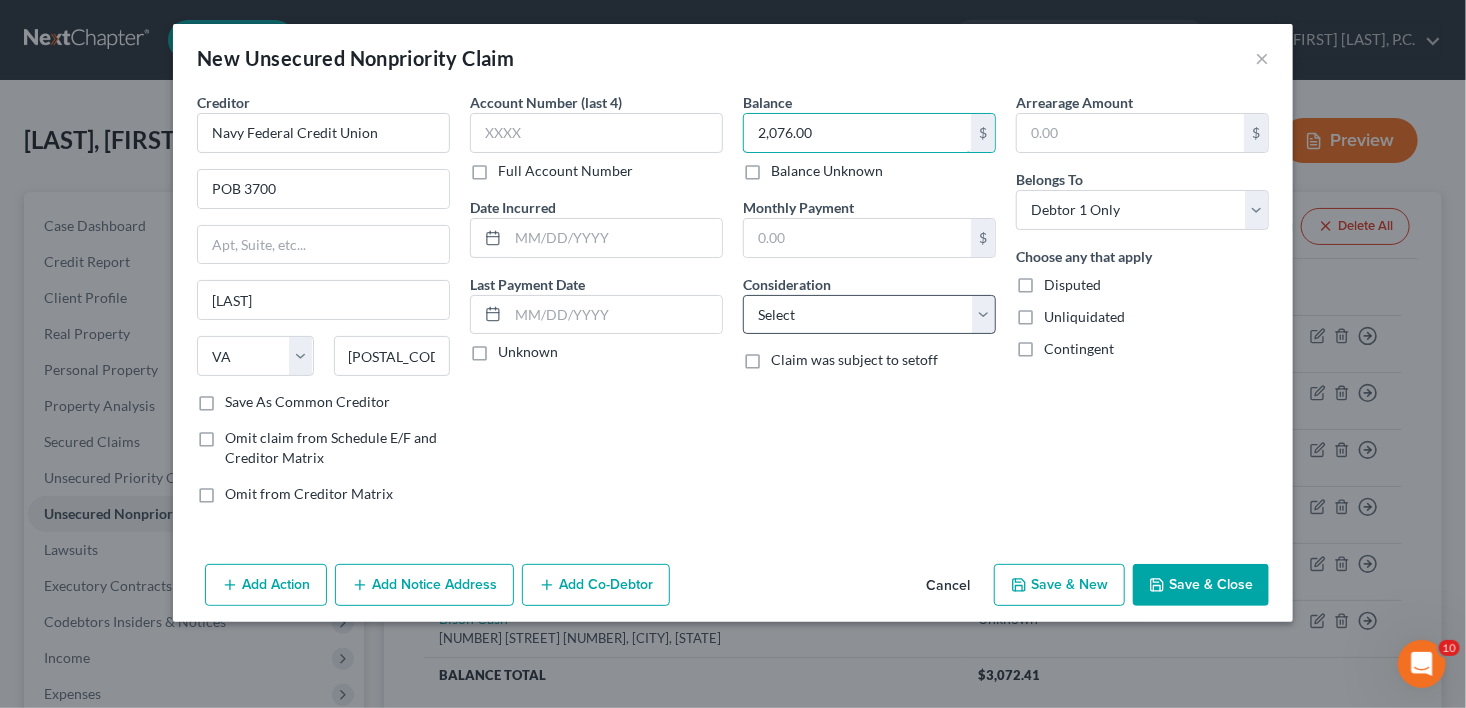 type on "2,076.00" 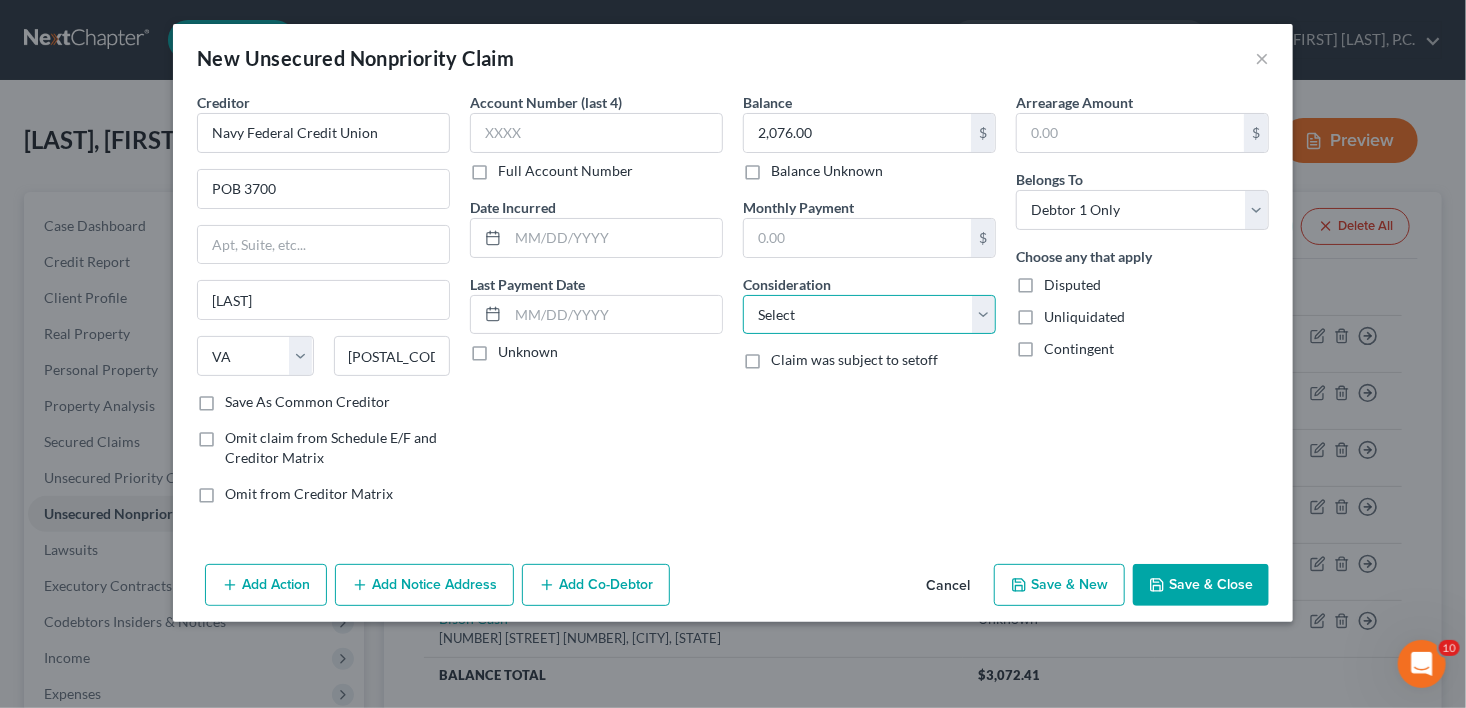 click on "Select Cable / Satellite Services Collection Agency Credit Card Debt Debt Counseling / Attorneys Deficiency Balance Domestic Support Obligations Home / Car Repairs Income Taxes Judgment Liens Medical Services Monies Loaned / Advanced Mortgage Obligation From Divorce Or Separation Obligation To Pensions Other Overdrawn Bank Account Promised To Help Pay Creditors Student Loans Suppliers And Vendors Telephone / Internet Services Utility Services" at bounding box center (869, 315) 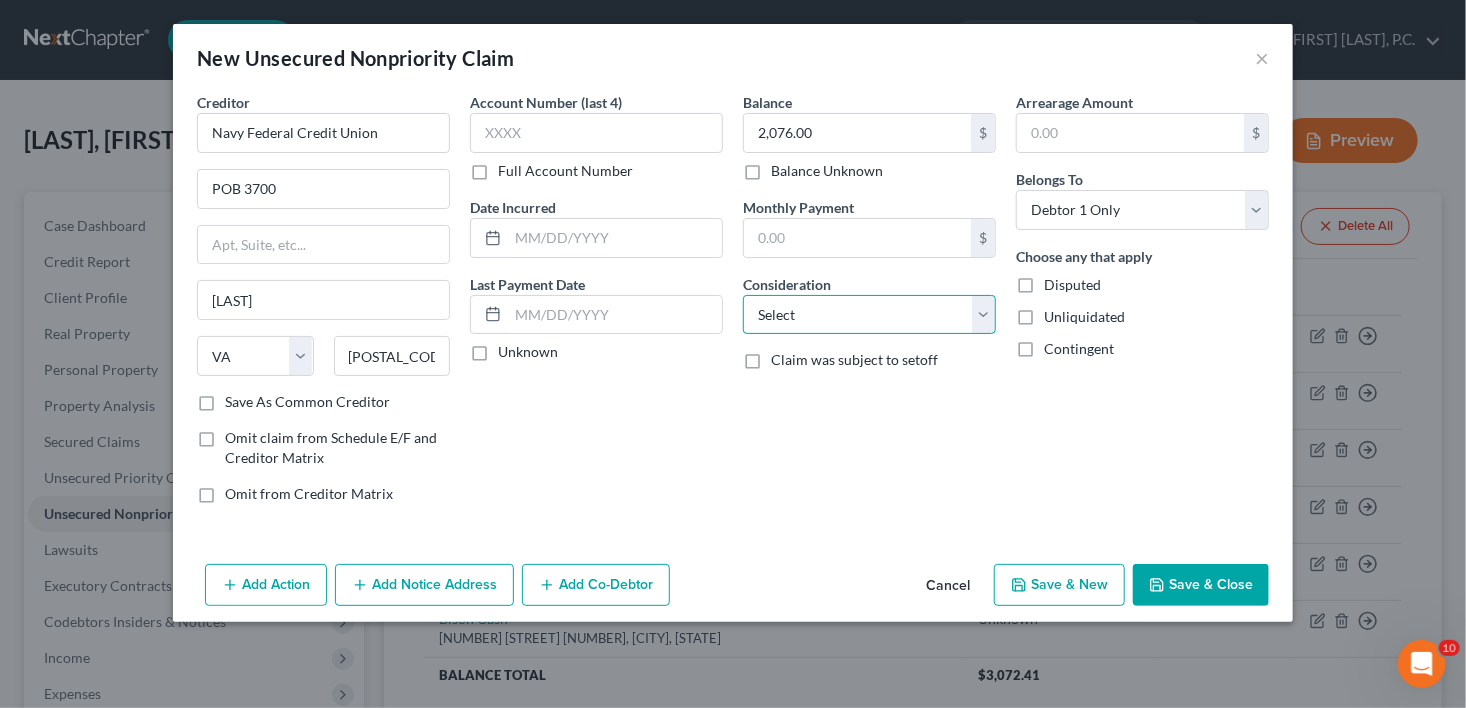 select on "2" 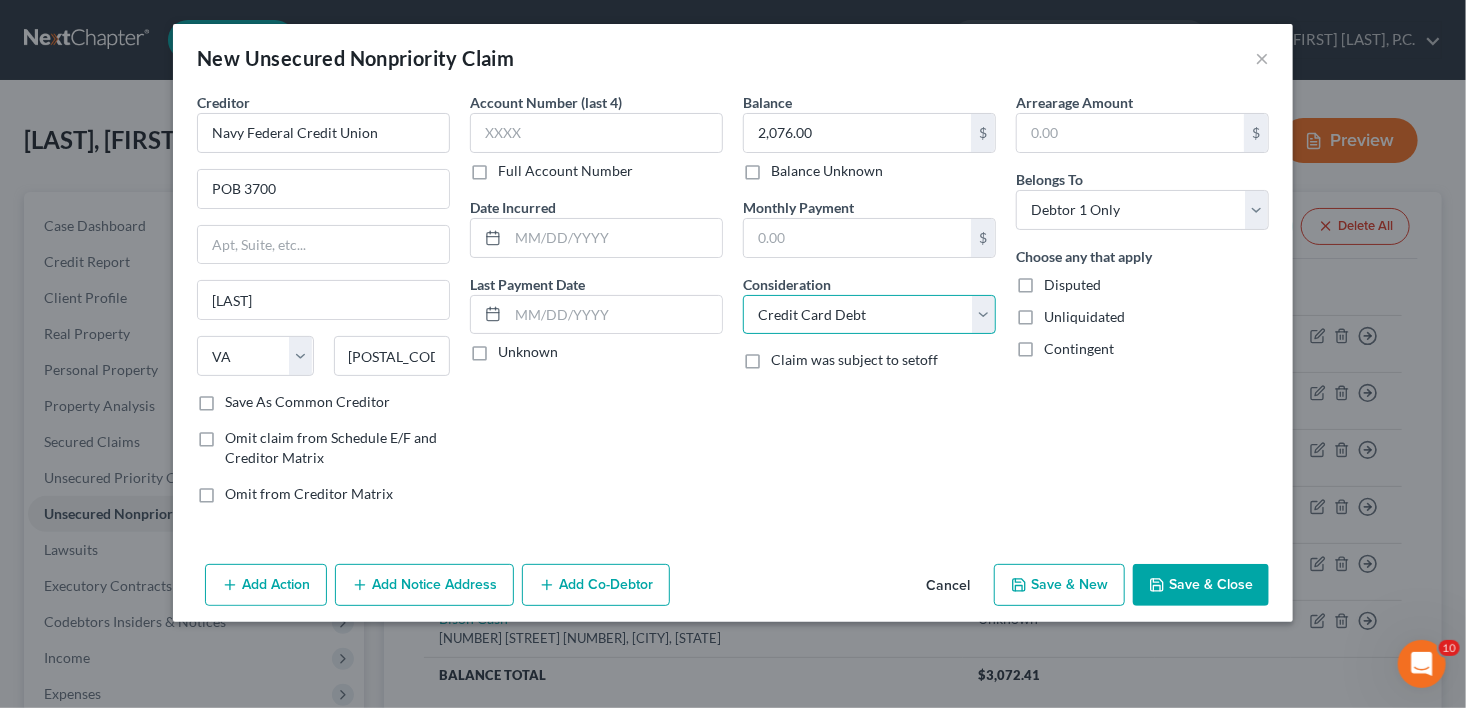 click on "Select Cable / Satellite Services Collection Agency Credit Card Debt Debt Counseling / Attorneys Deficiency Balance Domestic Support Obligations Home / Car Repairs Income Taxes Judgment Liens Medical Services Monies Loaned / Advanced Mortgage Obligation From Divorce Or Separation Obligation To Pensions Other Overdrawn Bank Account Promised To Help Pay Creditors Student Loans Suppliers And Vendors Telephone / Internet Services Utility Services" at bounding box center [869, 315] 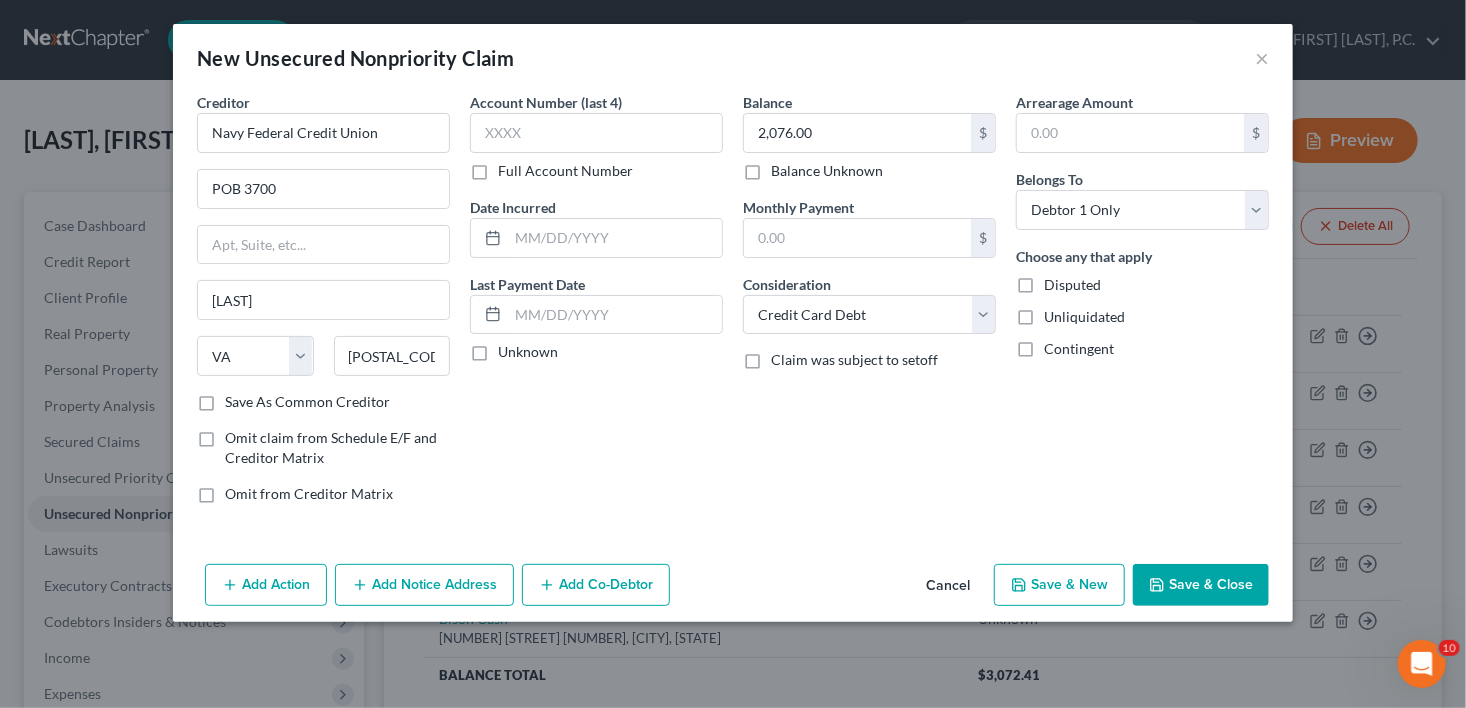 click on "Add Notice Address" at bounding box center [424, 585] 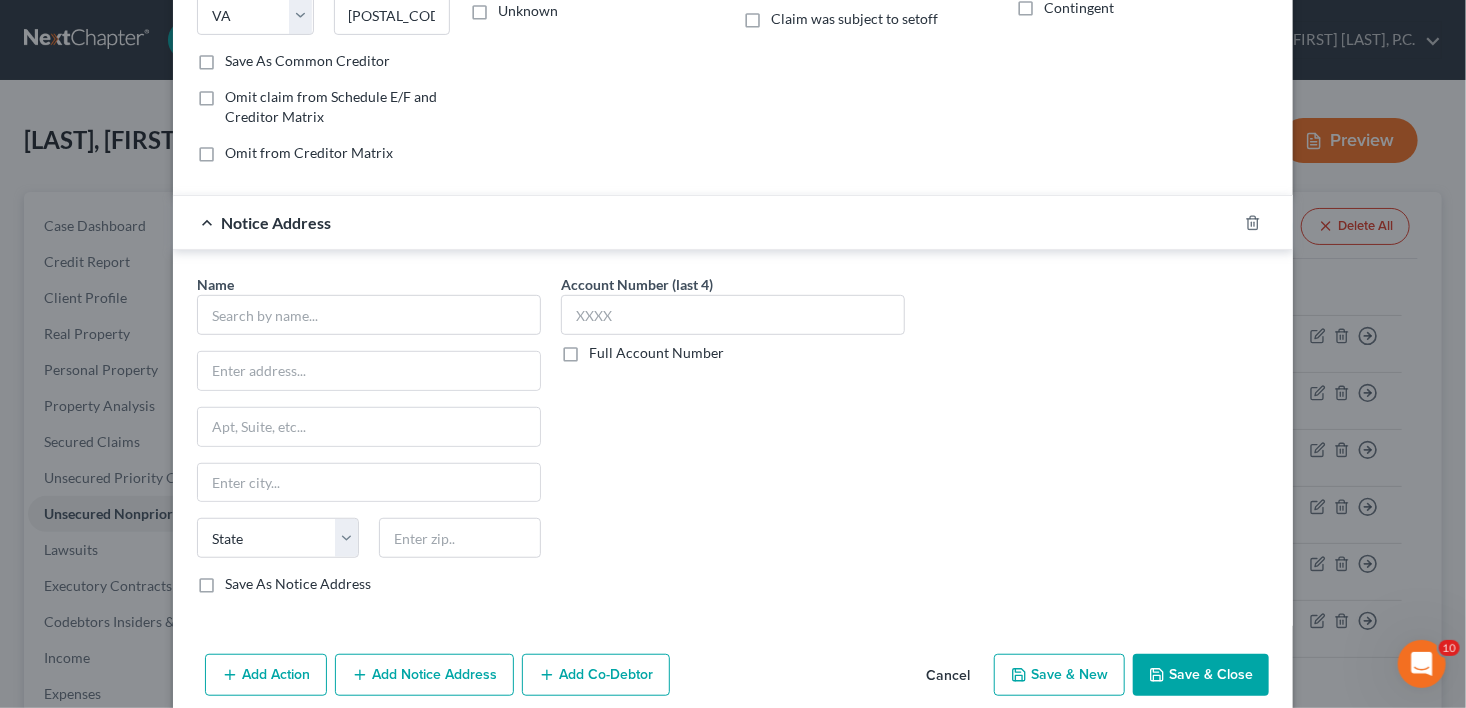 scroll, scrollTop: 356, scrollLeft: 0, axis: vertical 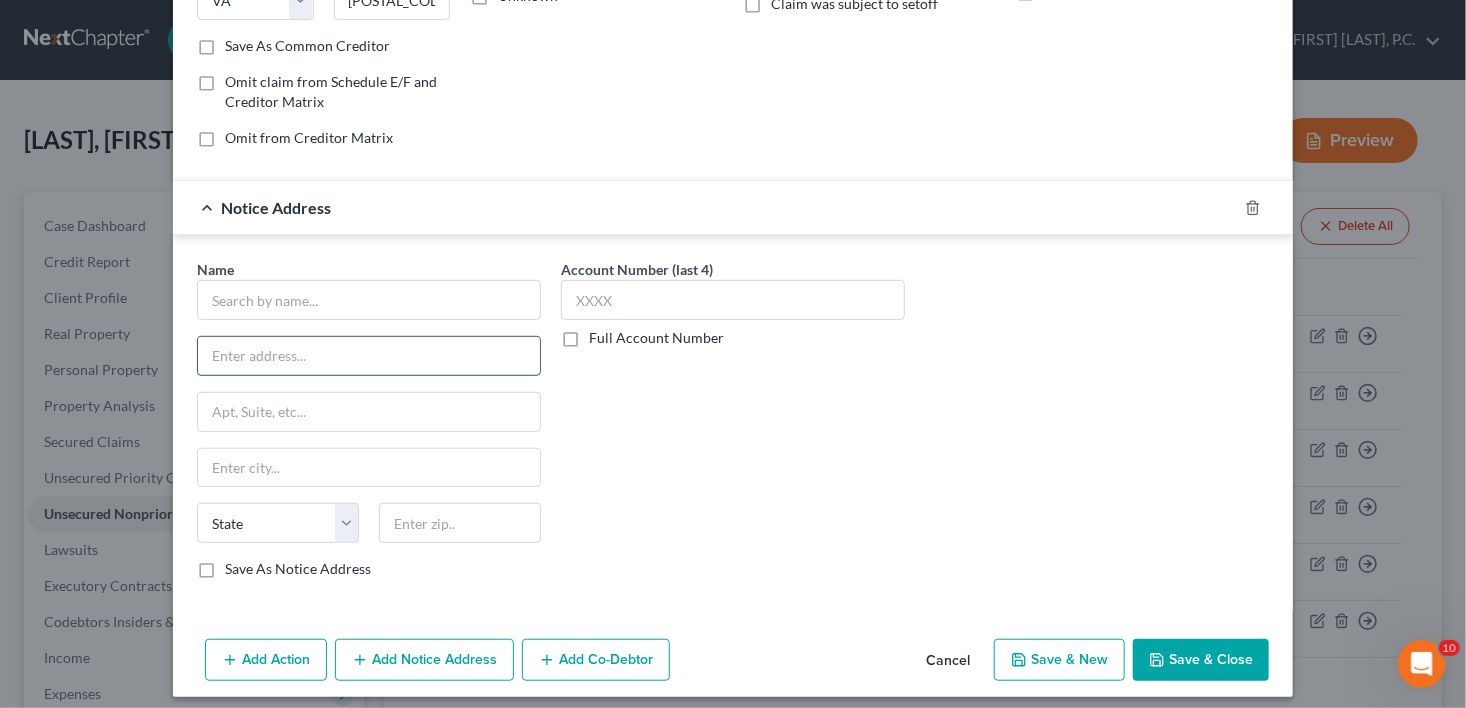 click at bounding box center (369, 356) 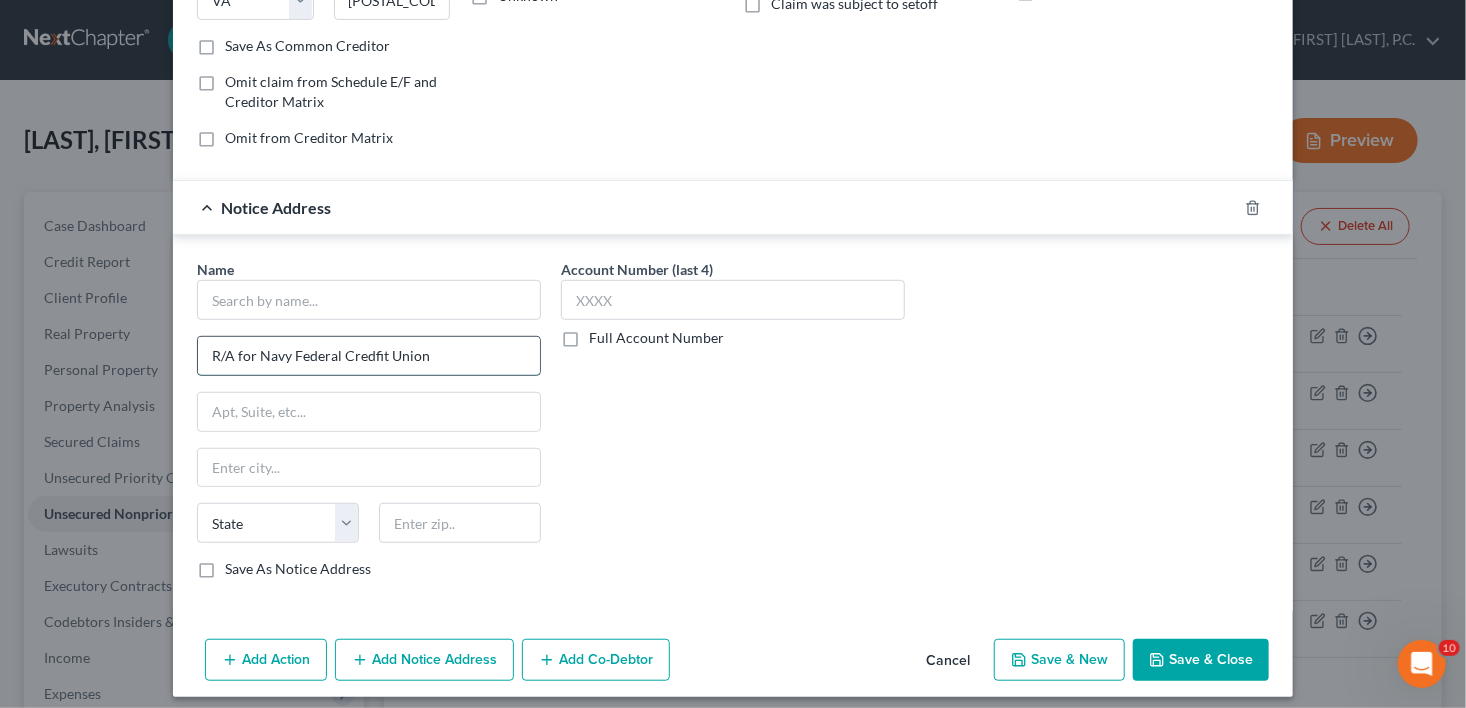 click on "R/A for Navy Federal Credfit Union" at bounding box center (369, 356) 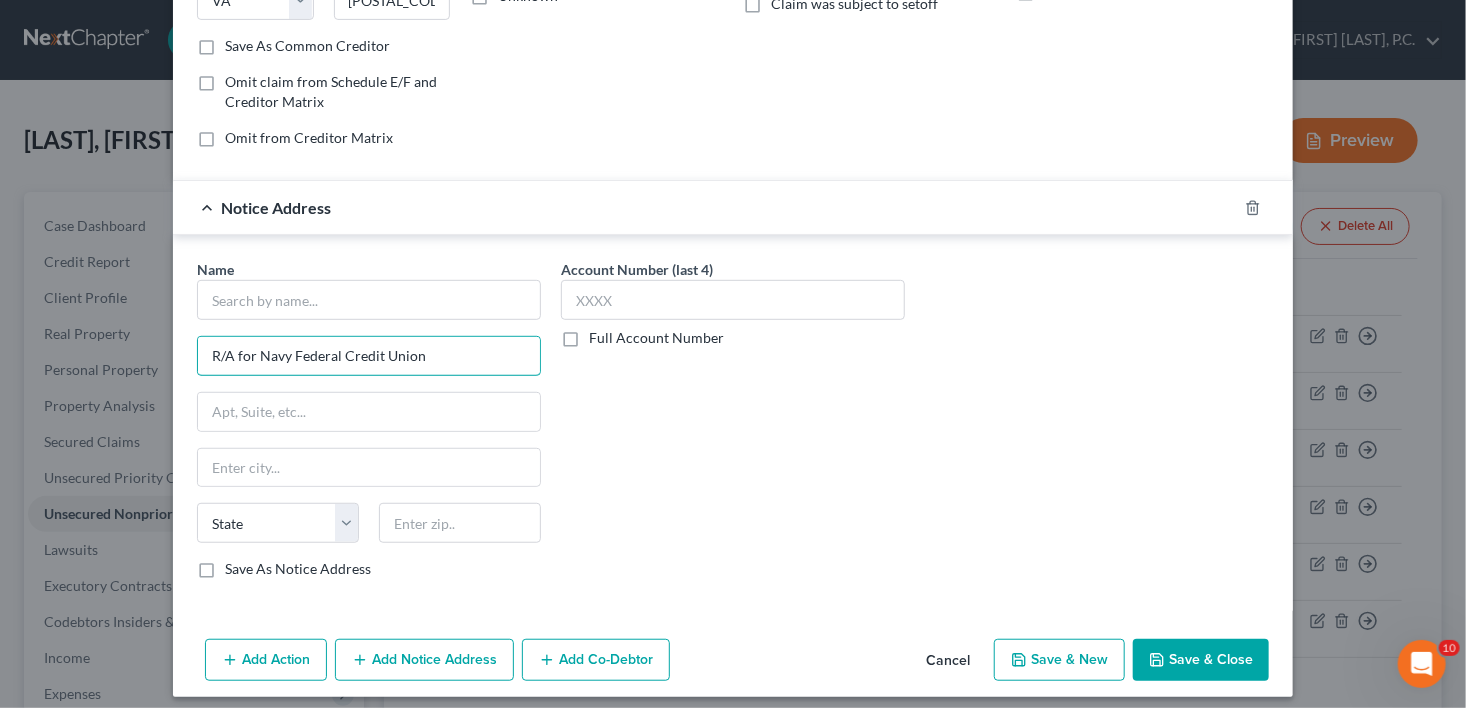 type on "R/A for Navy Federal Credit Union" 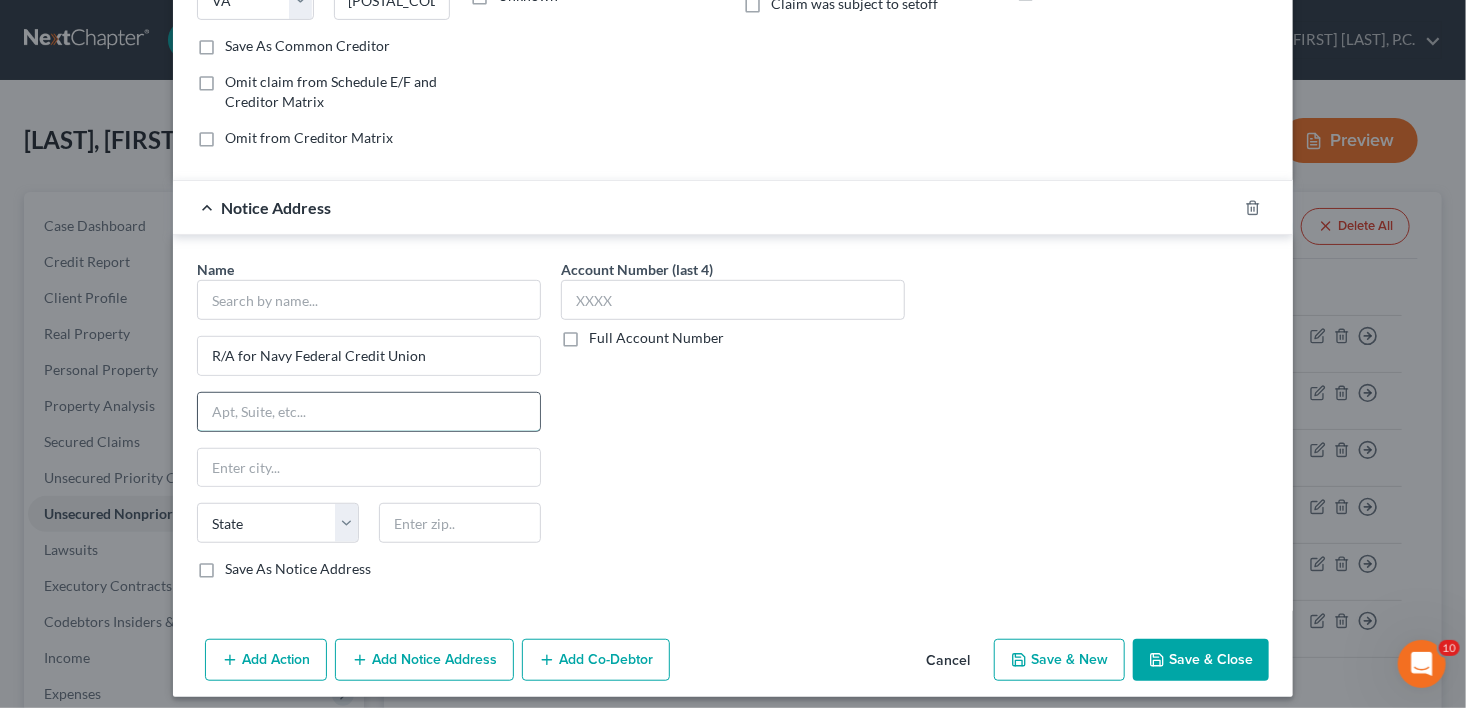 click at bounding box center (369, 412) 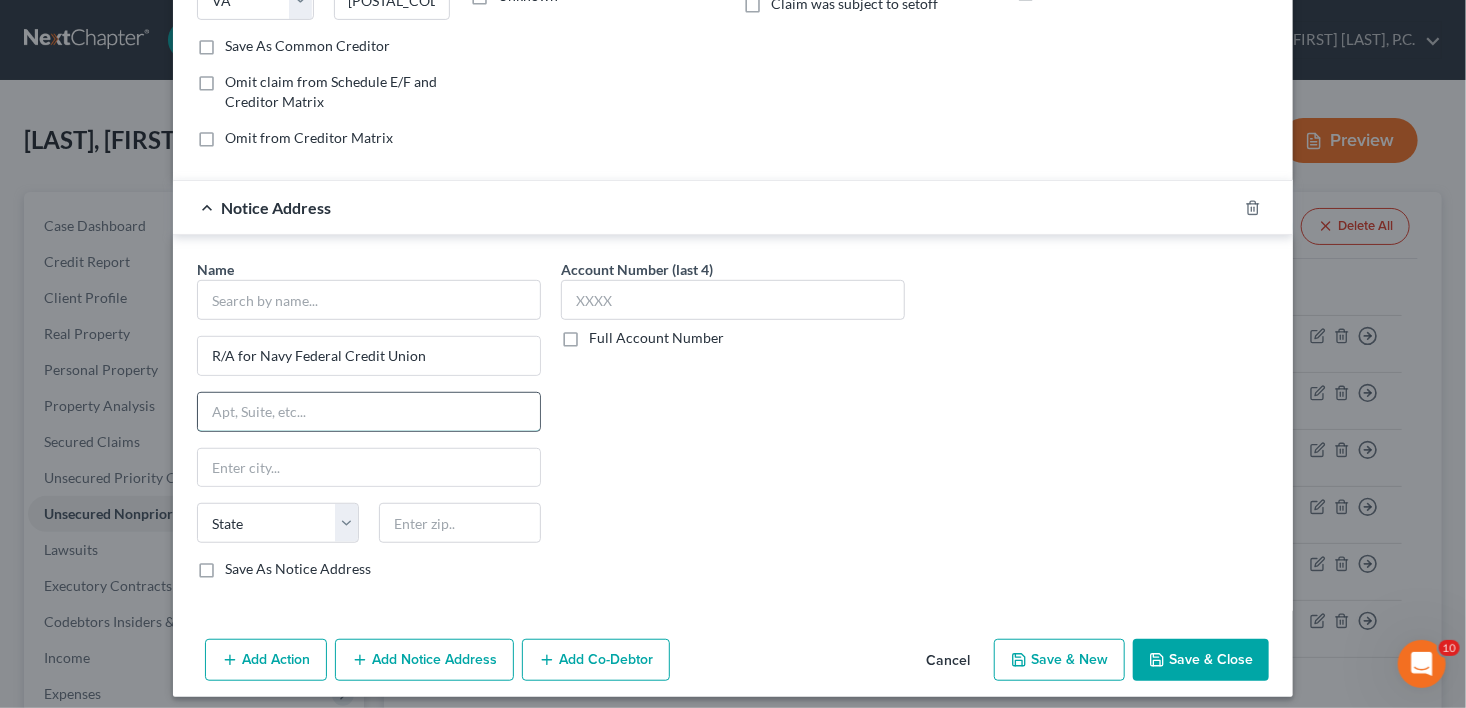 paste on "[COMPANY_NAME] [COMPANY_NAME] Physical Address:	[NUMBER] [STREET], [SUITE], [CITY], [STATE], [POSTAL_CODE], [COUNTRY]" 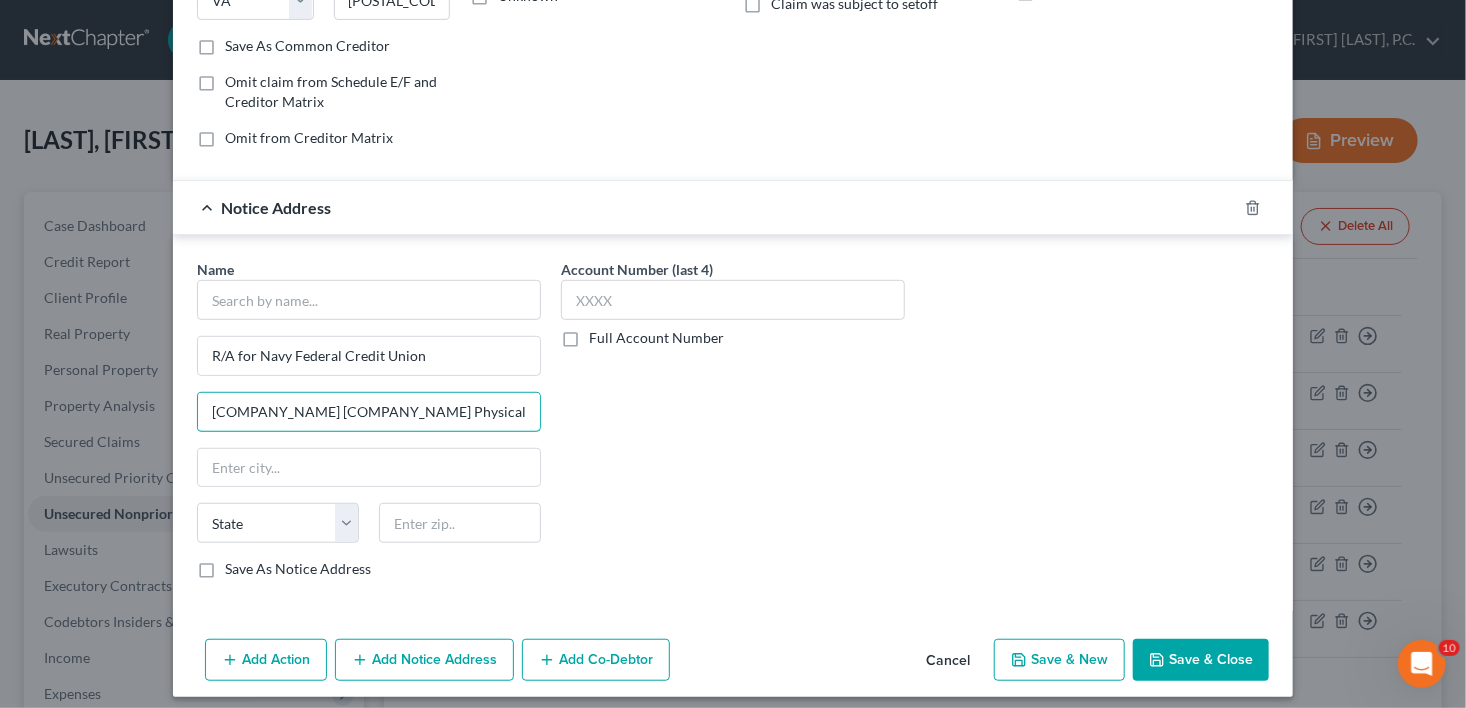 scroll, scrollTop: 0, scrollLeft: 469, axis: horizontal 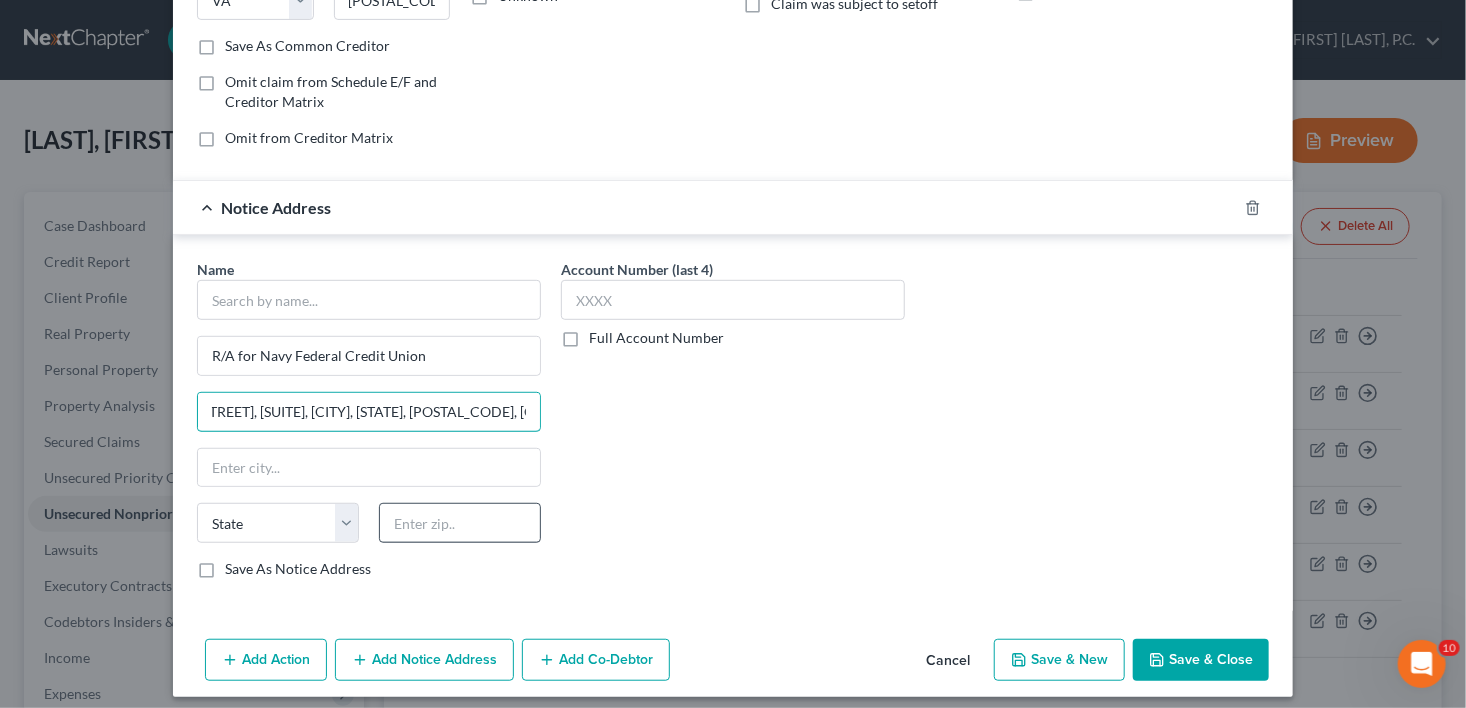 type on "[COMPANY_NAME] [COMPANY_NAME] Physical Address:	[NUMBER] [STREET], [SUITE], [CITY], [STATE], [POSTAL_CODE], [COUNTRY]" 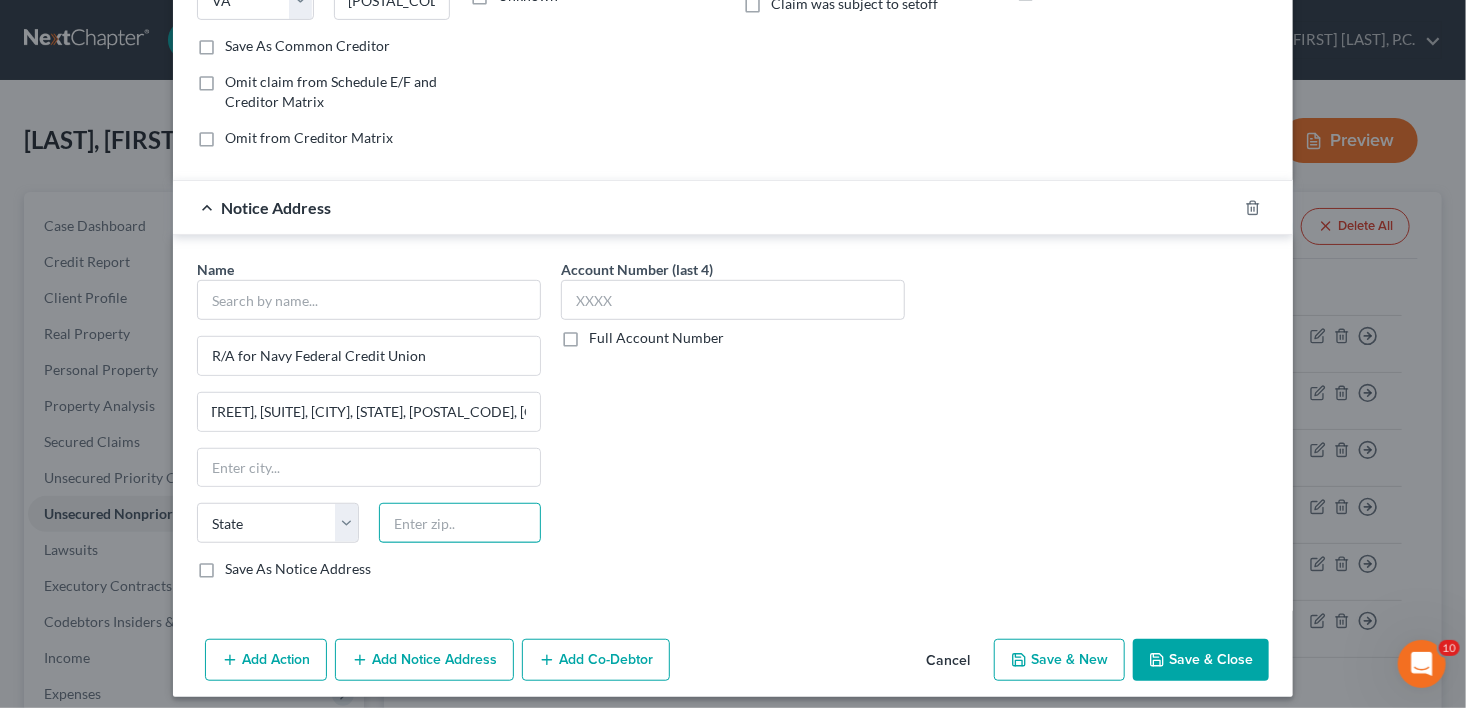 scroll, scrollTop: 0, scrollLeft: 0, axis: both 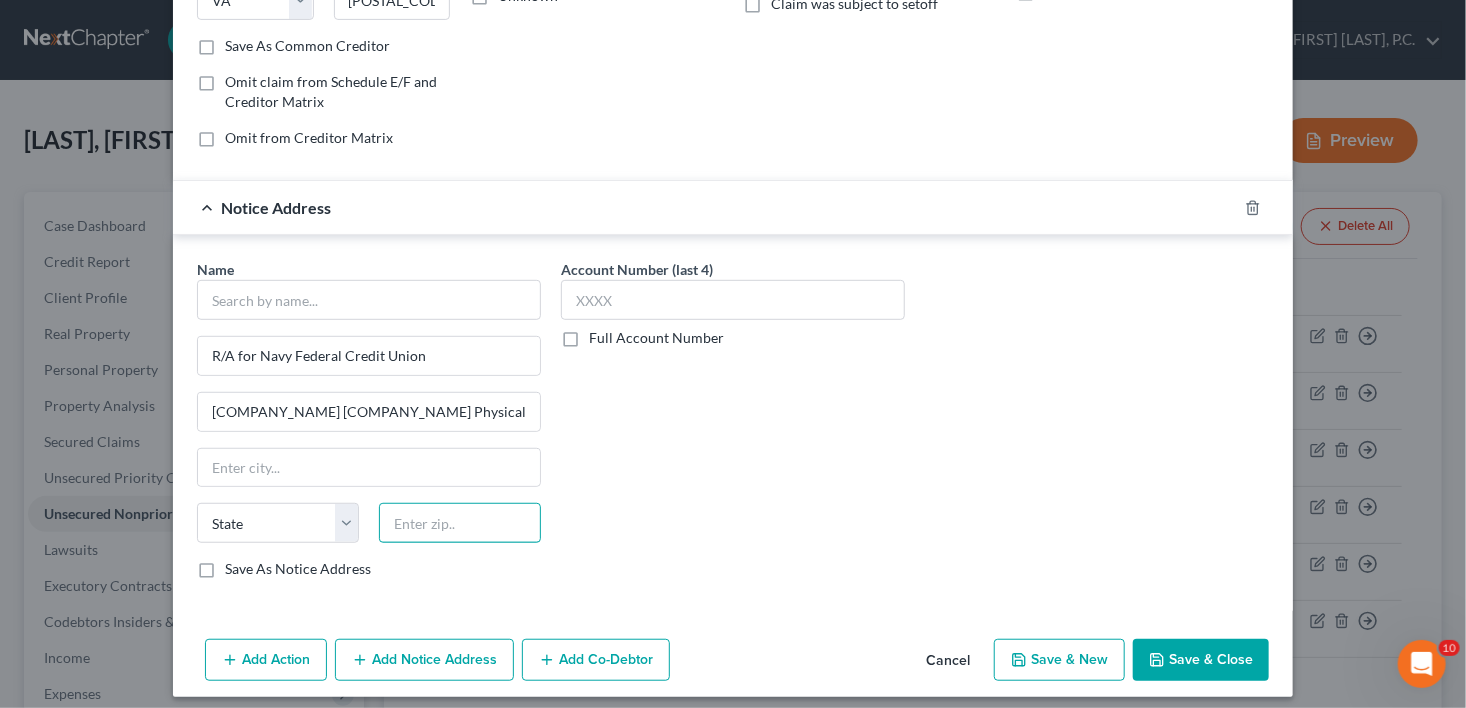 click at bounding box center [460, 523] 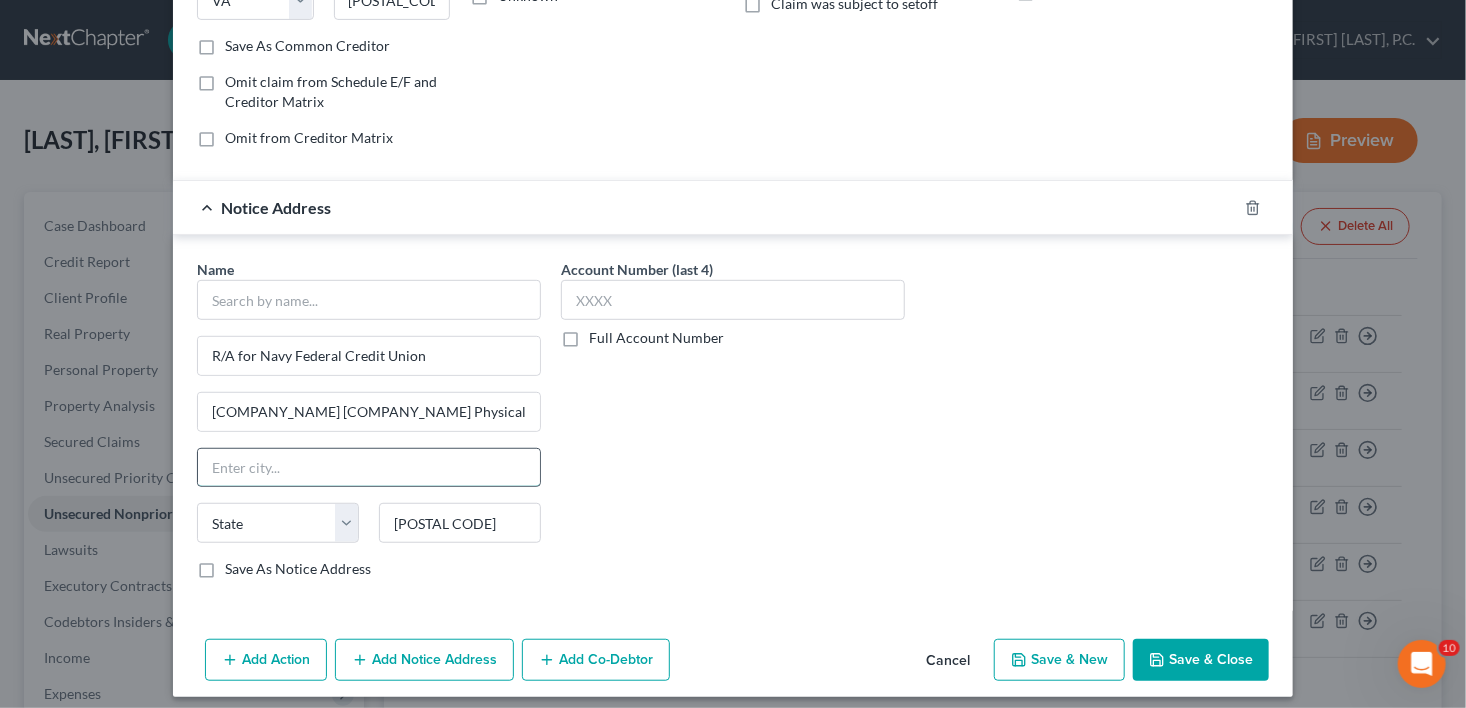 click at bounding box center [369, 468] 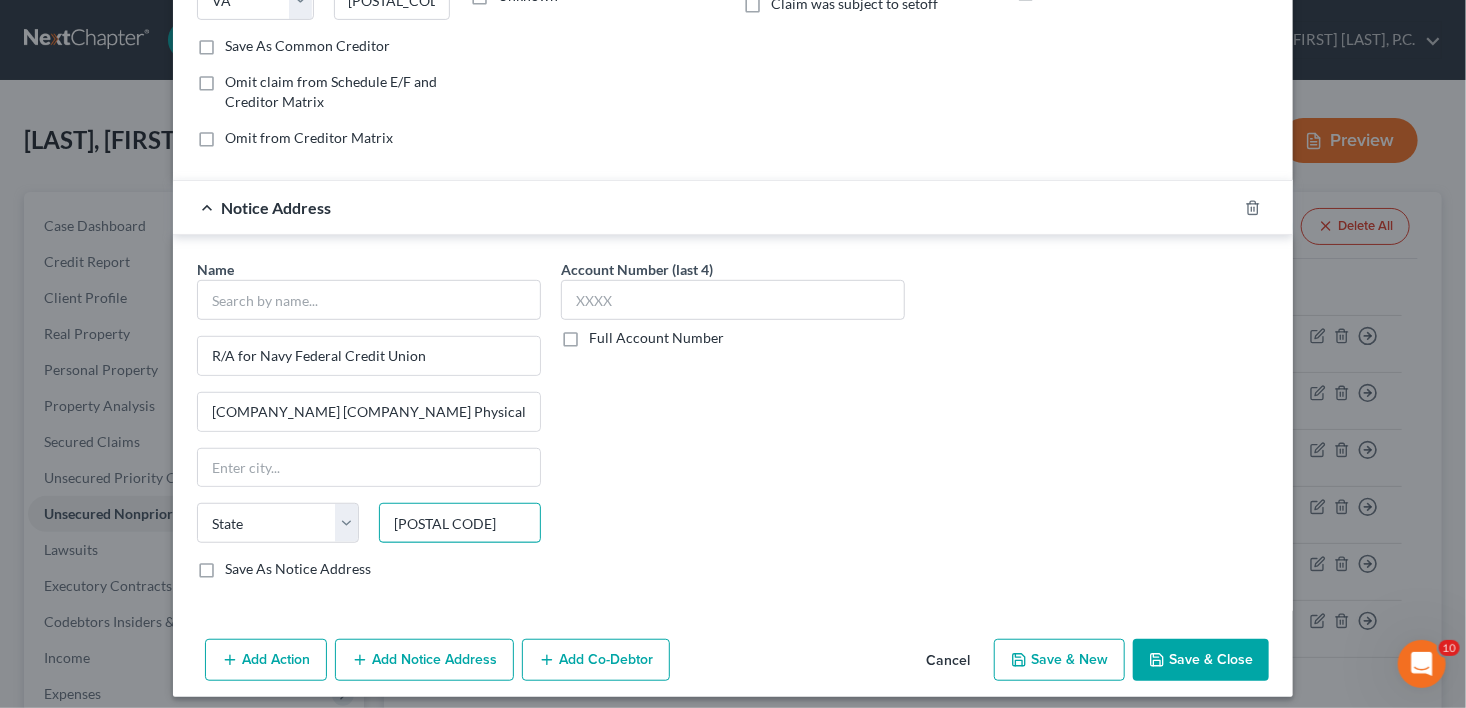 drag, startPoint x: 445, startPoint y: 522, endPoint x: 380, endPoint y: 520, distance: 65.03076 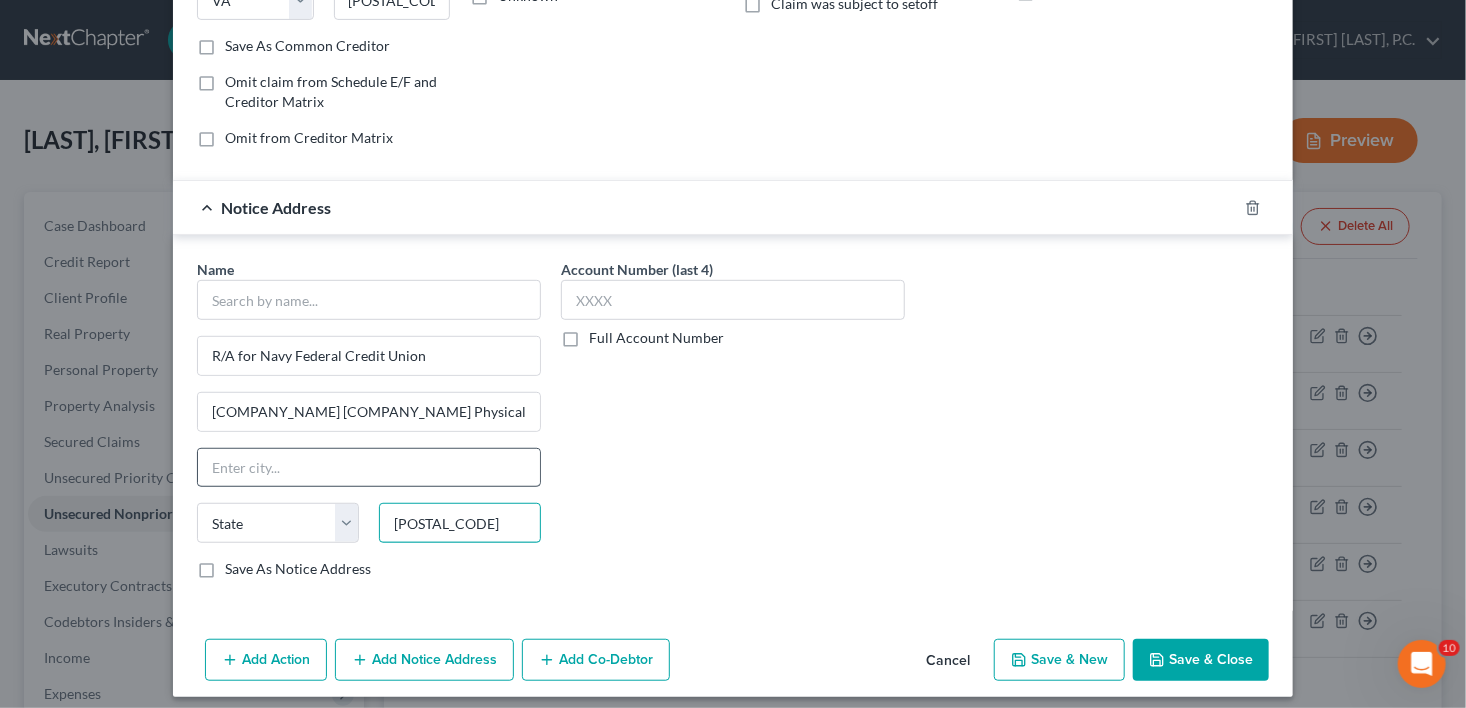 type on "[POSTAL_CODE]" 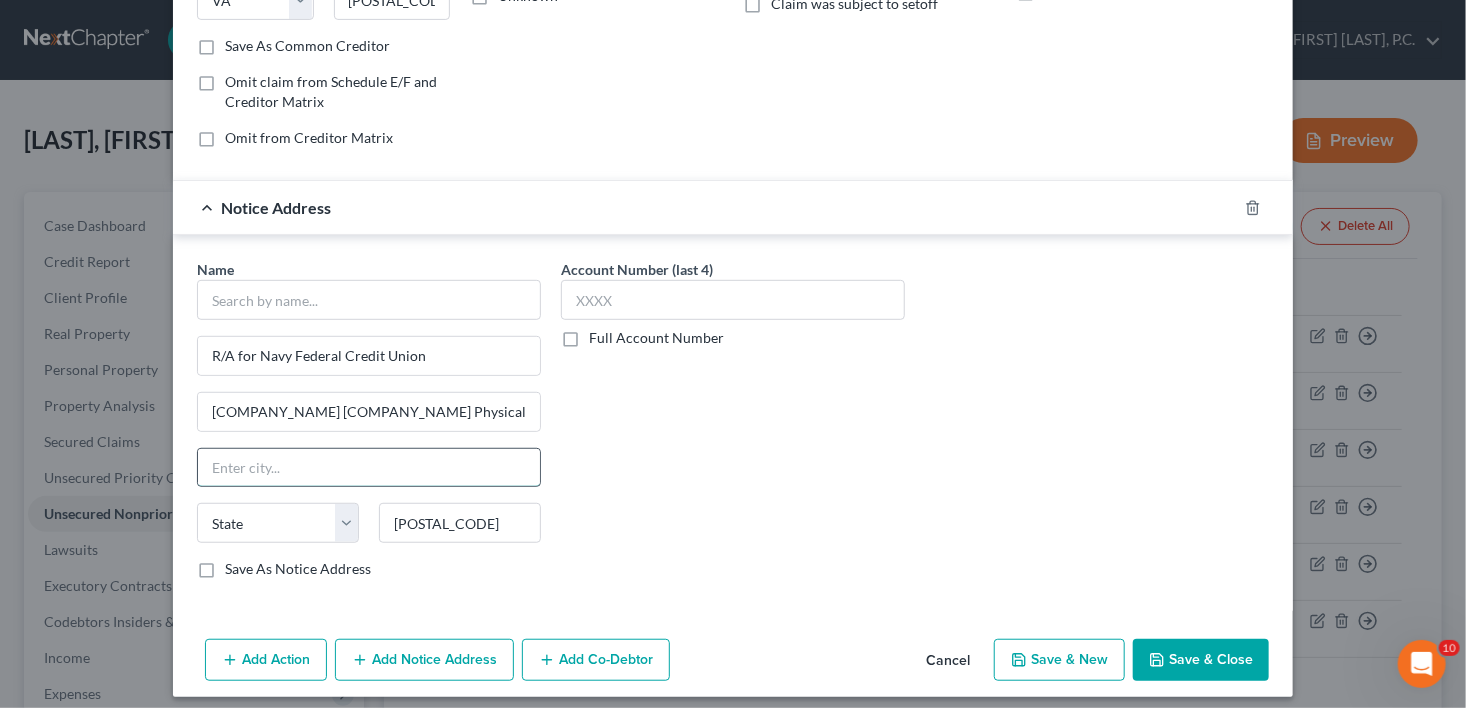 type on "Norcross" 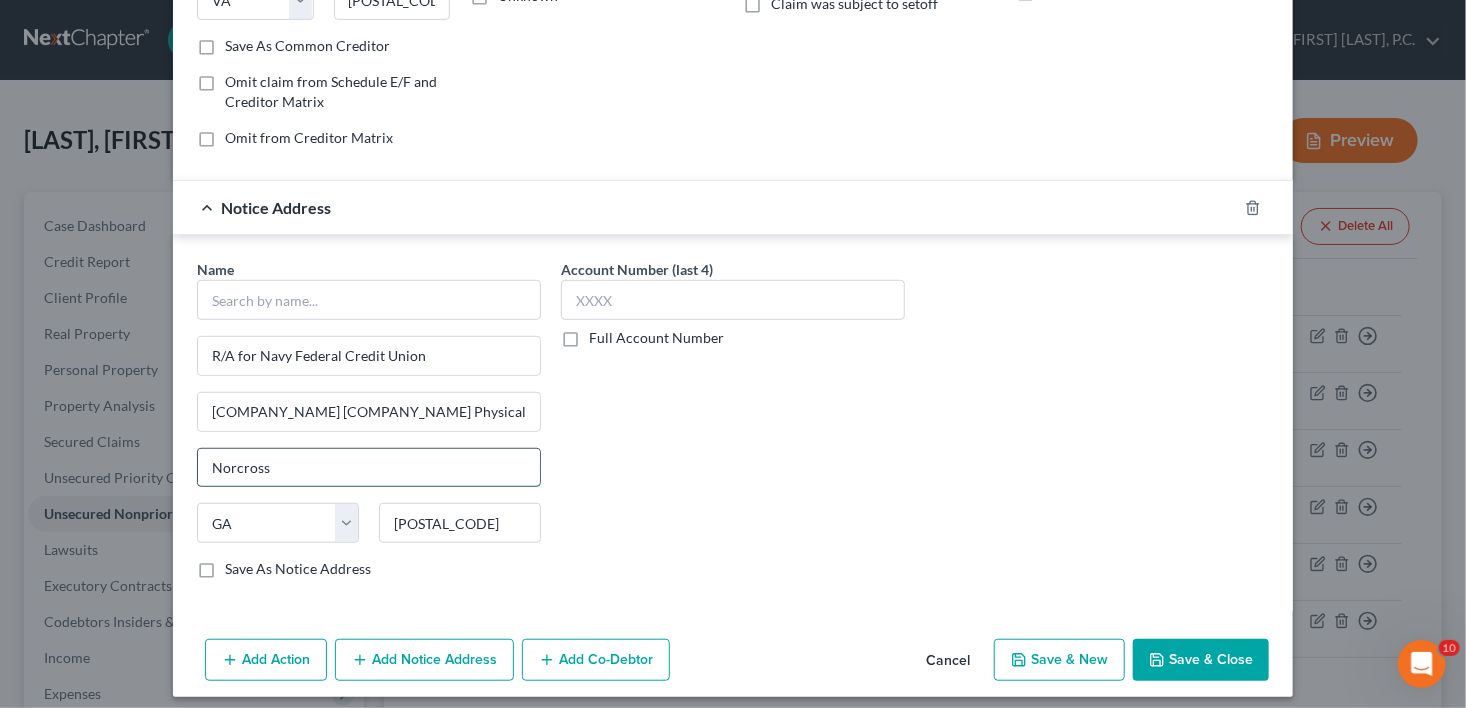 click on "Norcross" at bounding box center (369, 468) 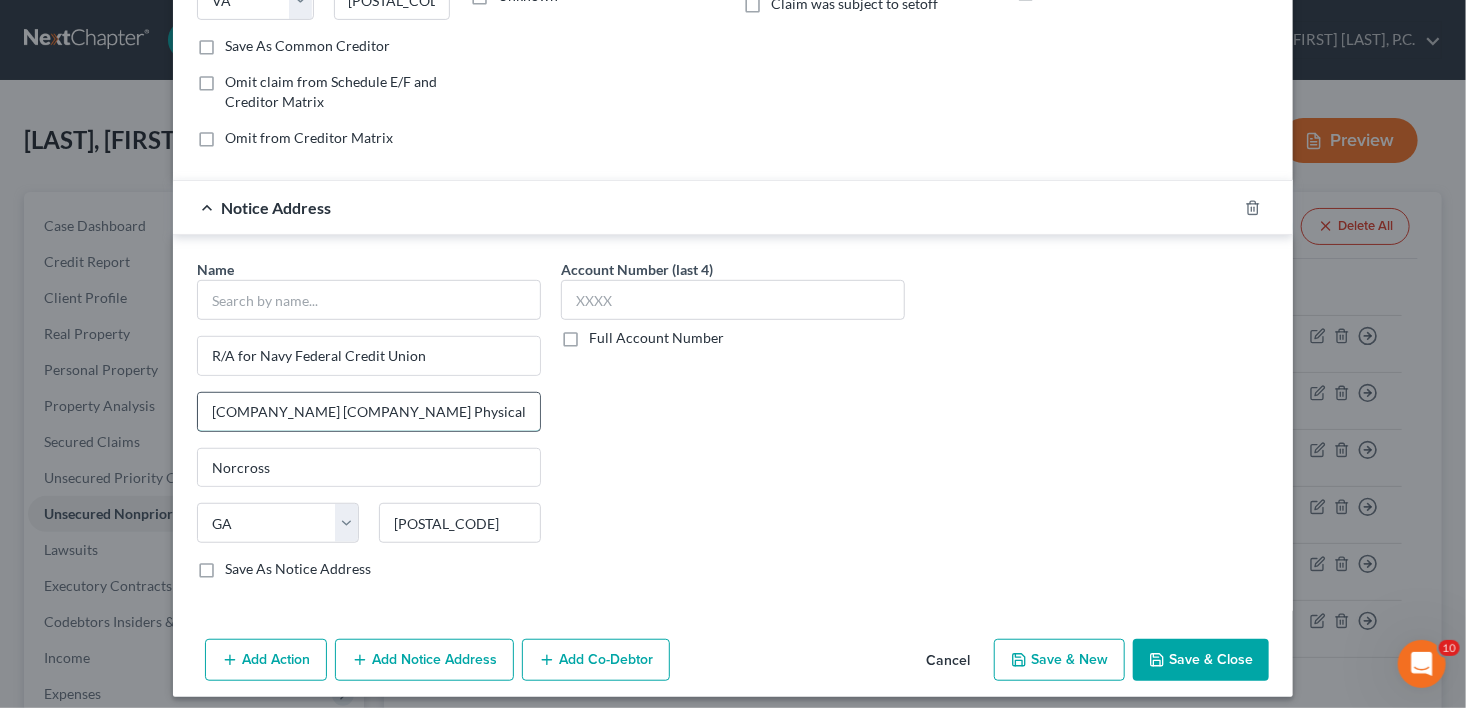 click on "[COMPANY_NAME] [COMPANY_NAME] Physical Address:	[NUMBER] [STREET], [SUITE], [CITY], [STATE], [POSTAL_CODE], [COUNTRY]" at bounding box center (369, 412) 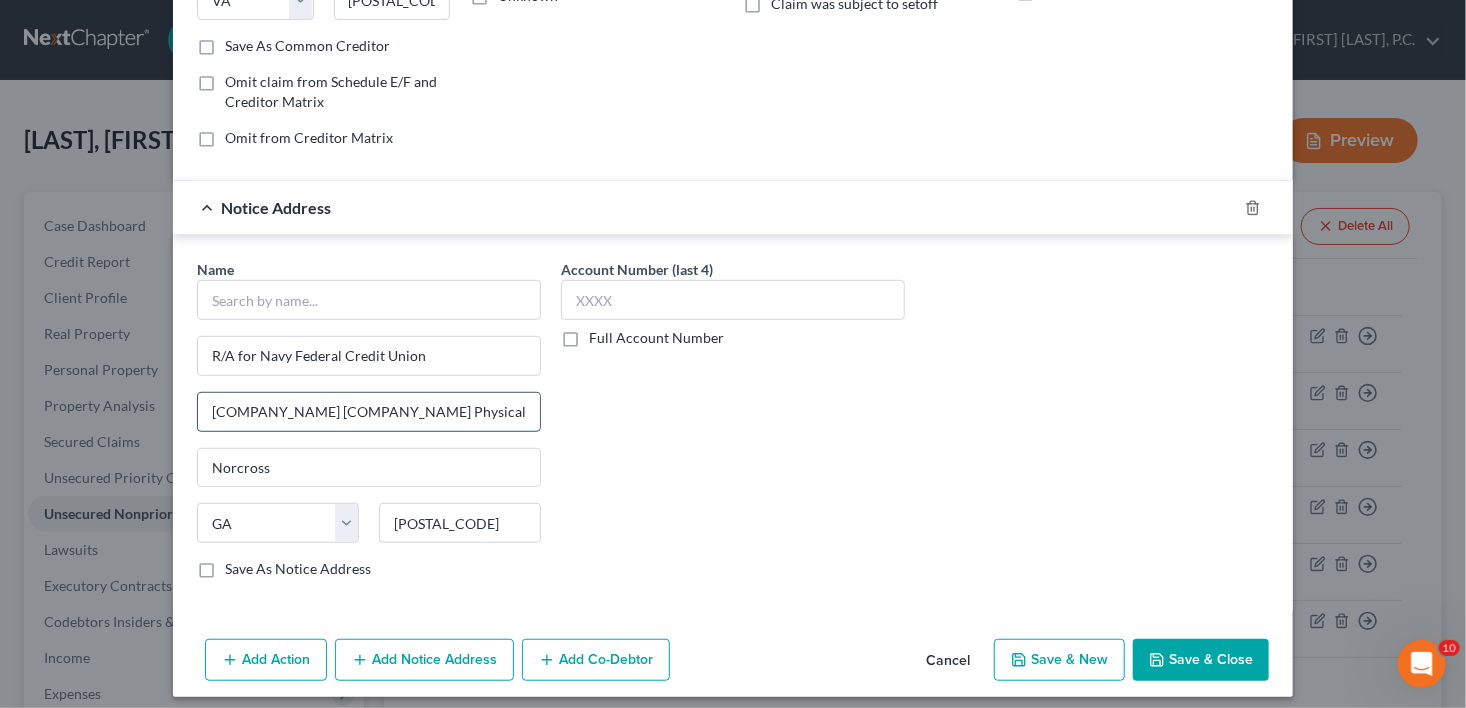 drag, startPoint x: 452, startPoint y: 407, endPoint x: 200, endPoint y: 397, distance: 252.19833 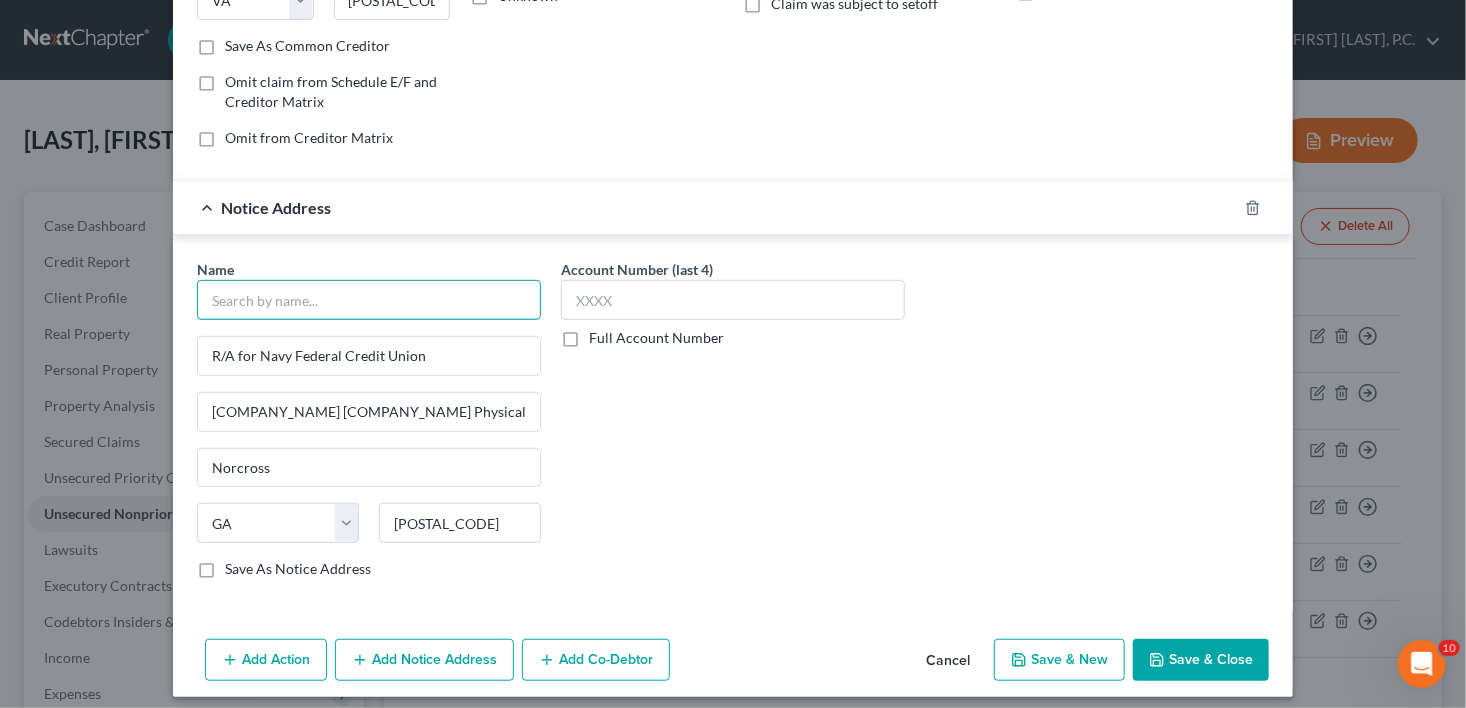 click at bounding box center [369, 300] 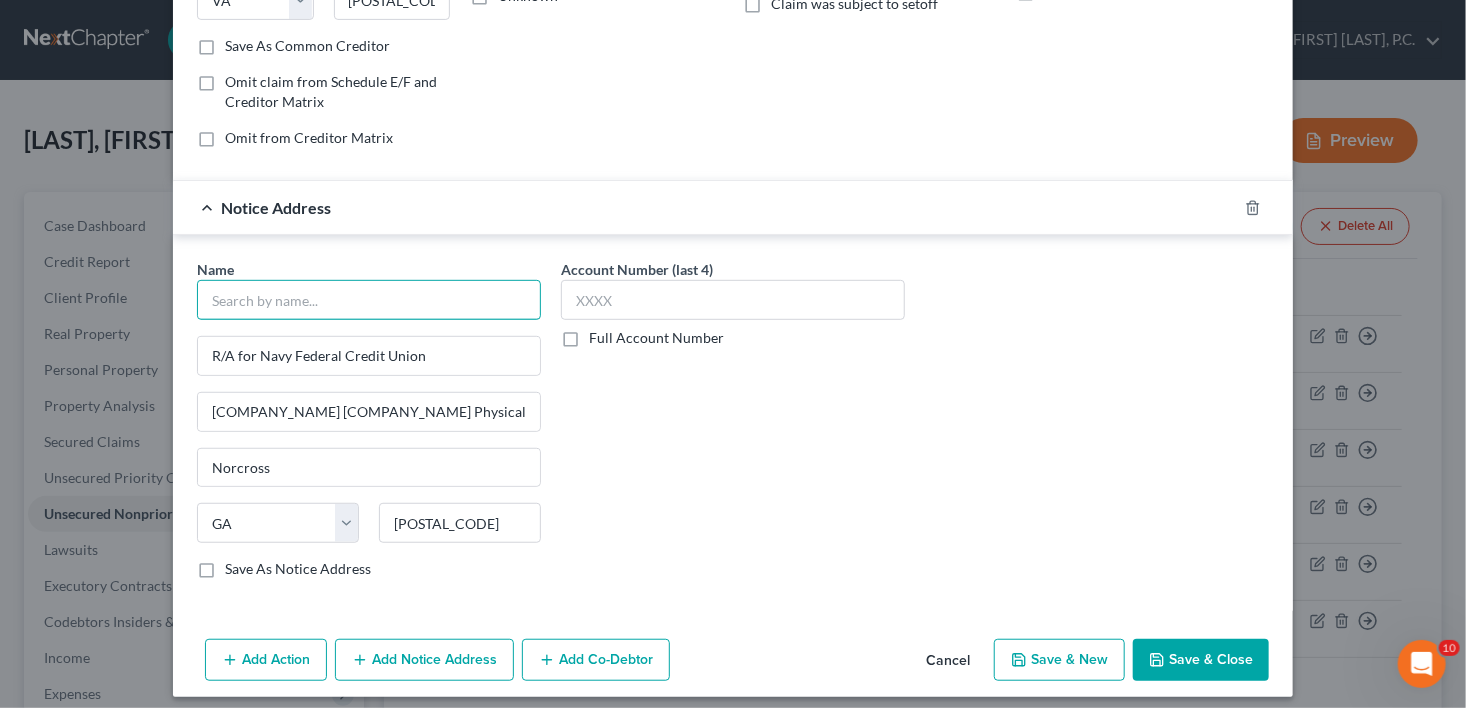 paste on "[COMPANY_NAME]" 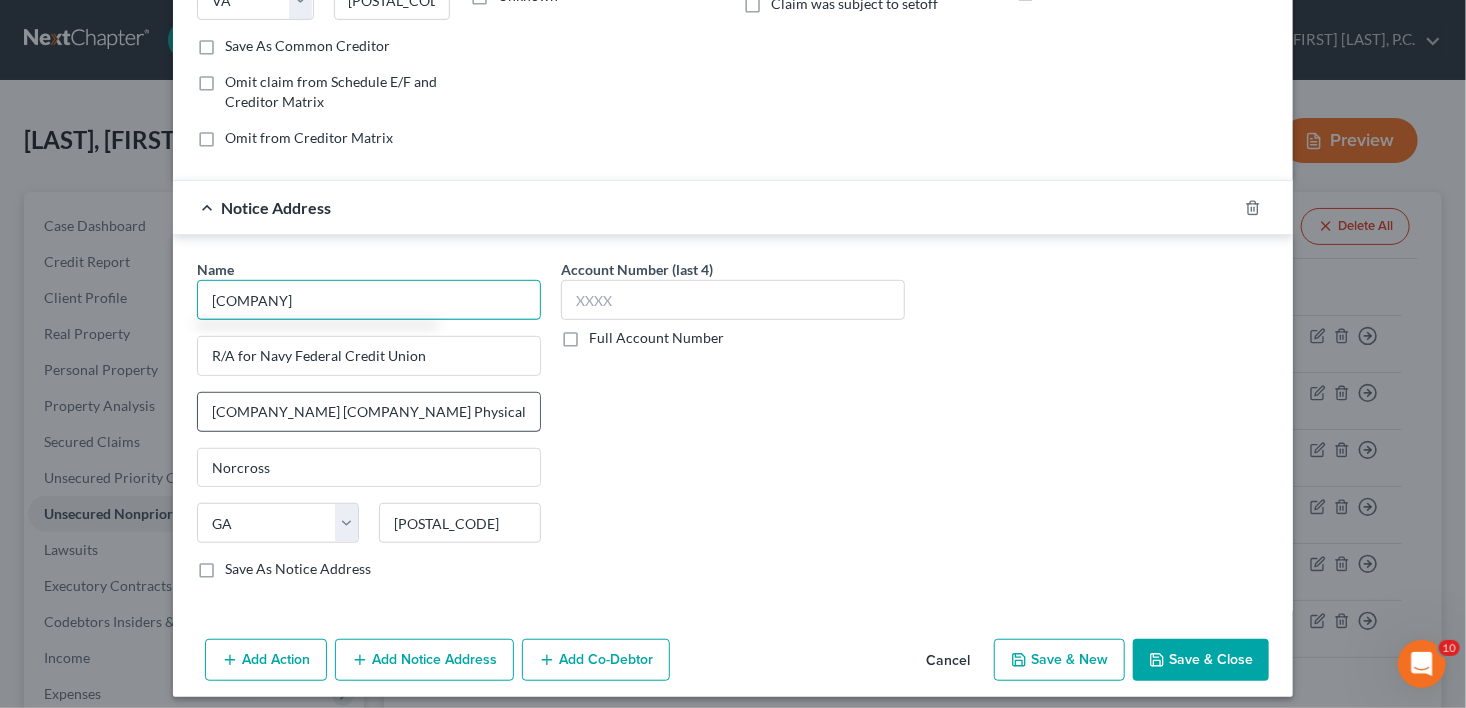 type on "[COMPANY]" 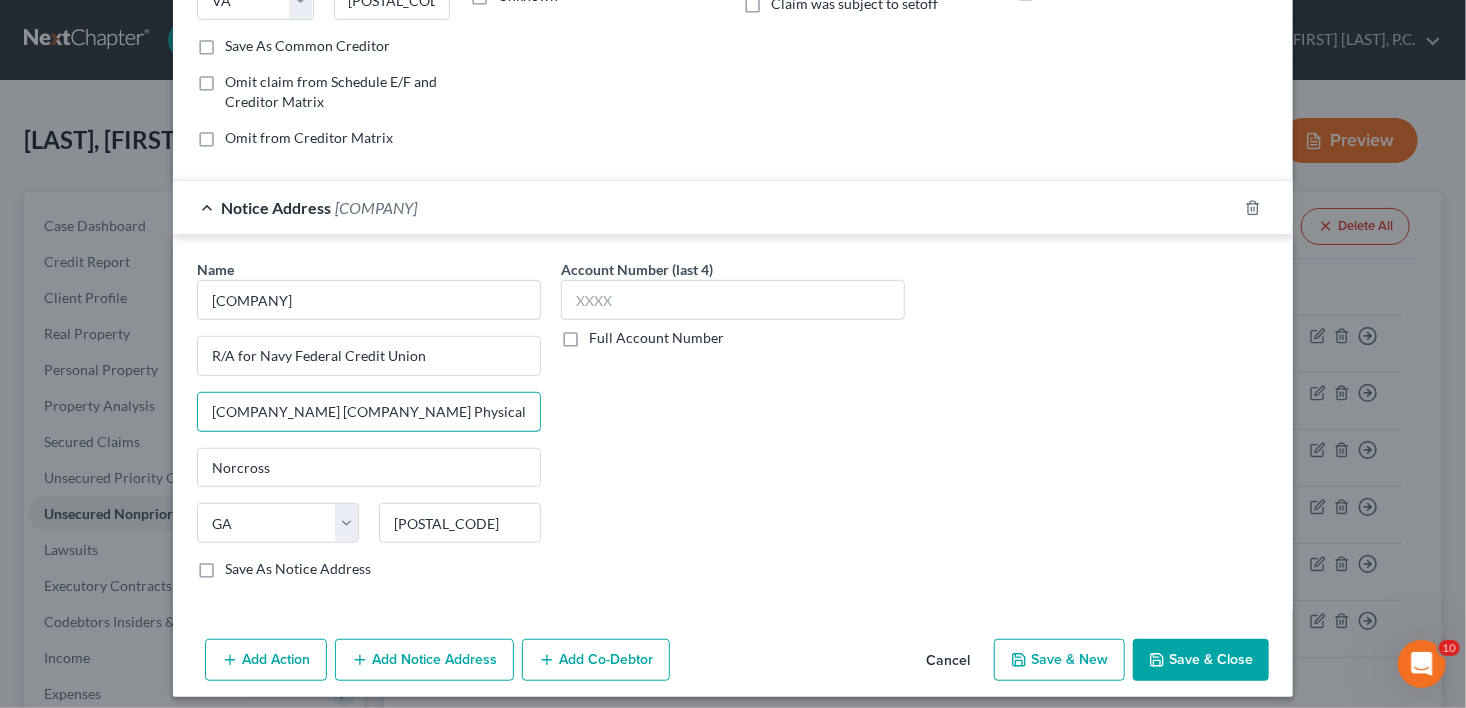 drag, startPoint x: 455, startPoint y: 407, endPoint x: 64, endPoint y: 413, distance: 391.04602 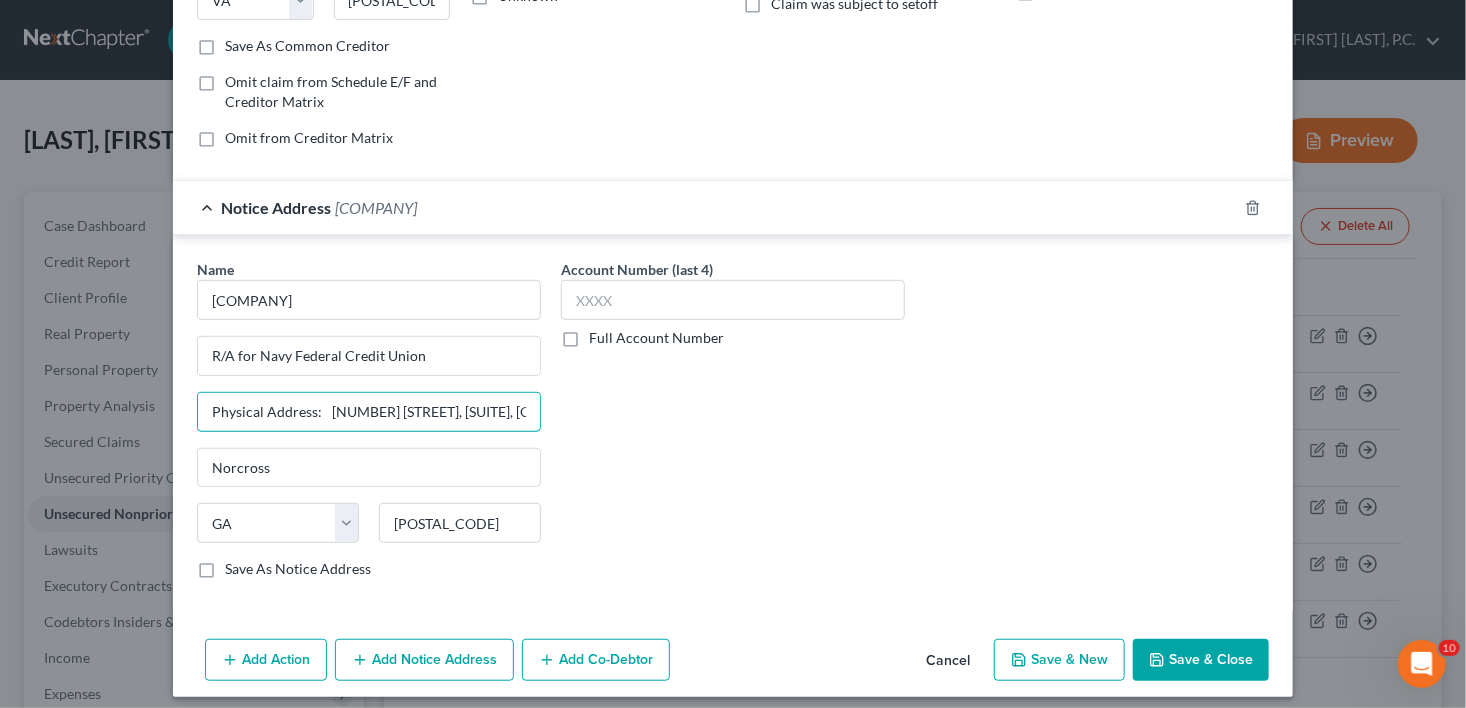 drag, startPoint x: 319, startPoint y: 411, endPoint x: 170, endPoint y: 411, distance: 149 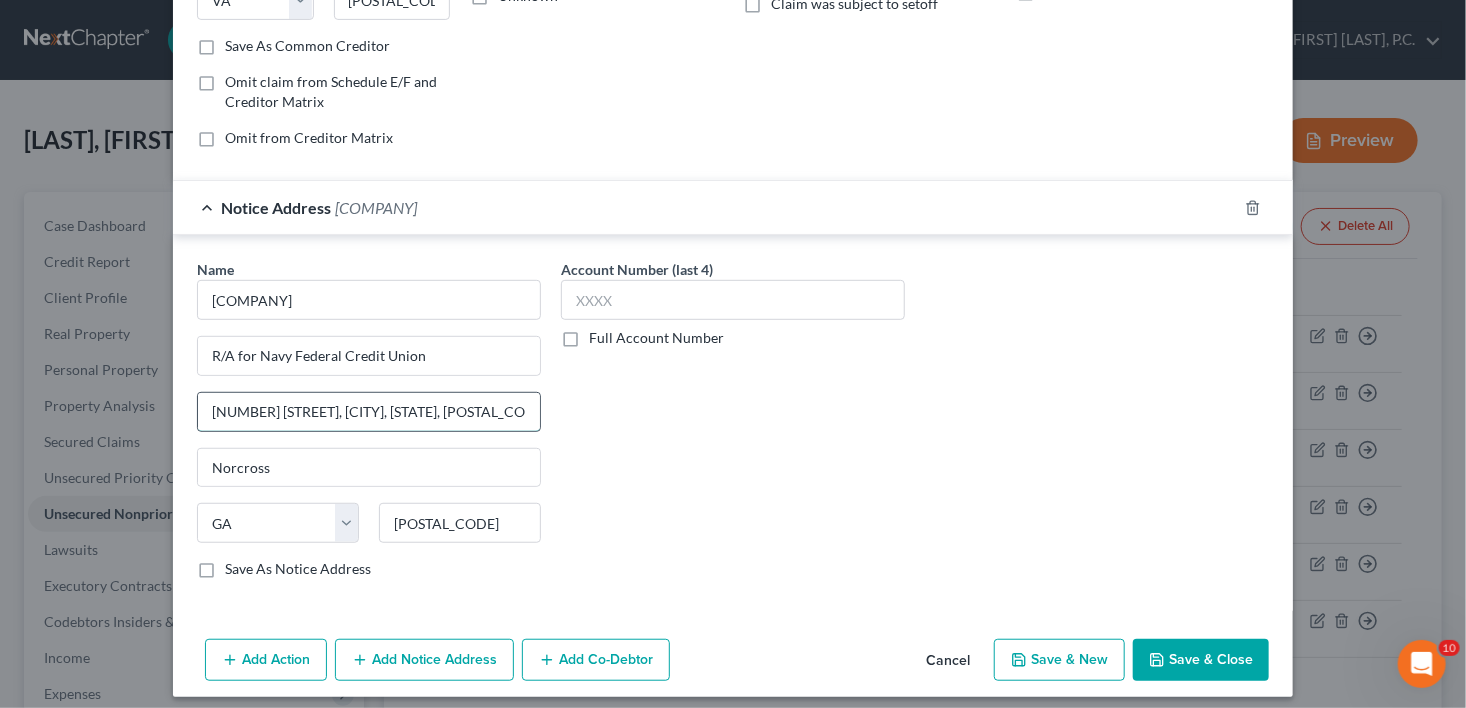 click on "[NUMBER] [STREET], [CITY], [STATE], [POSTAL_CODE], USA" at bounding box center [369, 412] 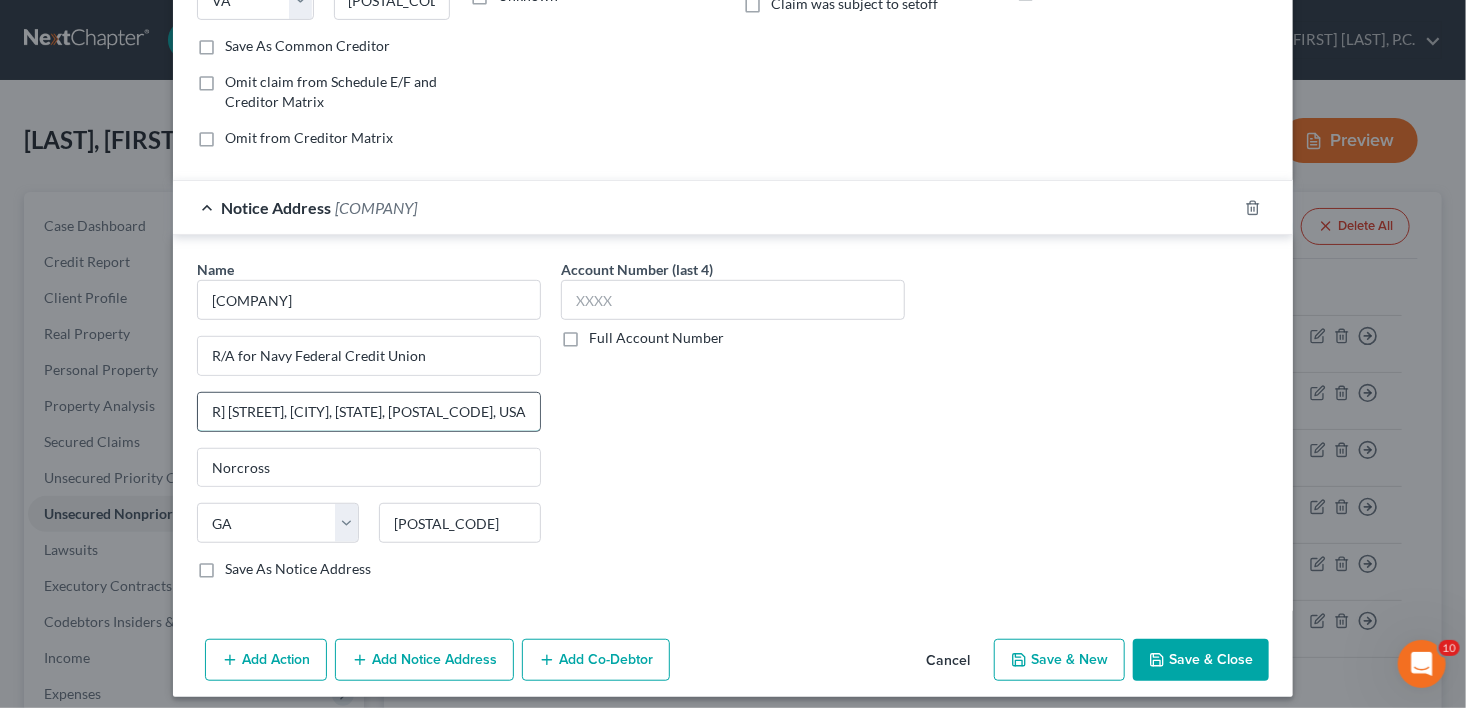 scroll, scrollTop: 0, scrollLeft: 124, axis: horizontal 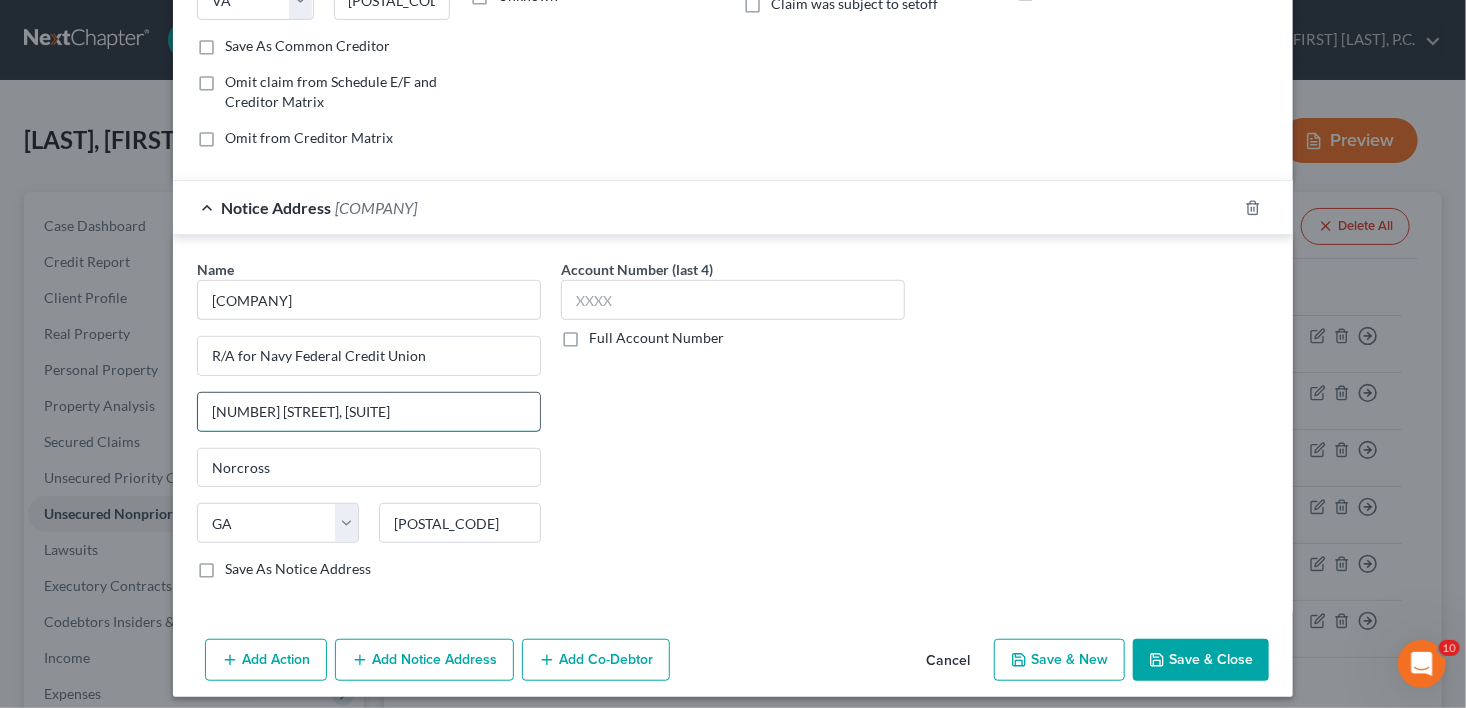 click on "[NUMBER] [STREET], [SUITE]" at bounding box center (369, 412) 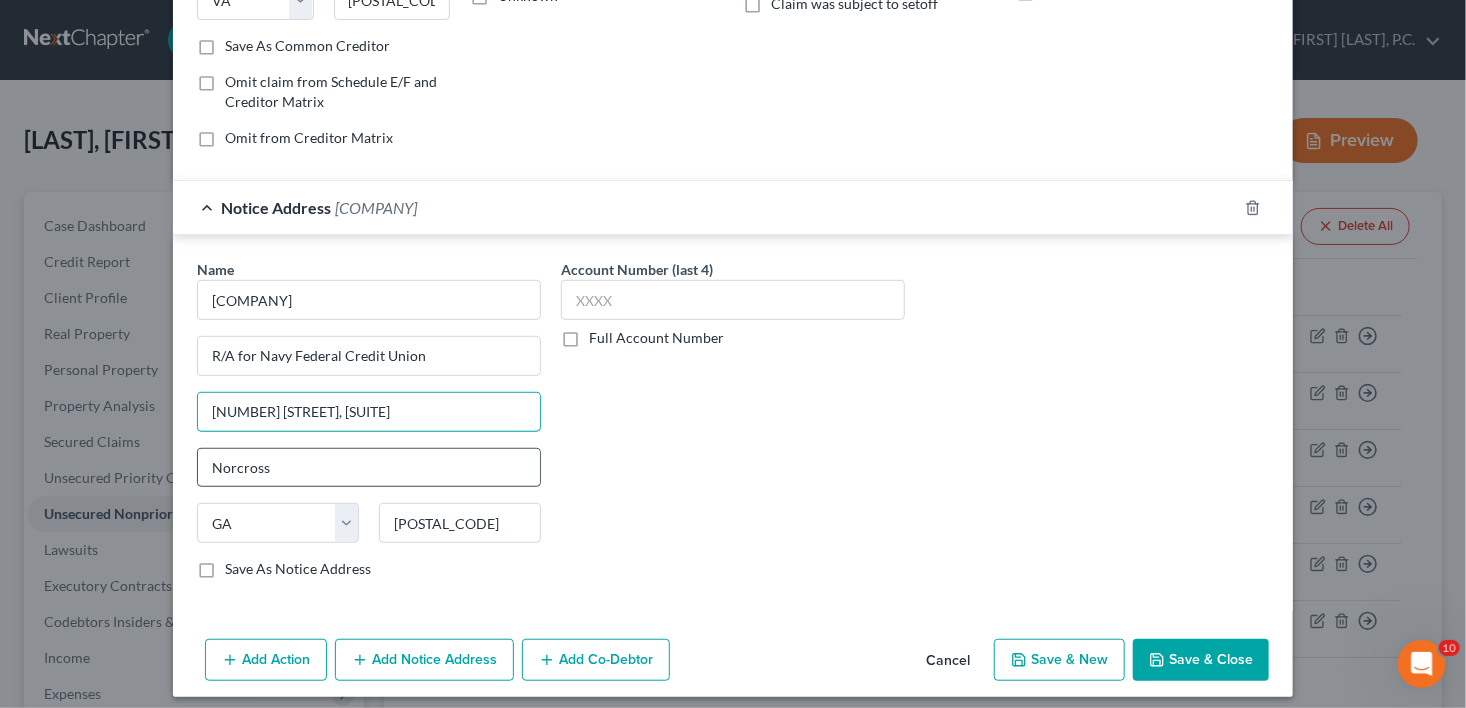 type on "[NUMBER] [STREET], [SUITE]" 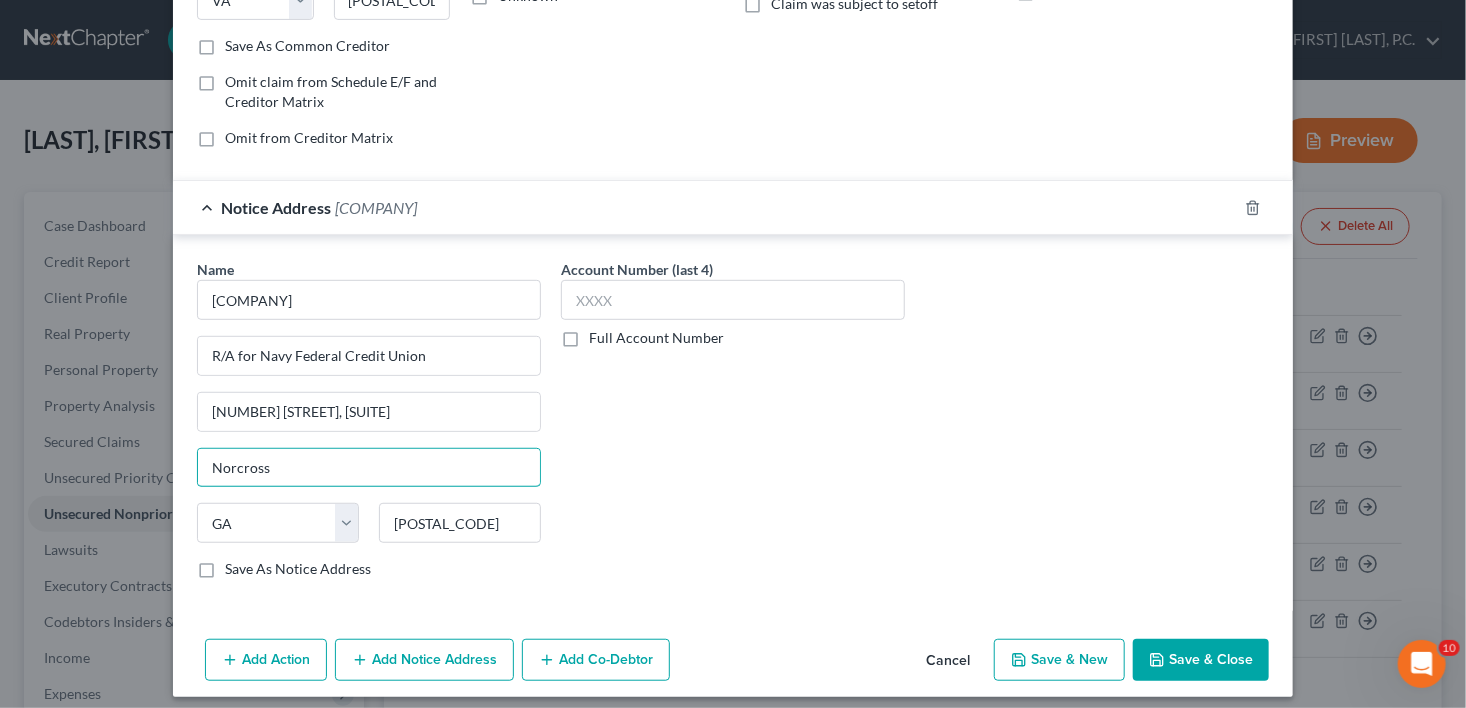 drag, startPoint x: 259, startPoint y: 469, endPoint x: 177, endPoint y: 460, distance: 82.492424 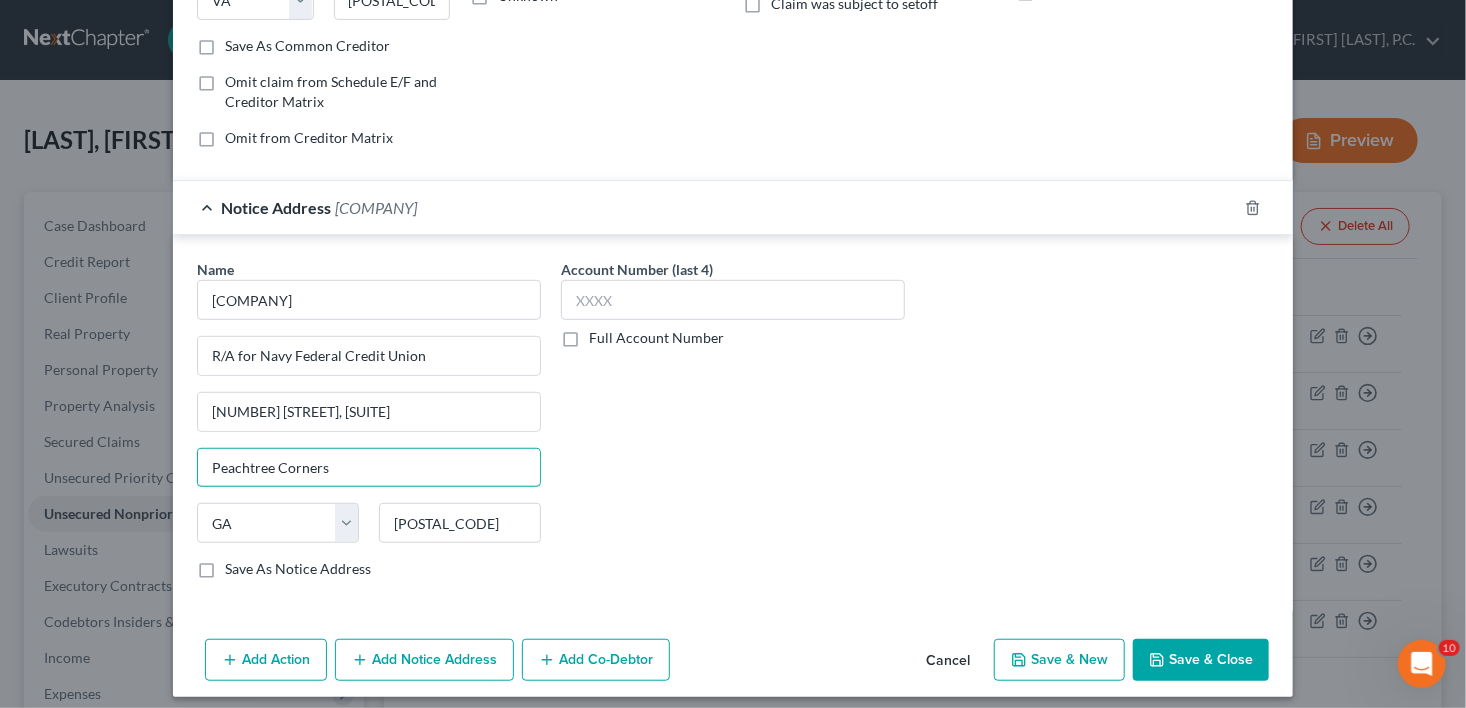 type on "Peachtree Corners" 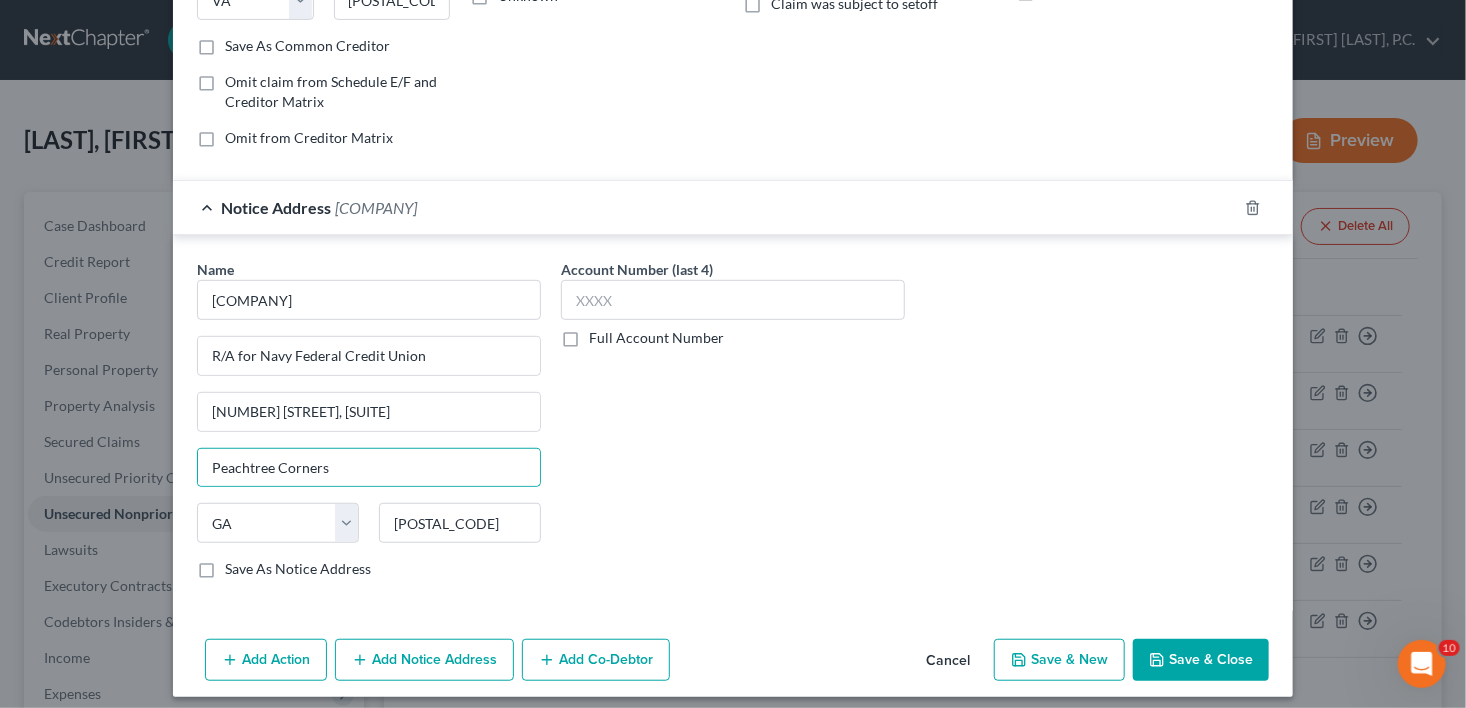 click on "Save & Close" at bounding box center (1201, 660) 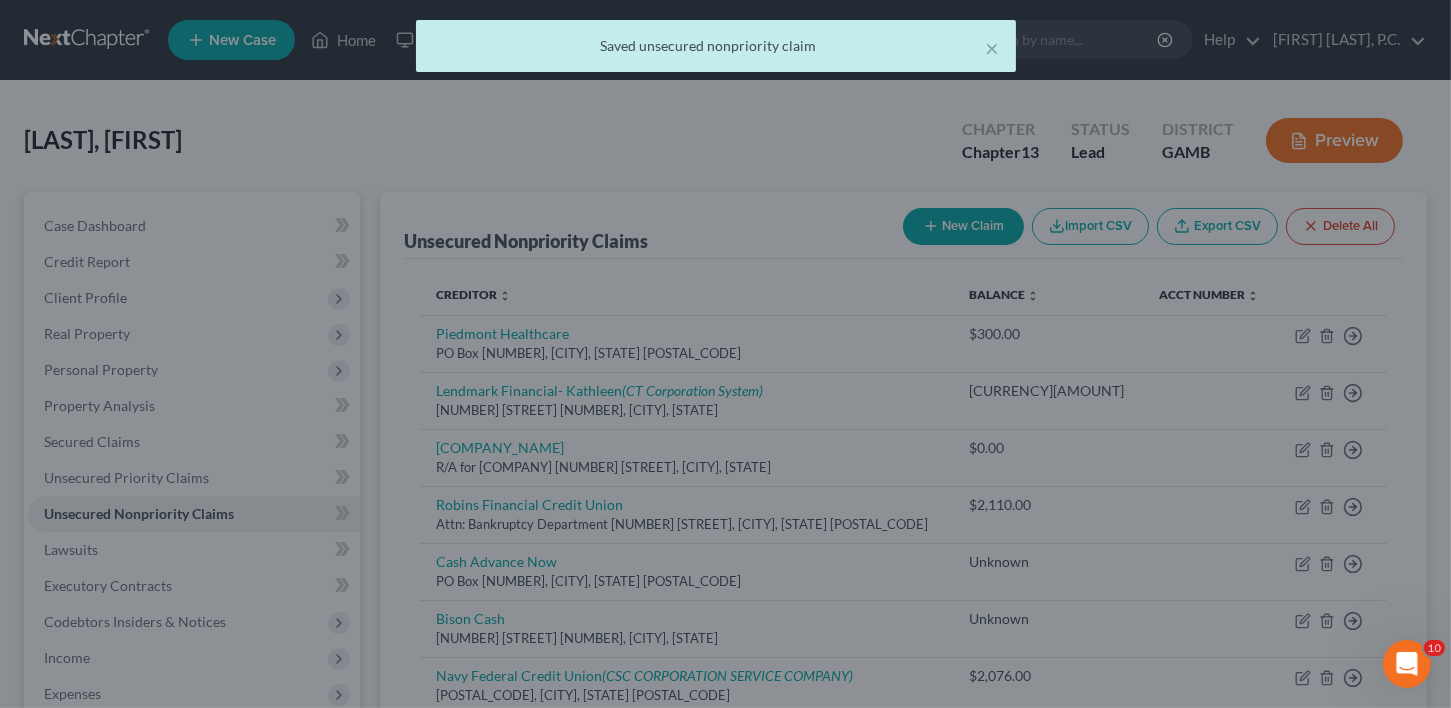 scroll, scrollTop: 0, scrollLeft: 0, axis: both 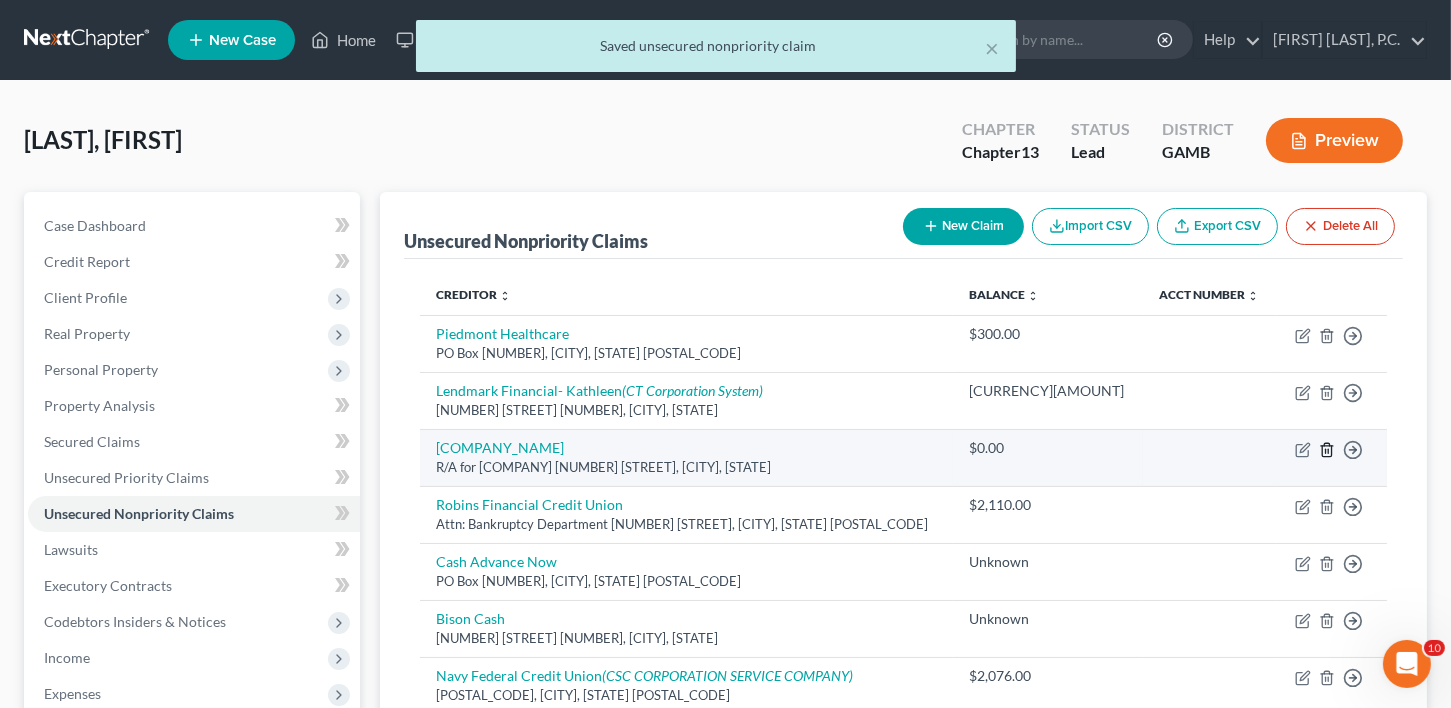 click 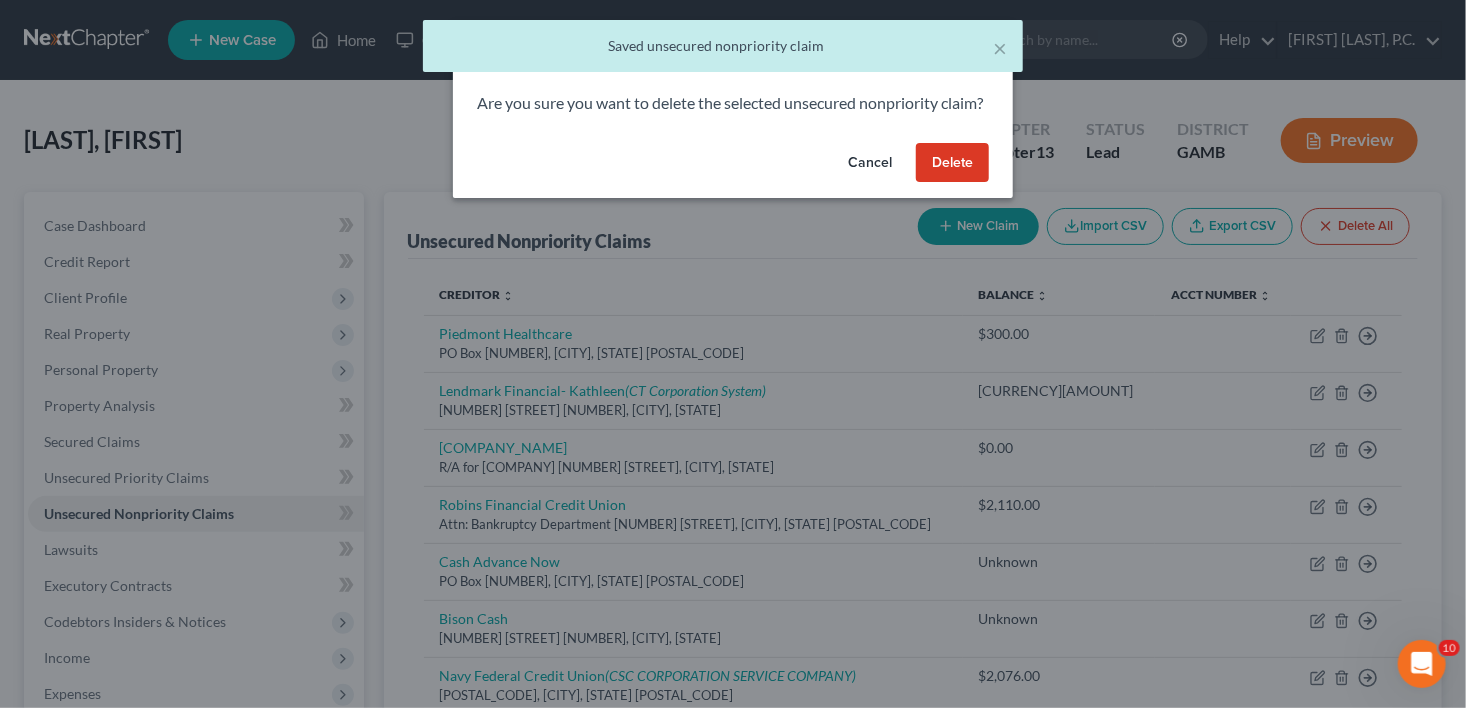 click on "Delete" at bounding box center (952, 163) 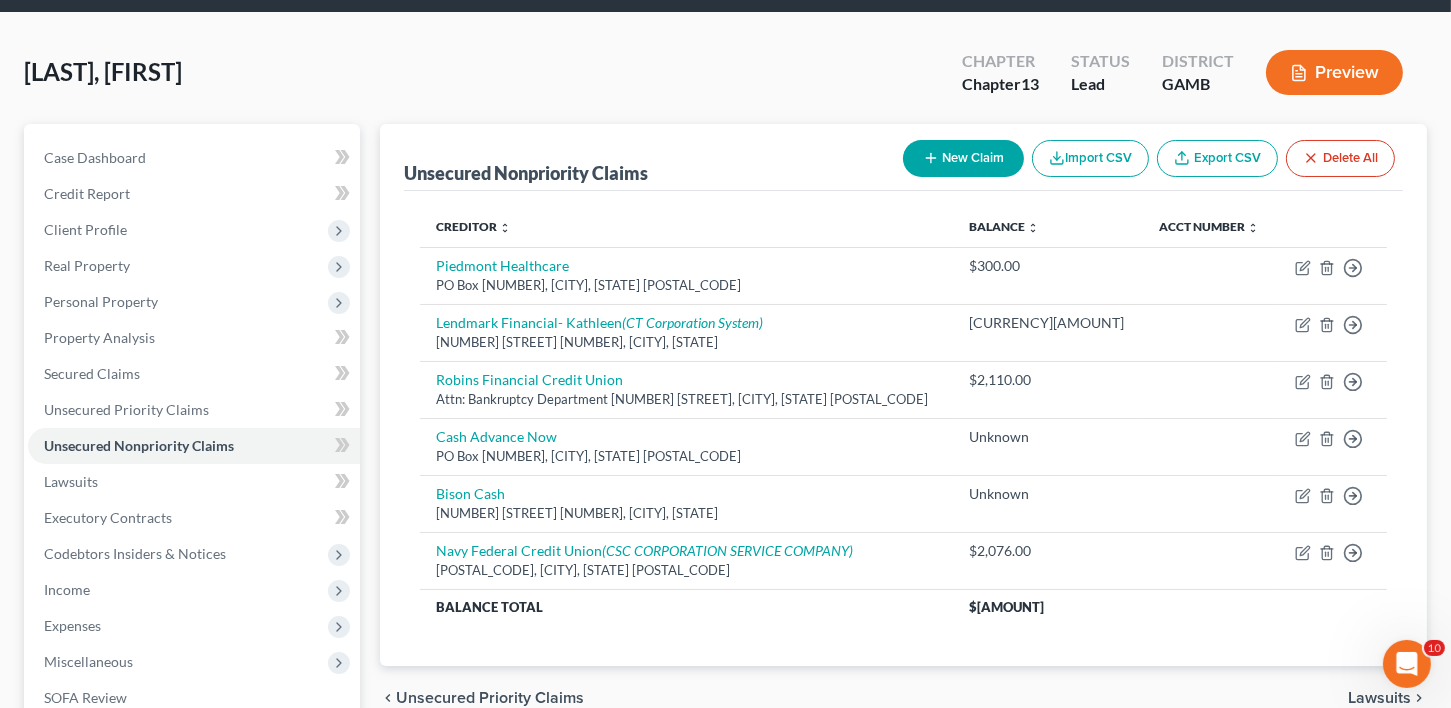 scroll, scrollTop: 102, scrollLeft: 0, axis: vertical 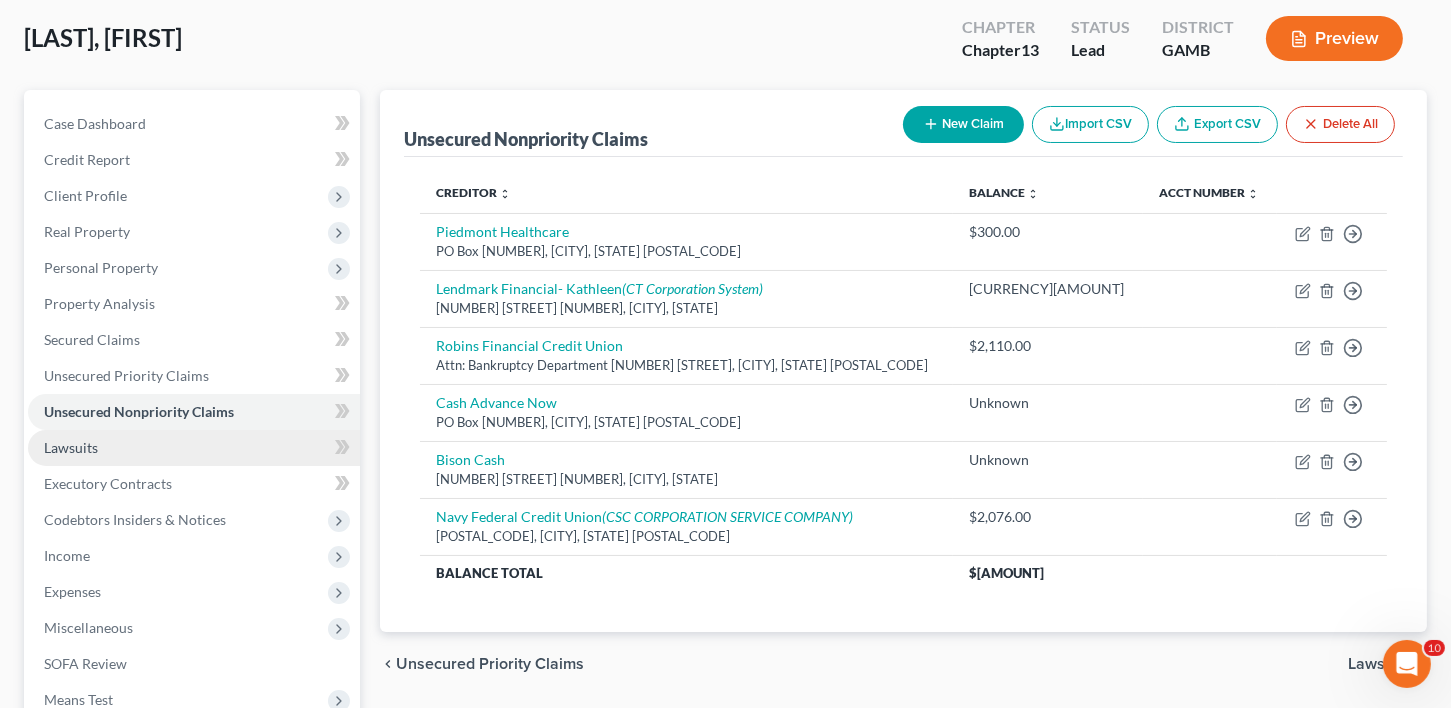 click on "Lawsuits" at bounding box center [71, 447] 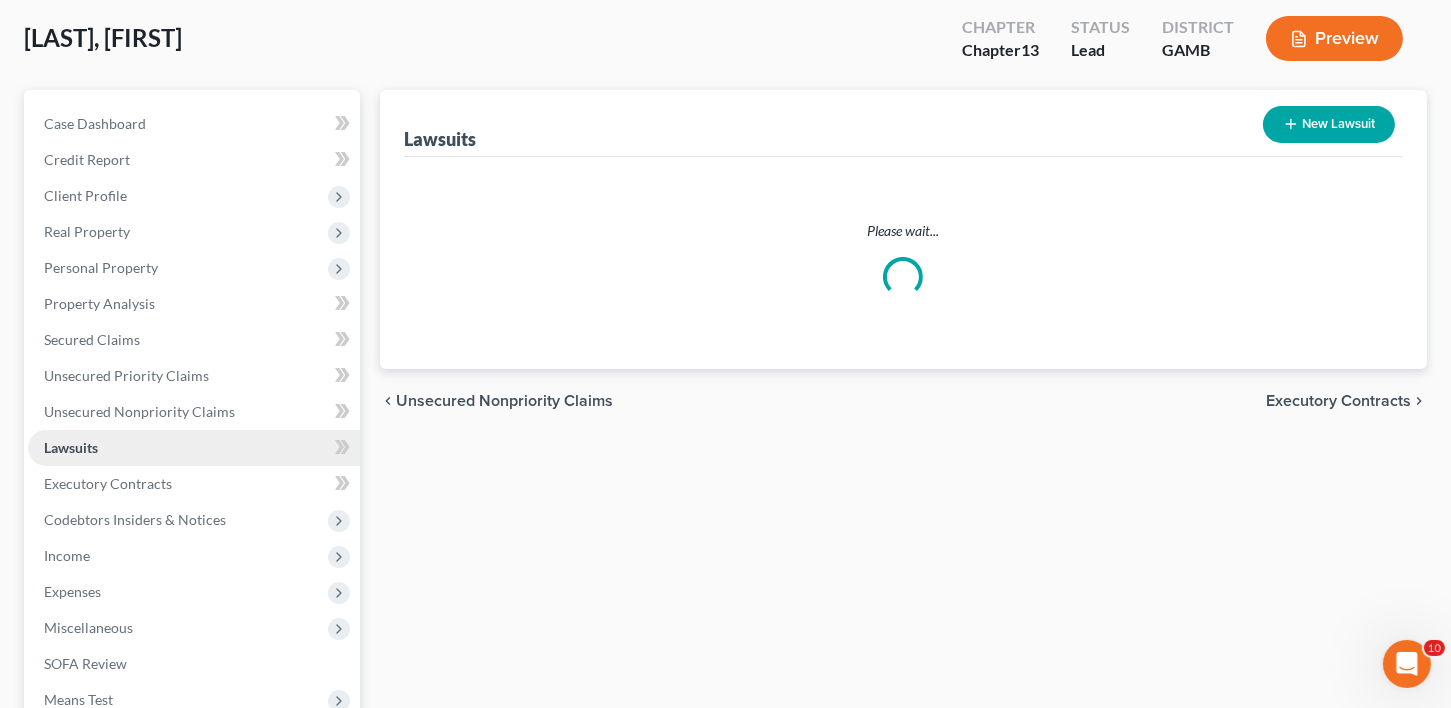 scroll, scrollTop: 0, scrollLeft: 0, axis: both 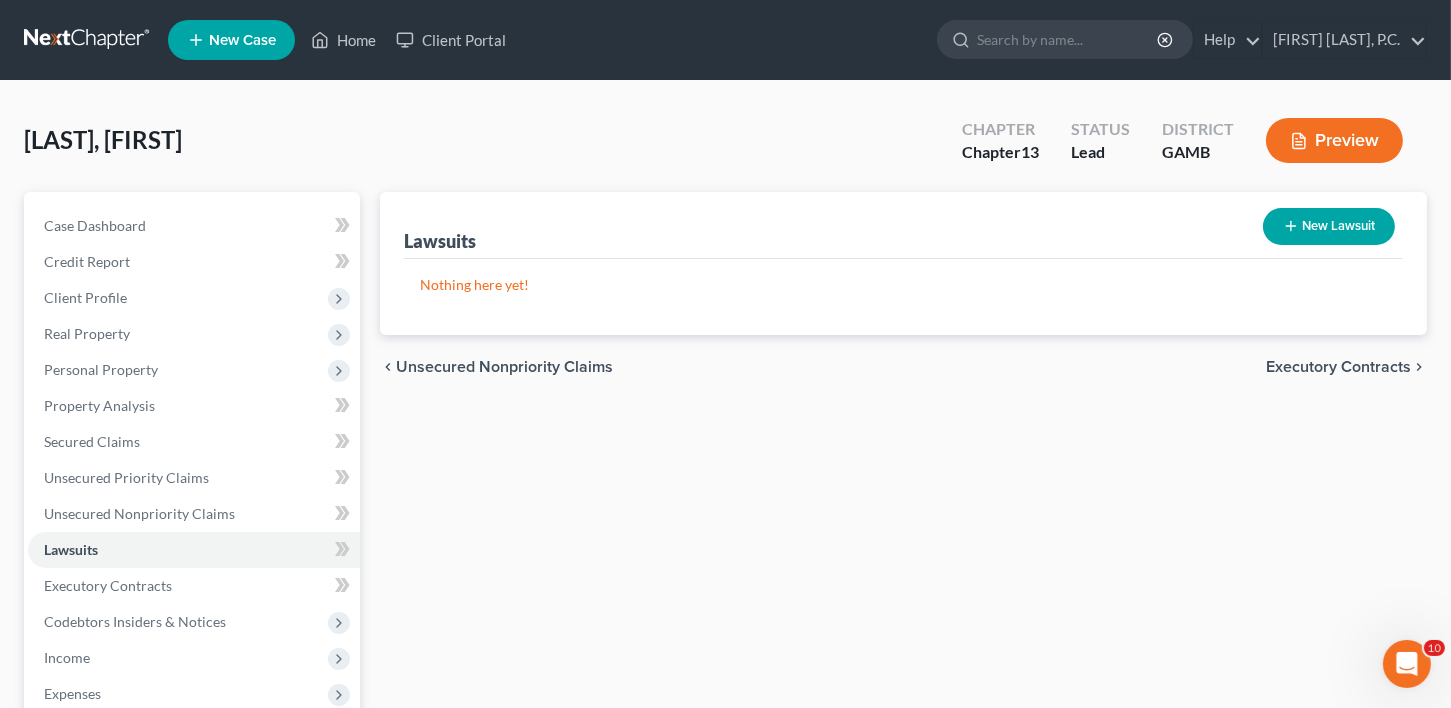 click on "Executory Contracts" at bounding box center [1338, 367] 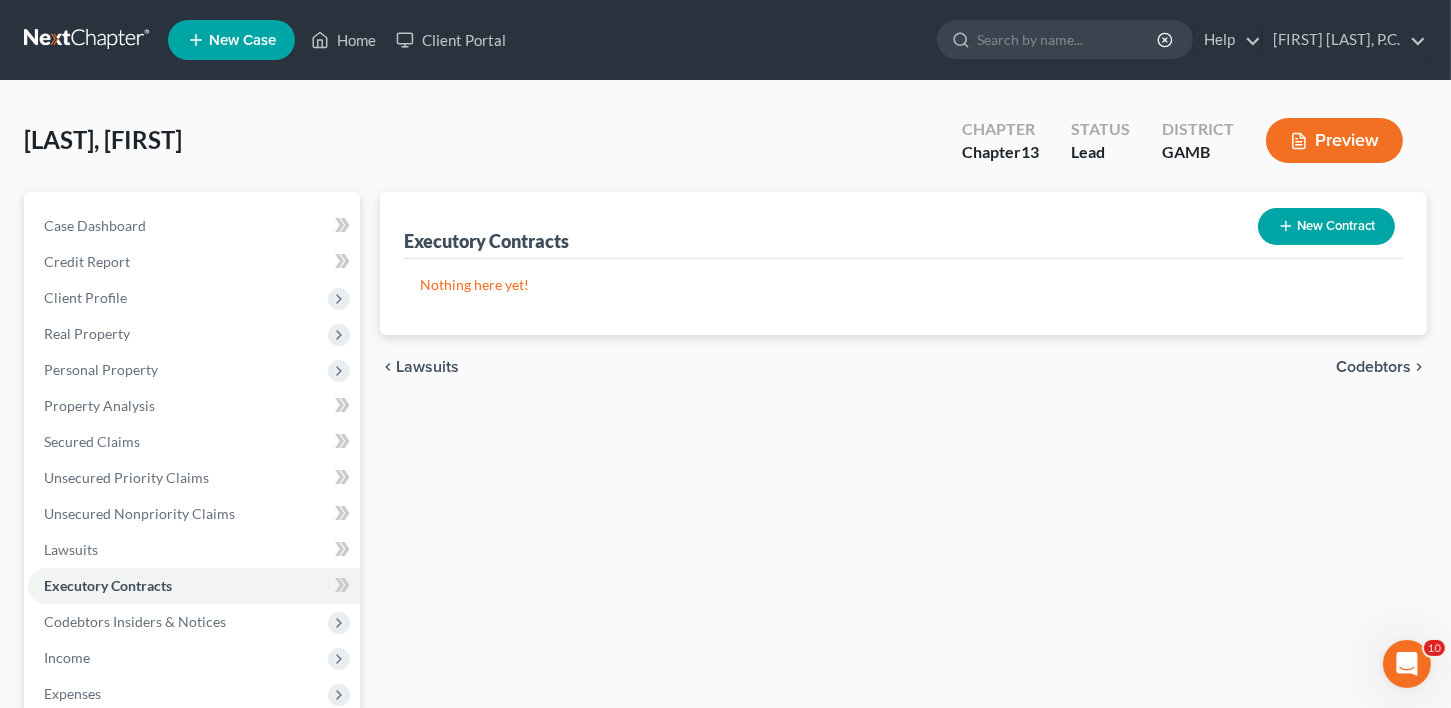 click on "Codebtors" at bounding box center [1373, 367] 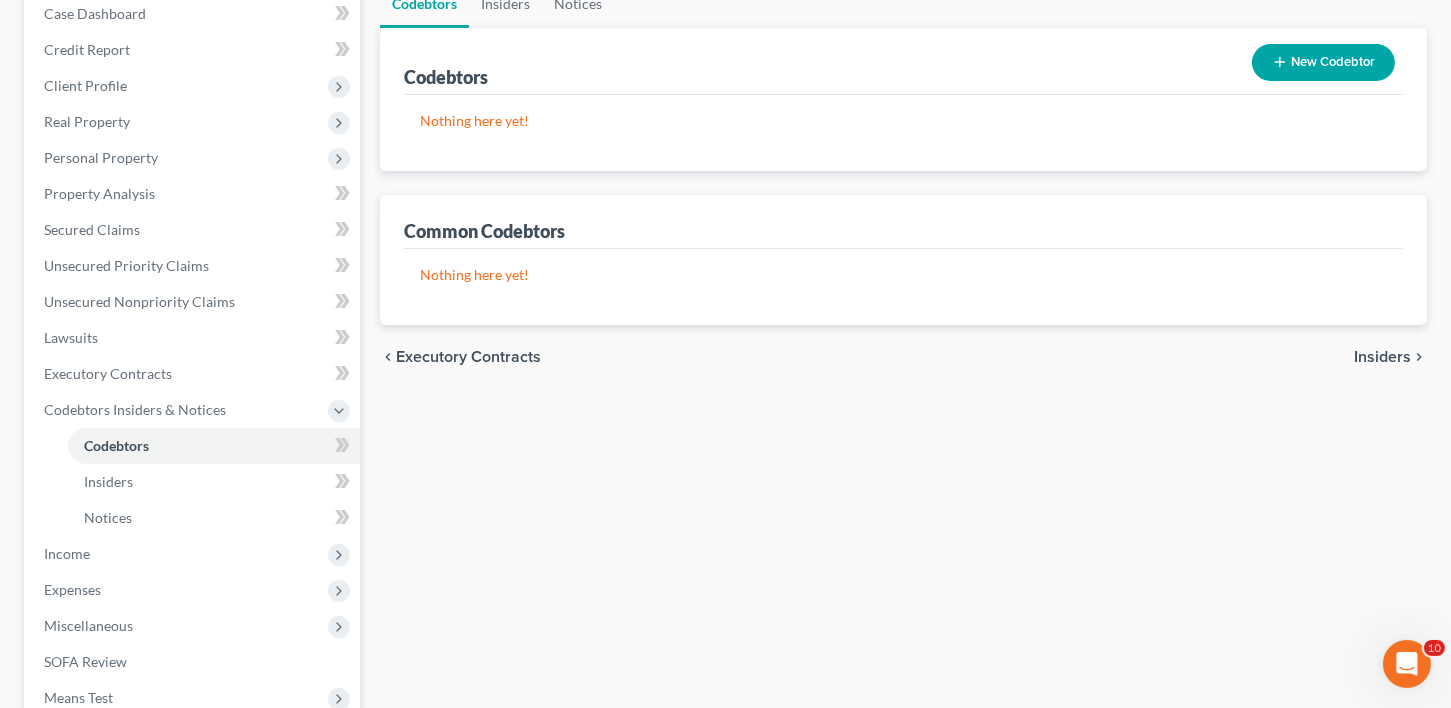 scroll, scrollTop: 219, scrollLeft: 0, axis: vertical 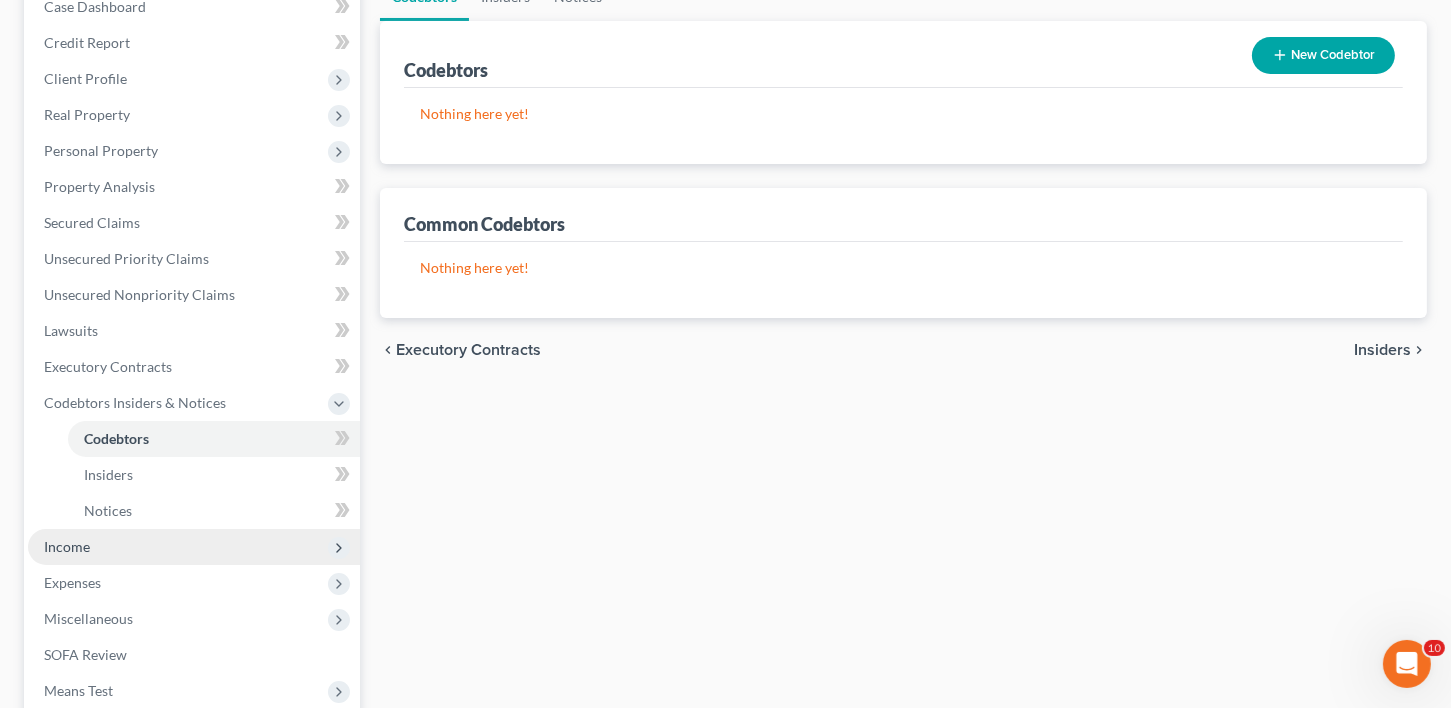 click on "Income" at bounding box center (194, 547) 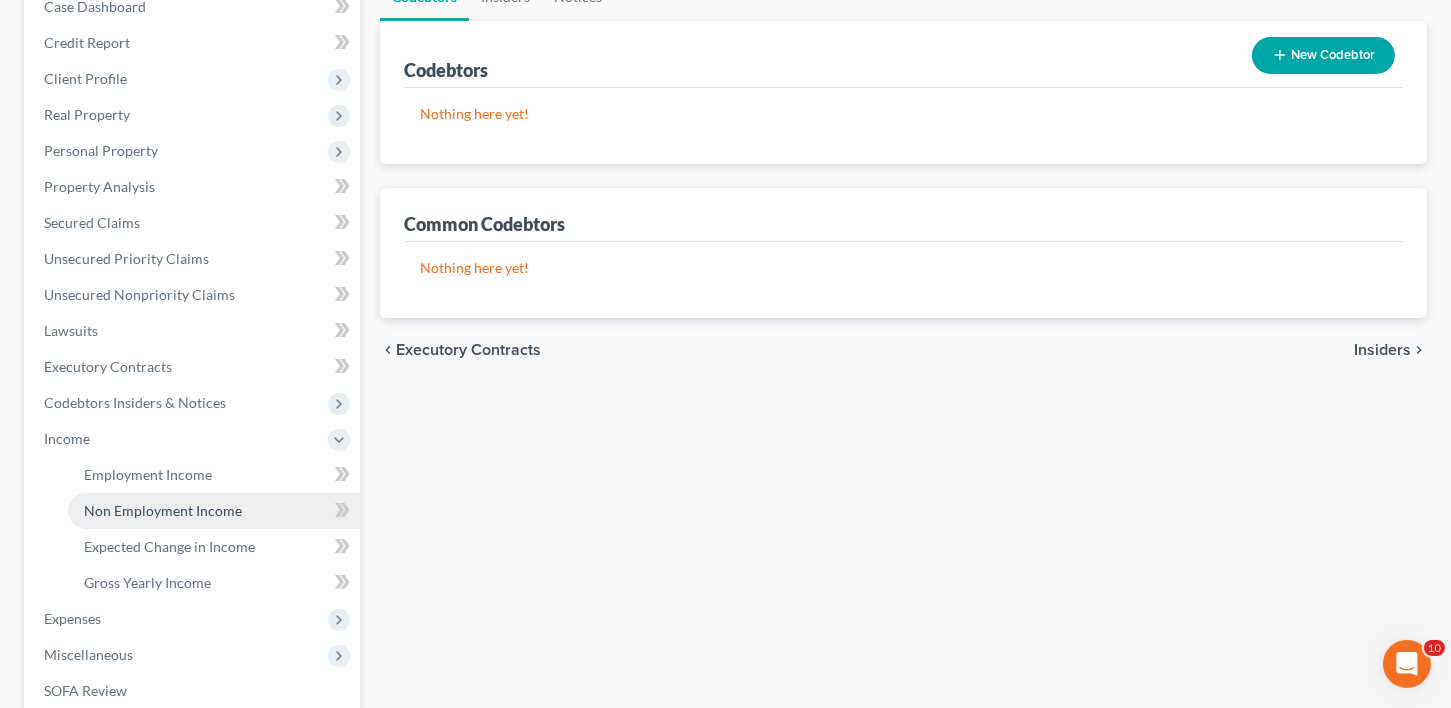 click on "Non Employment Income" at bounding box center (163, 510) 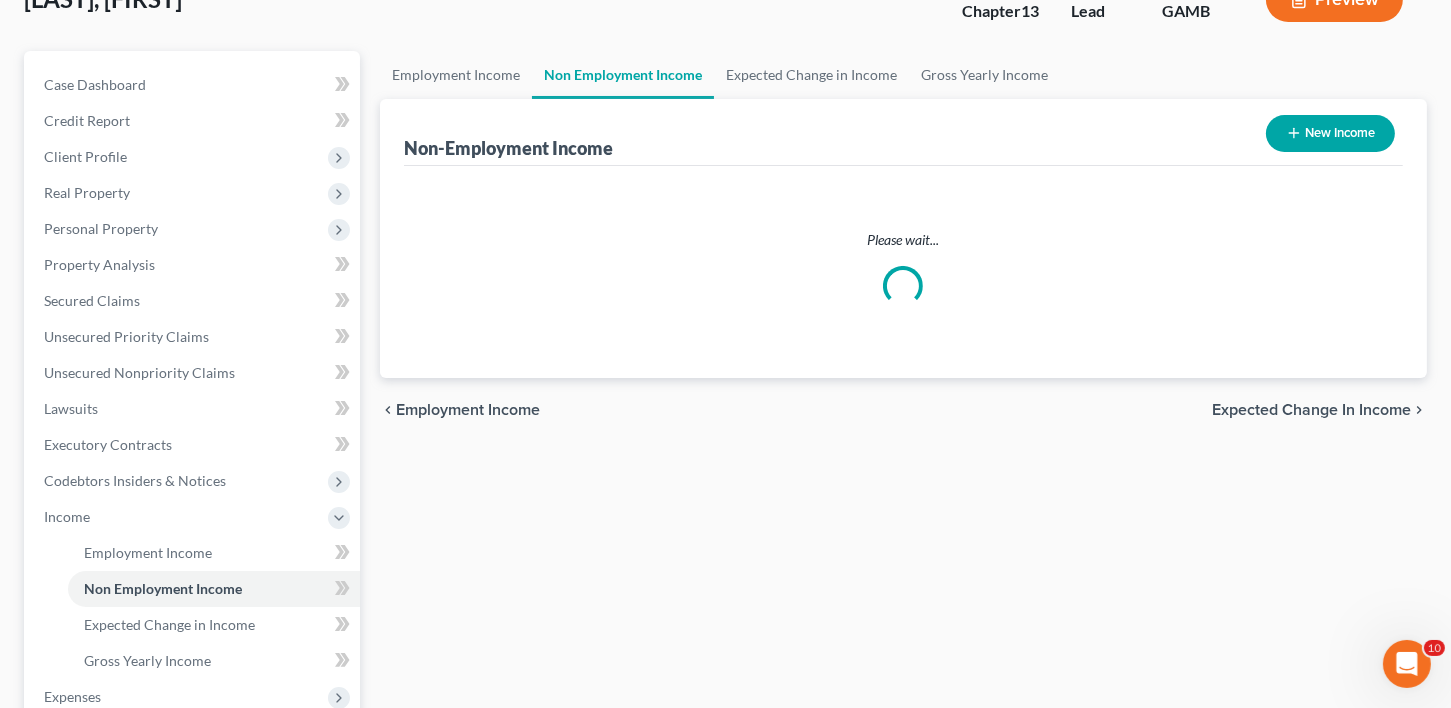 scroll, scrollTop: 0, scrollLeft: 0, axis: both 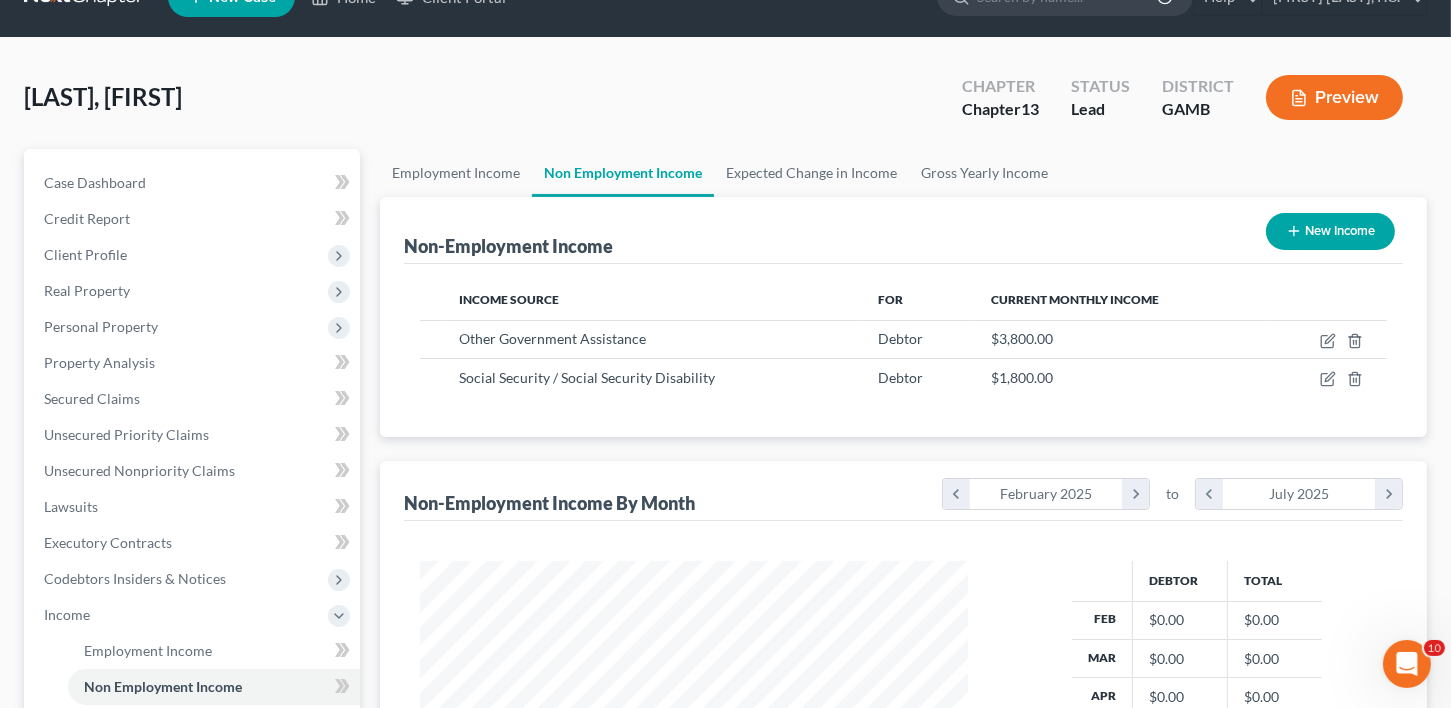 drag, startPoint x: 1103, startPoint y: -13, endPoint x: 532, endPoint y: -87, distance: 575.77515 